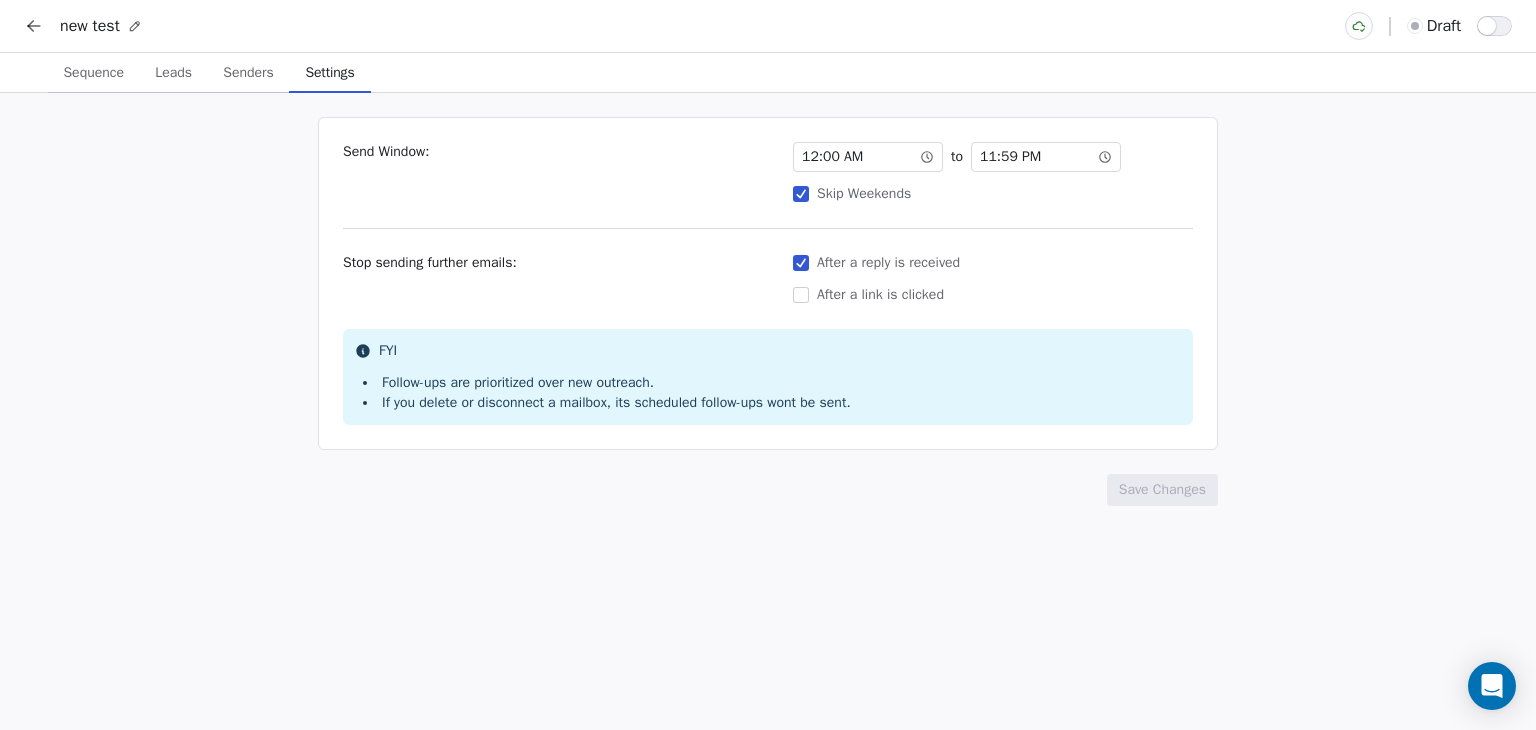 scroll, scrollTop: 0, scrollLeft: 0, axis: both 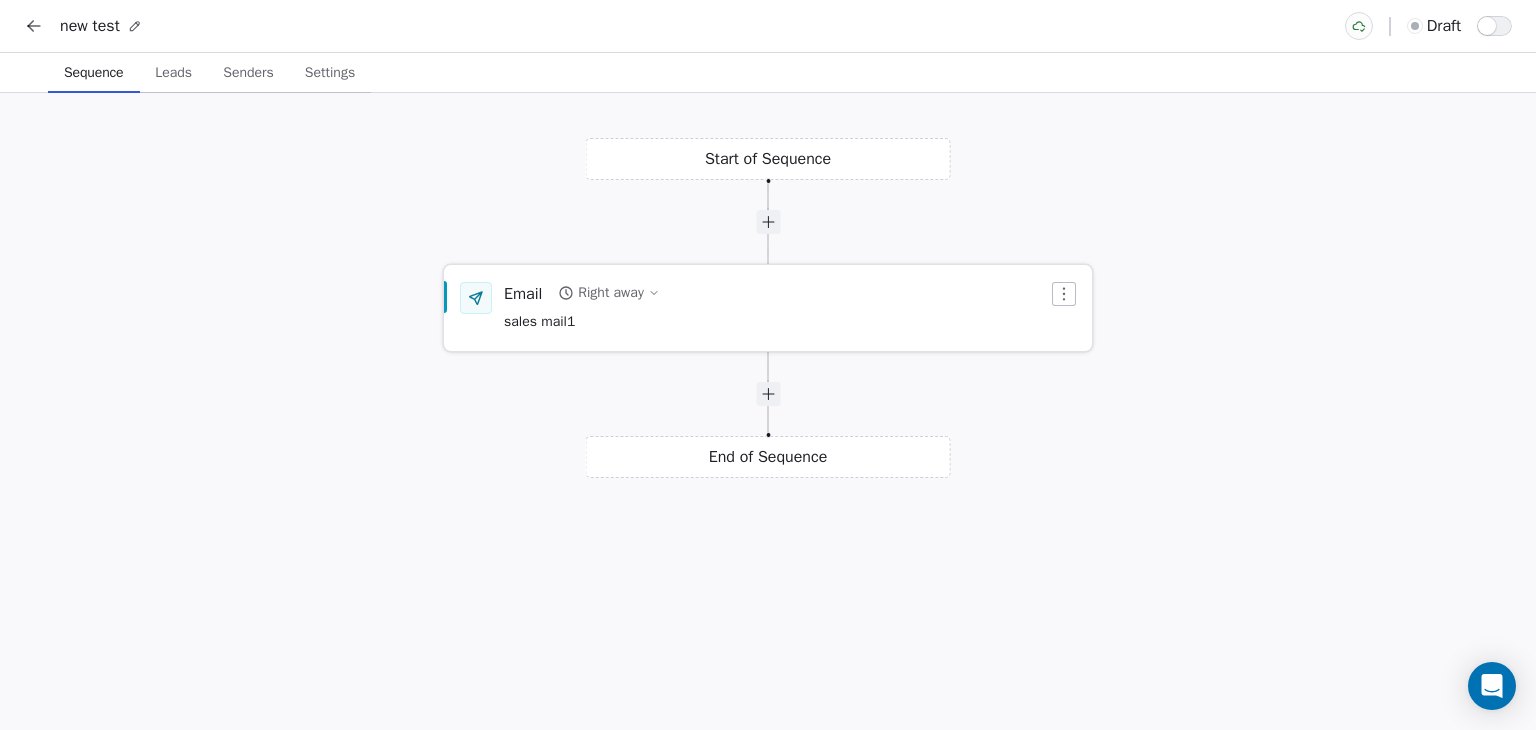 click on "Email Right away sales mail1" at bounding box center (776, 308) 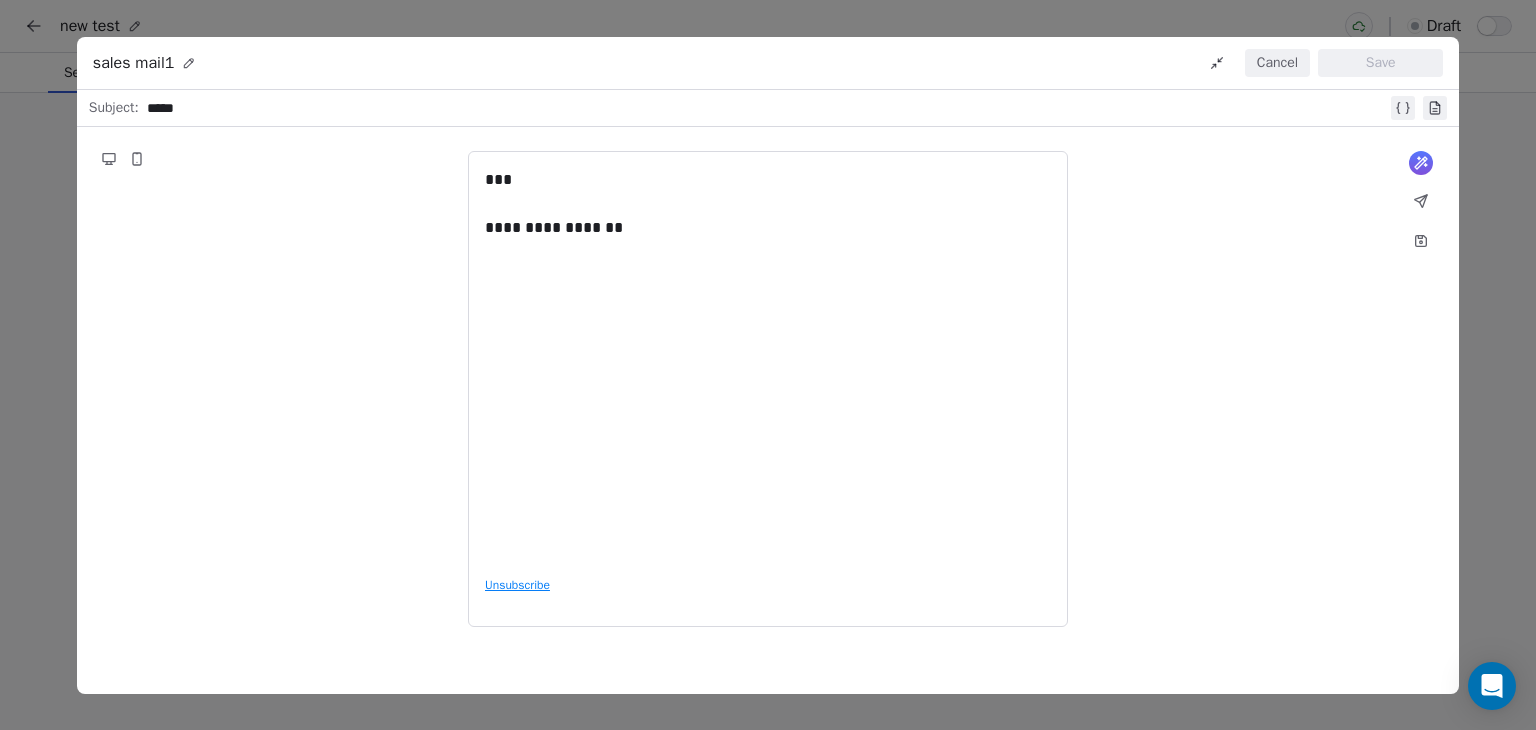 click on "**********" at bounding box center (768, 228) 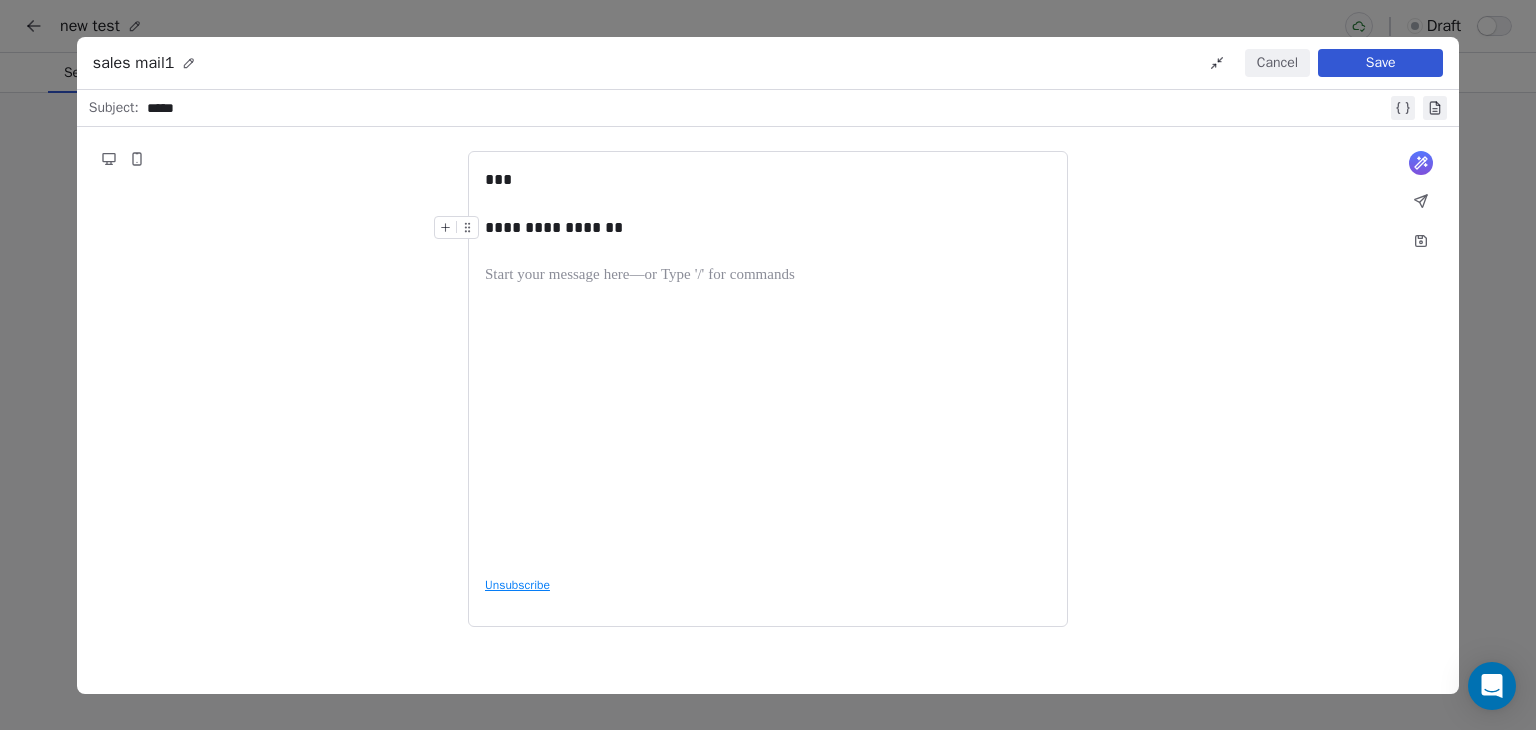 type 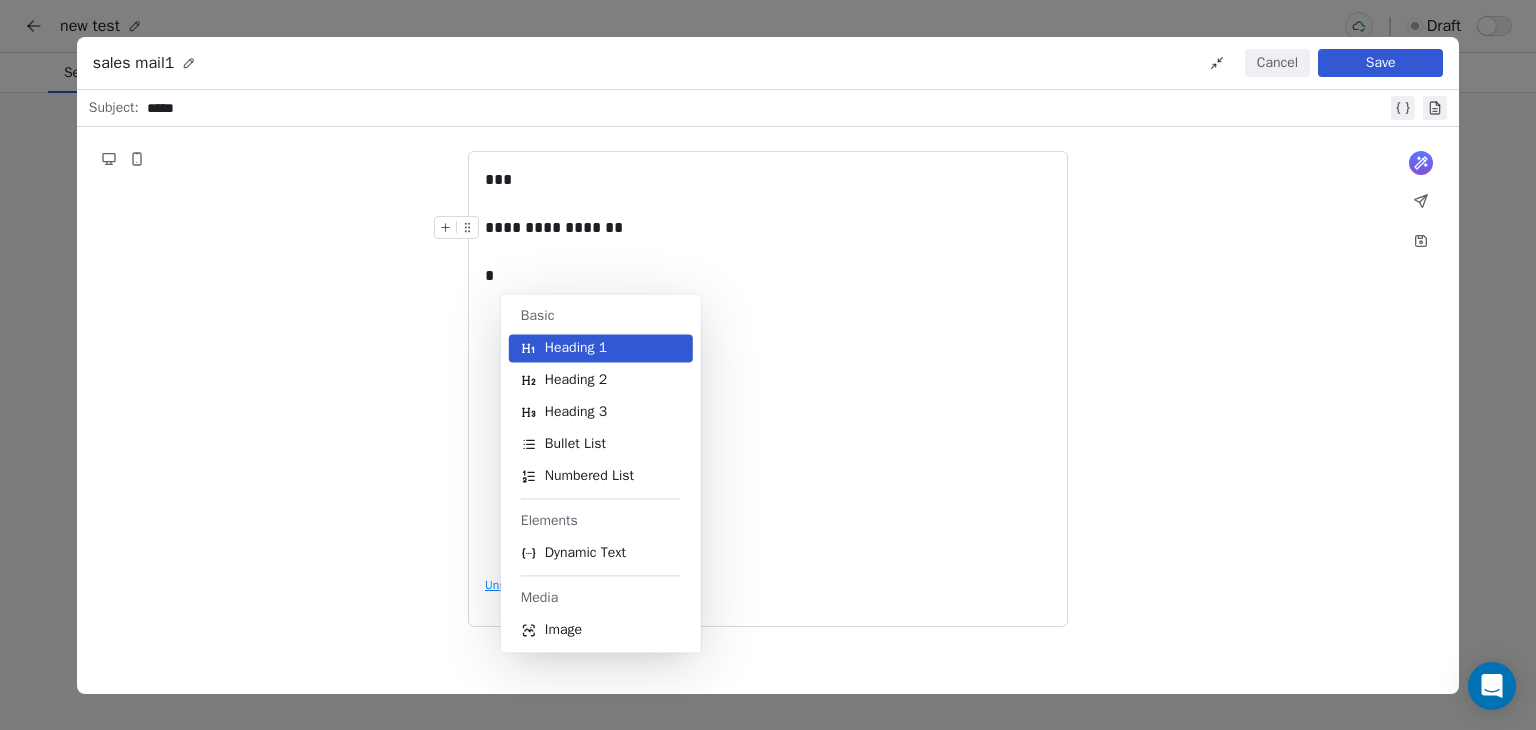click on "Basic Heading 1 Heading 2 Heading 3 Bullet List Numbered List Elements Dynamic Text Media Image" at bounding box center [601, 473] 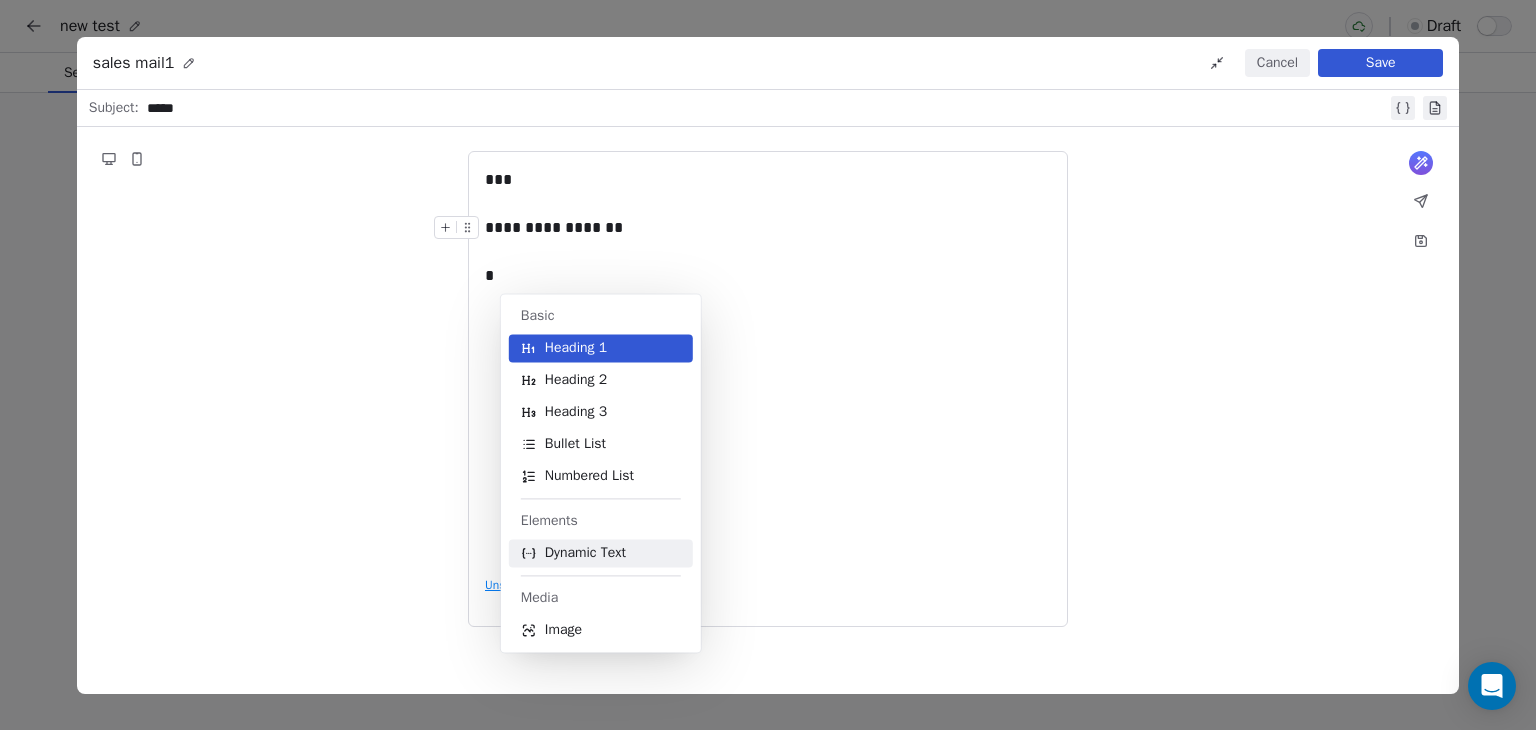 click on "Dynamic Text" at bounding box center (601, 553) 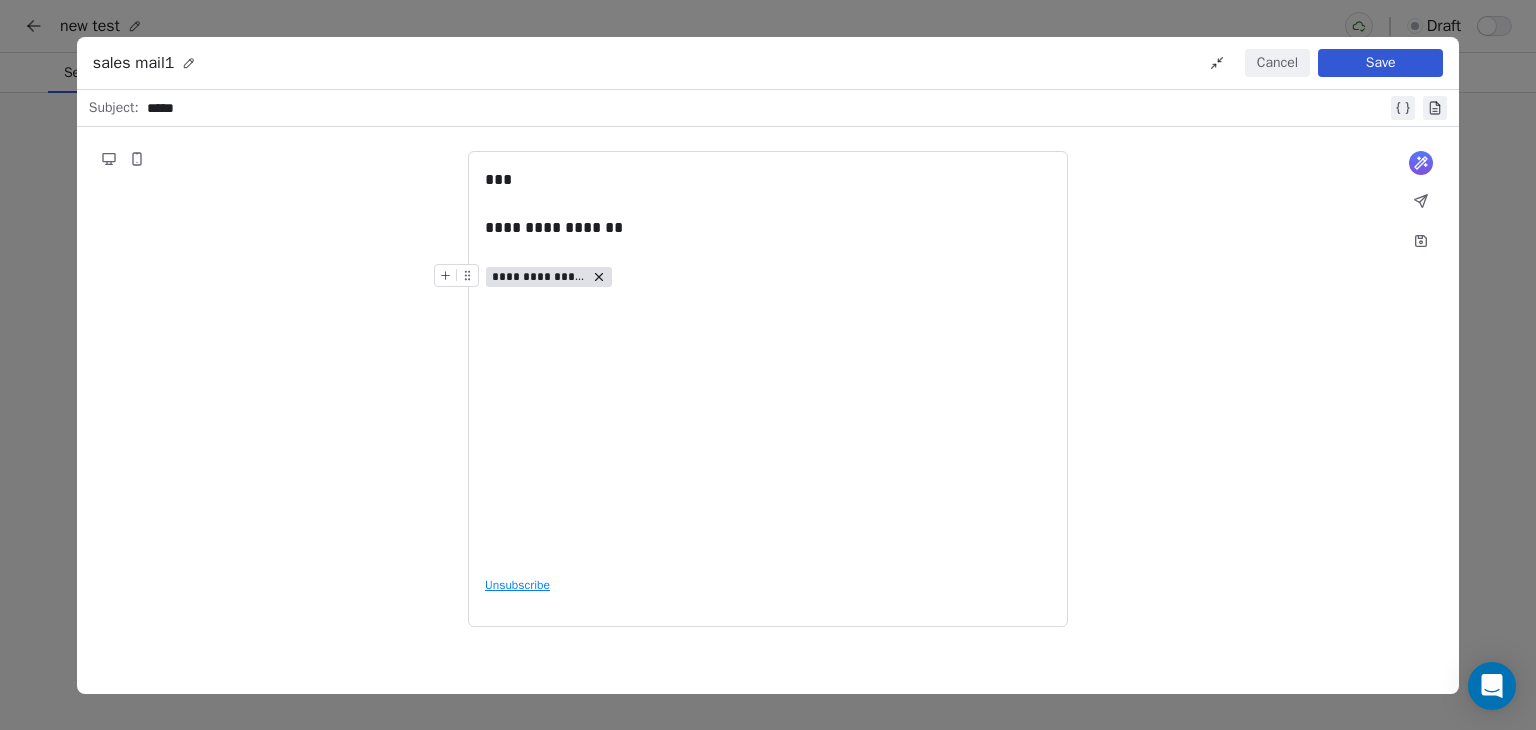 click on "**********" at bounding box center [539, 277] 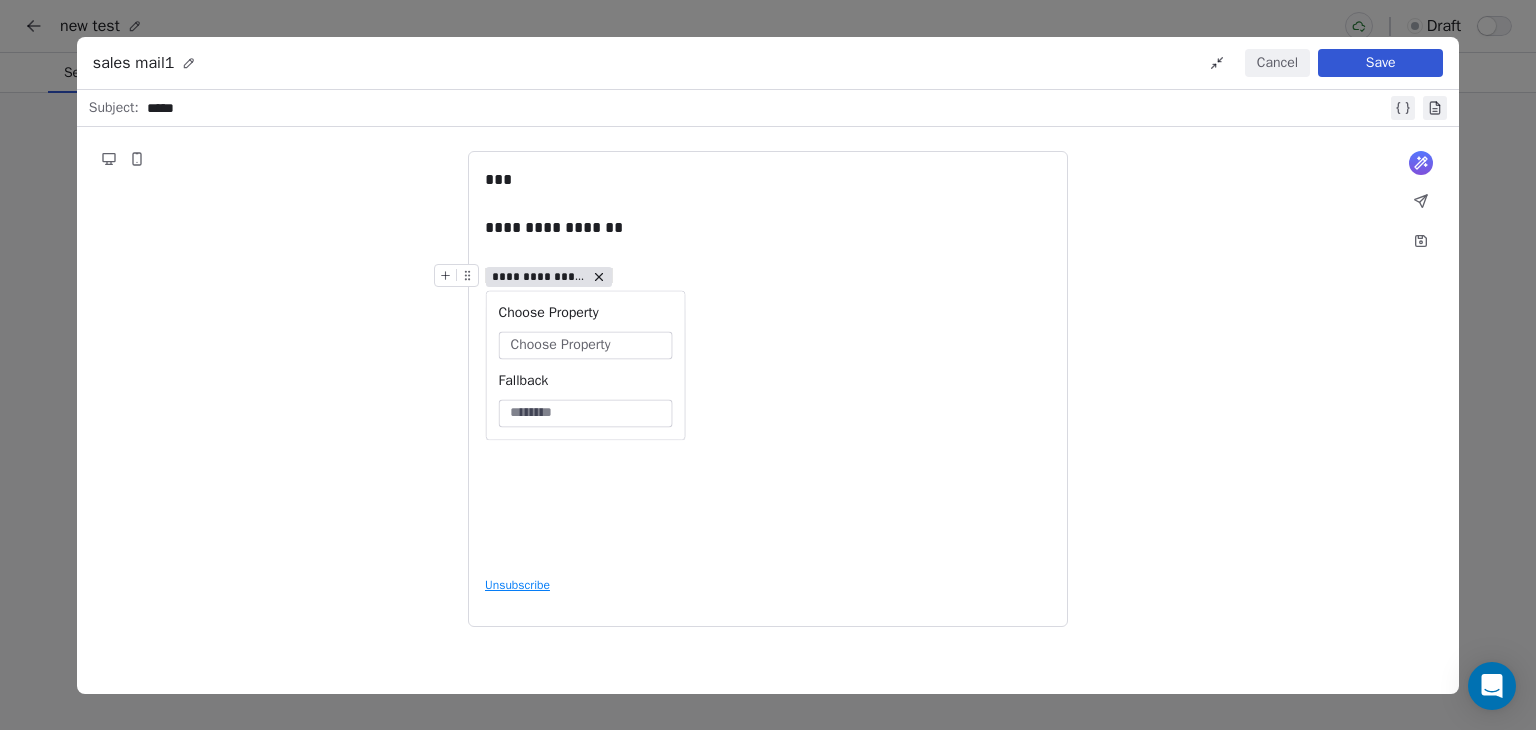 click on "Choose Property" at bounding box center (561, 345) 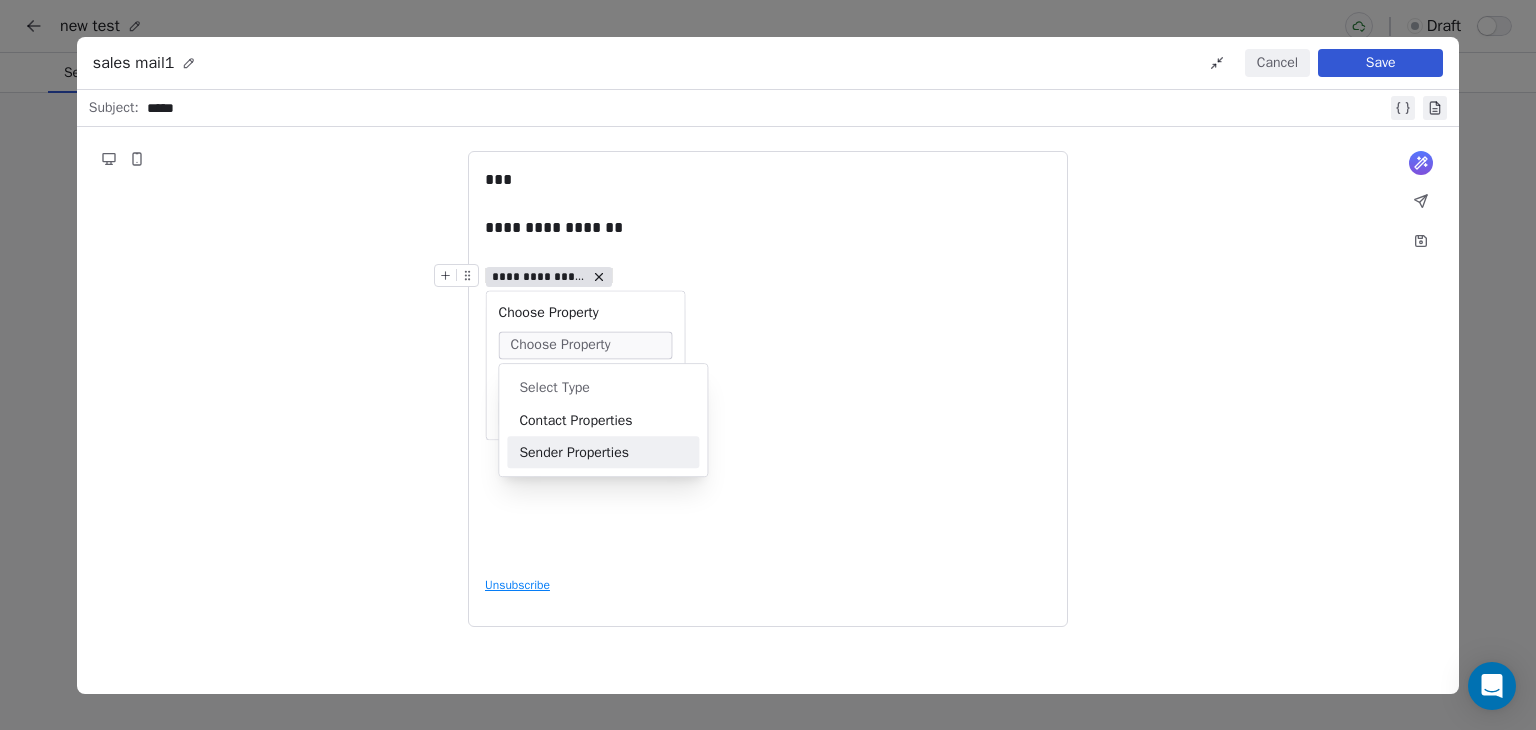 click on "Sender Properties" at bounding box center [603, 452] 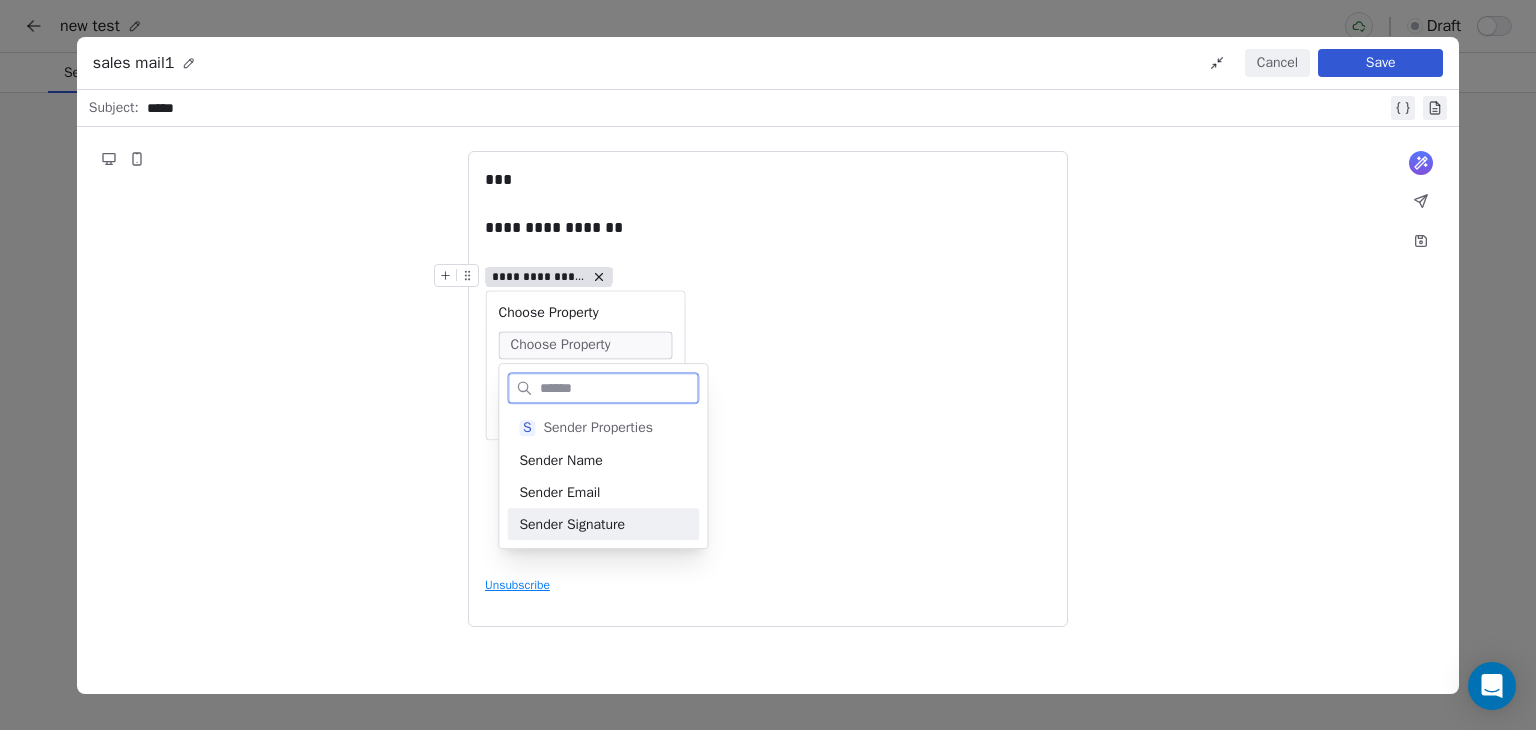 click on "Sender Signature" at bounding box center [603, 524] 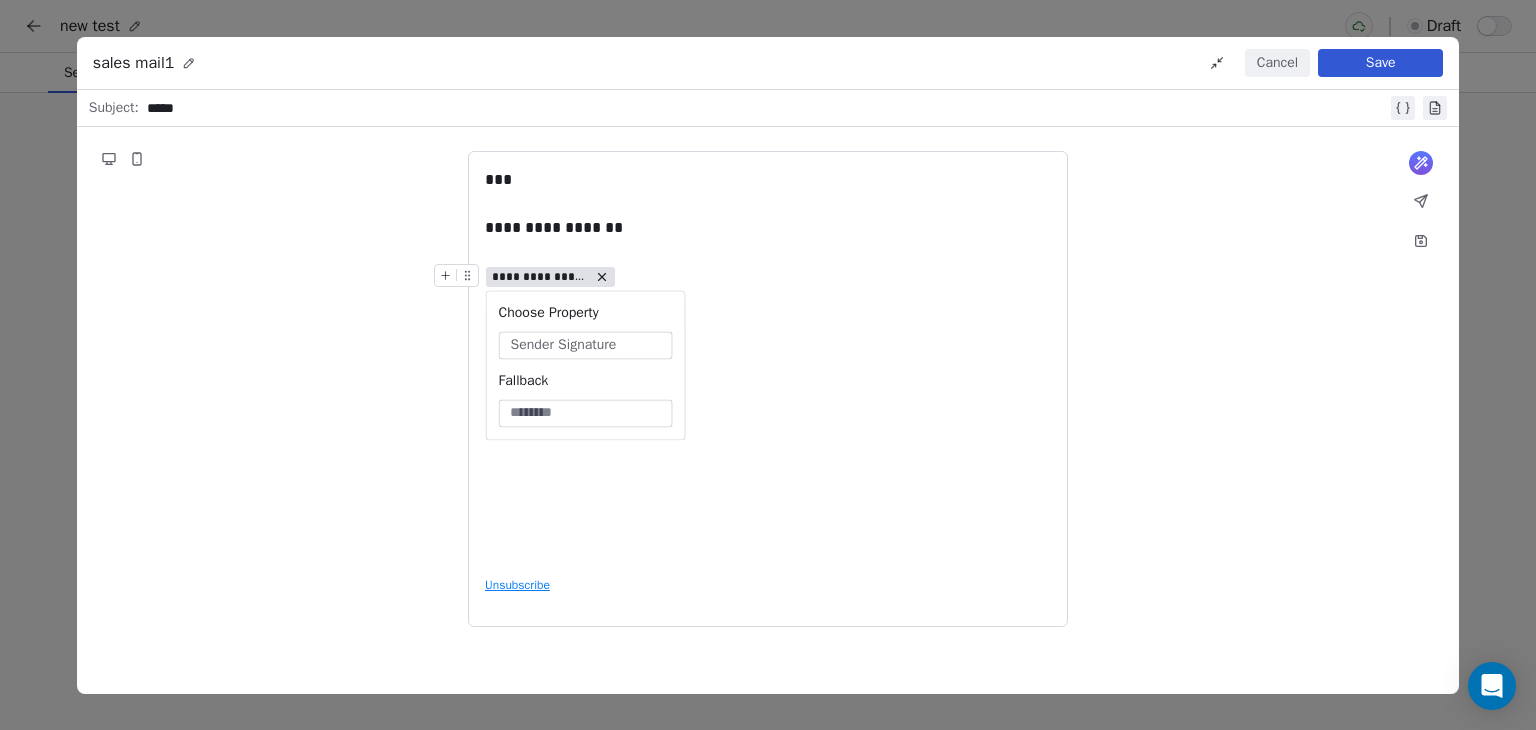 click on "**********" at bounding box center [768, 364] 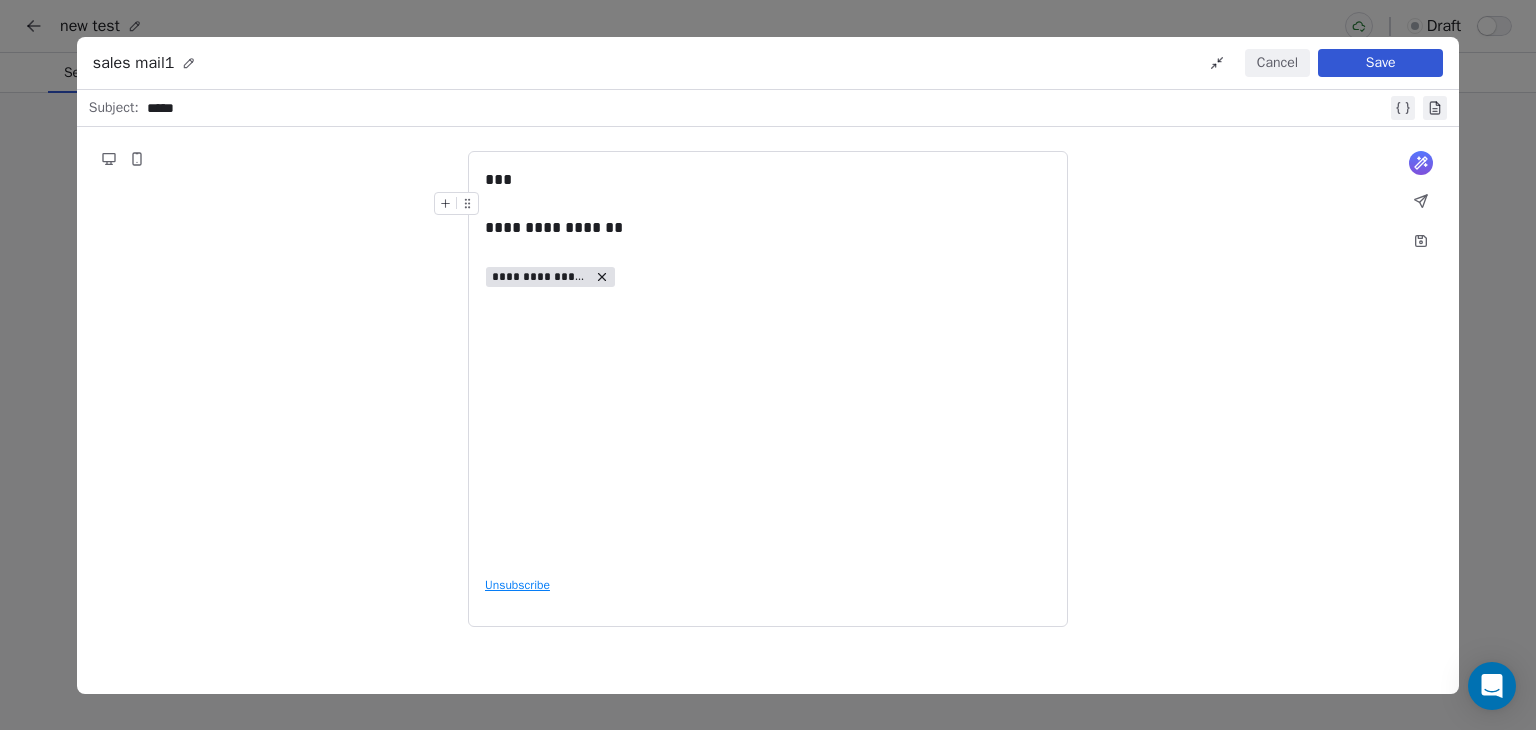 click on "Save" at bounding box center [1380, 63] 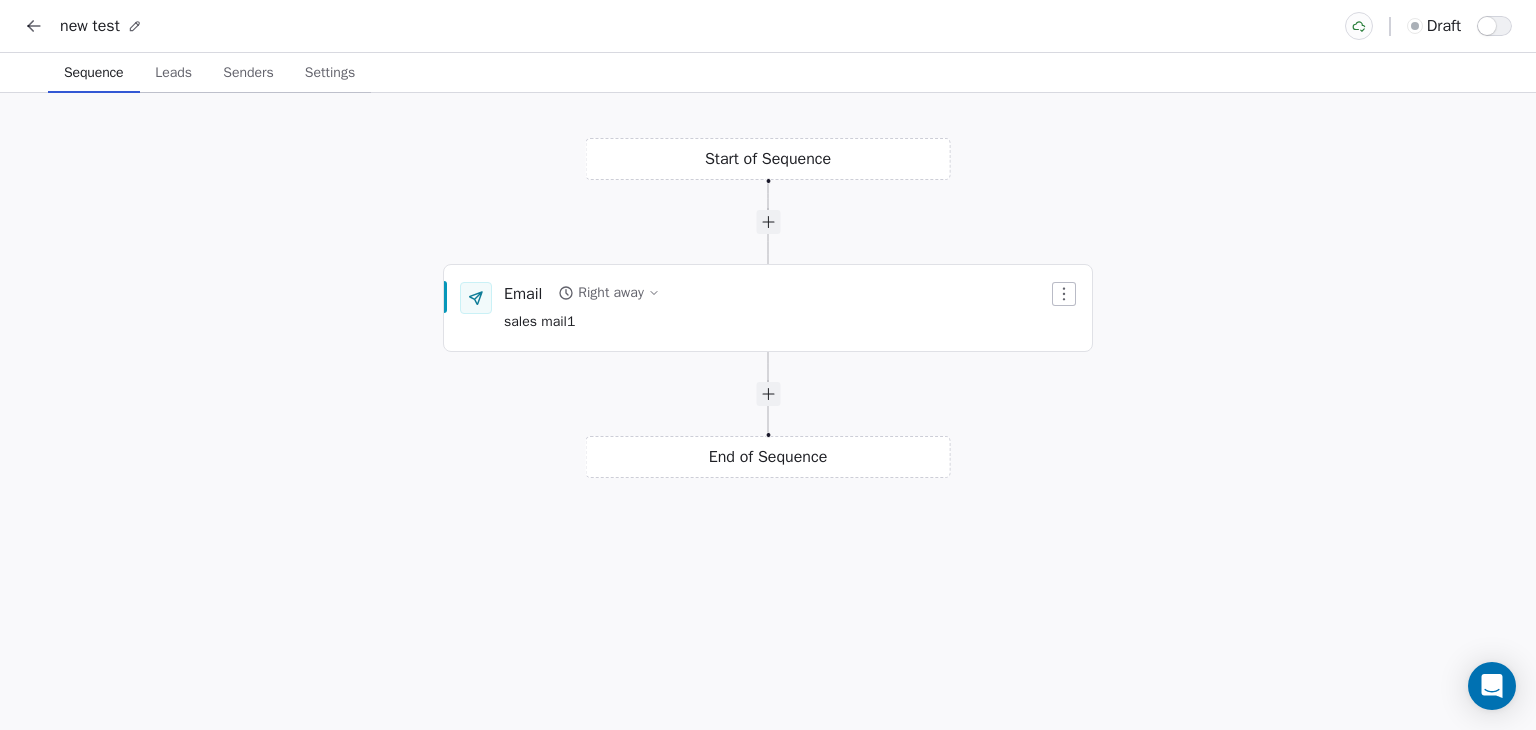 click on "Leads" at bounding box center [173, 73] 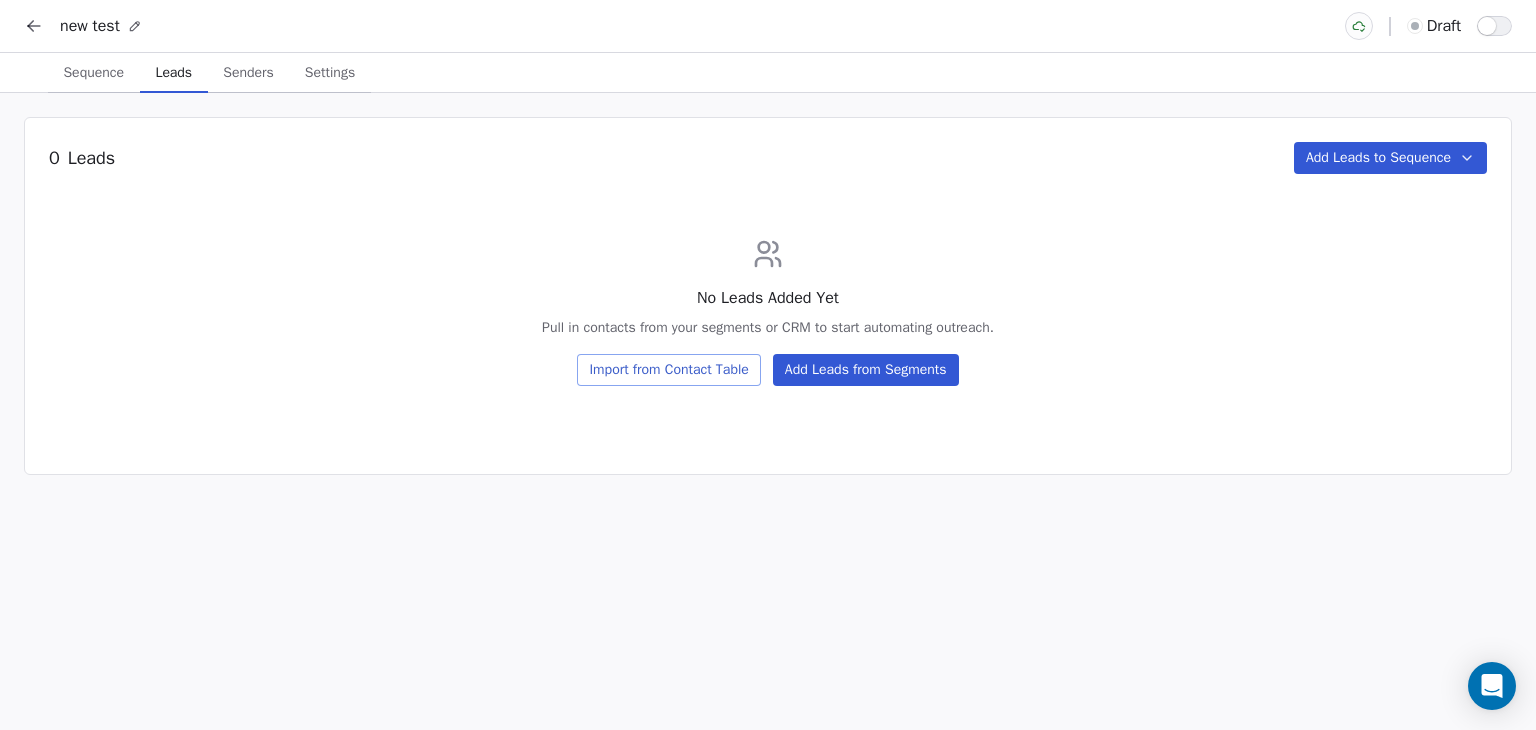 click on "Add Leads from Segments" at bounding box center (866, 370) 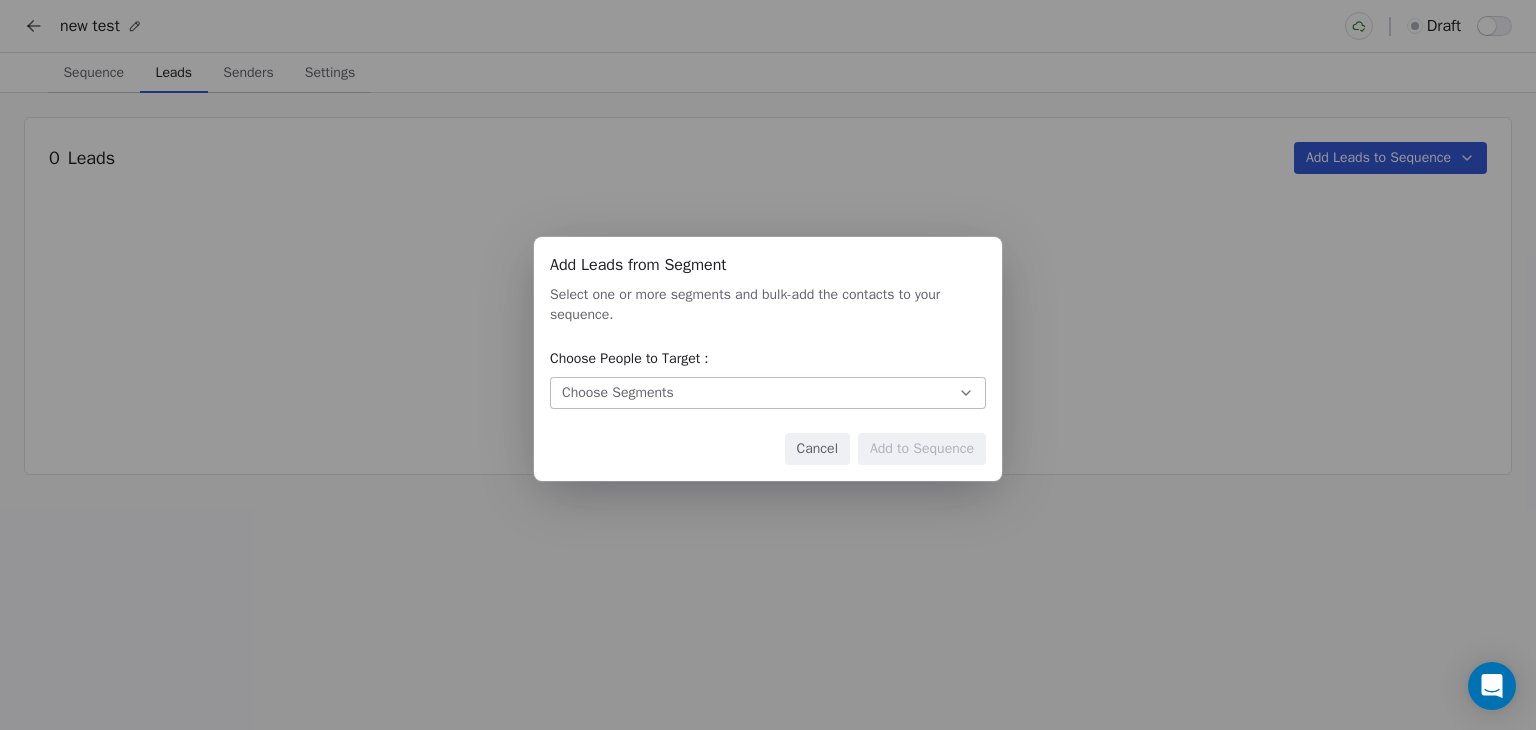 click on "Choose Segments" at bounding box center [768, 393] 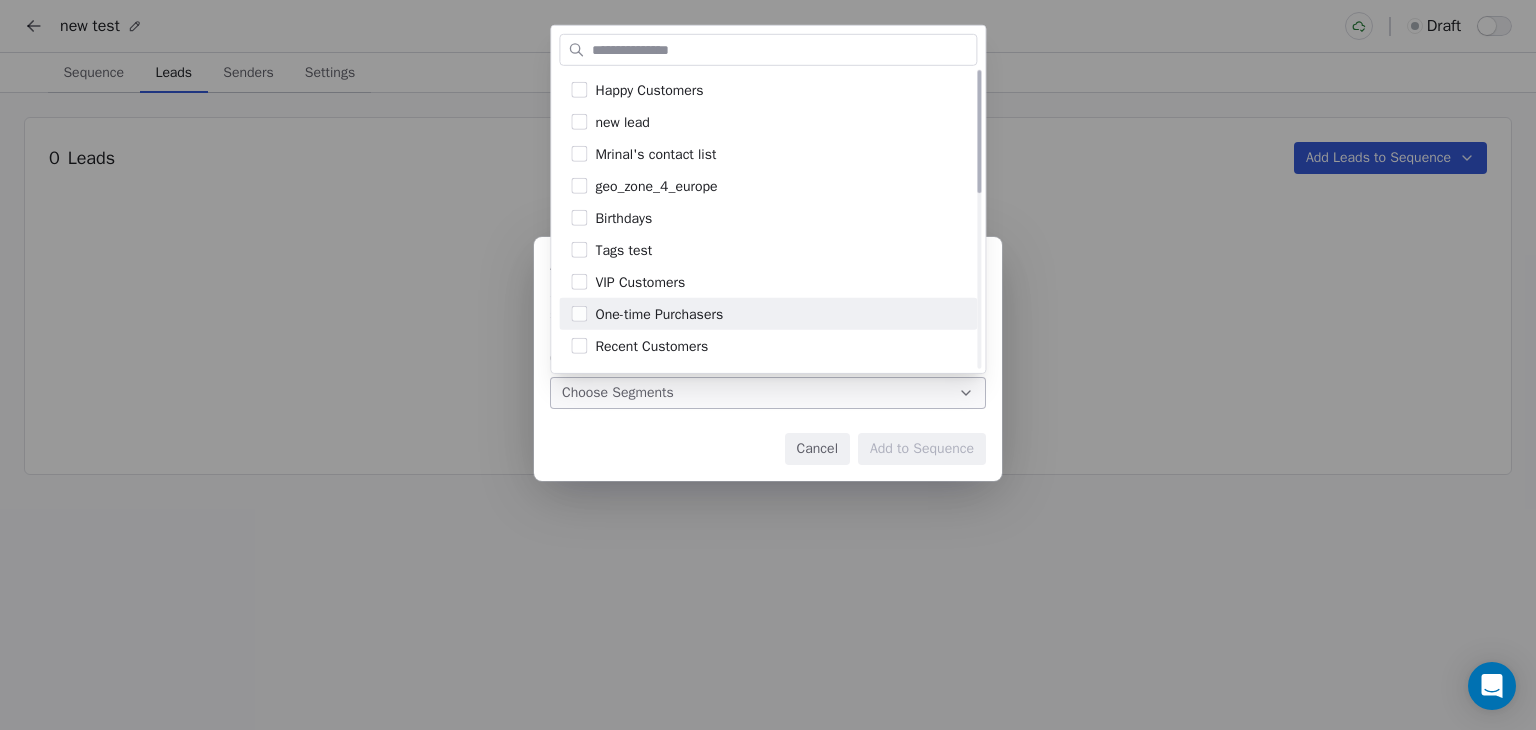 scroll, scrollTop: 0, scrollLeft: 0, axis: both 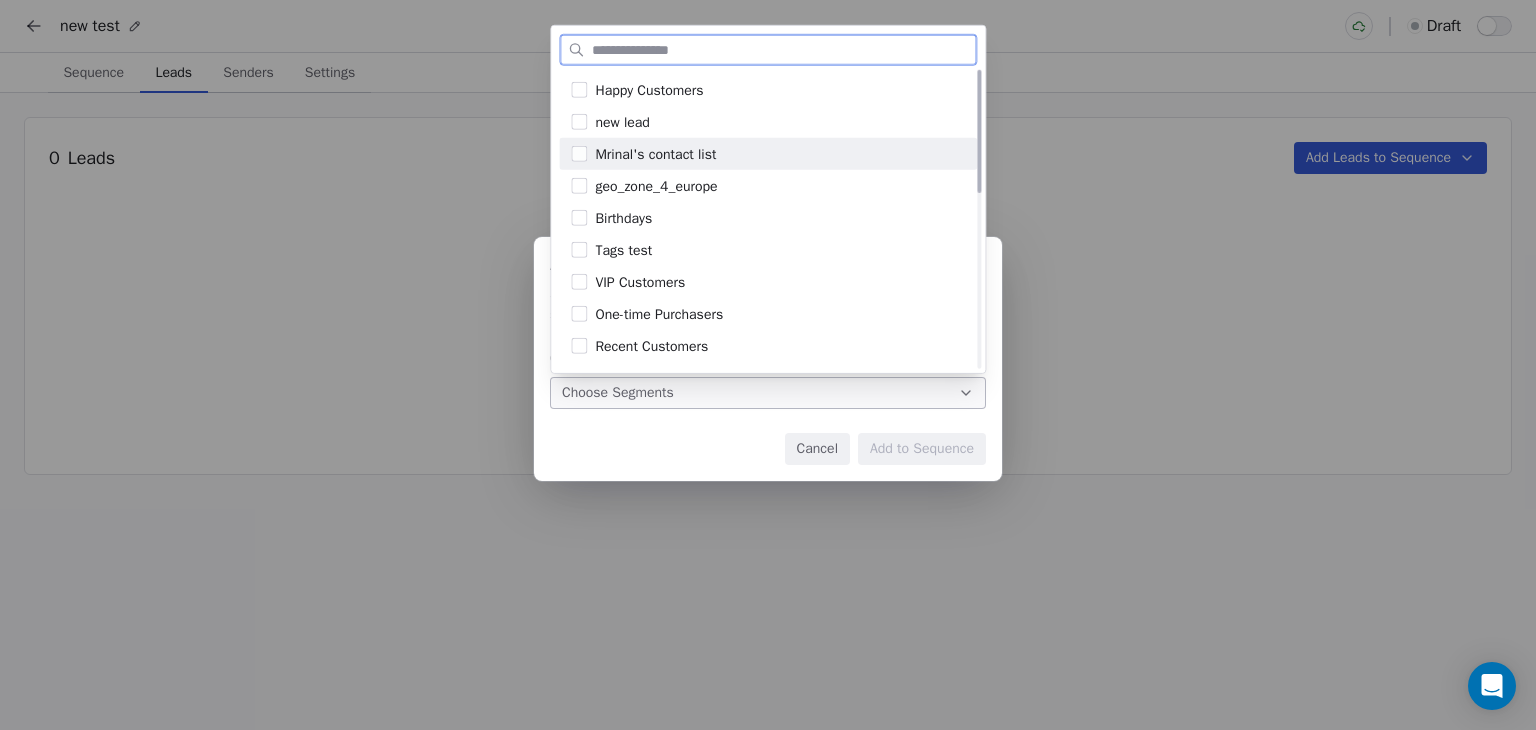 click at bounding box center (579, 154) 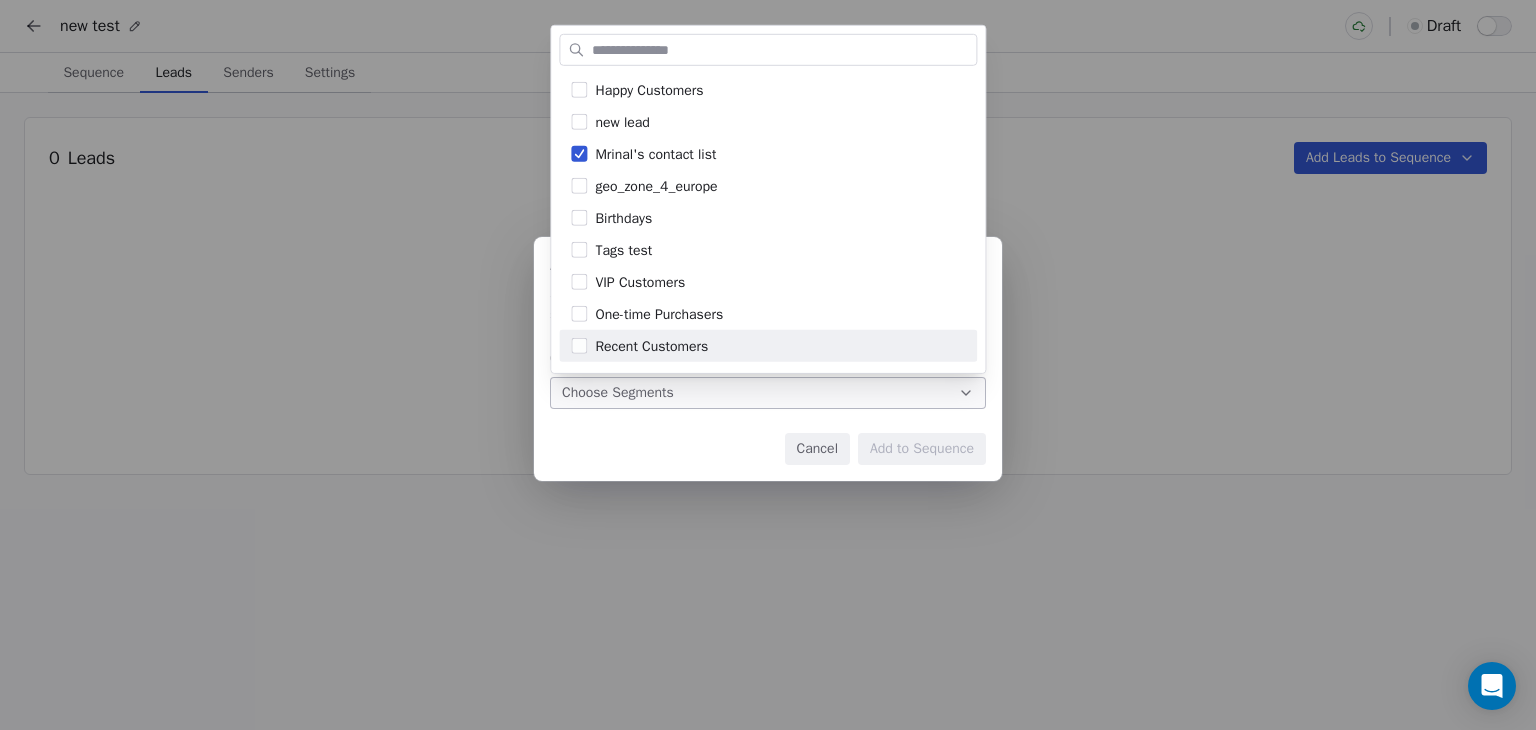 click on "Add Leads from Segment Add Leads from Segment Select one or more segments and bulk-add the contacts to your sequence. Choose People to Target : Choose Segments Cancel Add to Sequence" at bounding box center [768, 365] 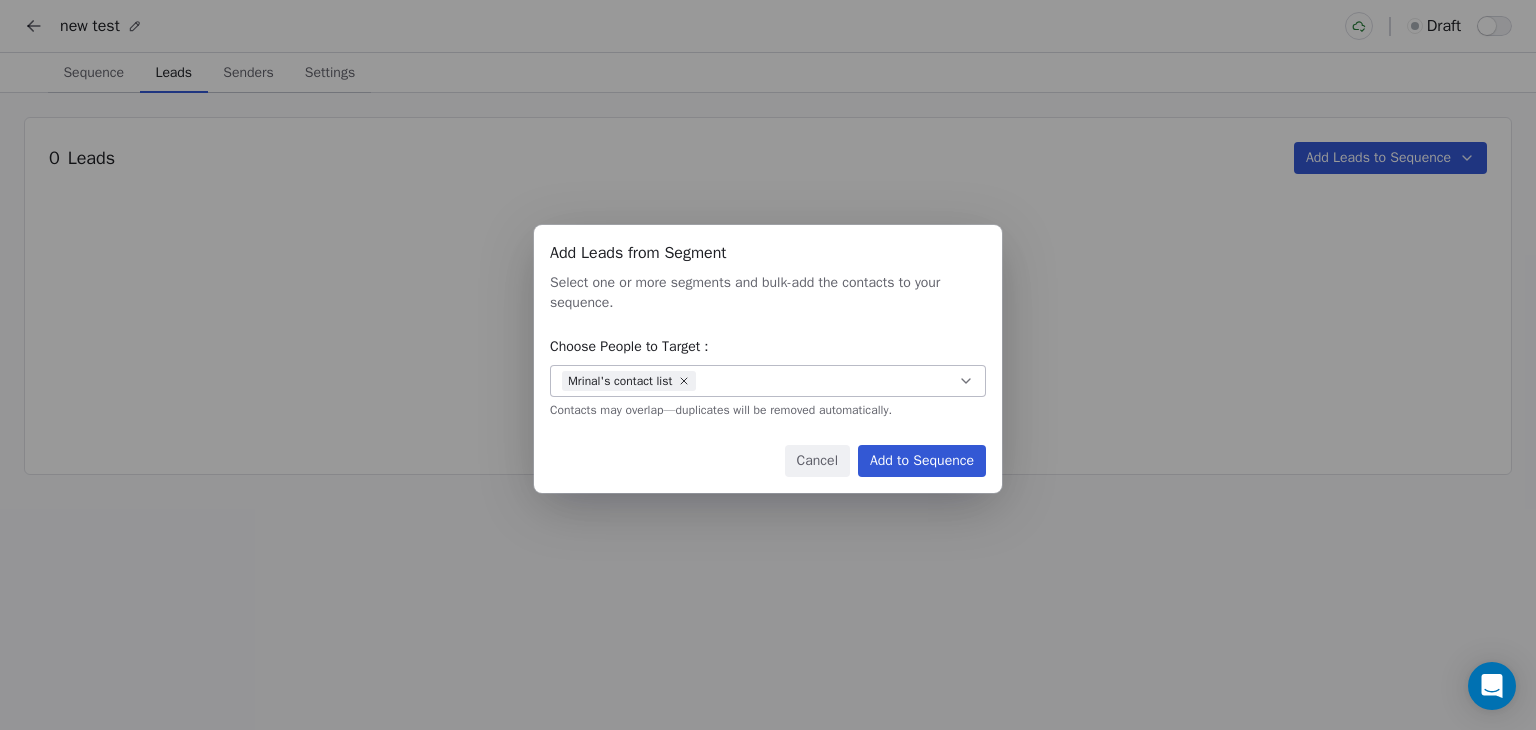 click on "Add to Sequence" at bounding box center [922, 461] 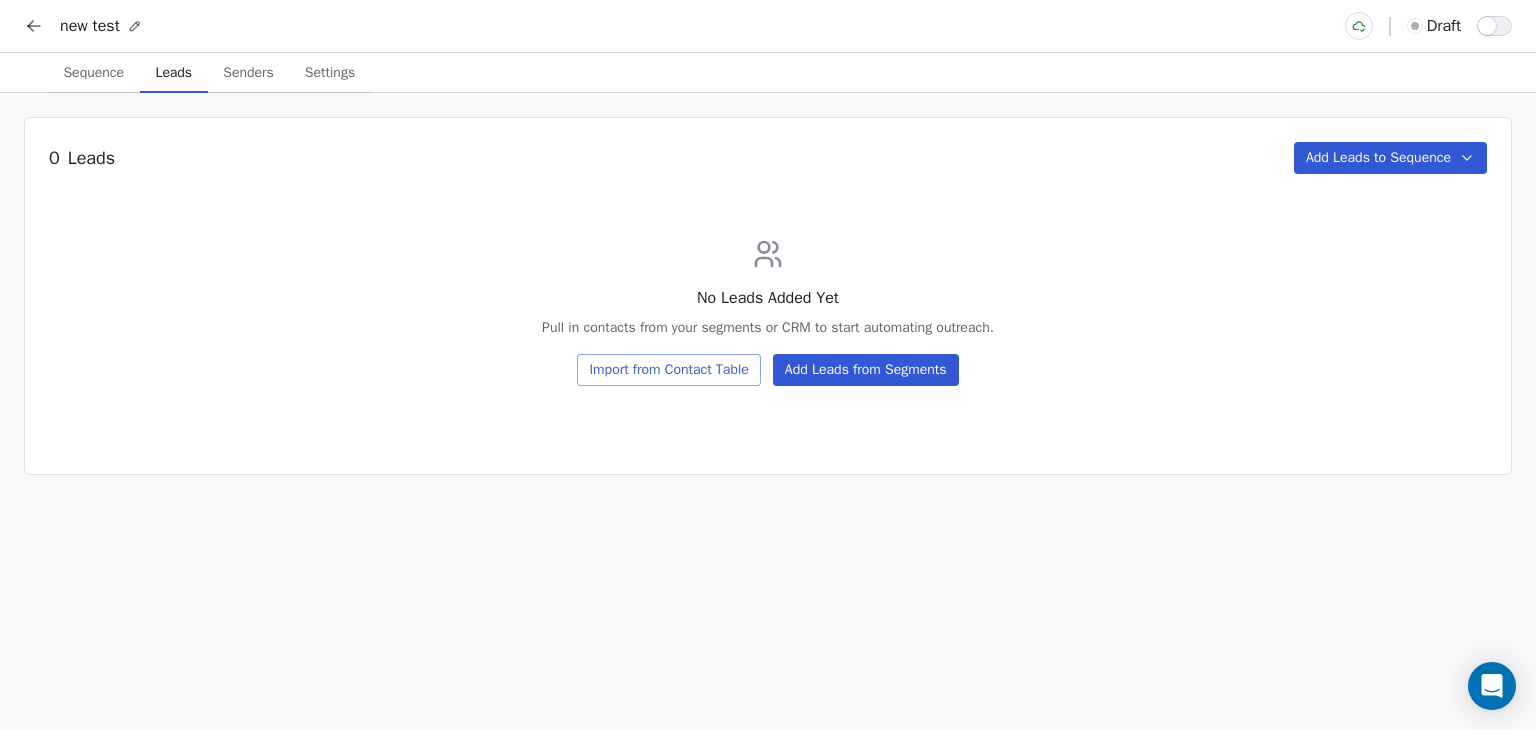 click on "Sequence" at bounding box center (93, 73) 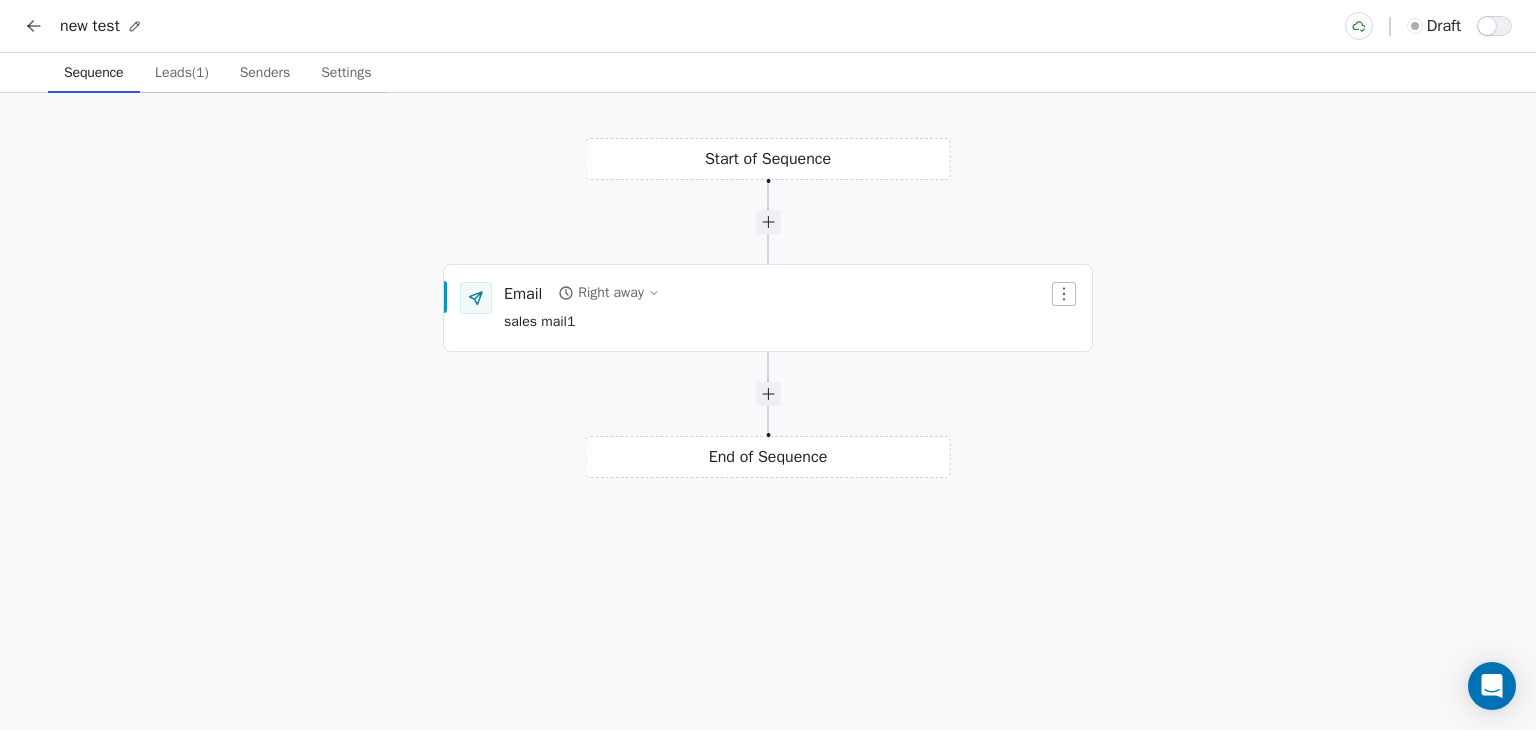 click on "Start of Sequence Email Right away sales mail1 End of Sequence" at bounding box center [768, 411] 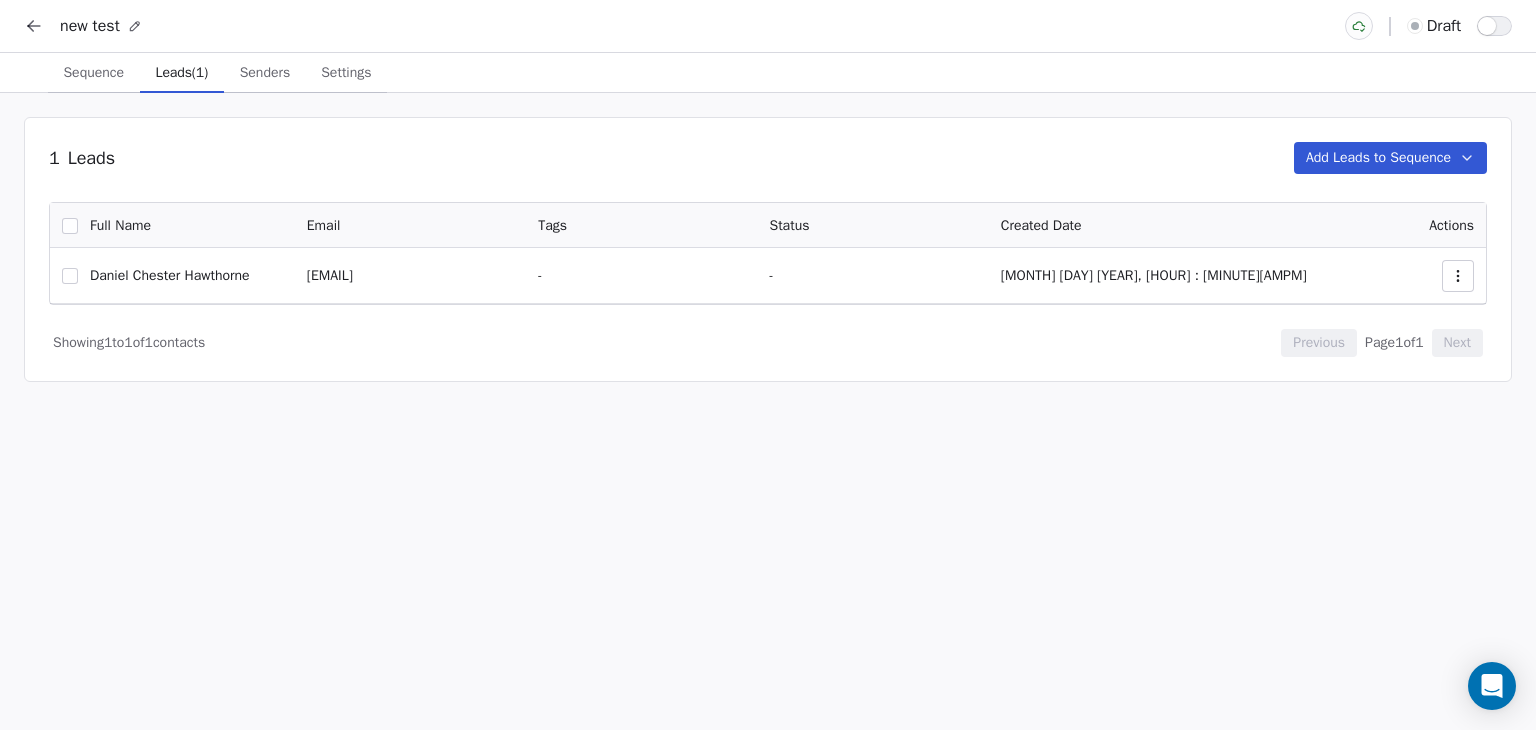 click on "Senders" at bounding box center [265, 73] 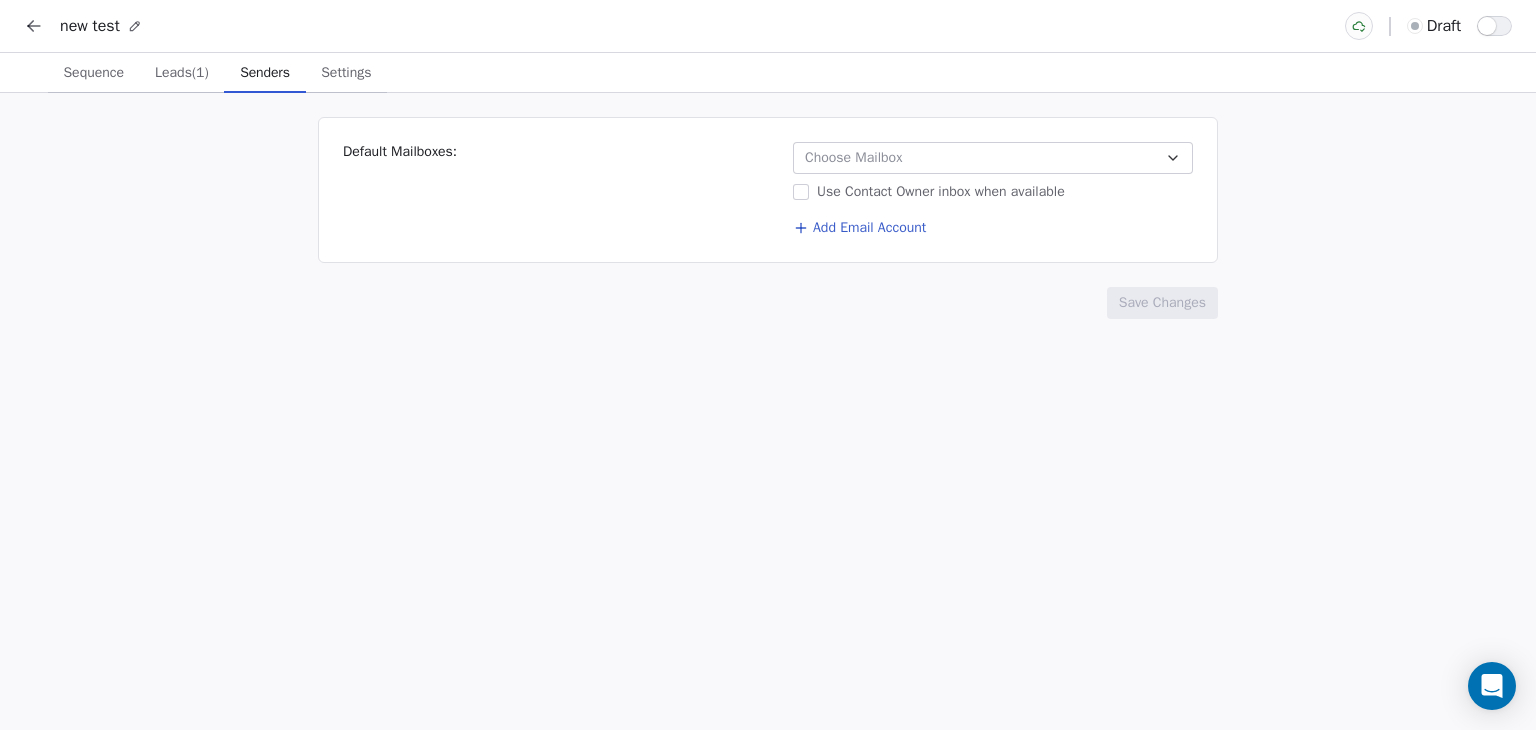 click on "Choose Mailbox" at bounding box center (853, 158) 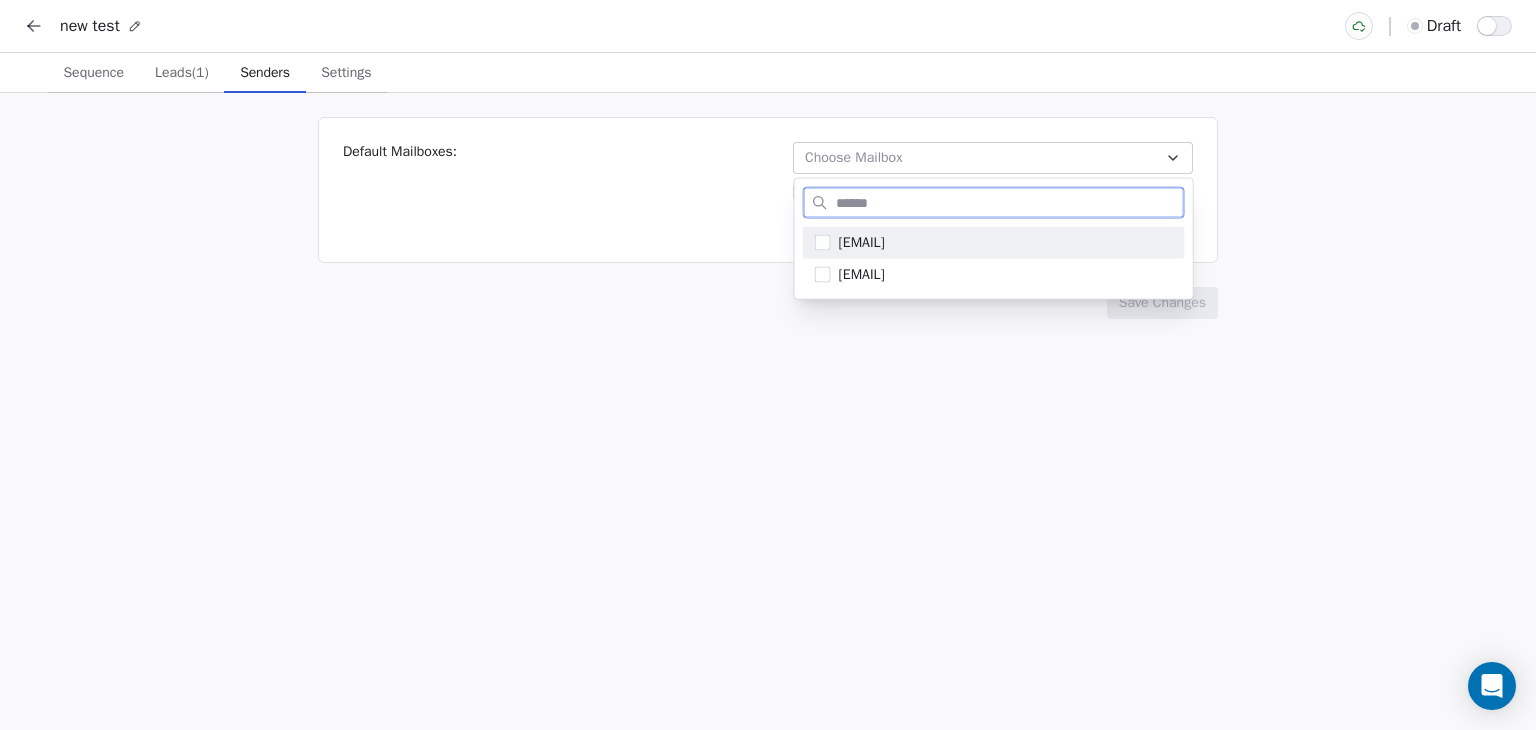 click at bounding box center (823, 243) 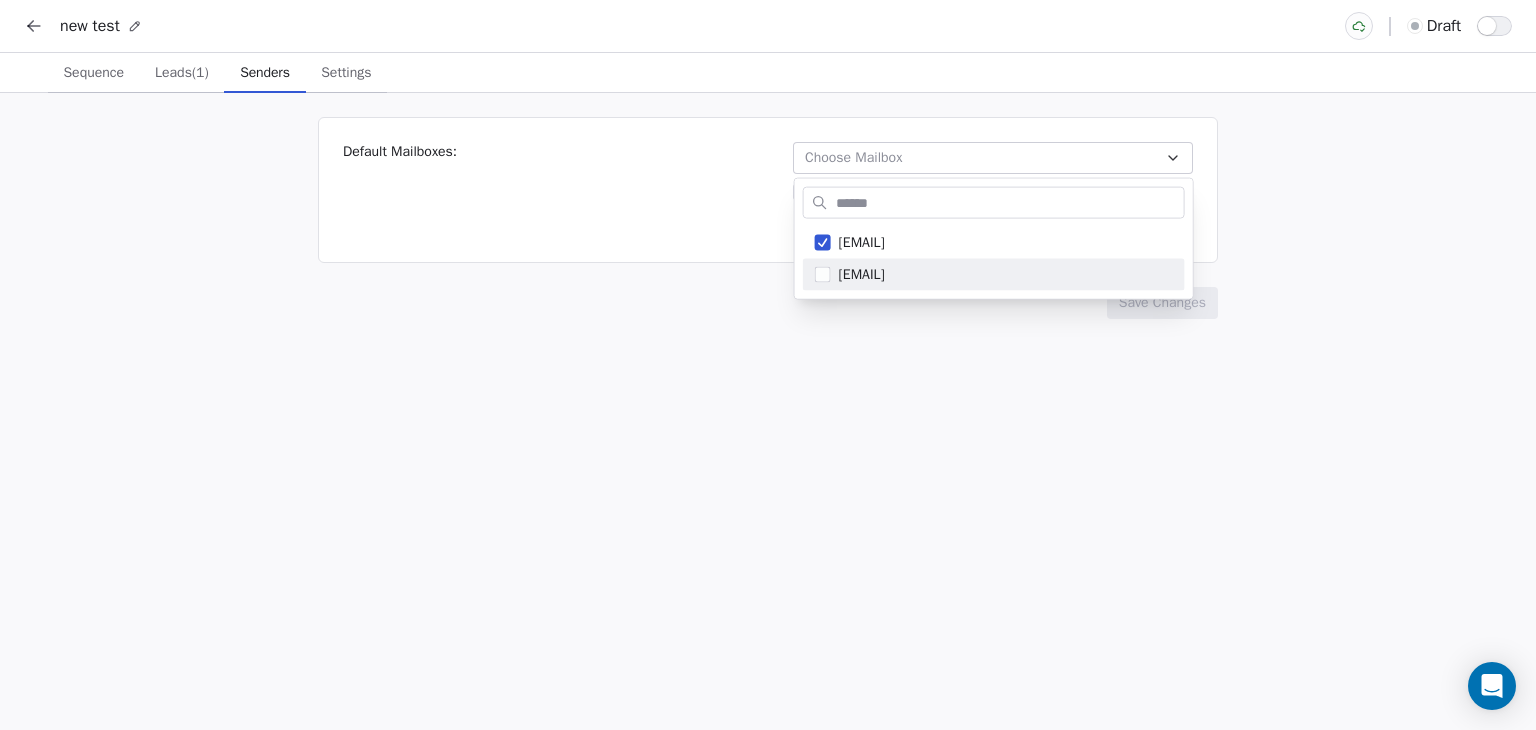 click on "new test draft Sequence Sequence Leads (1) Leads (1) Senders Senders Settings Settings Default Mailboxes: Choose Mailbox Use Contact Owner inbox when available Add Email Account Save Changes
mrinal.bankar456@gmail.com harinder81.au@gmail.com" at bounding box center (768, 365) 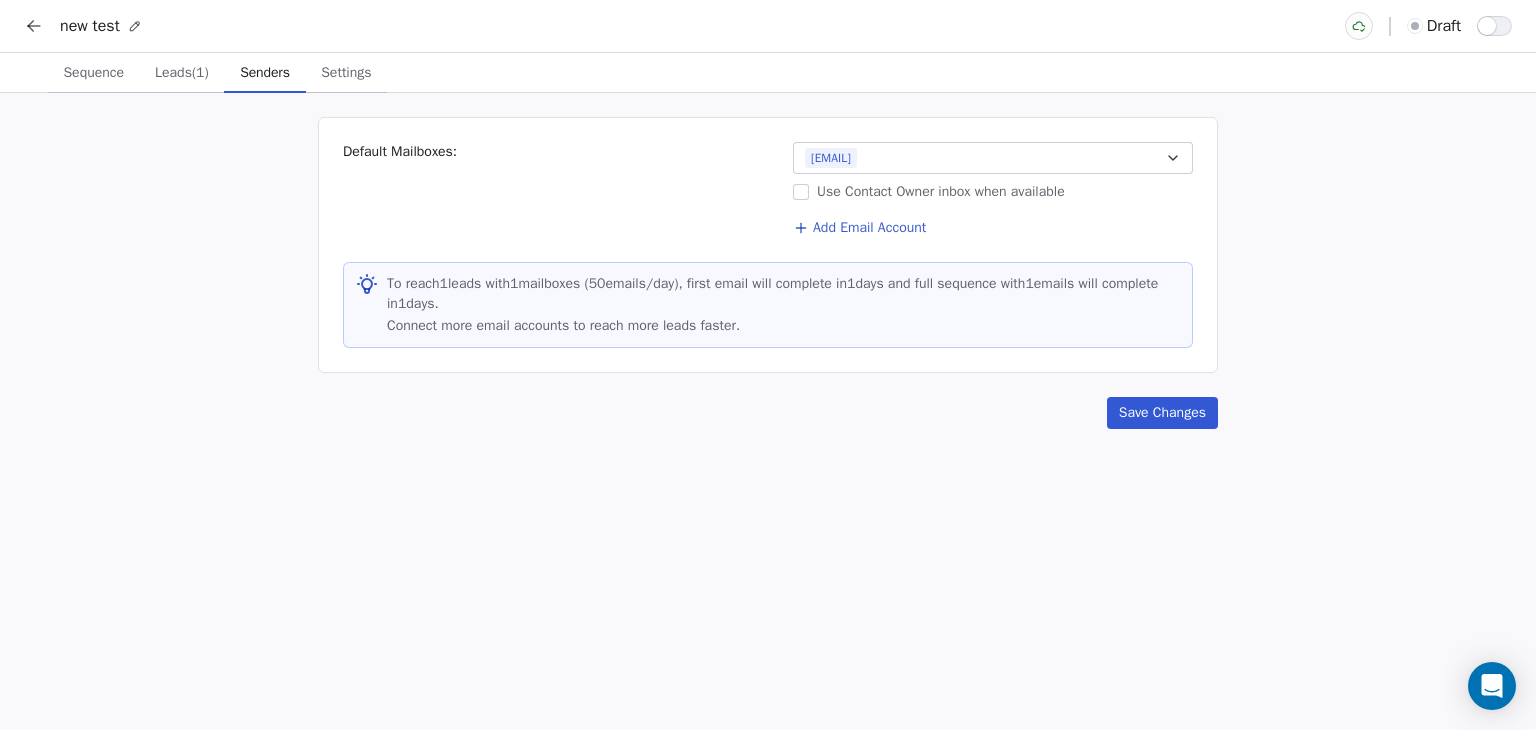 click on "Save Changes" at bounding box center [1162, 413] 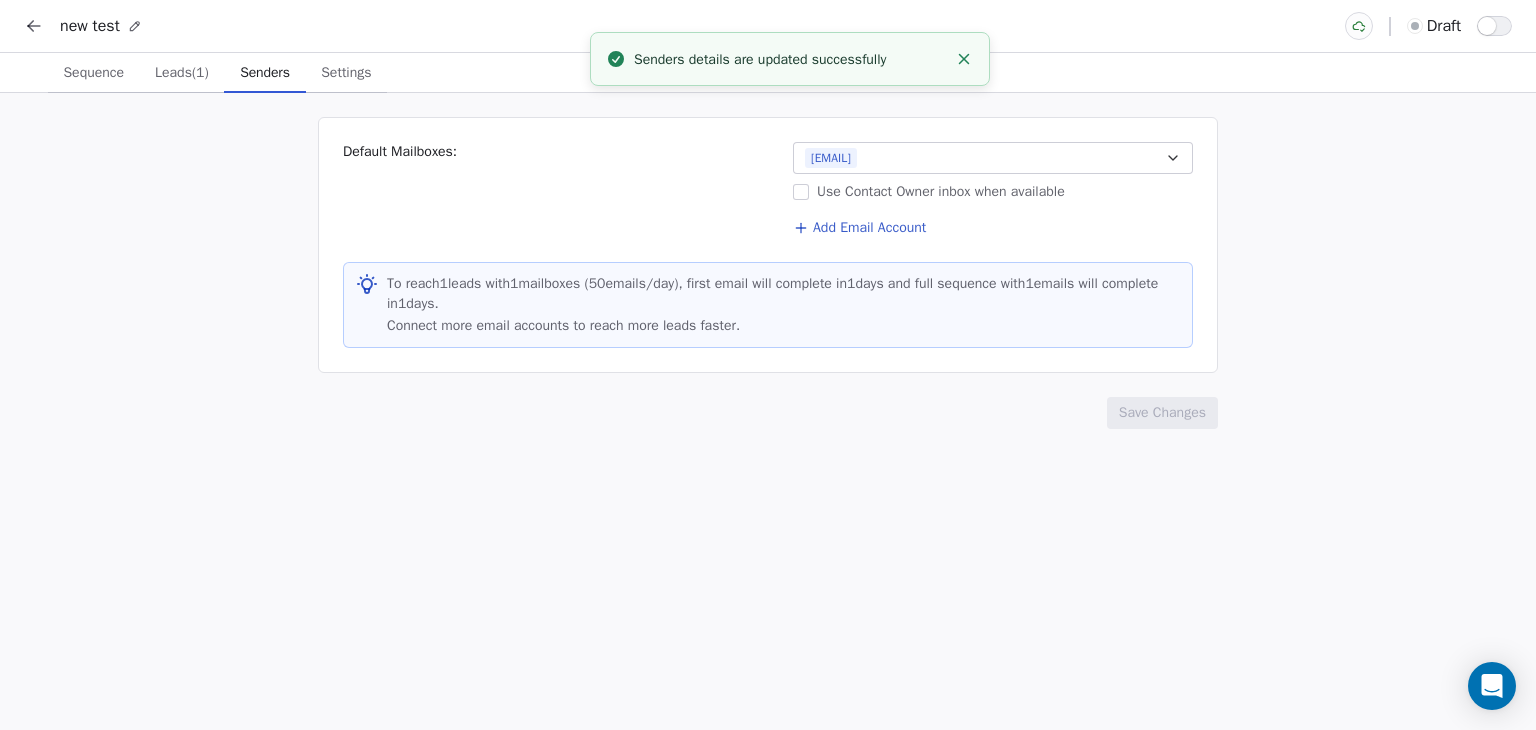 click on "Settings" at bounding box center [346, 73] 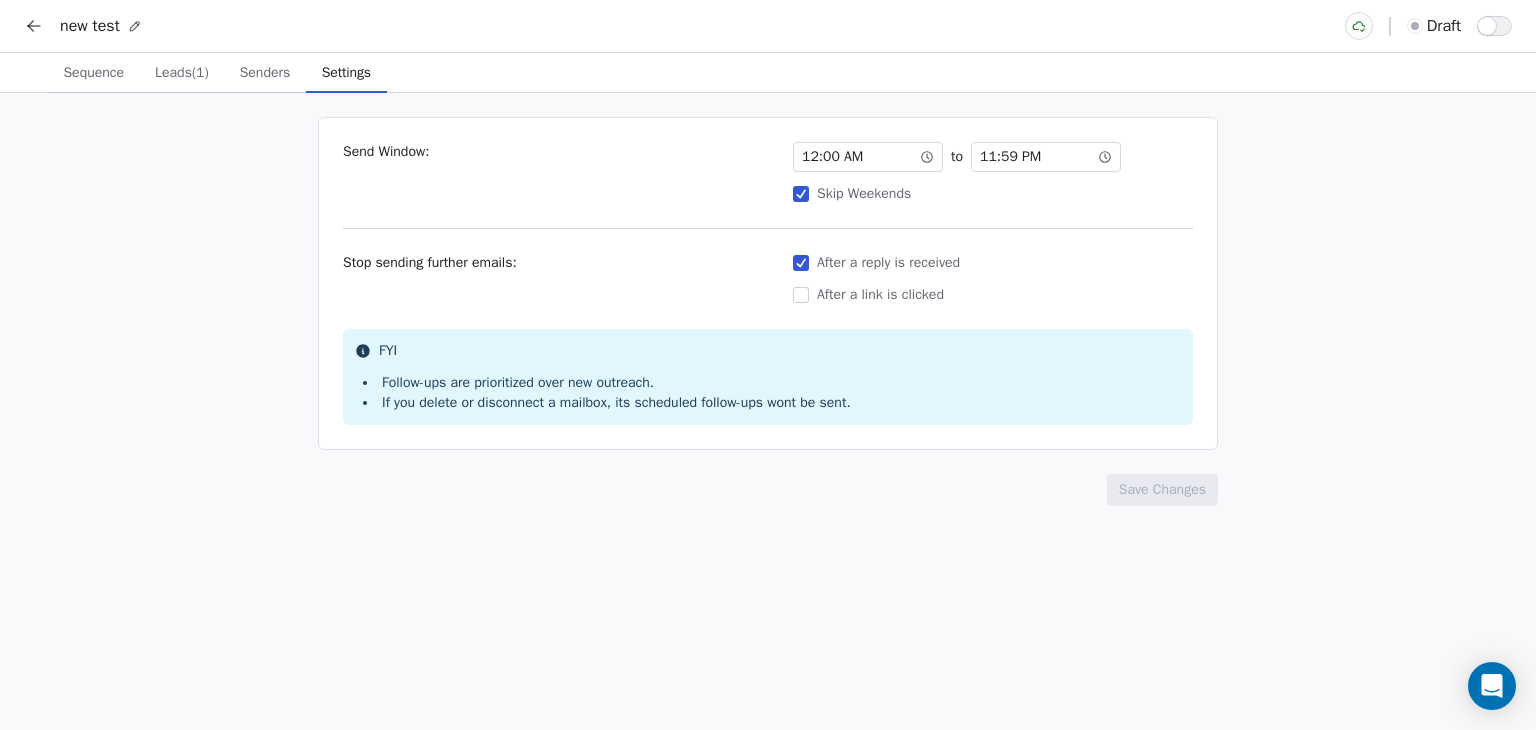 click on "Sequence" at bounding box center [93, 73] 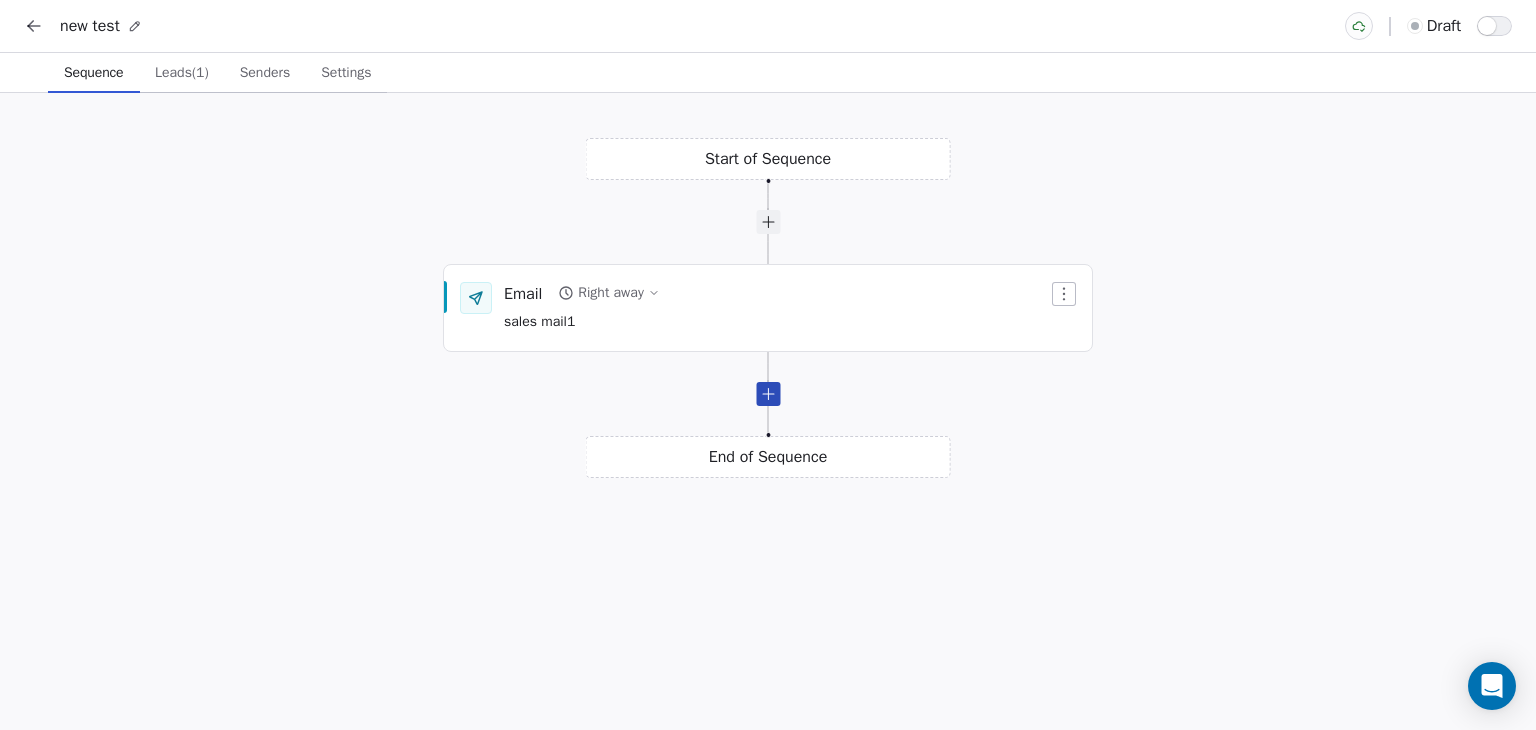 click at bounding box center [768, 394] 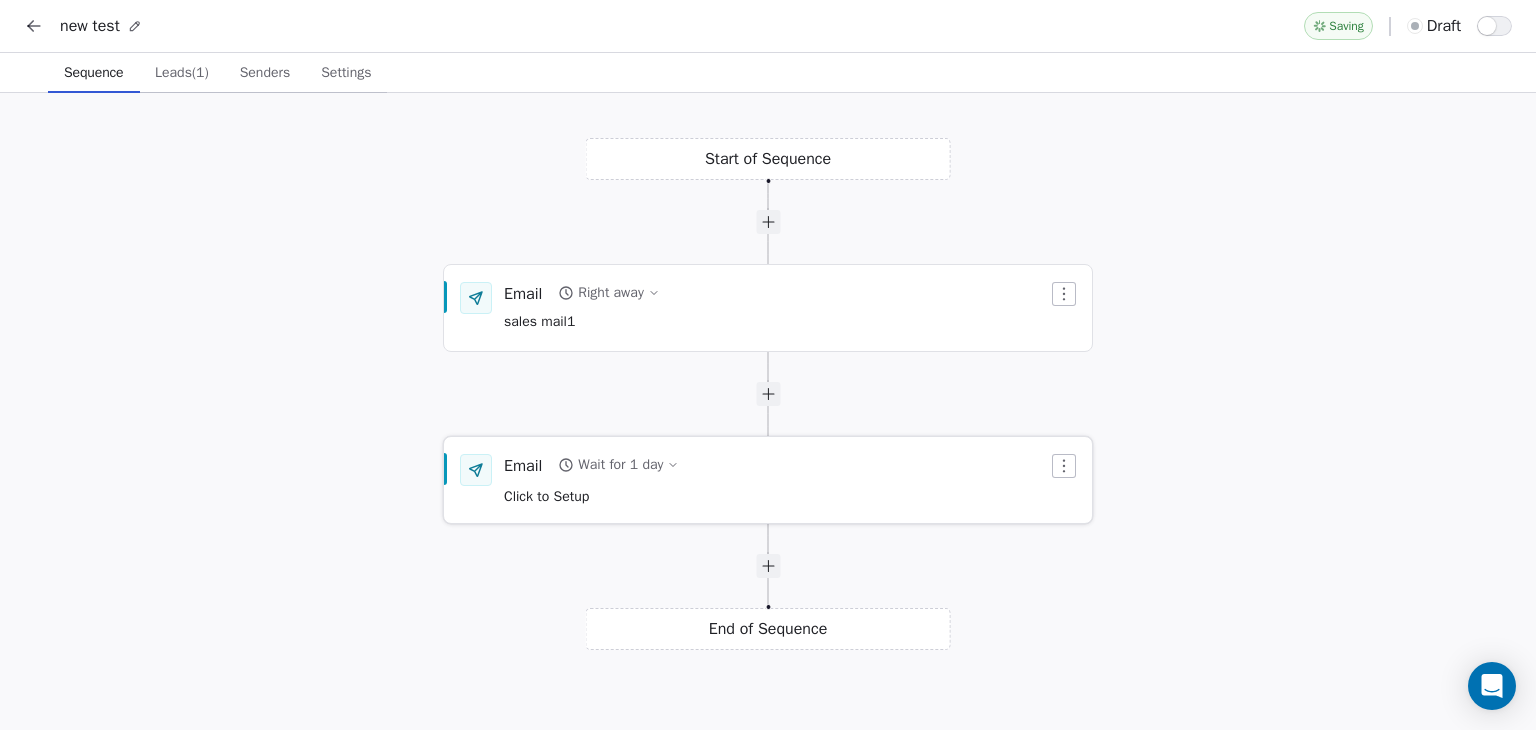 click on "Email Wait for 1 day Click to Setup" at bounding box center (776, 480) 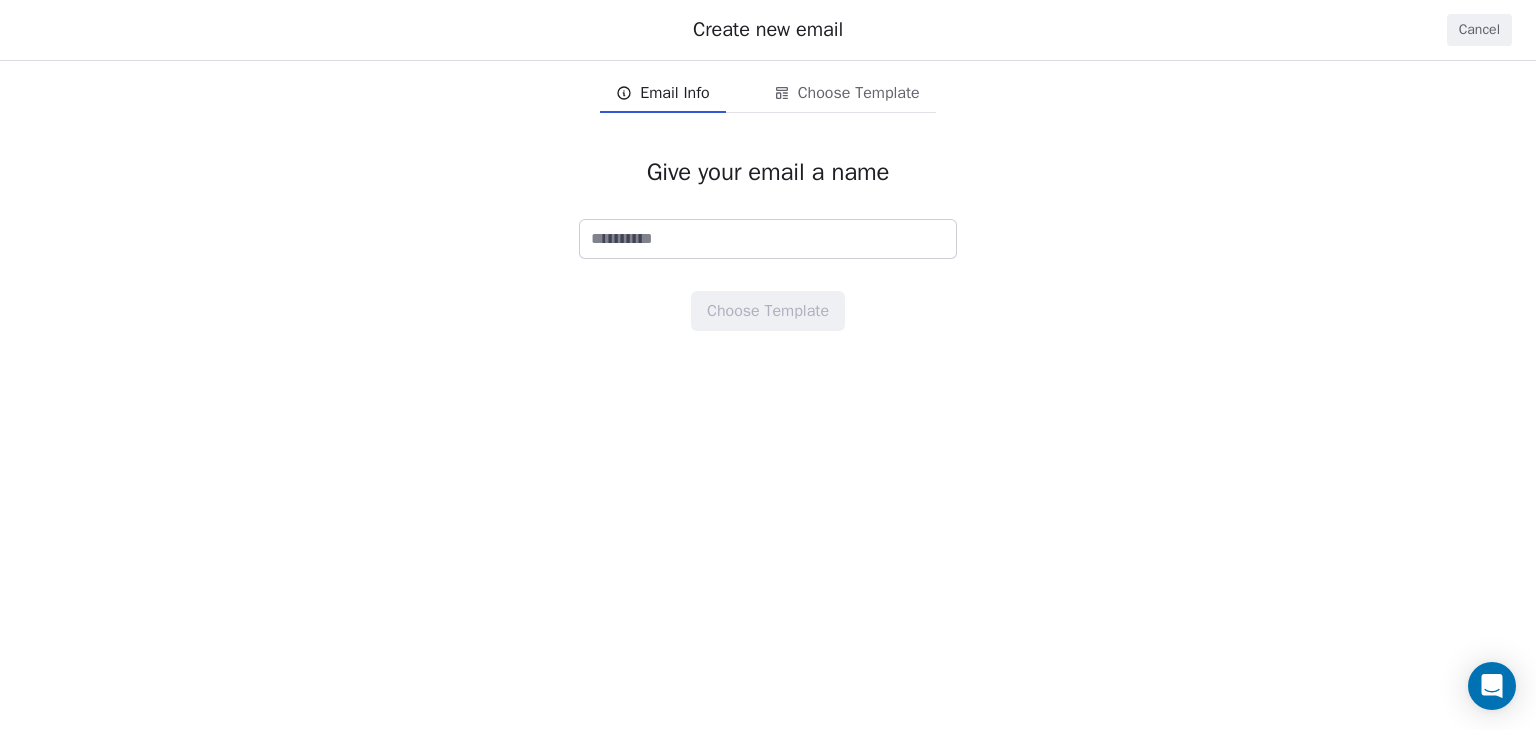click on "Cancel" at bounding box center [1479, 30] 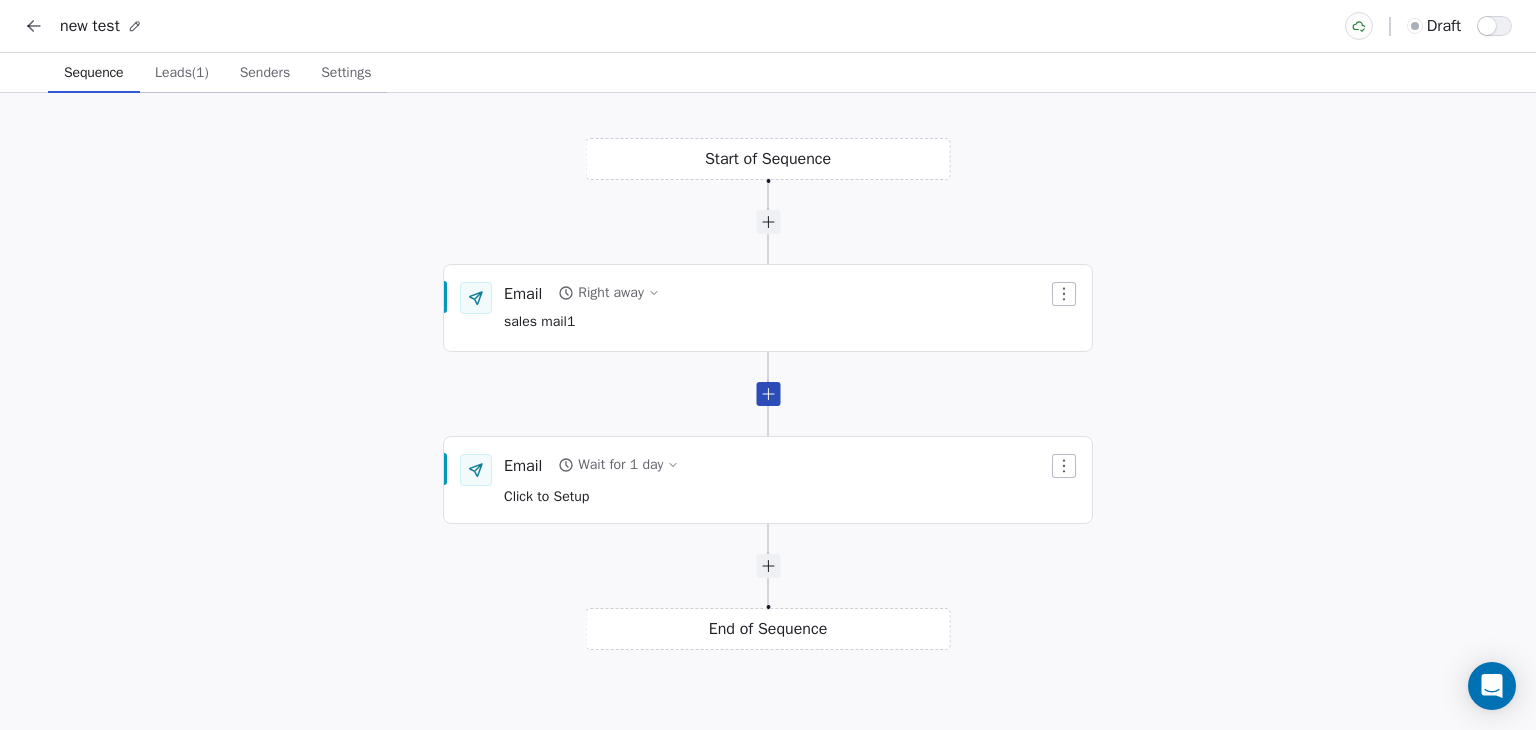 click at bounding box center (768, 394) 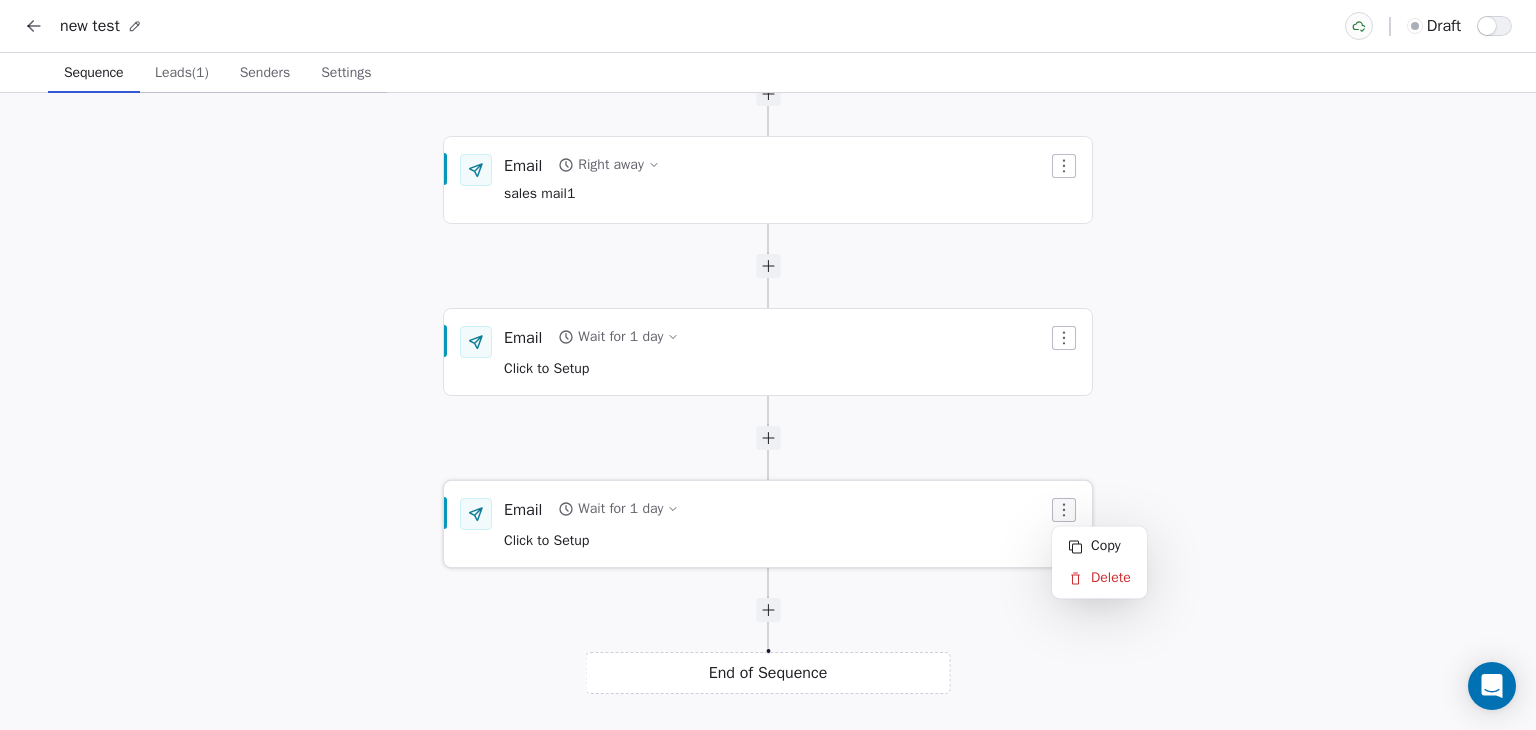 click 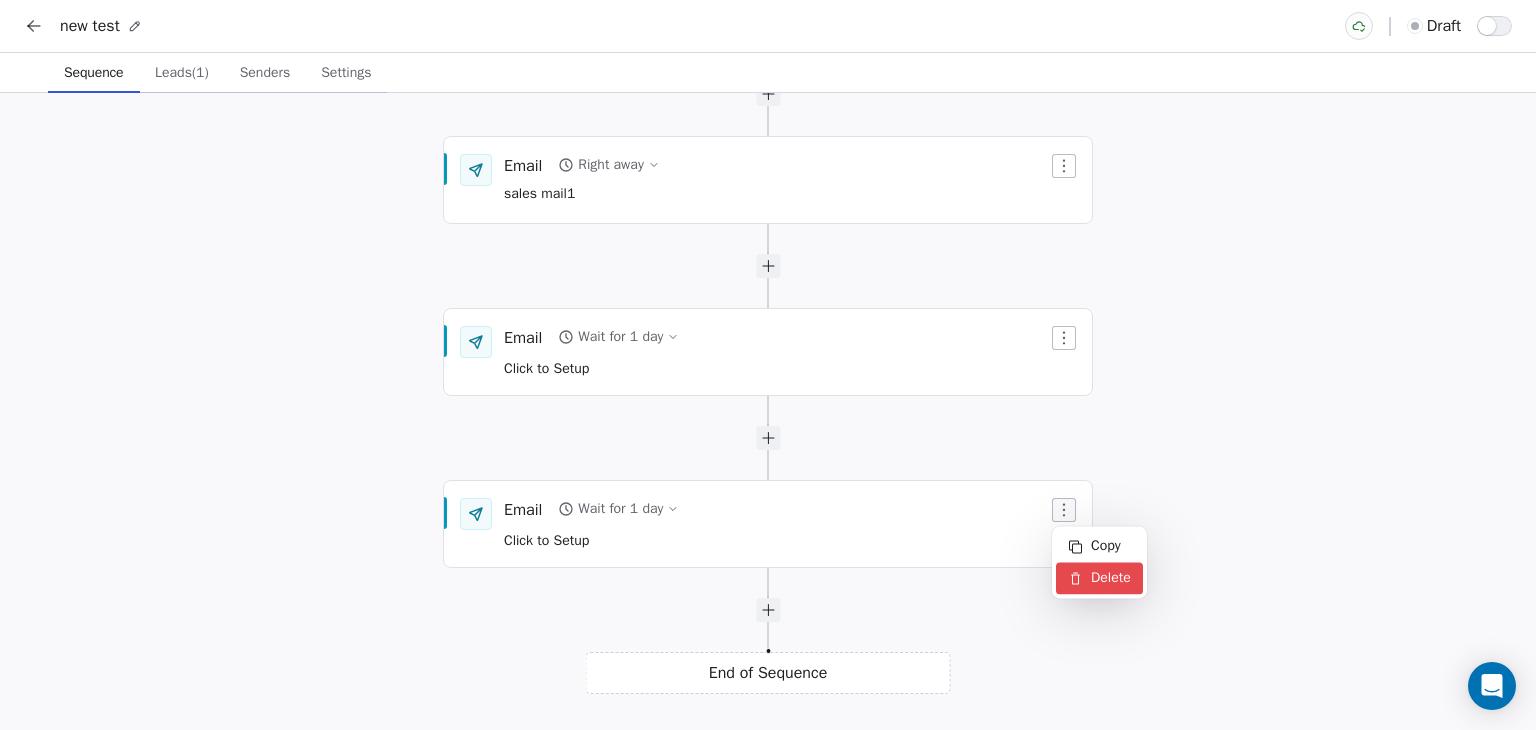 click on "Delete" at bounding box center (1099, 578) 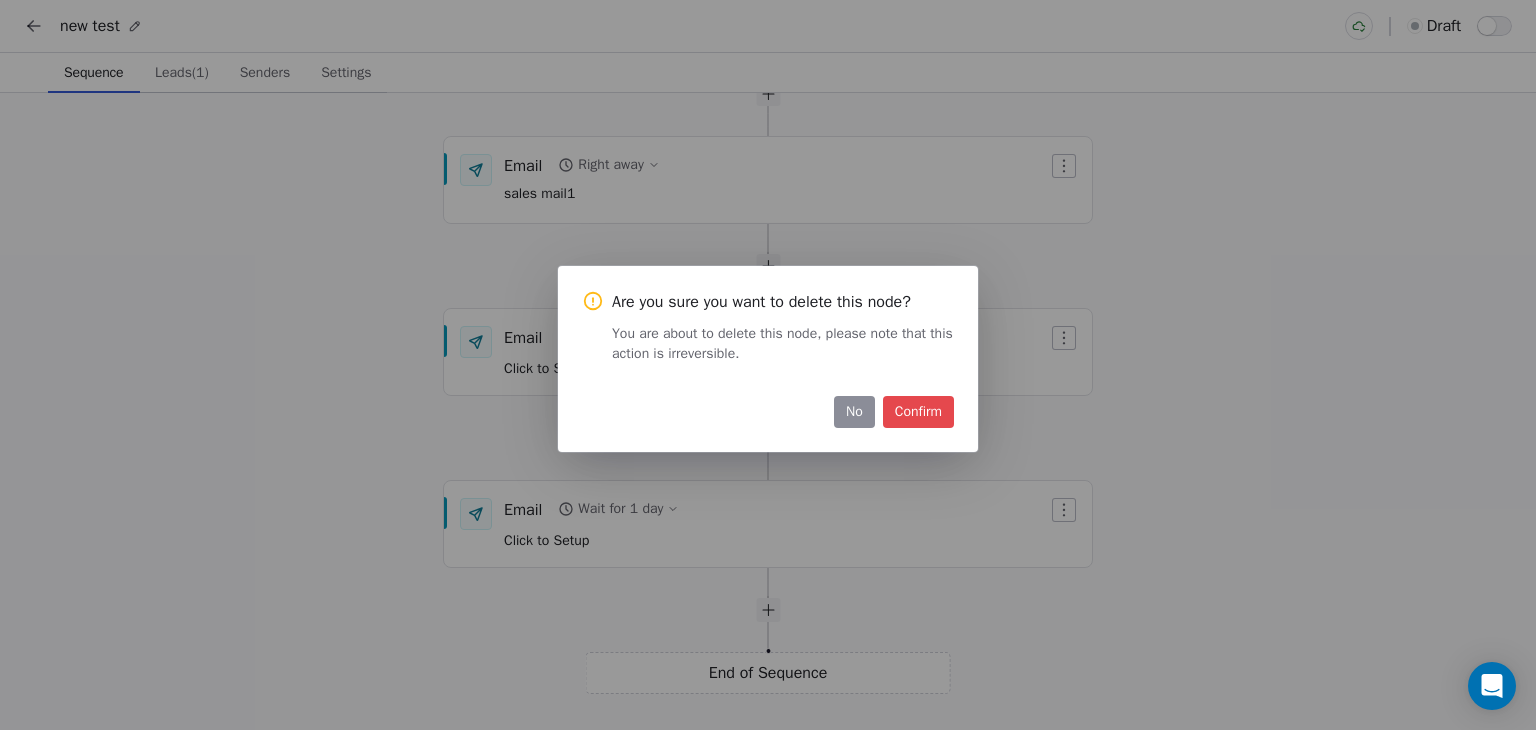 click on "Confirm" at bounding box center [918, 412] 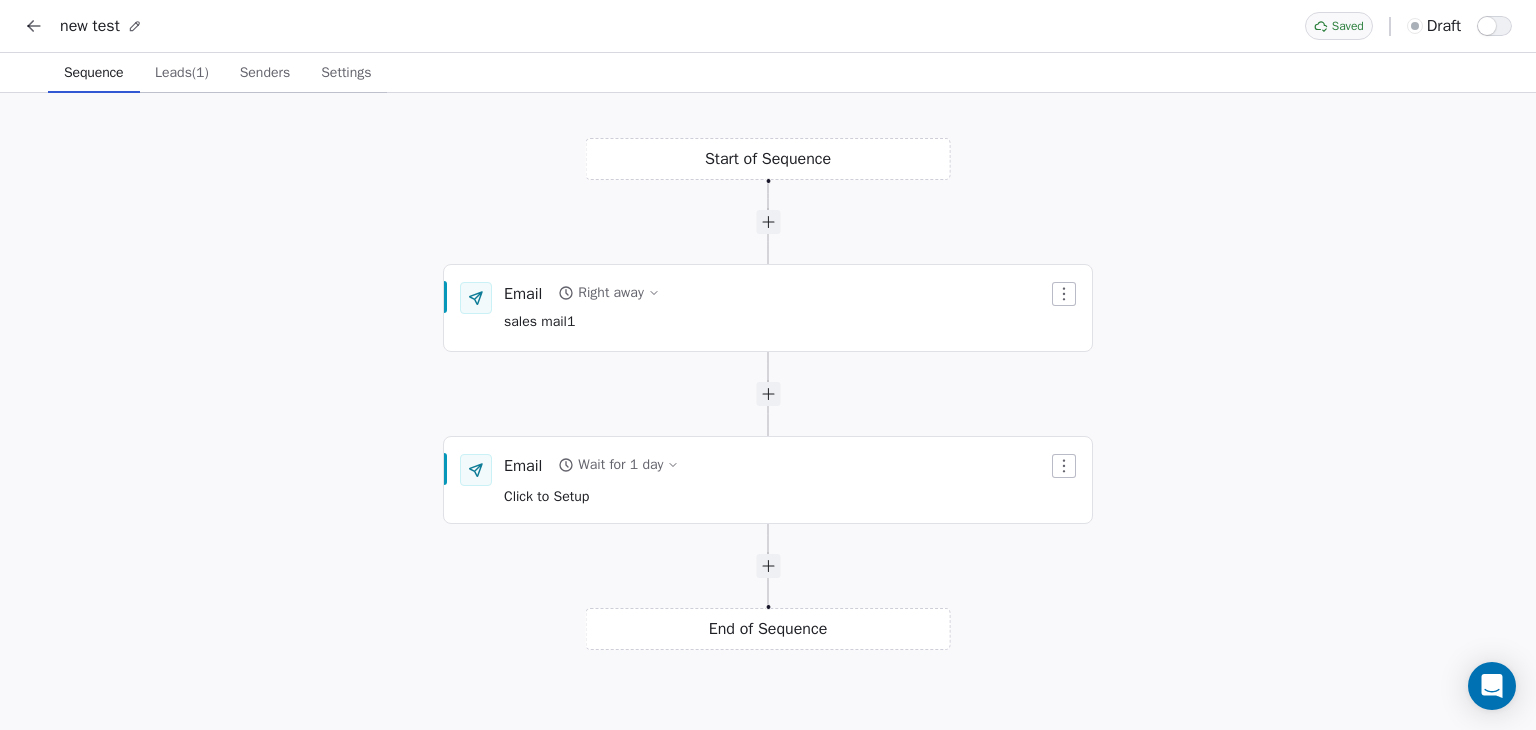 click on "Settings" at bounding box center [346, 73] 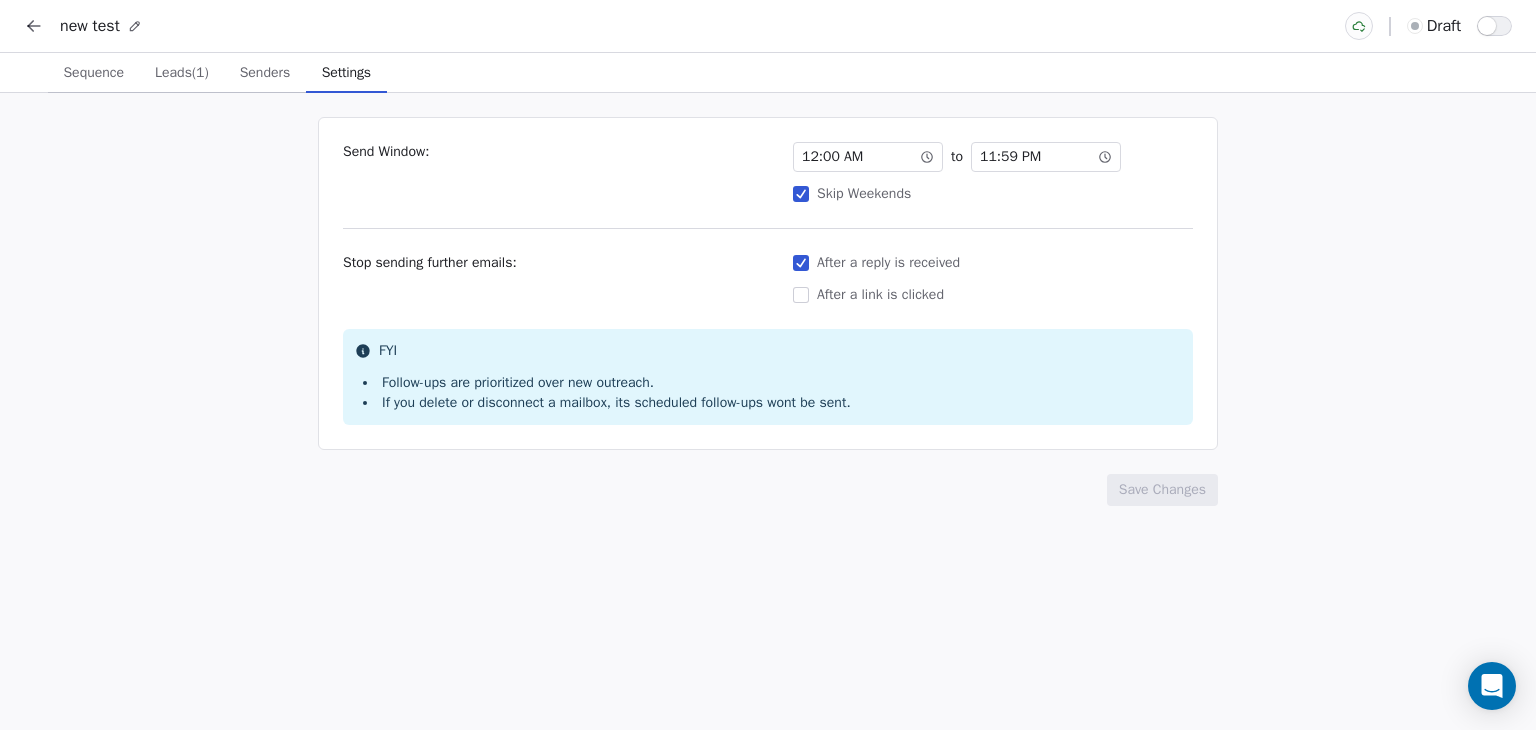 click on "Senders" at bounding box center (265, 73) 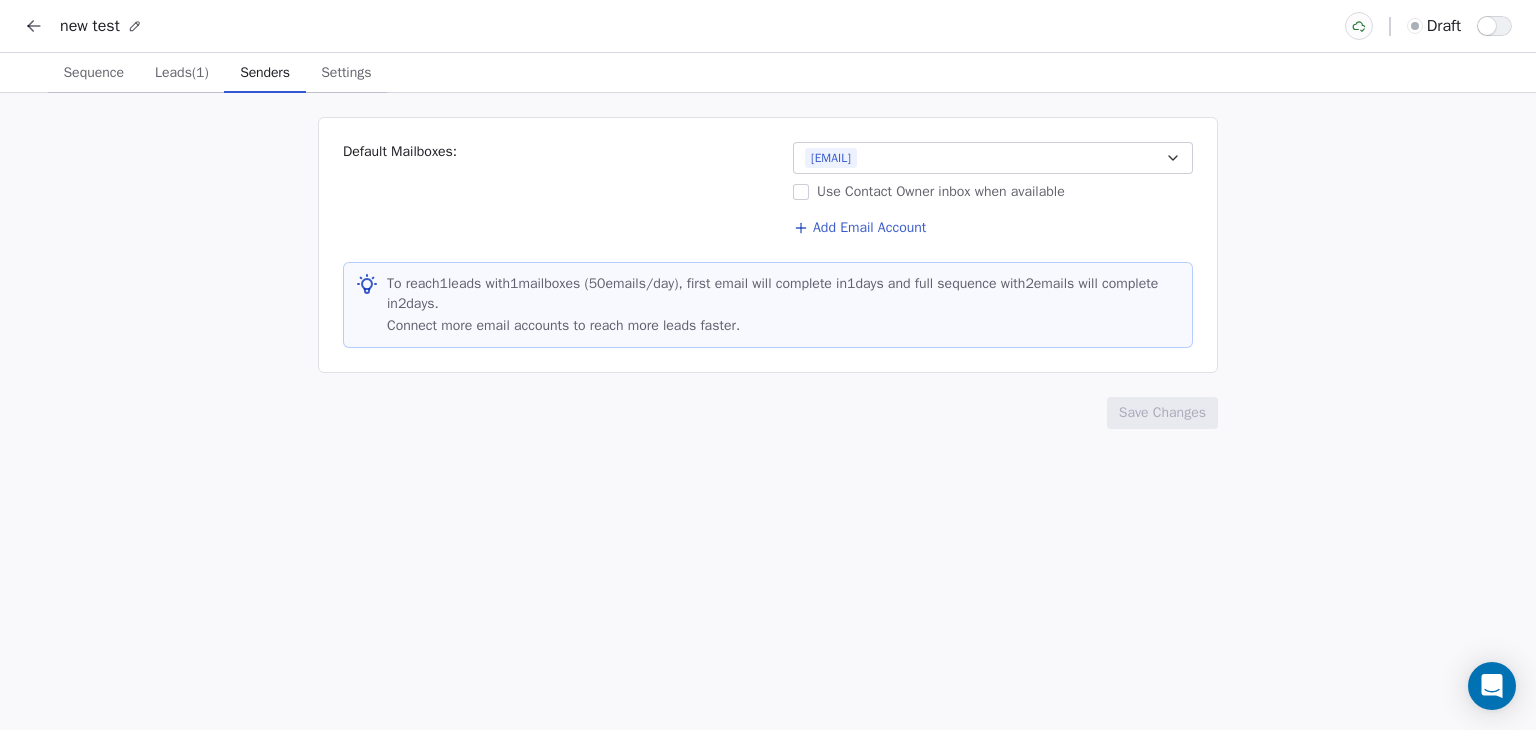 click on "Settings" at bounding box center (346, 73) 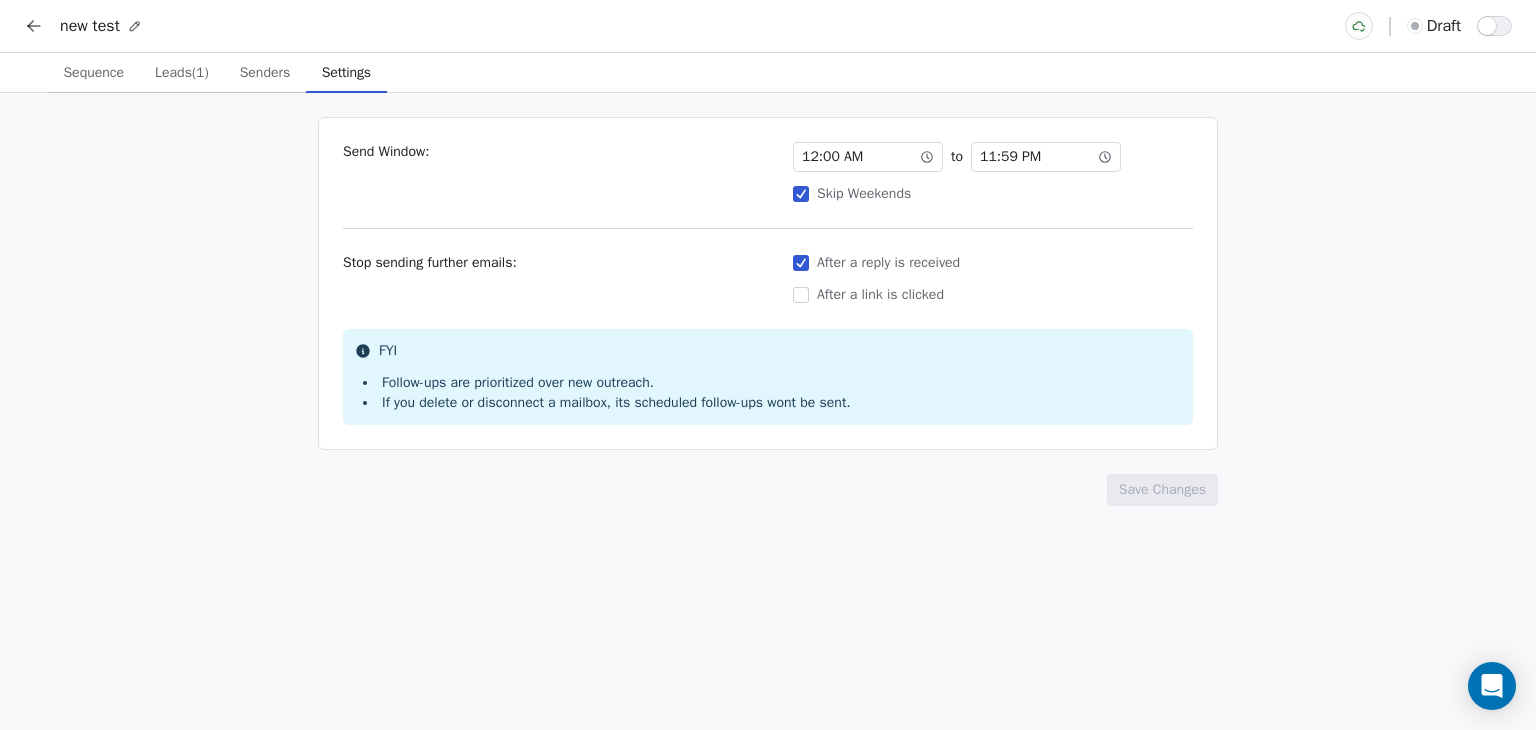 click on "Senders Senders" at bounding box center [265, 73] 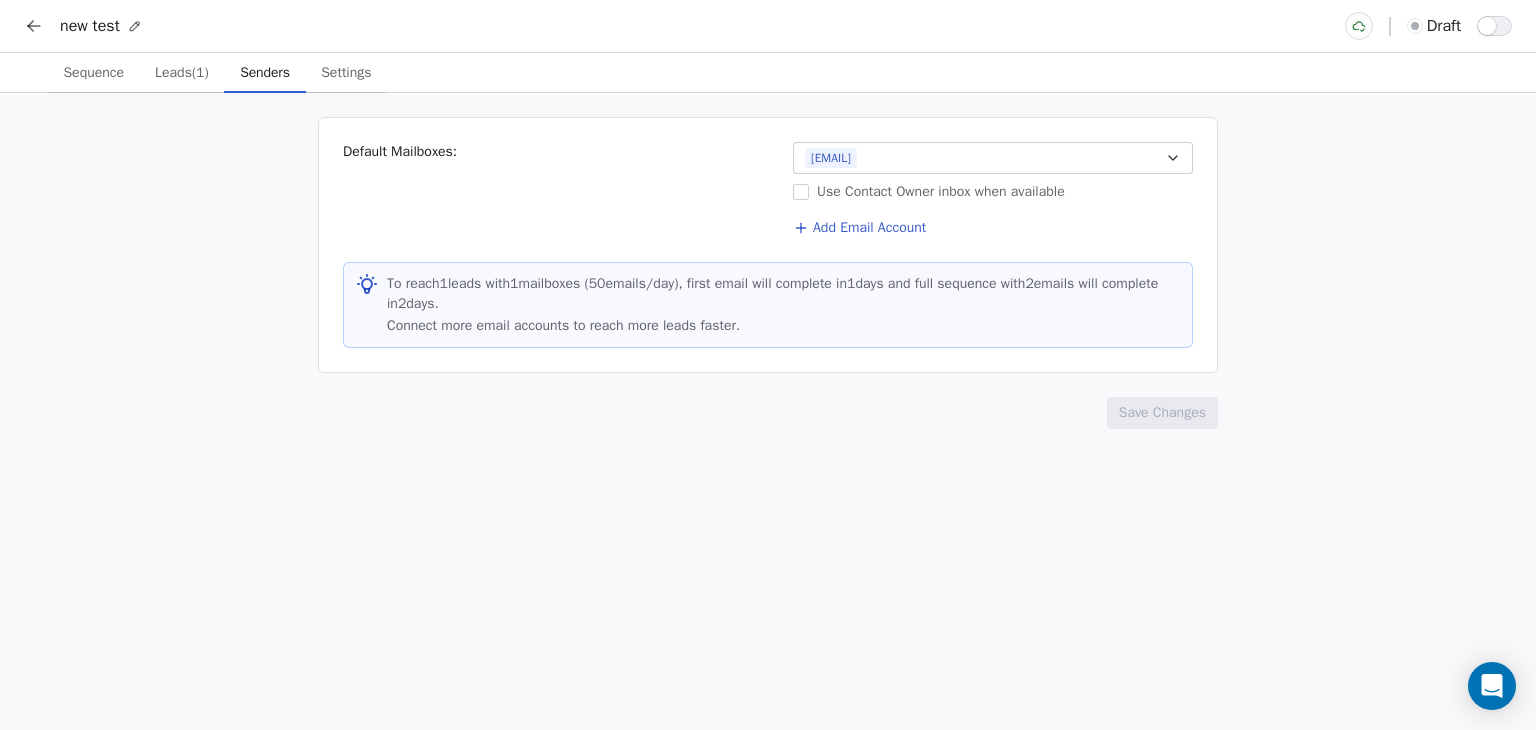 click on "Leads (1)" at bounding box center (182, 73) 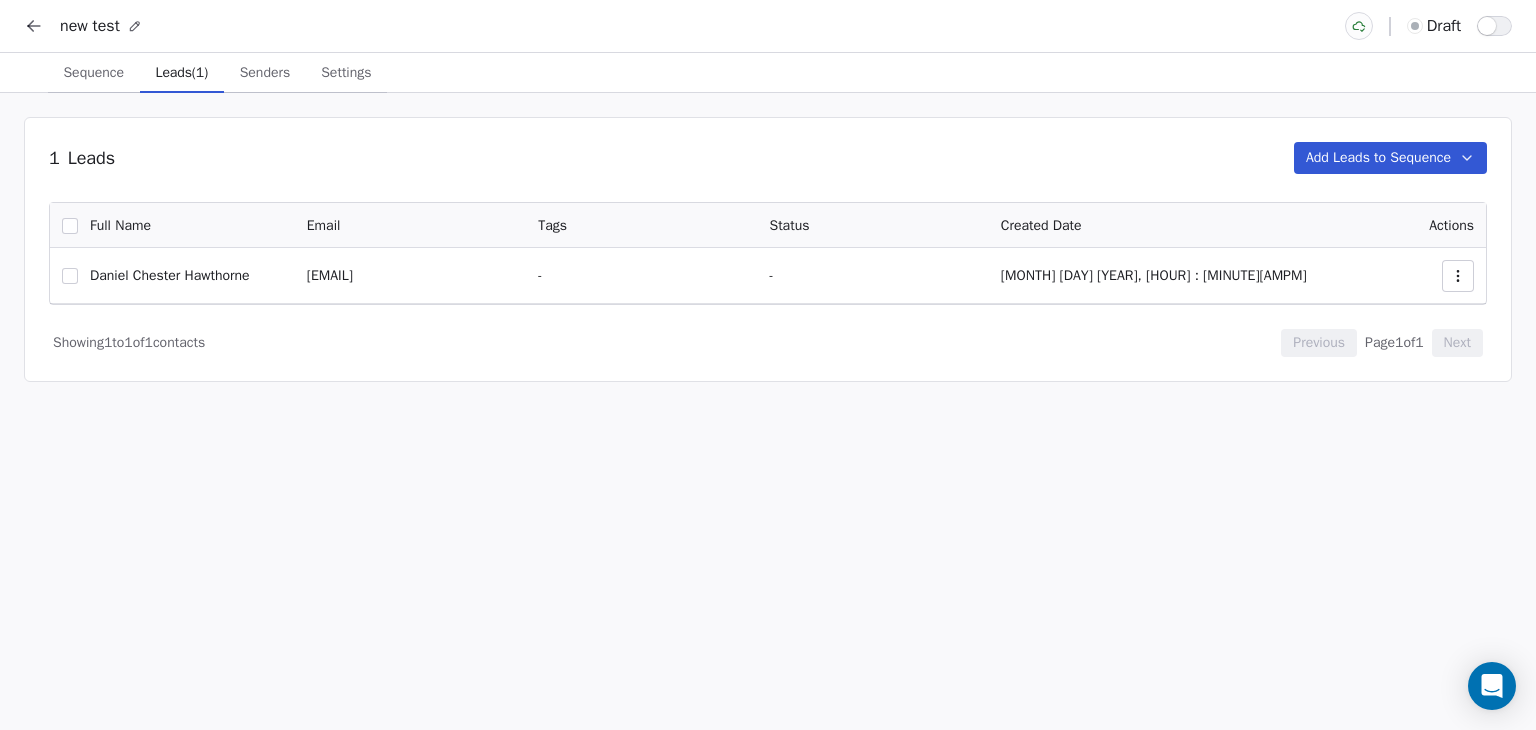 click on "Sequence" at bounding box center [93, 73] 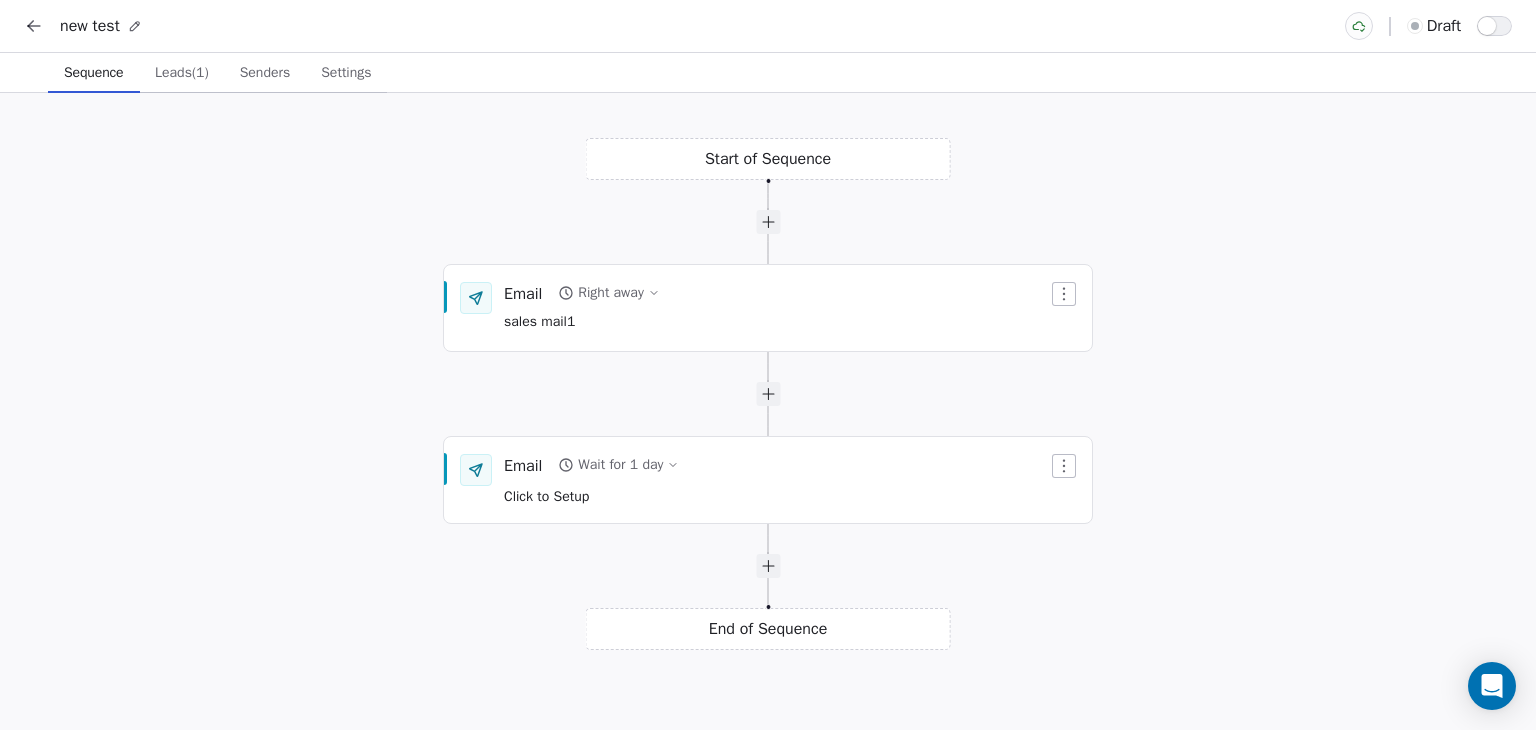 click on "Settings" at bounding box center (346, 73) 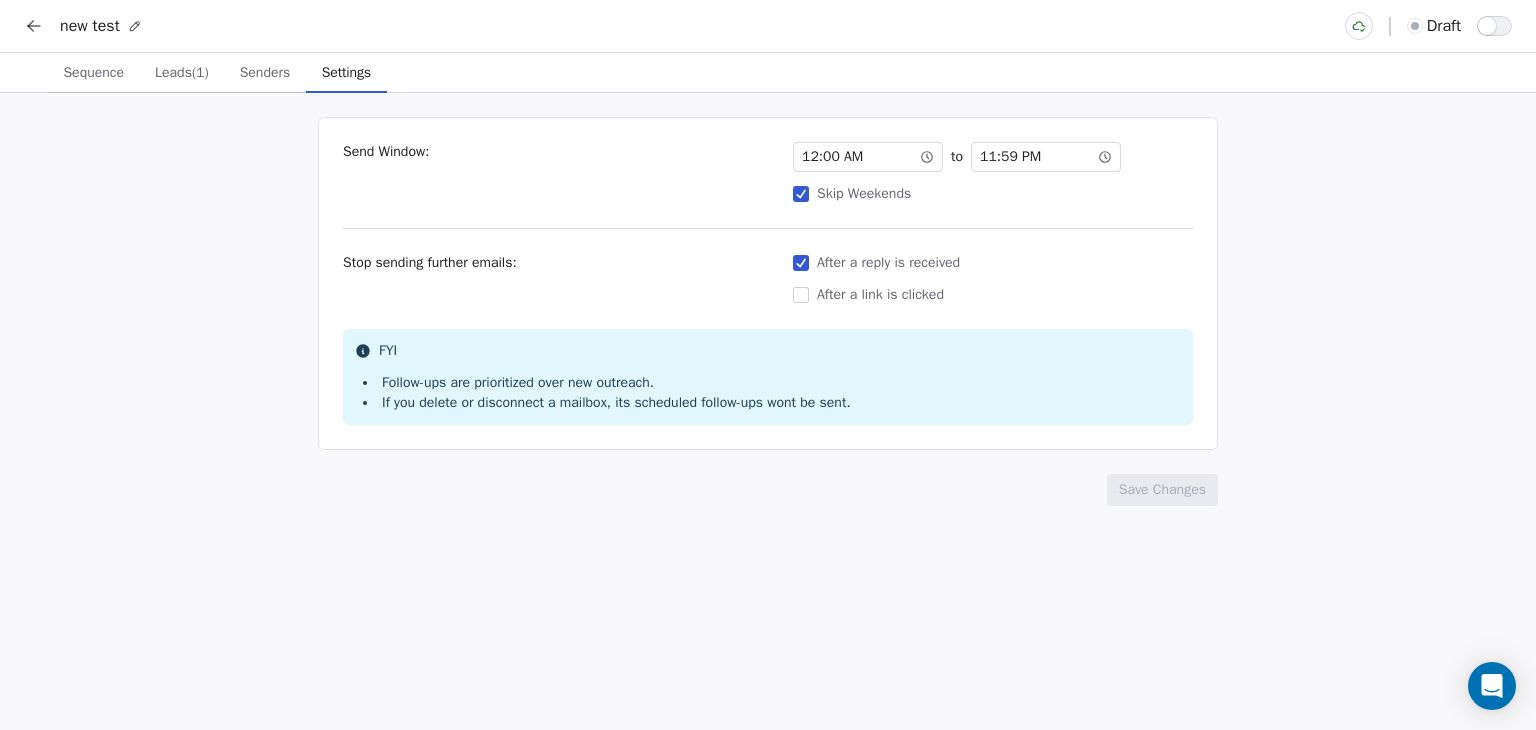 click on "Send Window: 12 : 00   AM to 11 : 59   PM Skip Weekends Stop sending further emails: After a reply is received After a link is clicked FYI Follow-ups are prioritized over new outreach. If you delete or disconnect a mailbox, its scheduled follow-ups wont be sent. Save Changes" at bounding box center (768, 411) 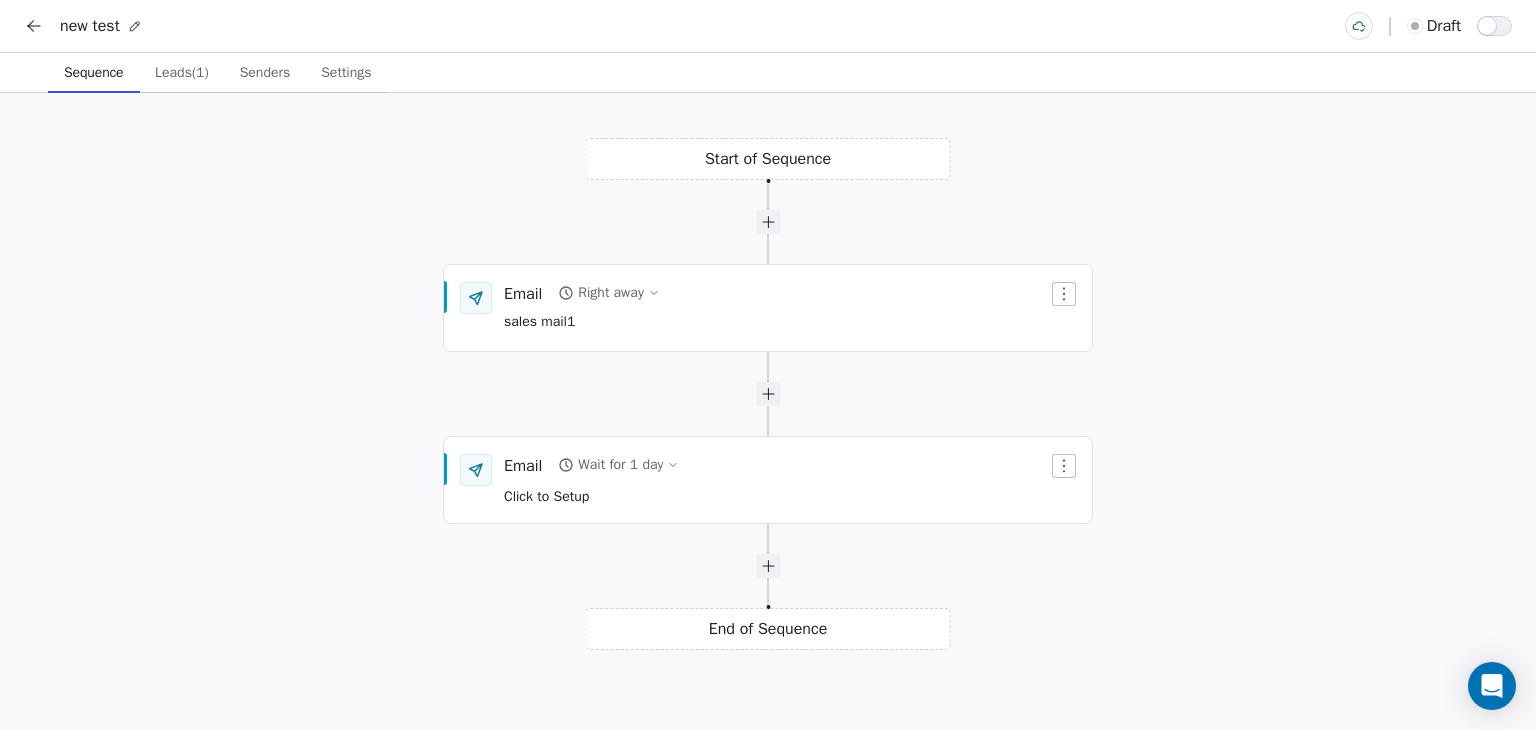 click at bounding box center [1487, 26] 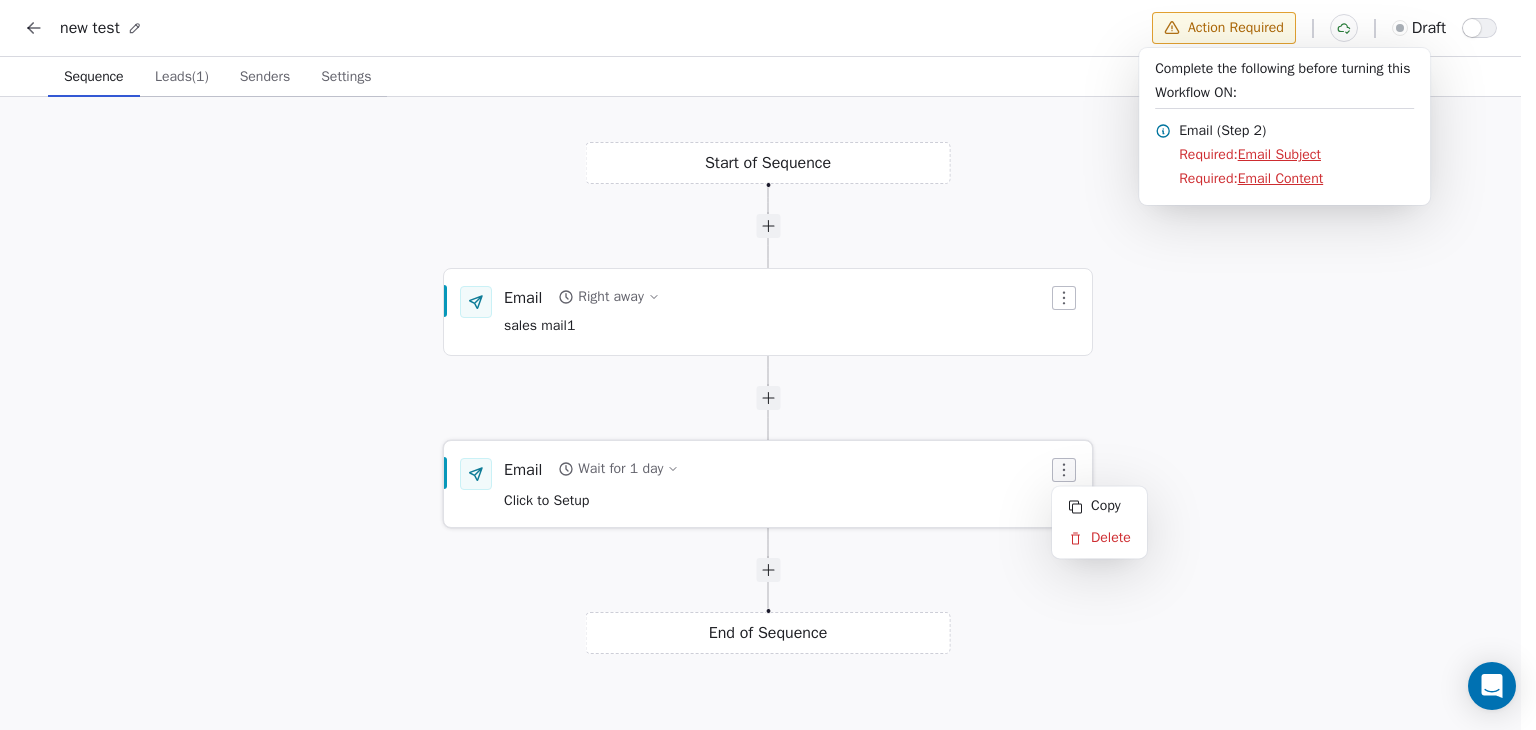 click at bounding box center [1064, 470] 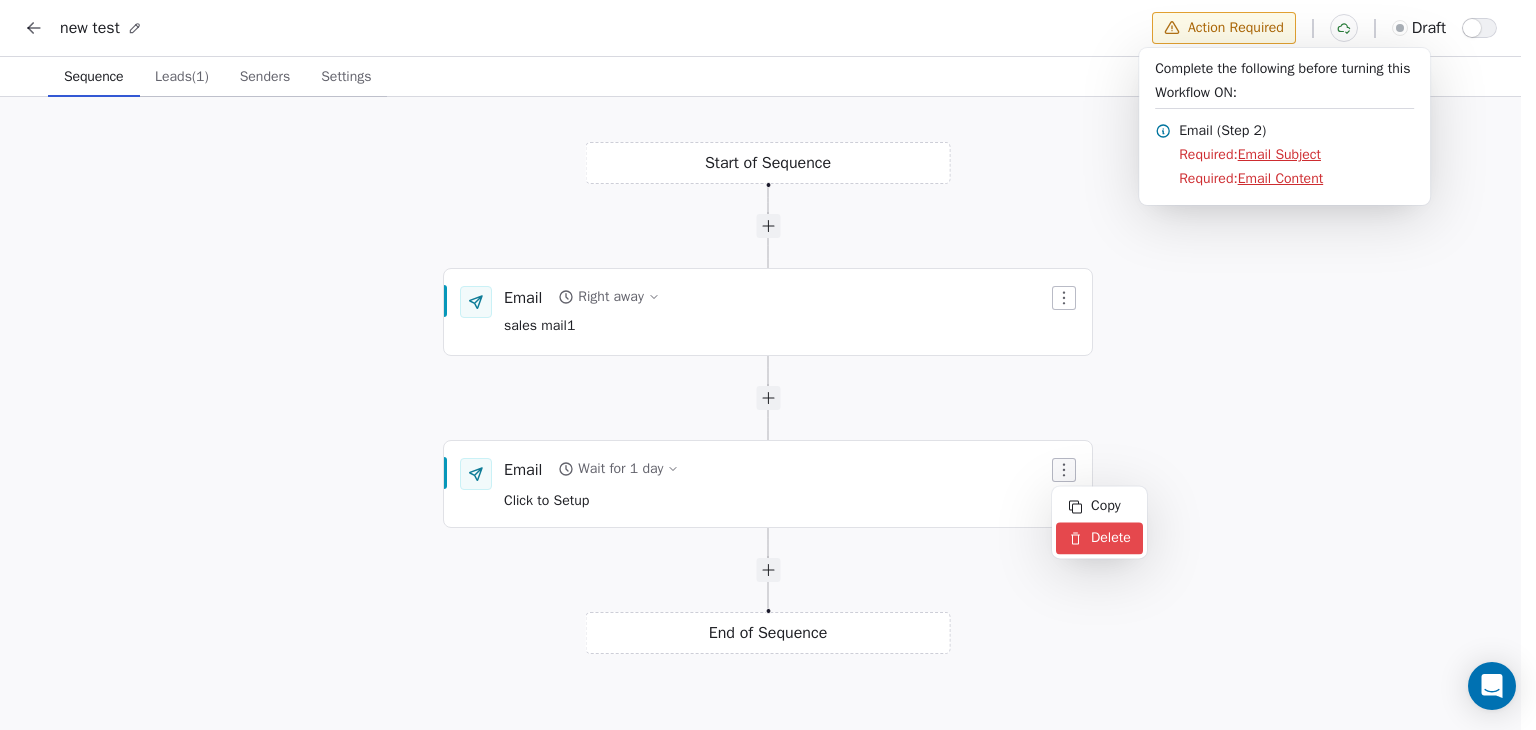 click 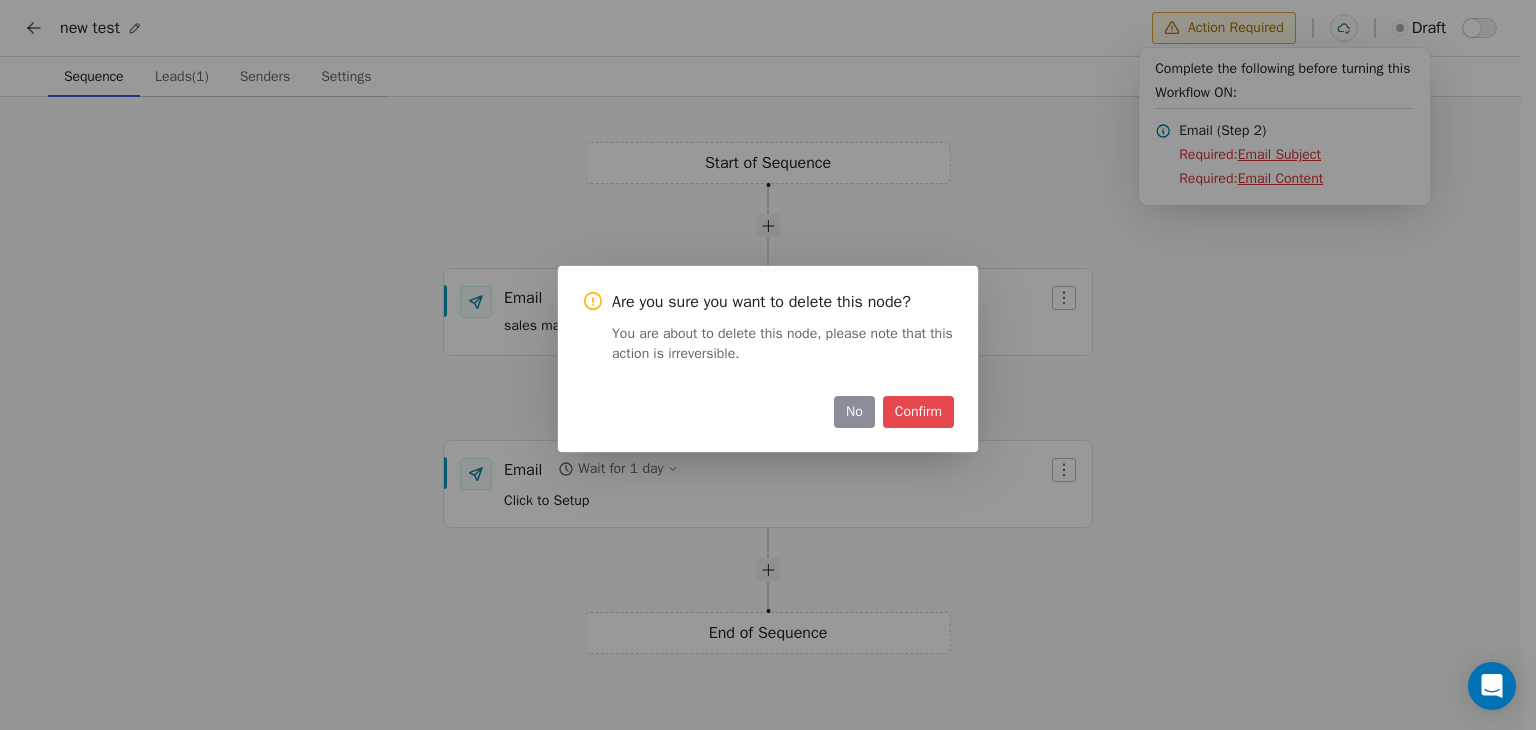click on "Confirm" at bounding box center [918, 412] 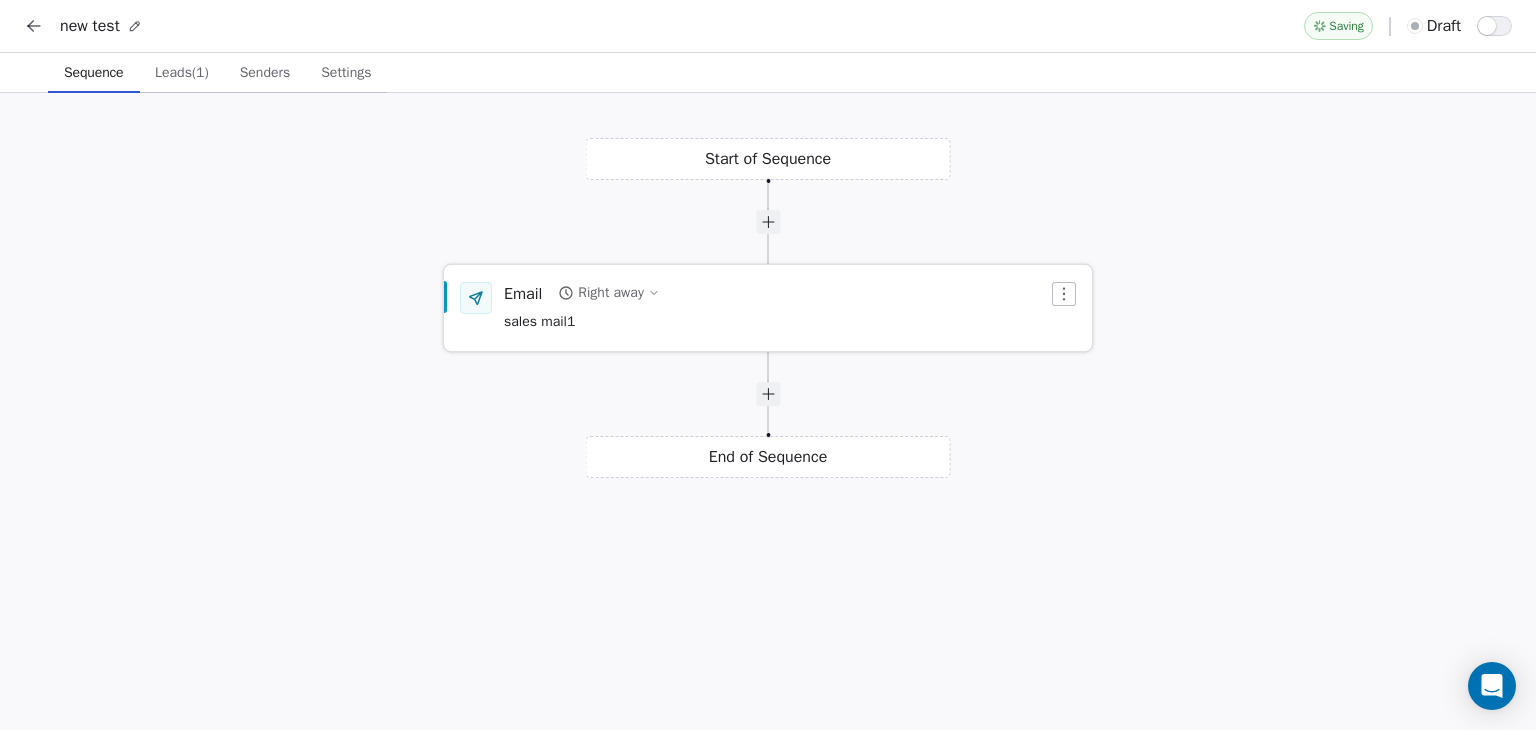 click on "Email Right away sales mail1" at bounding box center [776, 308] 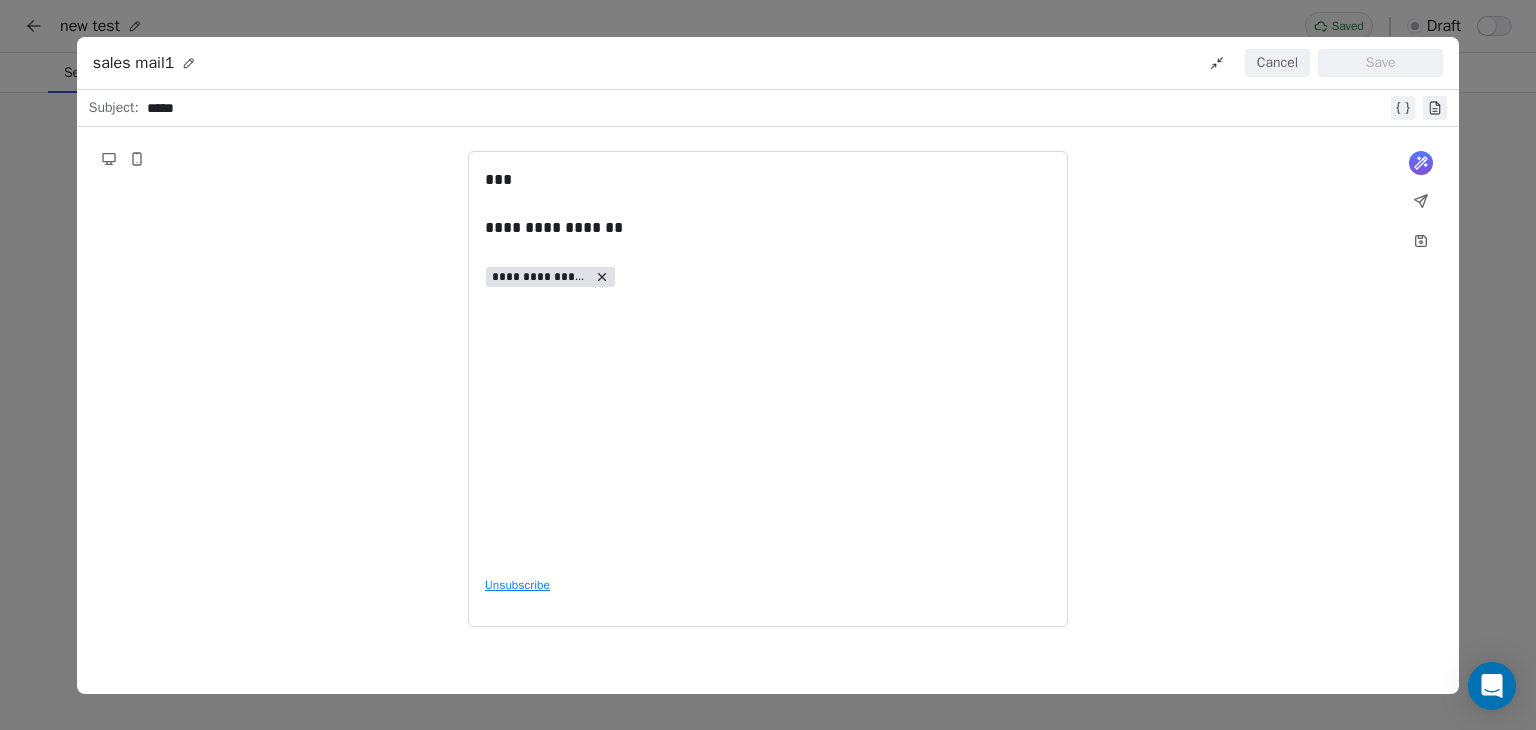 click on "*****" at bounding box center [767, 108] 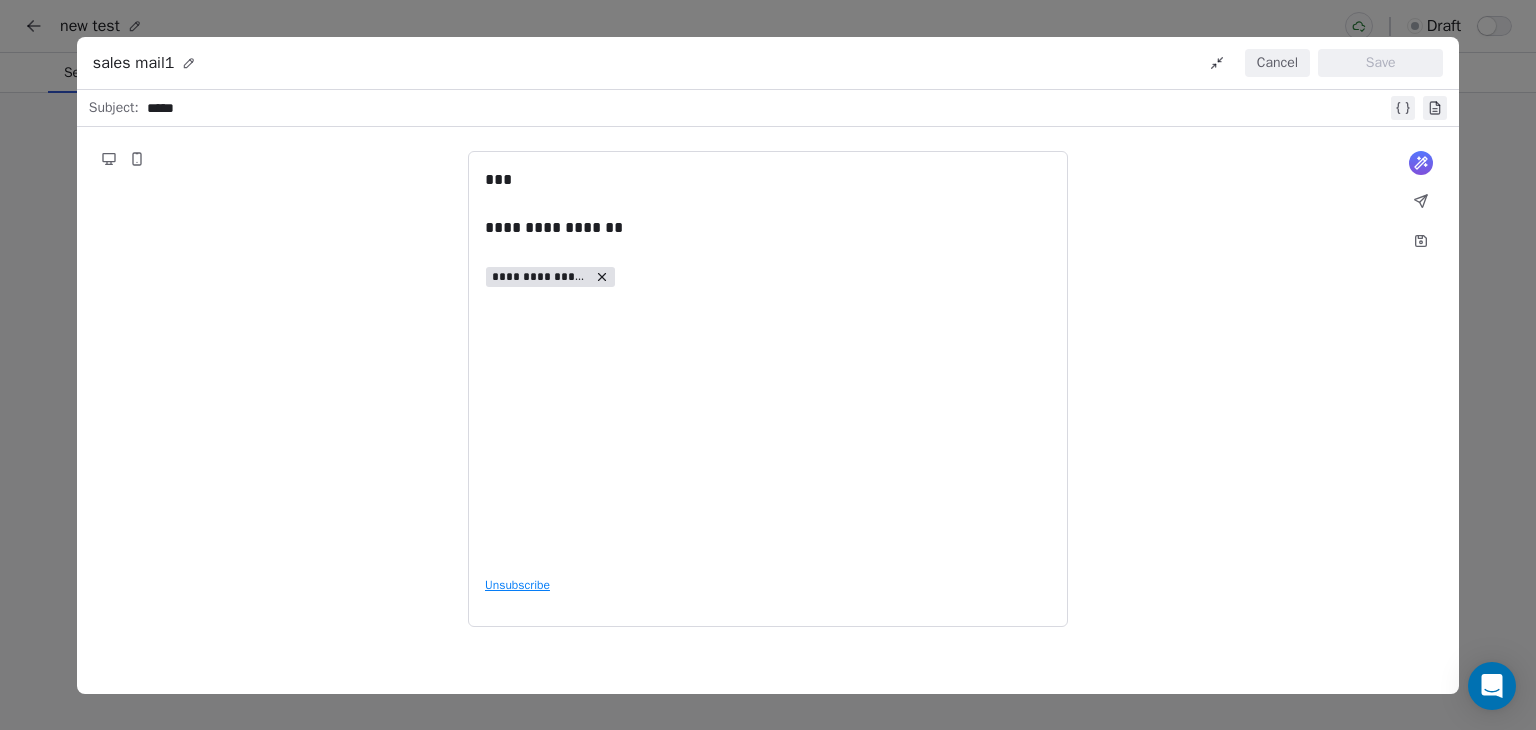 click on "Cancel" at bounding box center [1277, 63] 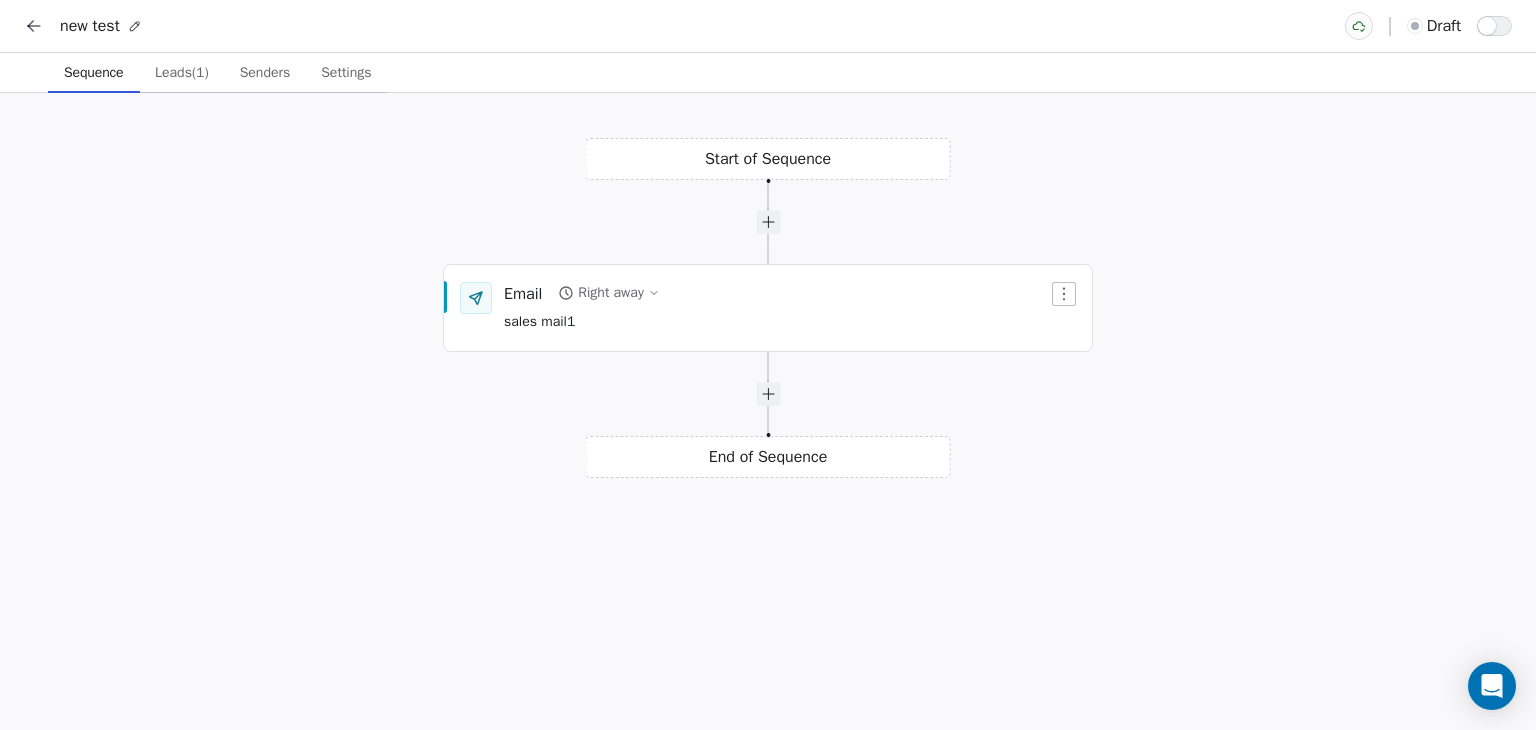 click at bounding box center [1487, 26] 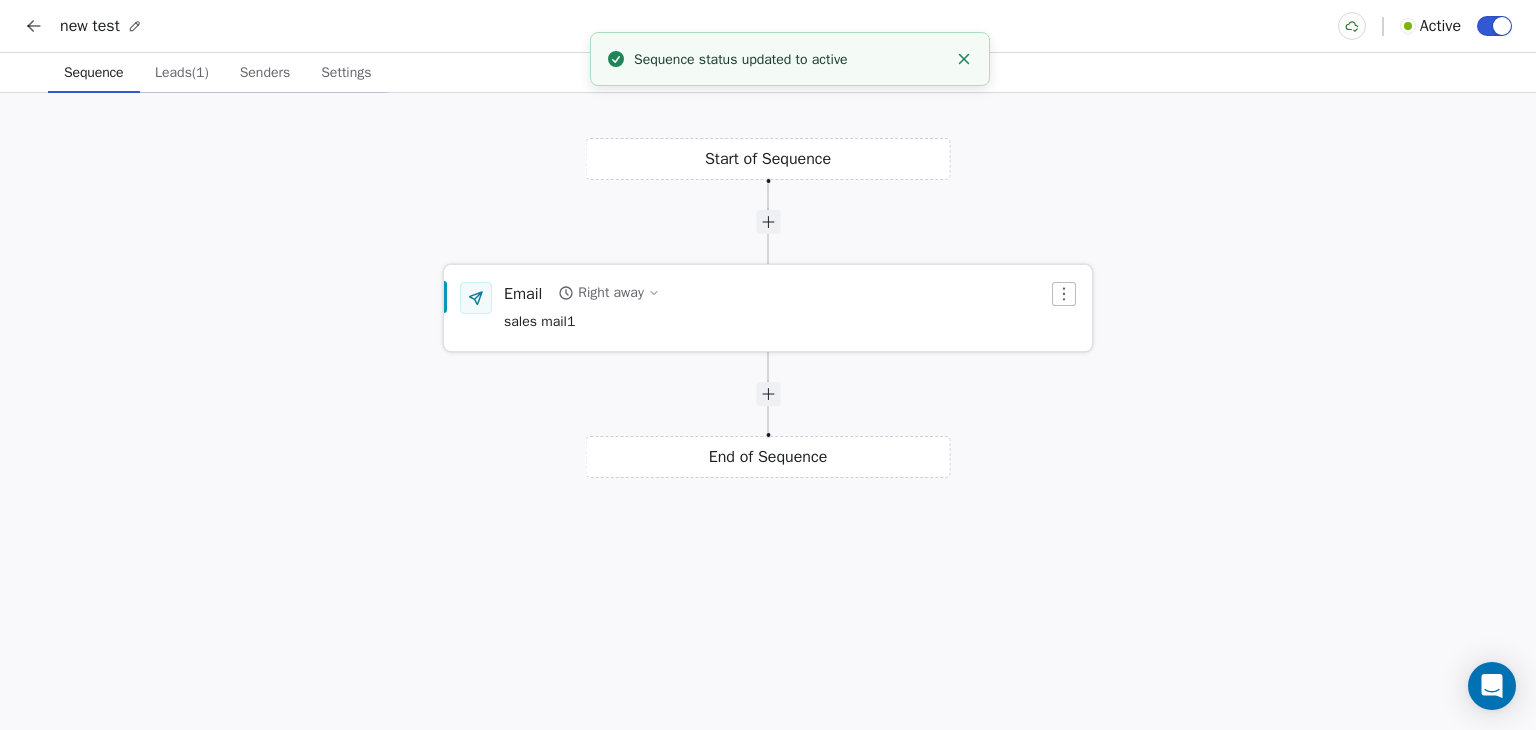 click on "Email Right away sales mail1" at bounding box center (582, 308) 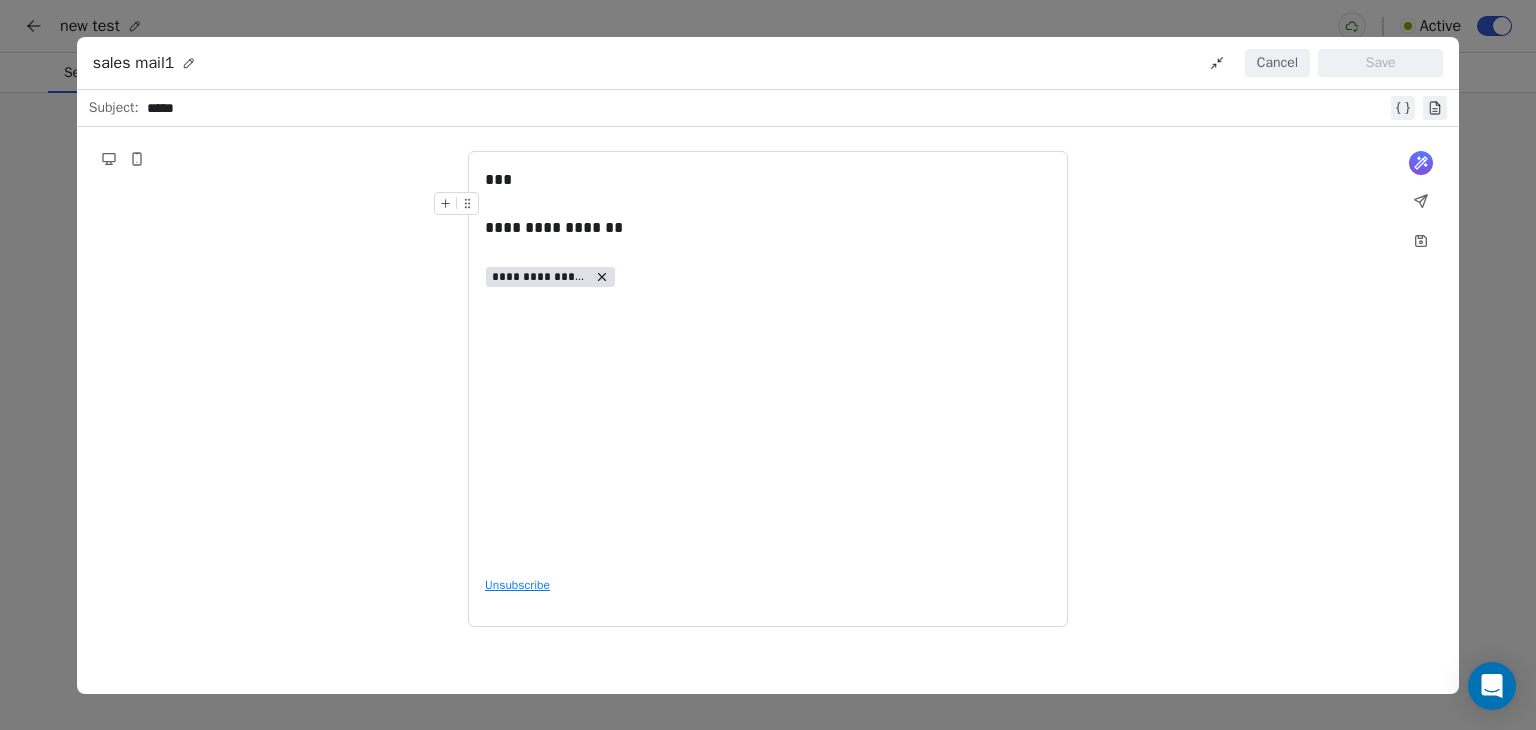 click on "Cancel" at bounding box center [1277, 63] 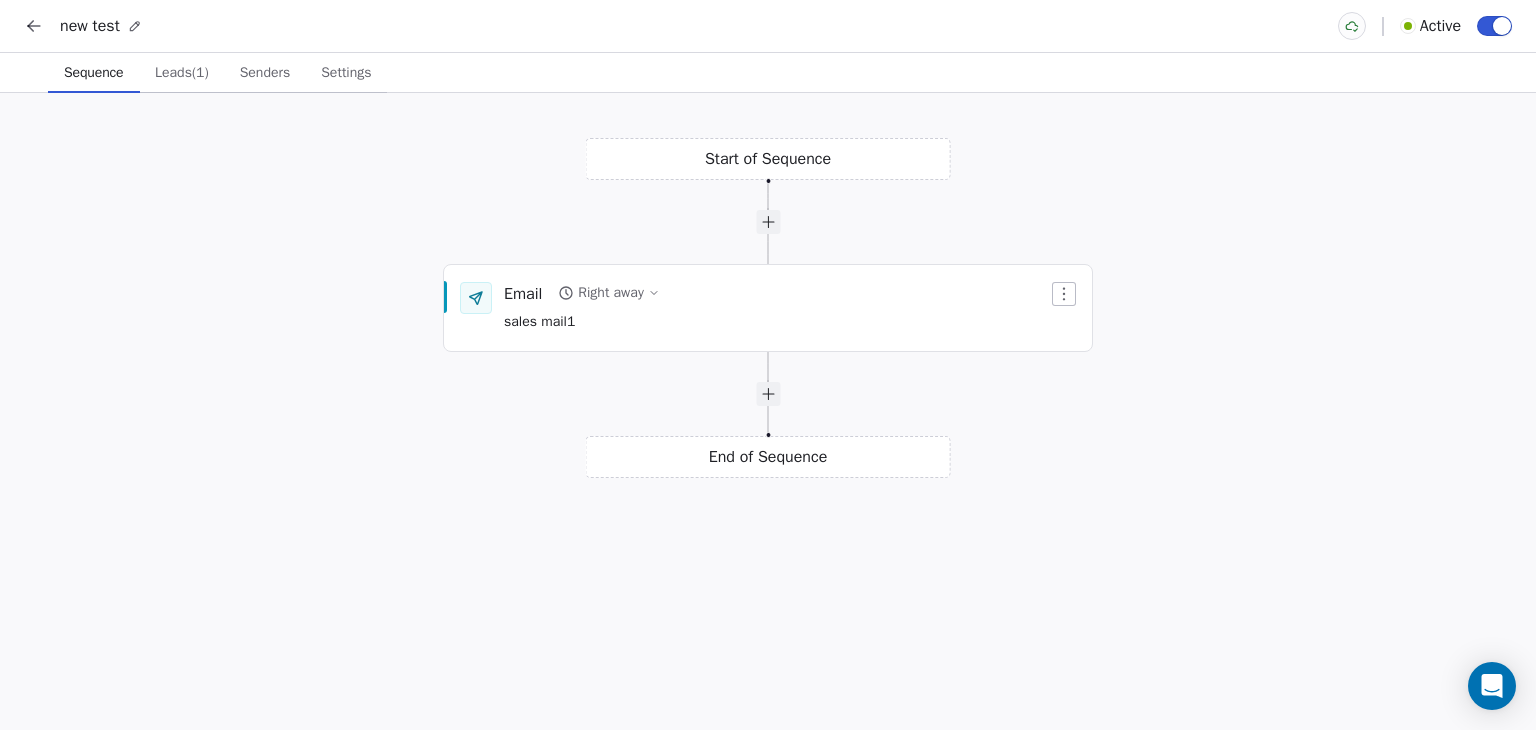 click 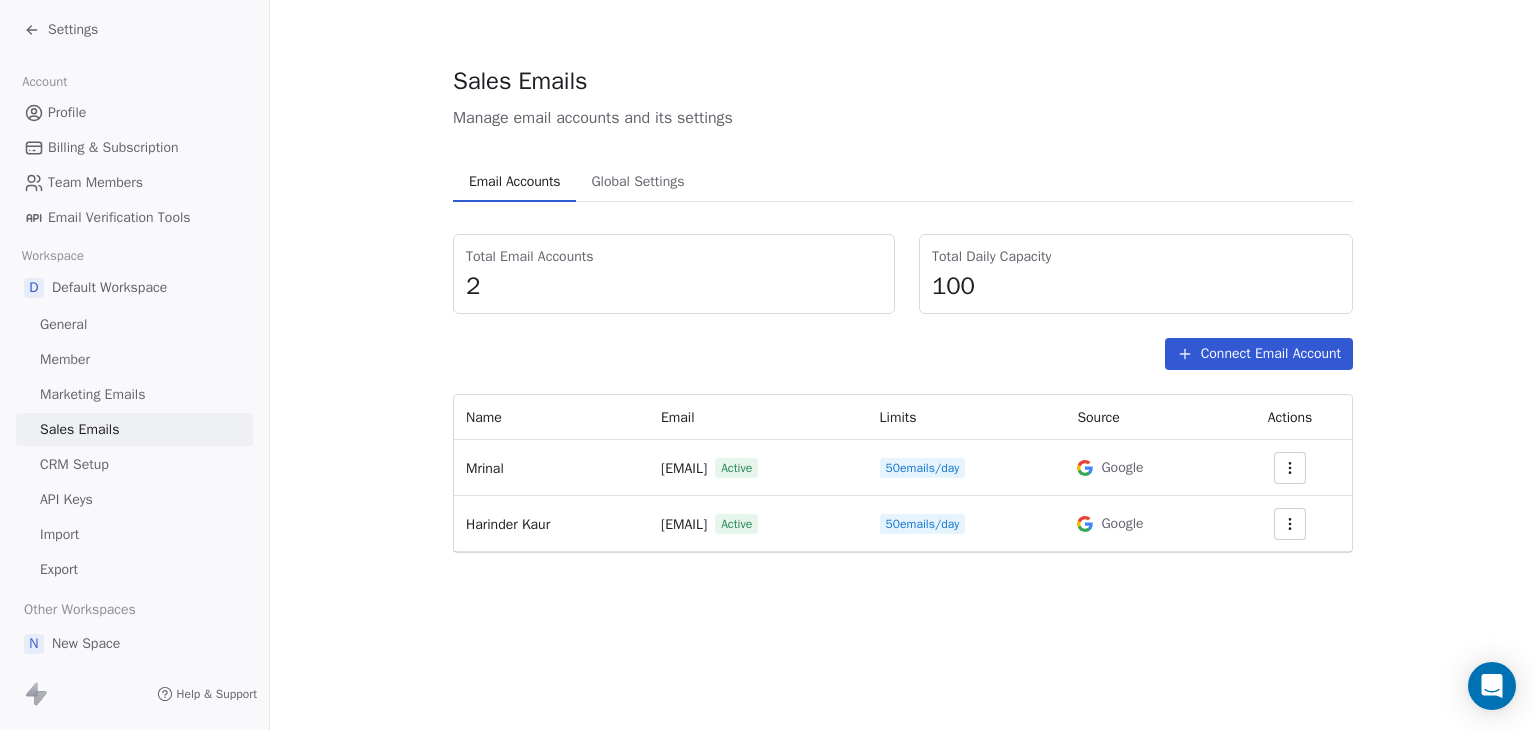 scroll, scrollTop: 0, scrollLeft: 0, axis: both 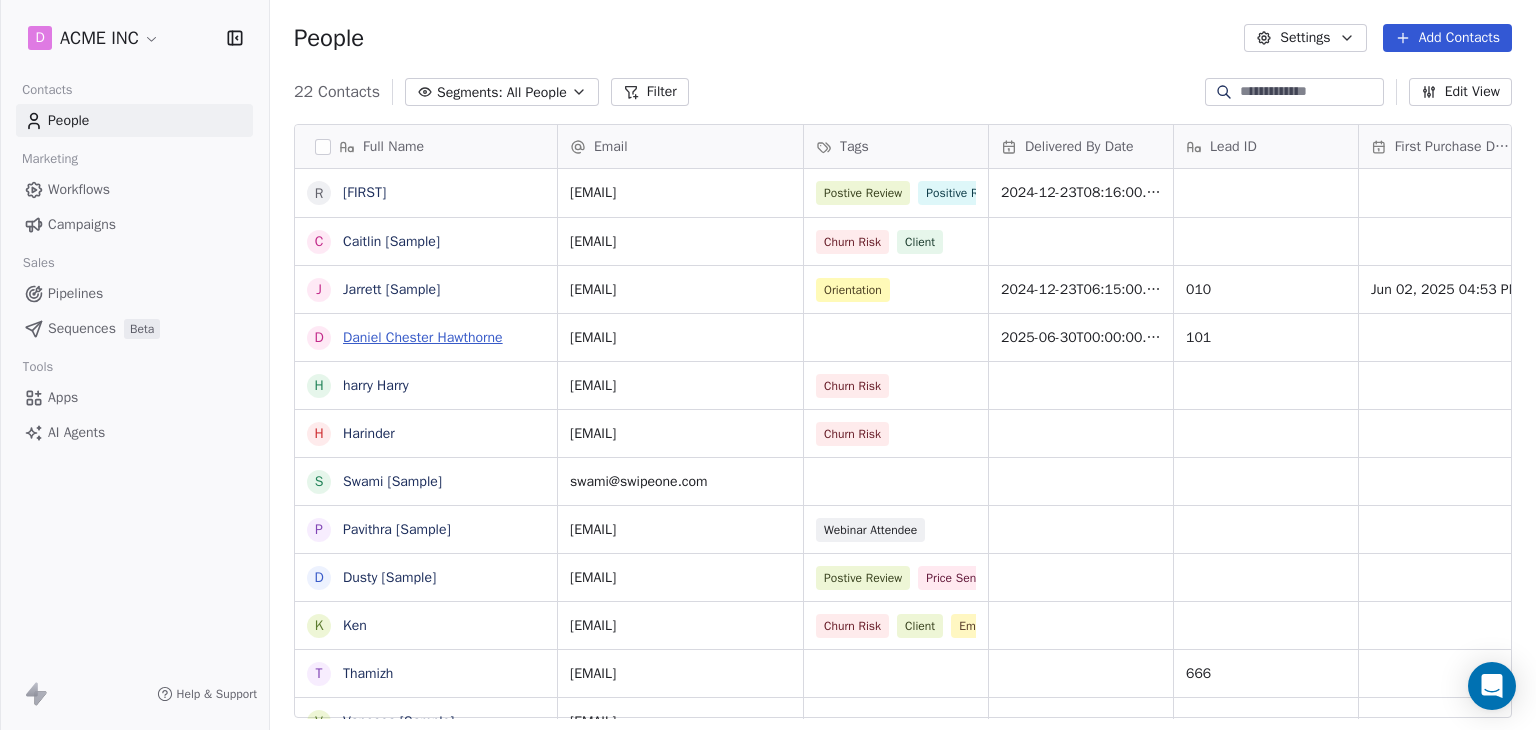 click on "Daniel Chester Hawthorne" at bounding box center (423, 337) 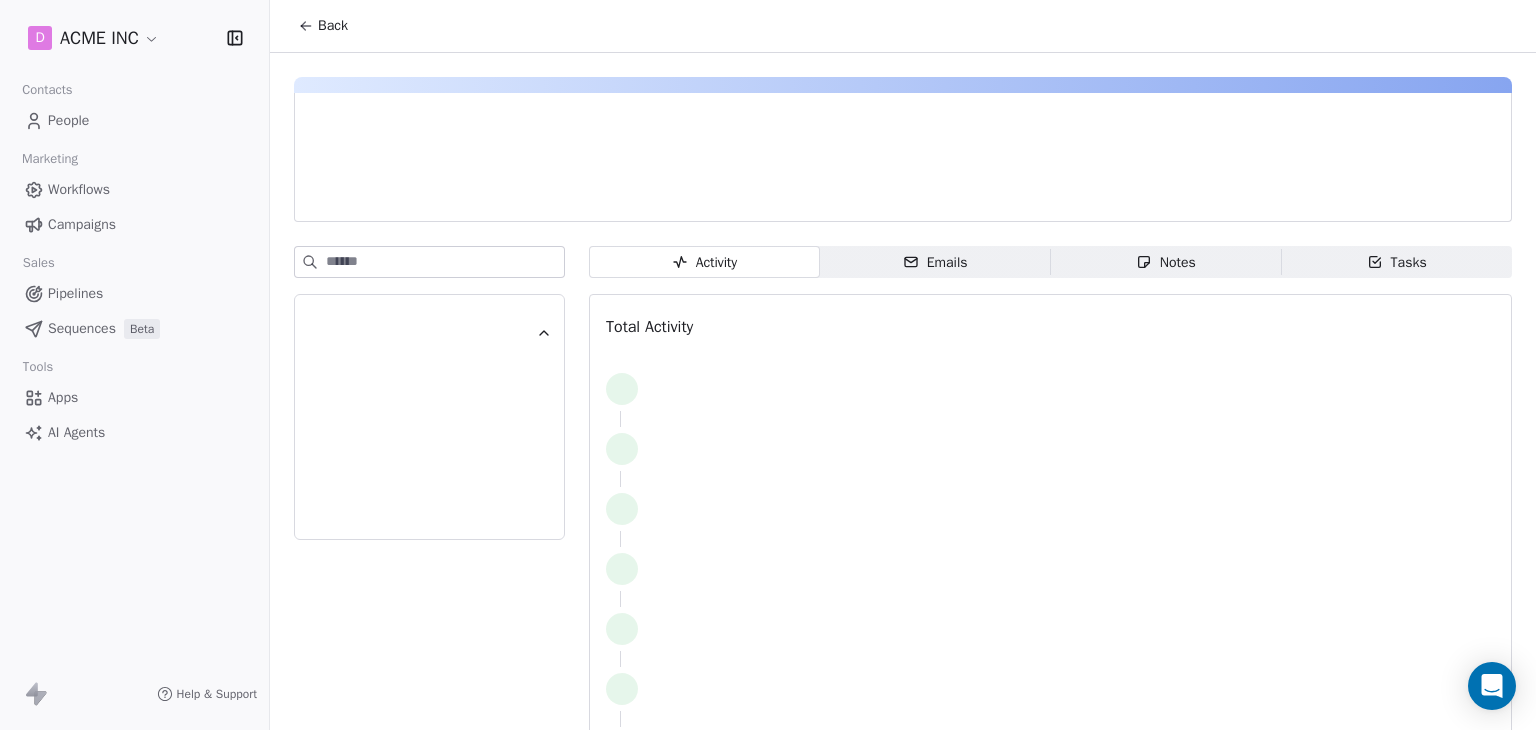 click on "Emails Emails" at bounding box center (935, 262) 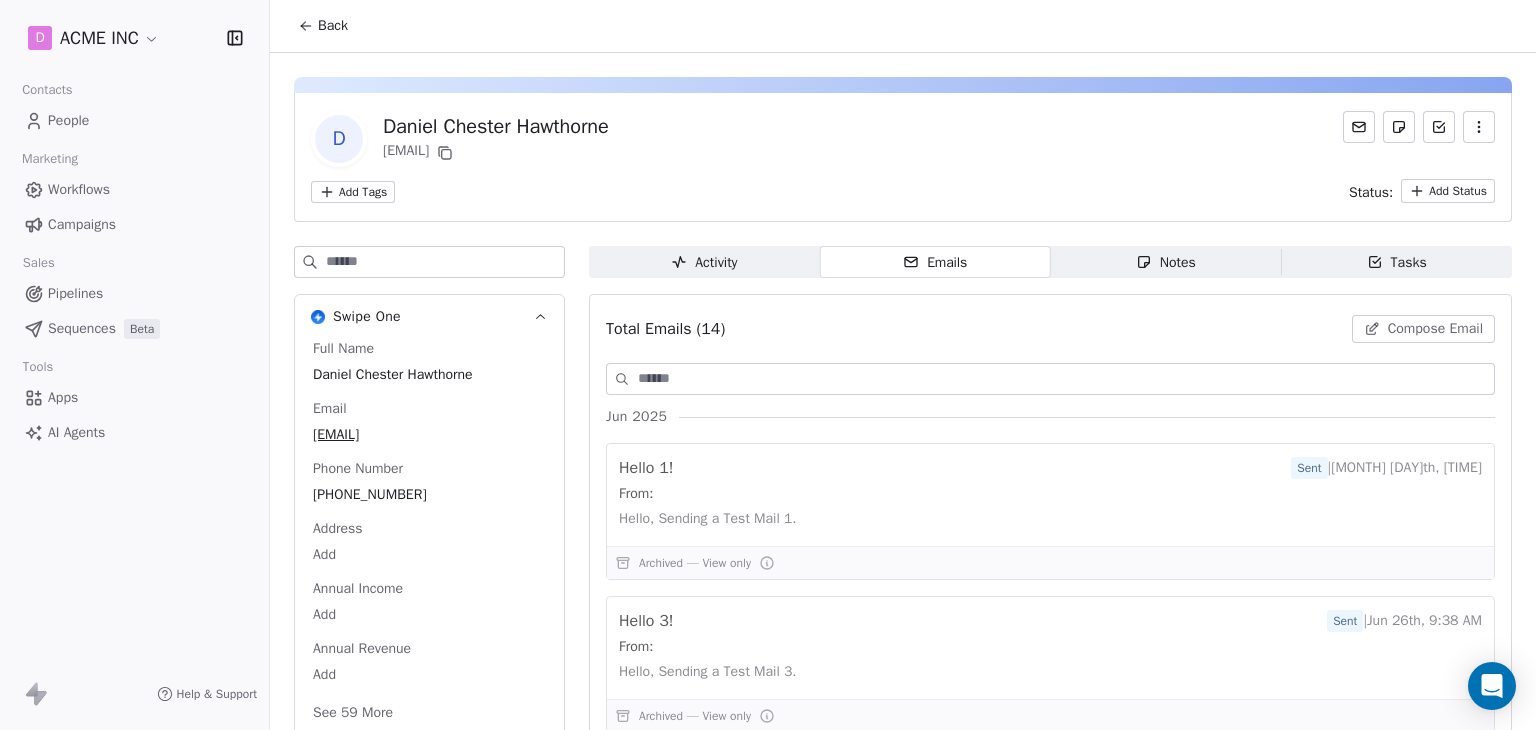 click on "Compose Email" at bounding box center (1435, 329) 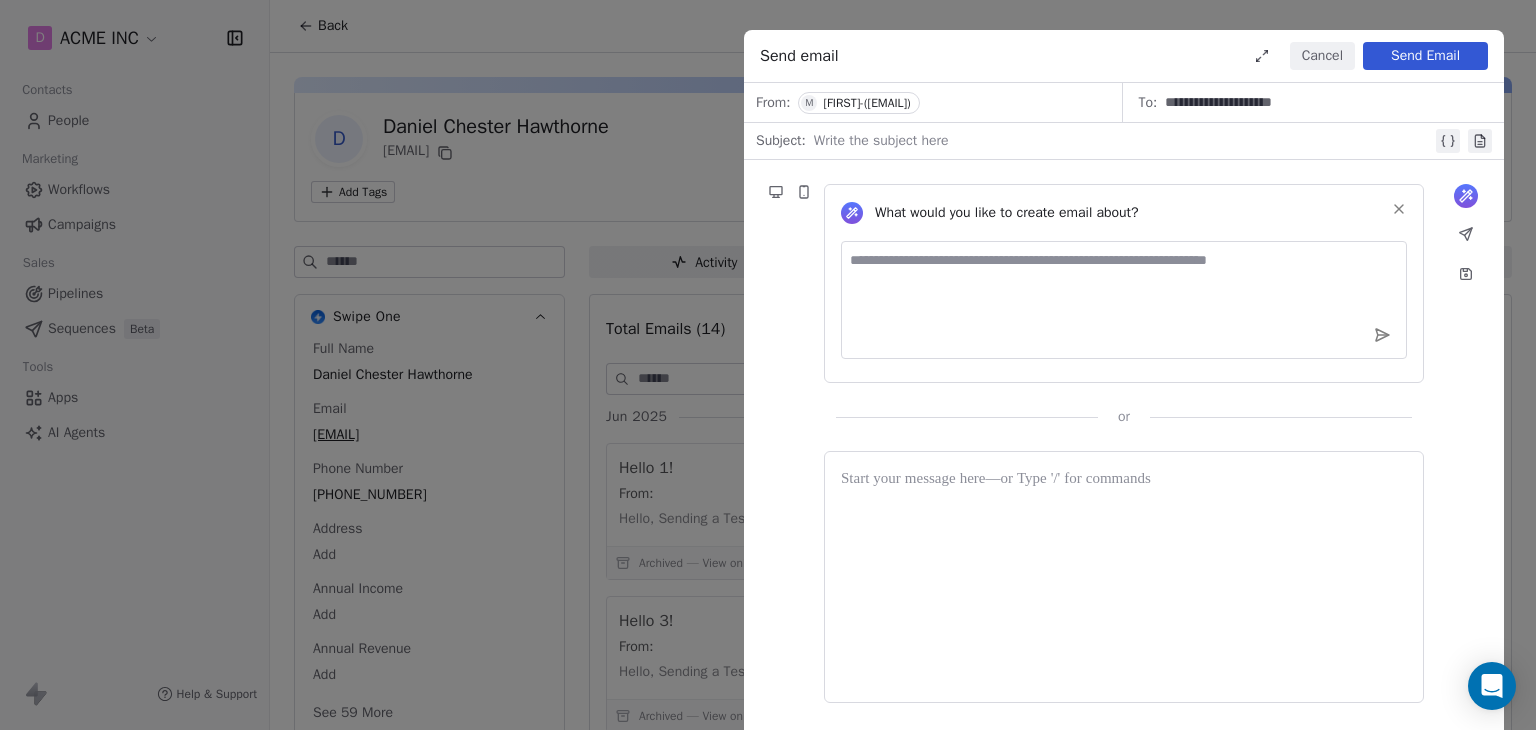 type 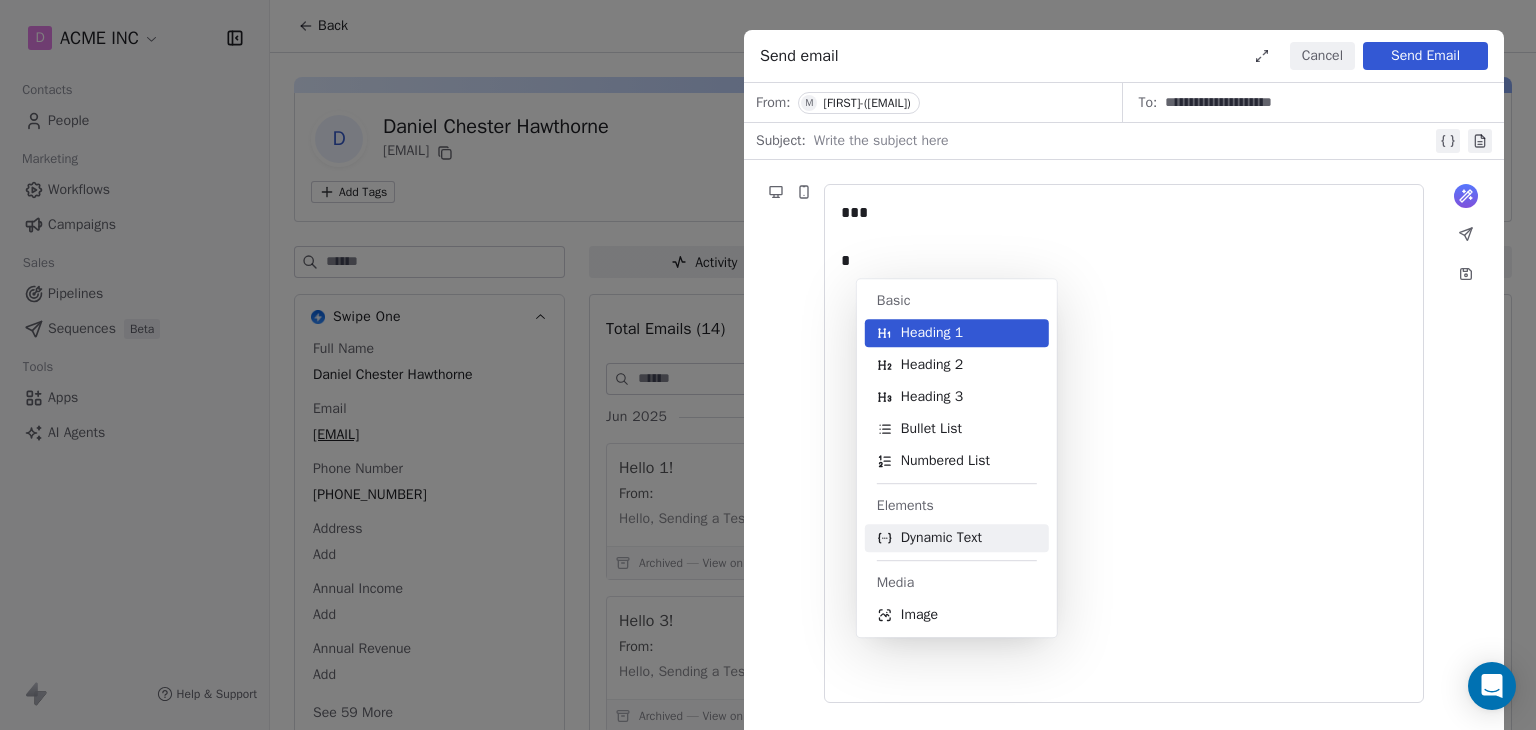 click on "Dynamic Text" at bounding box center [941, 538] 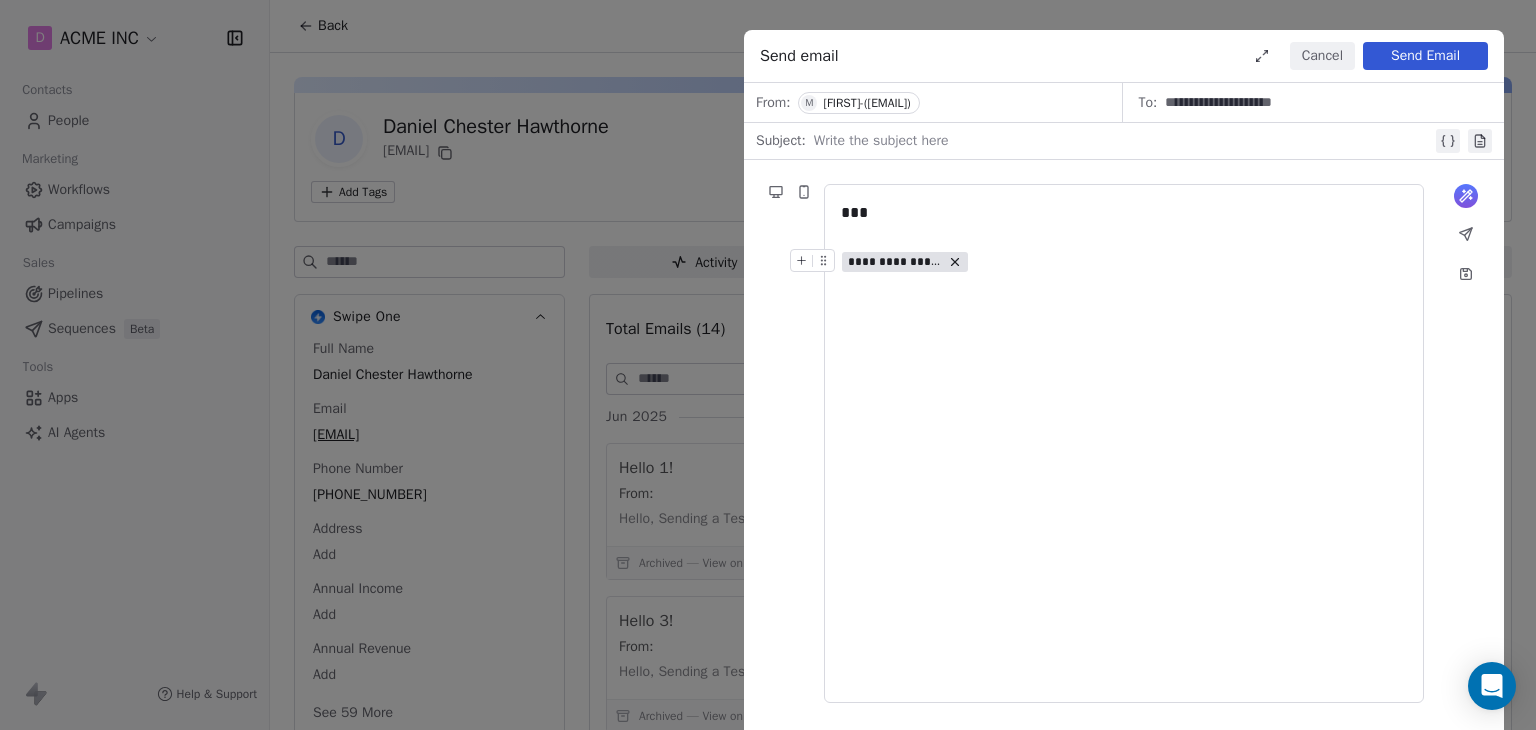 click on "**********" at bounding box center (895, 262) 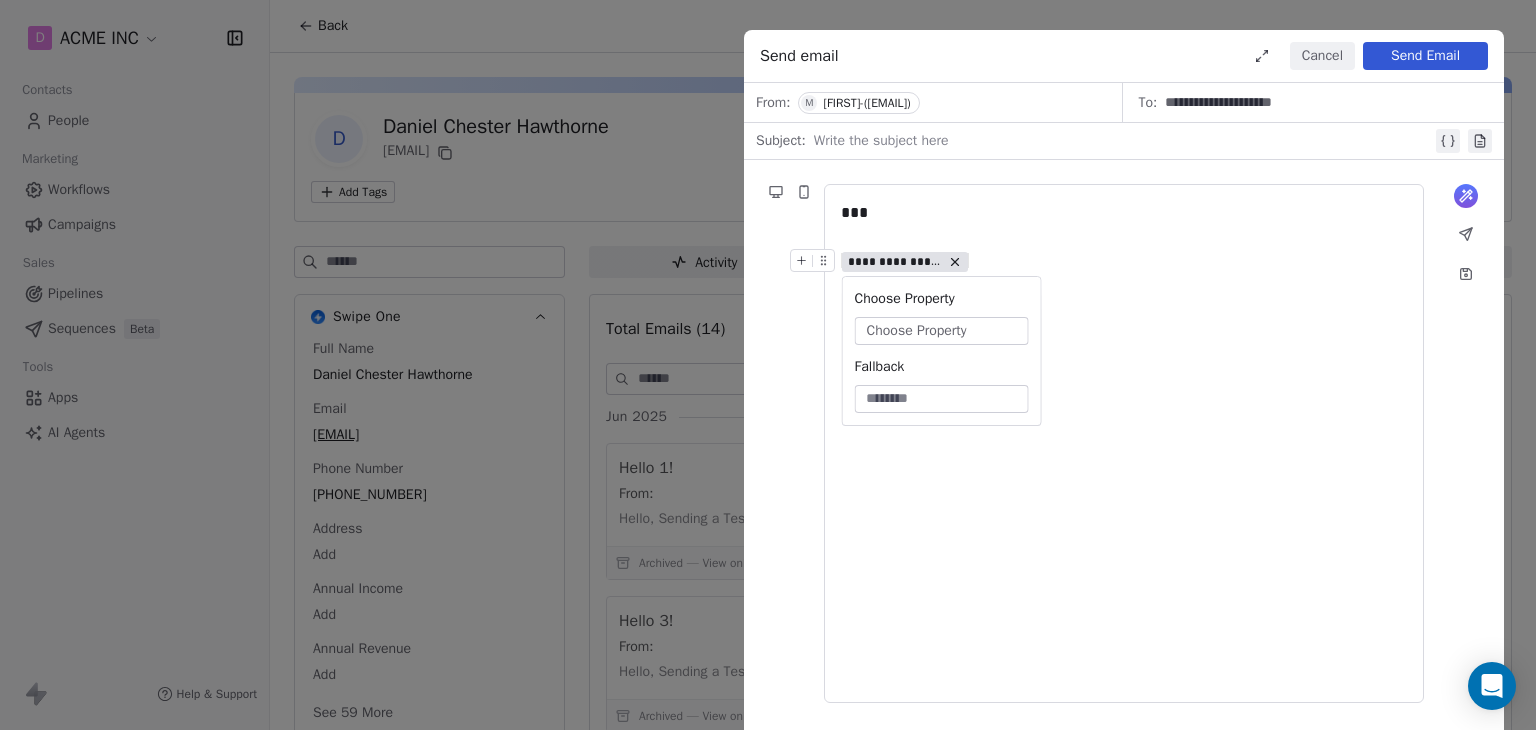 click on "Choose Property" at bounding box center (917, 331) 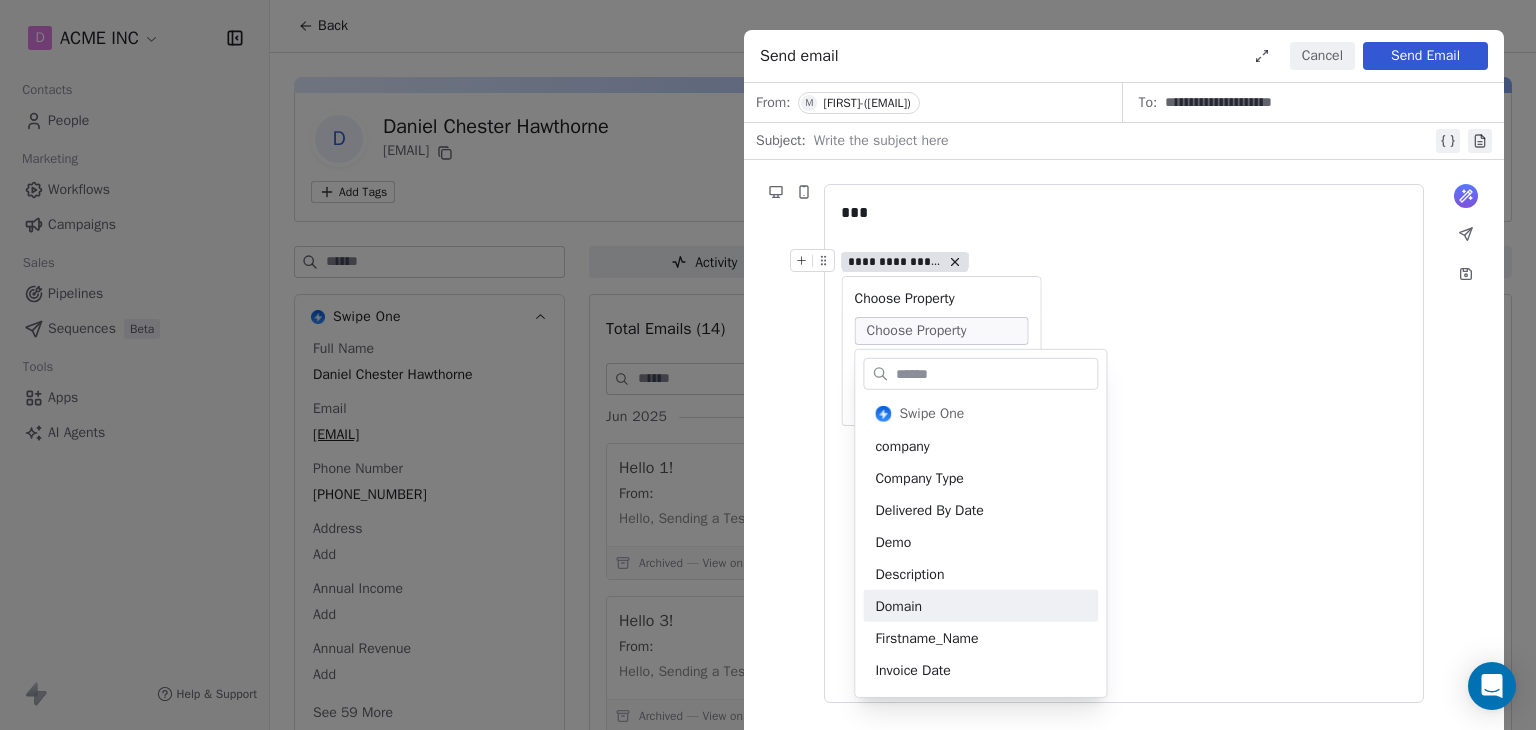 scroll, scrollTop: 400, scrollLeft: 0, axis: vertical 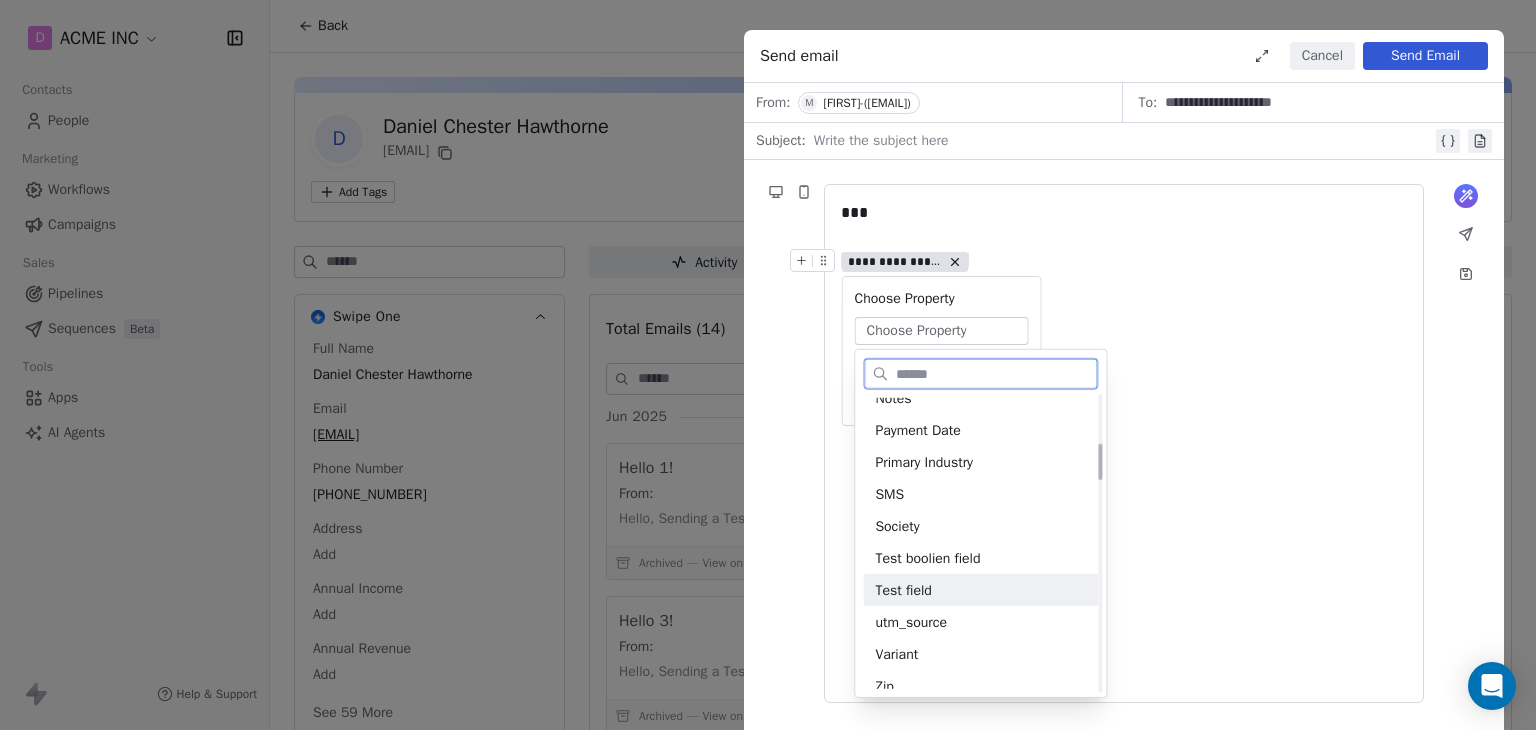 click on "**********" at bounding box center (1124, 443) 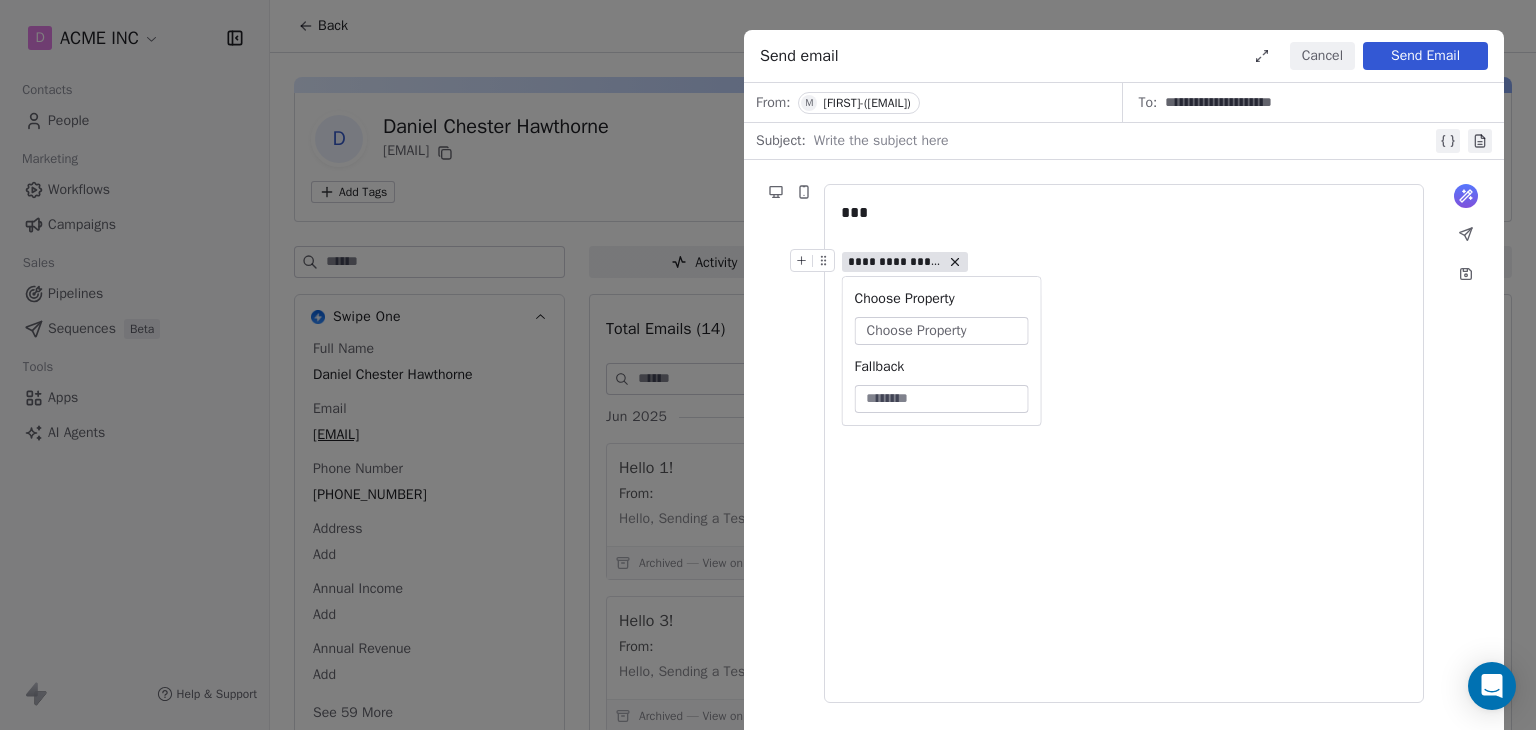 click on "Cancel" at bounding box center [1322, 56] 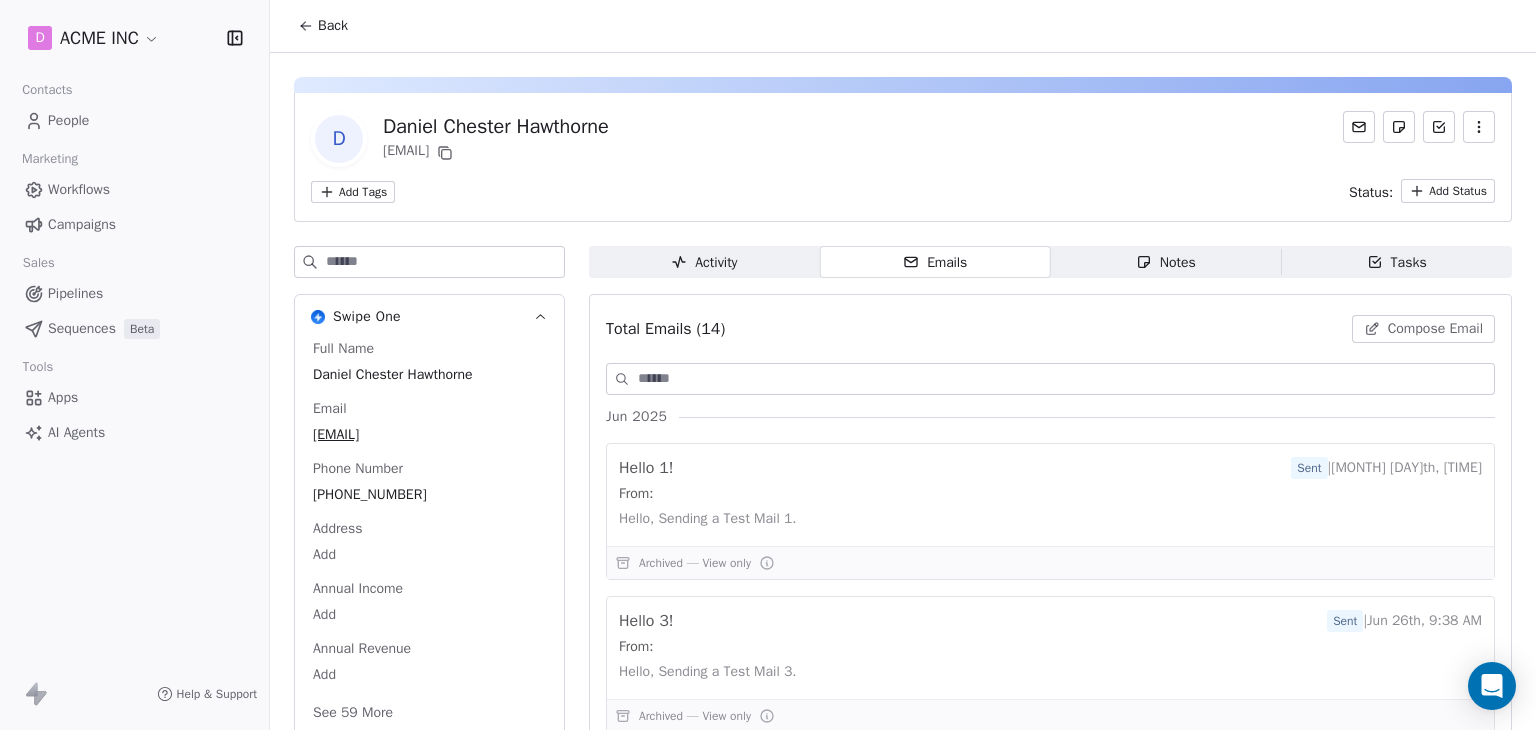 click on "Back" at bounding box center (333, 26) 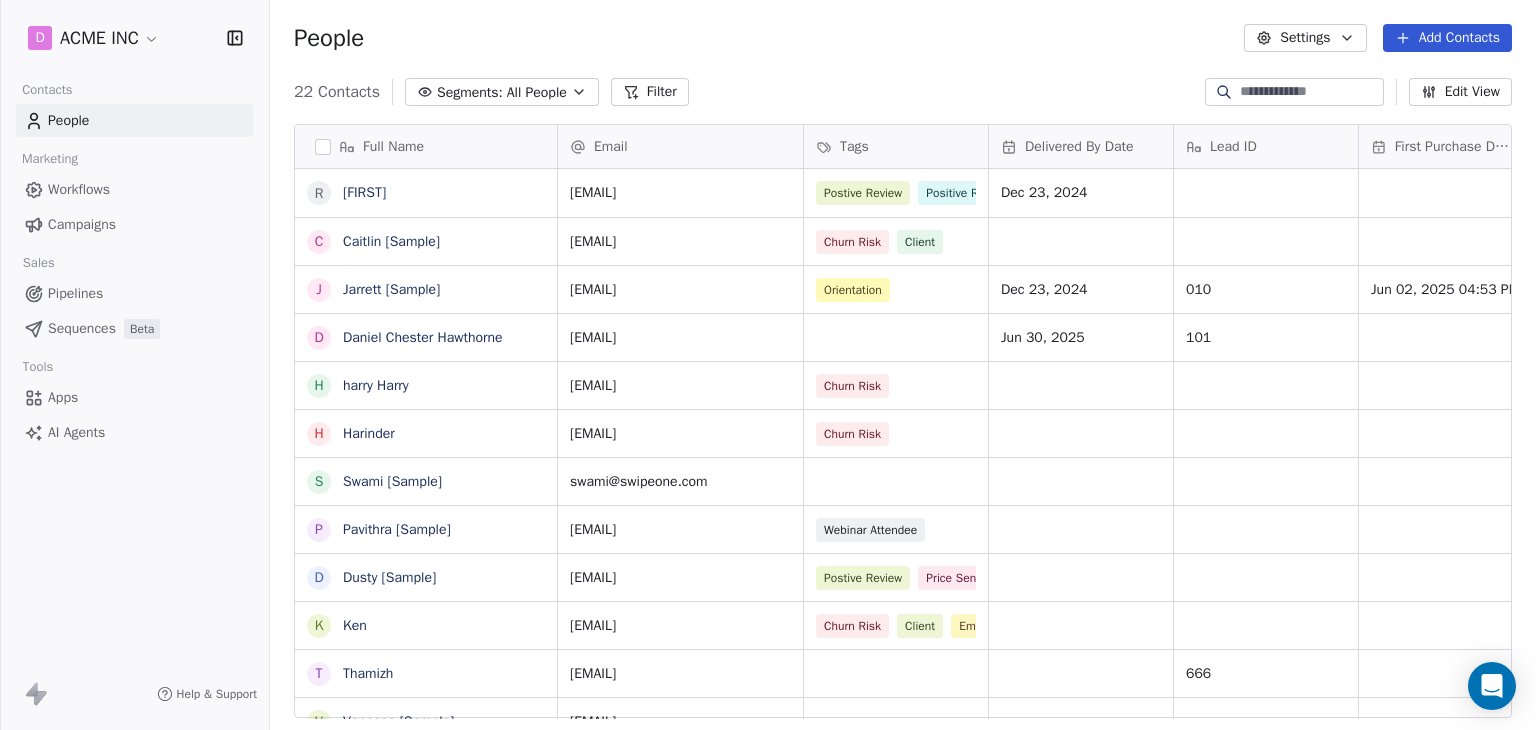 scroll, scrollTop: 16, scrollLeft: 16, axis: both 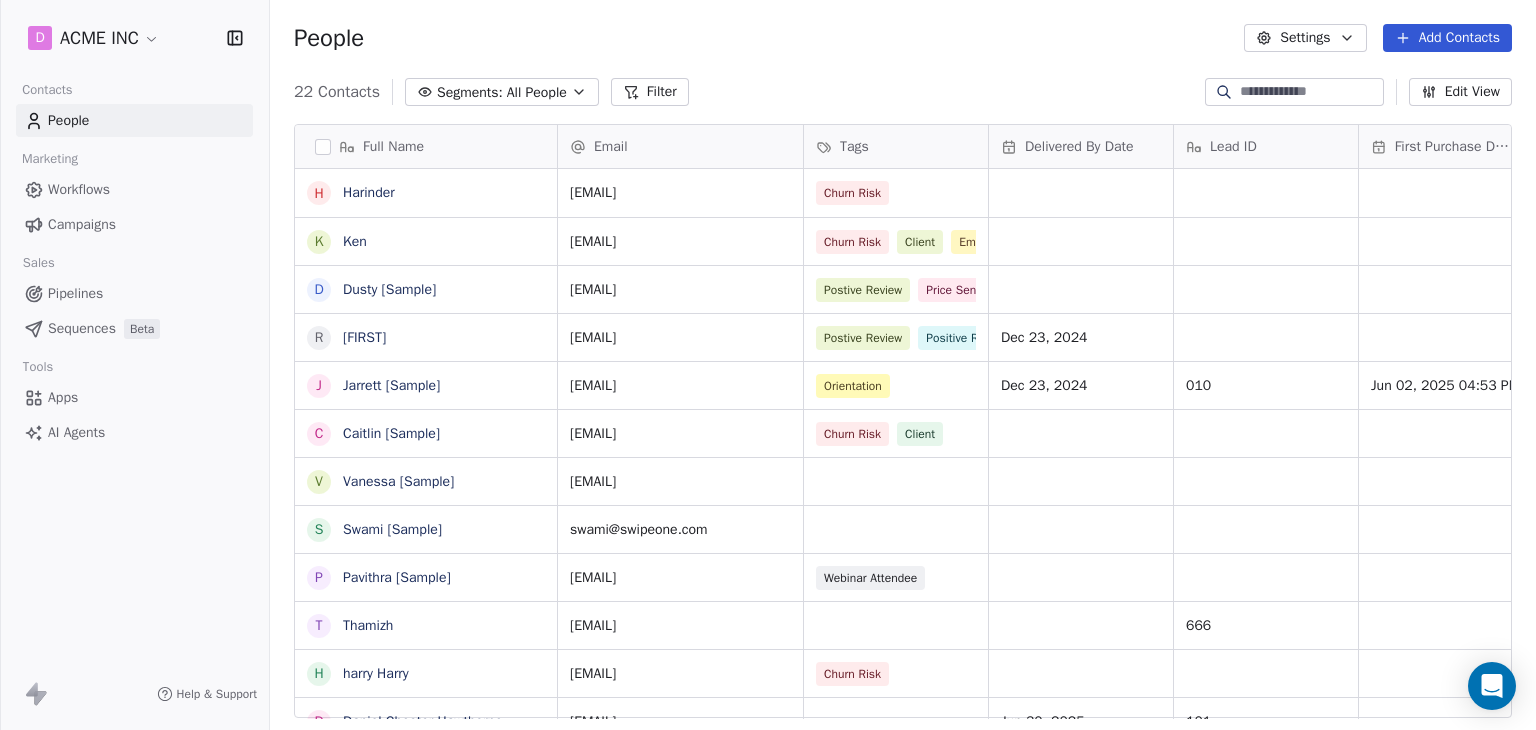 click at bounding box center (1310, 92) 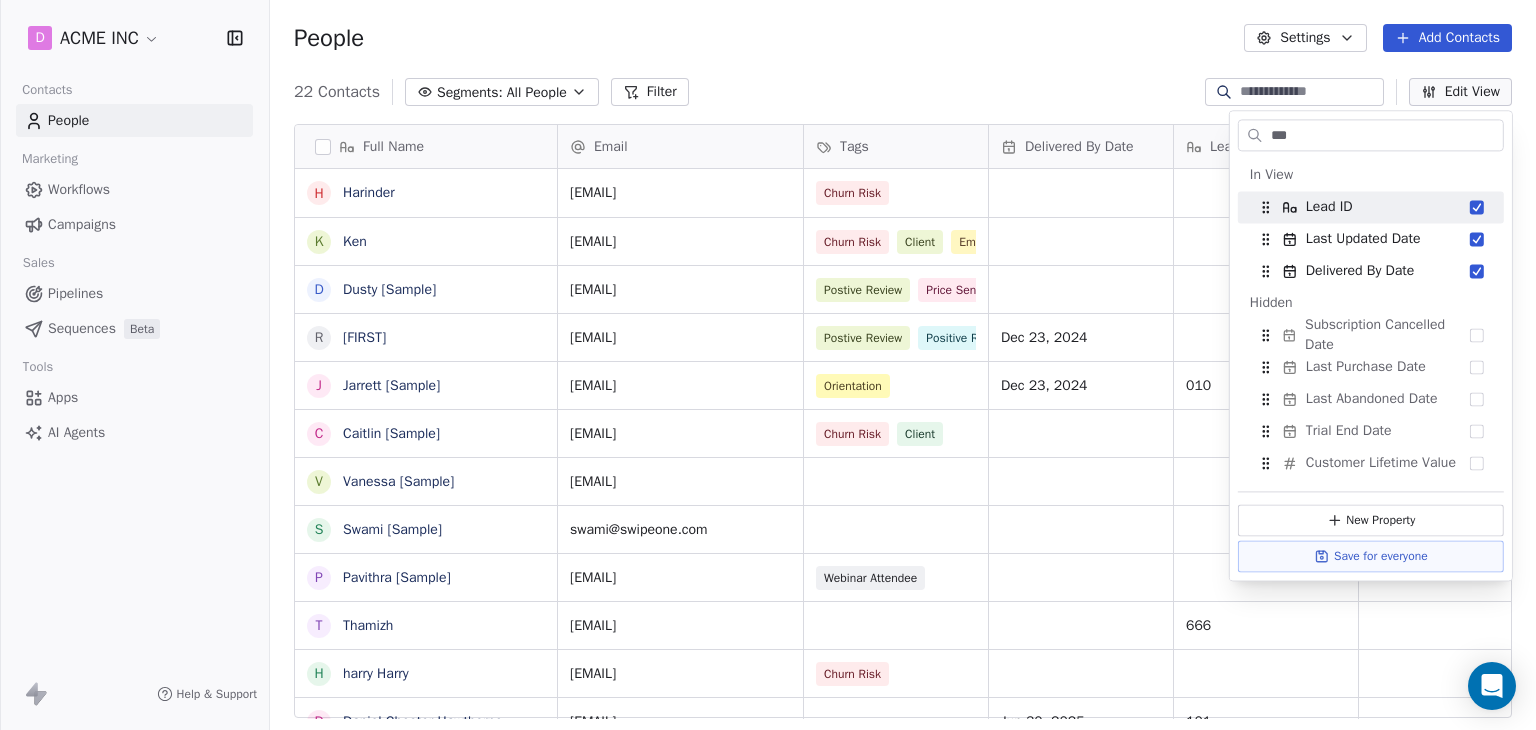 type on "****" 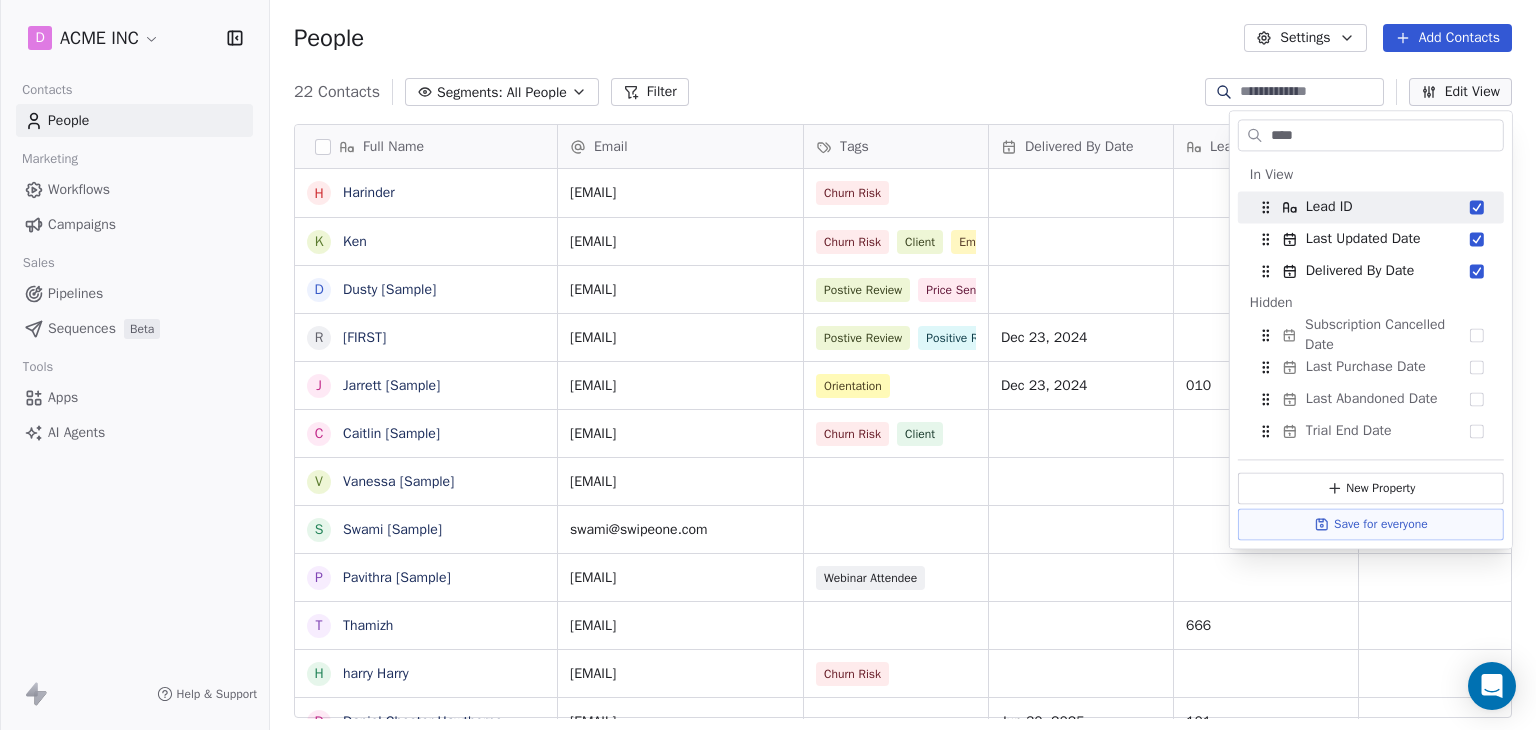 drag, startPoint x: 1351, startPoint y: 140, endPoint x: 1165, endPoint y: 115, distance: 187.67259 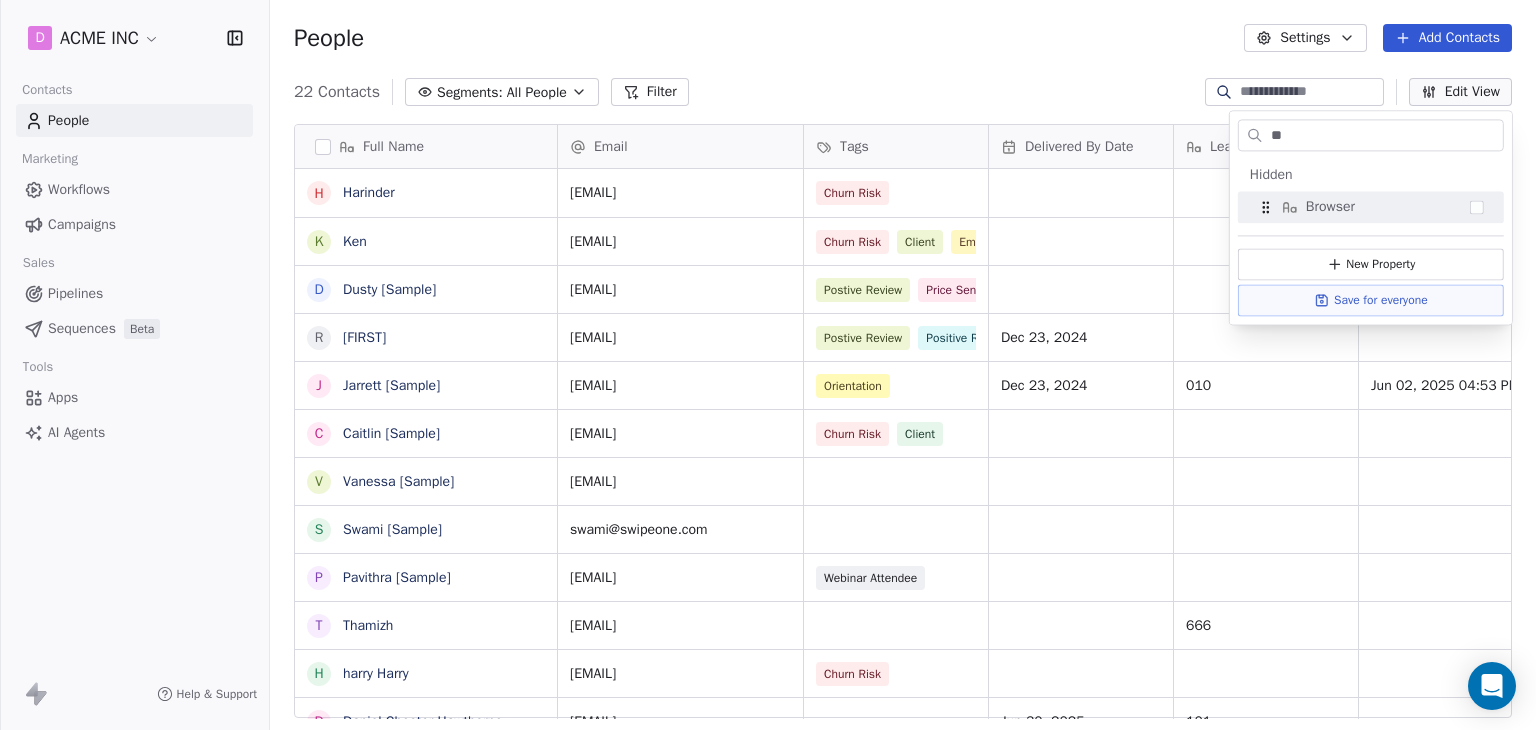 scroll, scrollTop: 0, scrollLeft: 0, axis: both 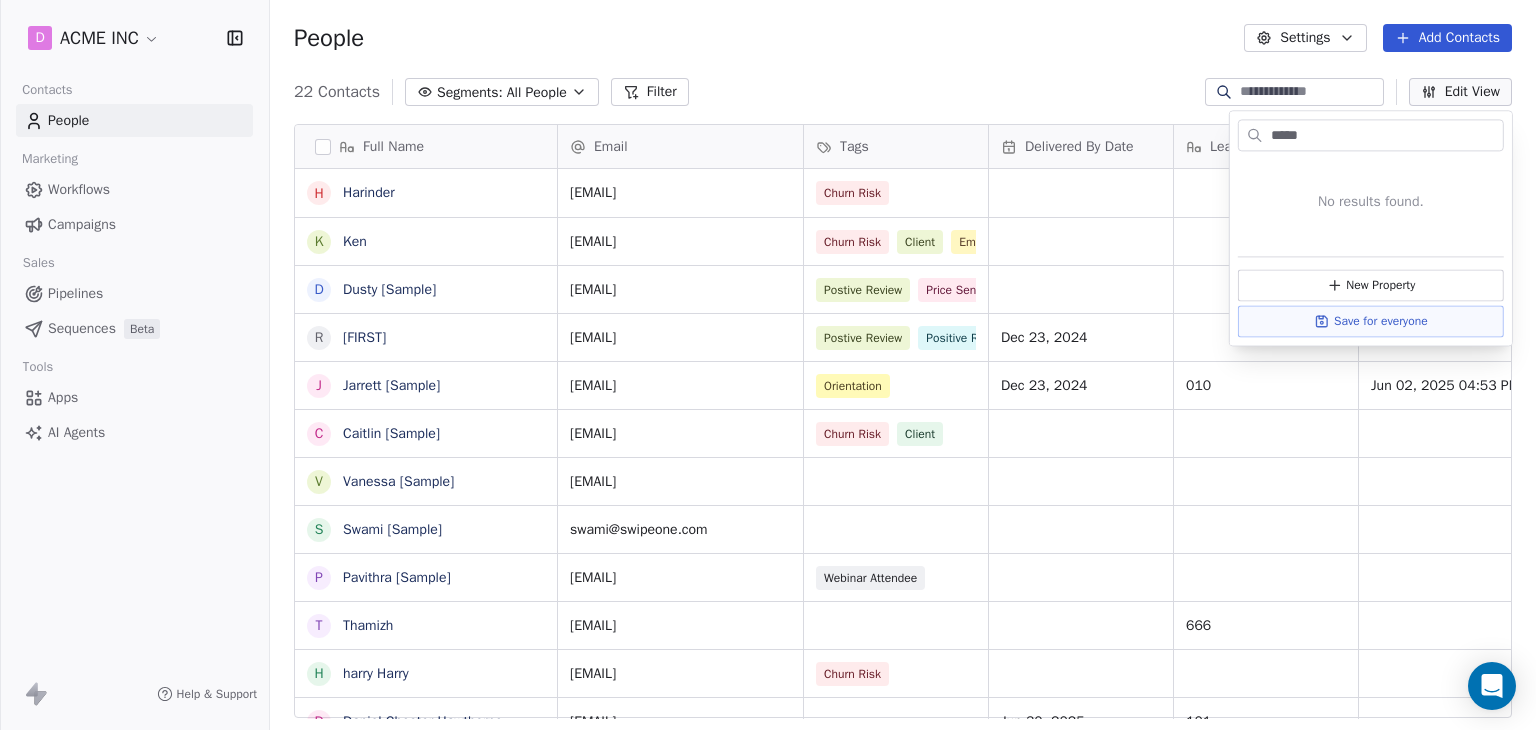type on "*****" 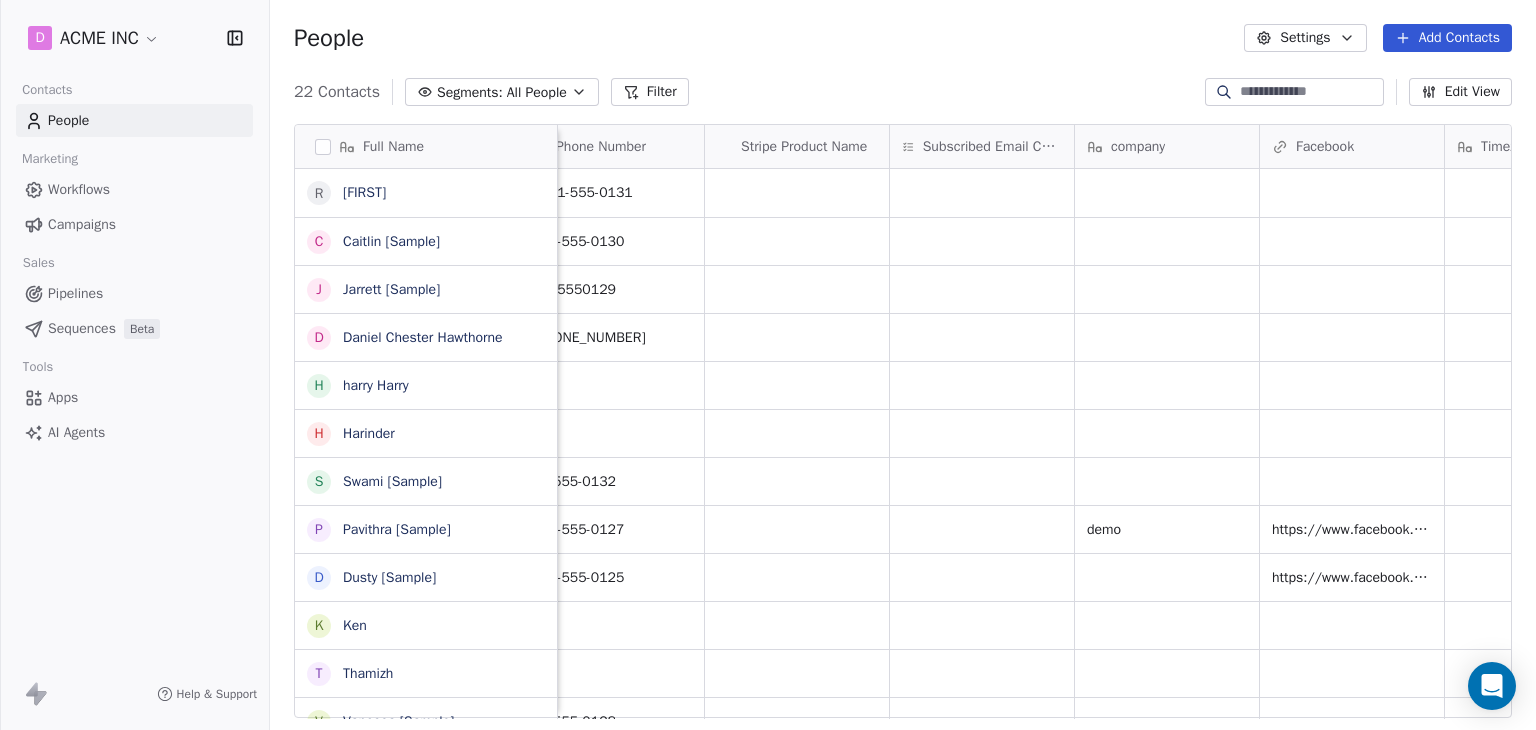scroll, scrollTop: 0, scrollLeft: 3797, axis: horizontal 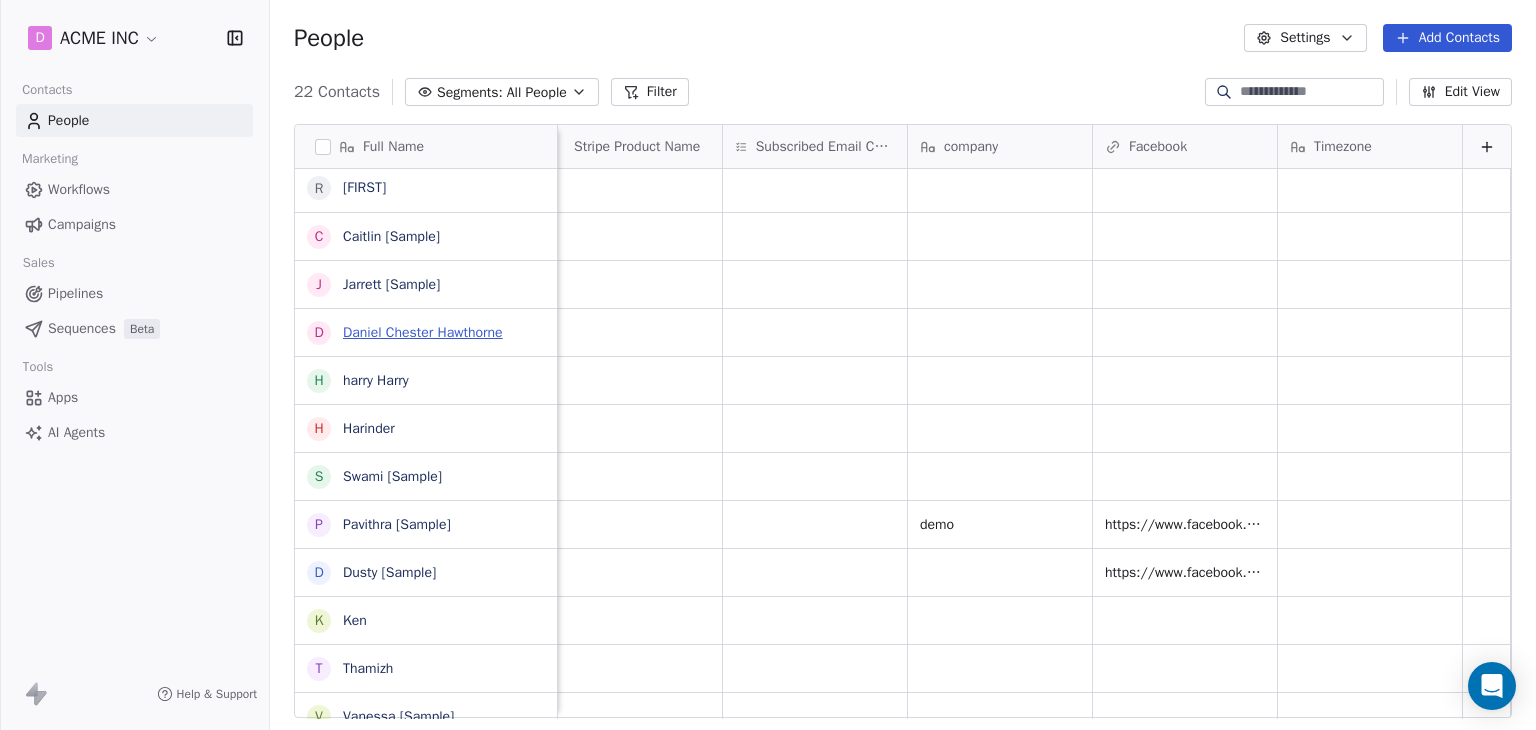 click on "Daniel Chester Hawthorne" at bounding box center [423, 332] 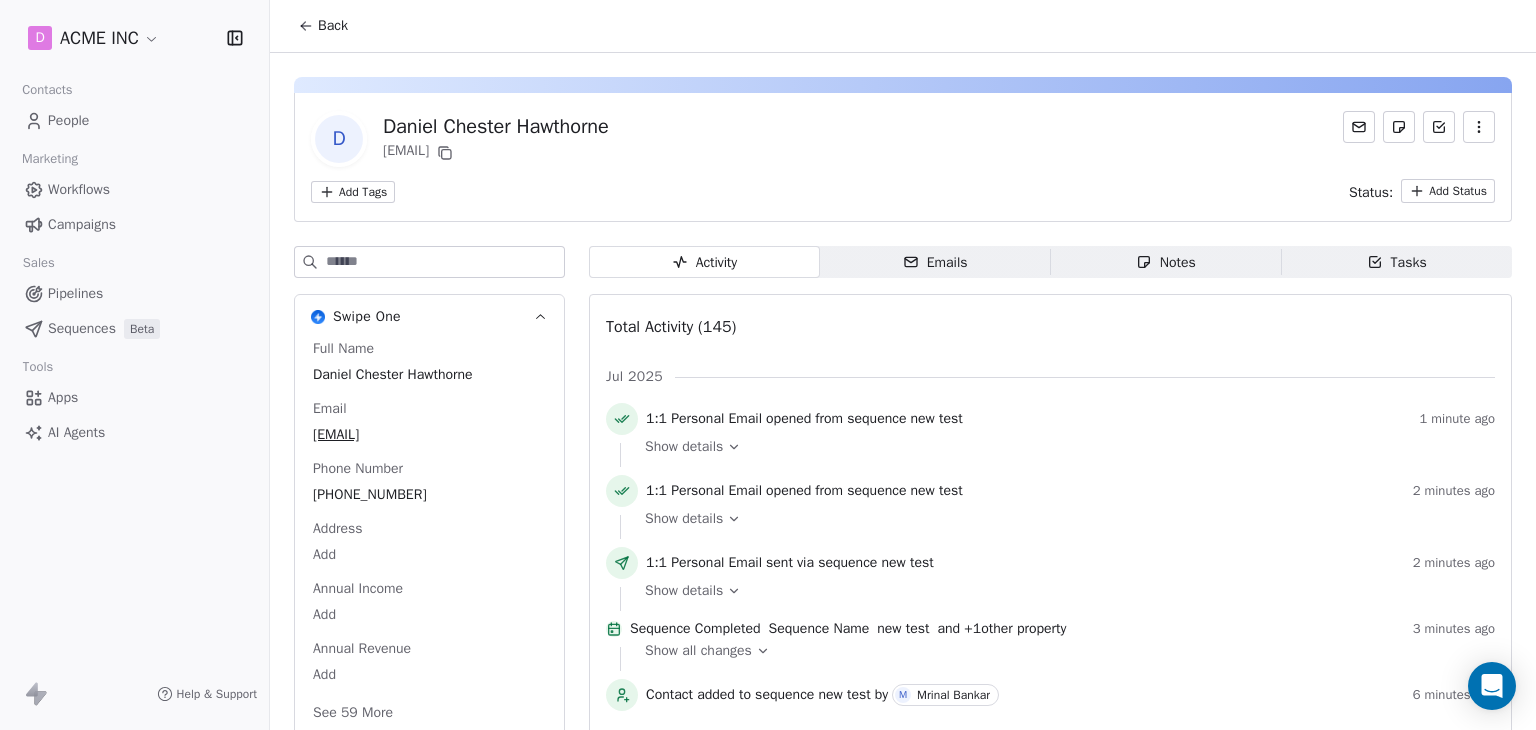 click at bounding box center (445, 262) 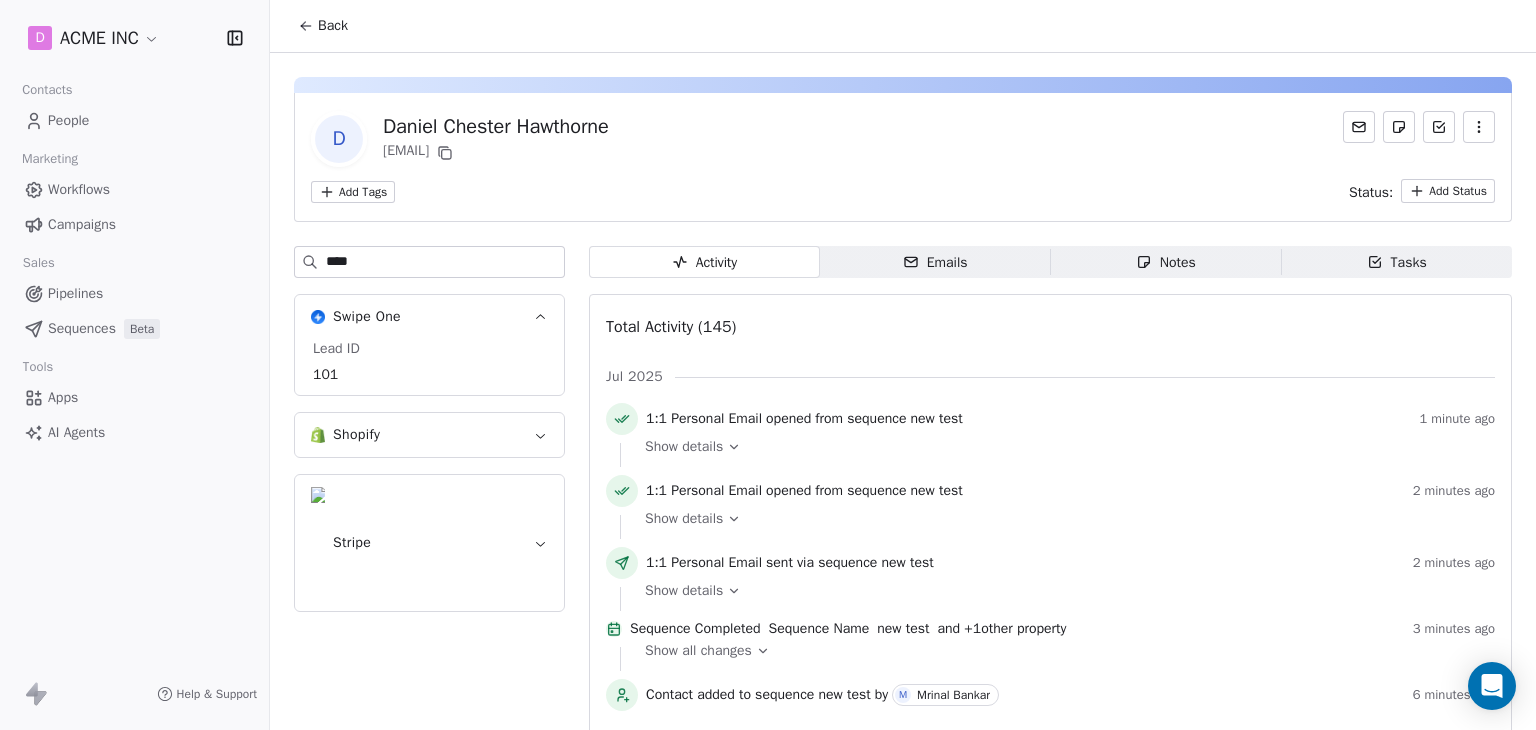 type on "****" 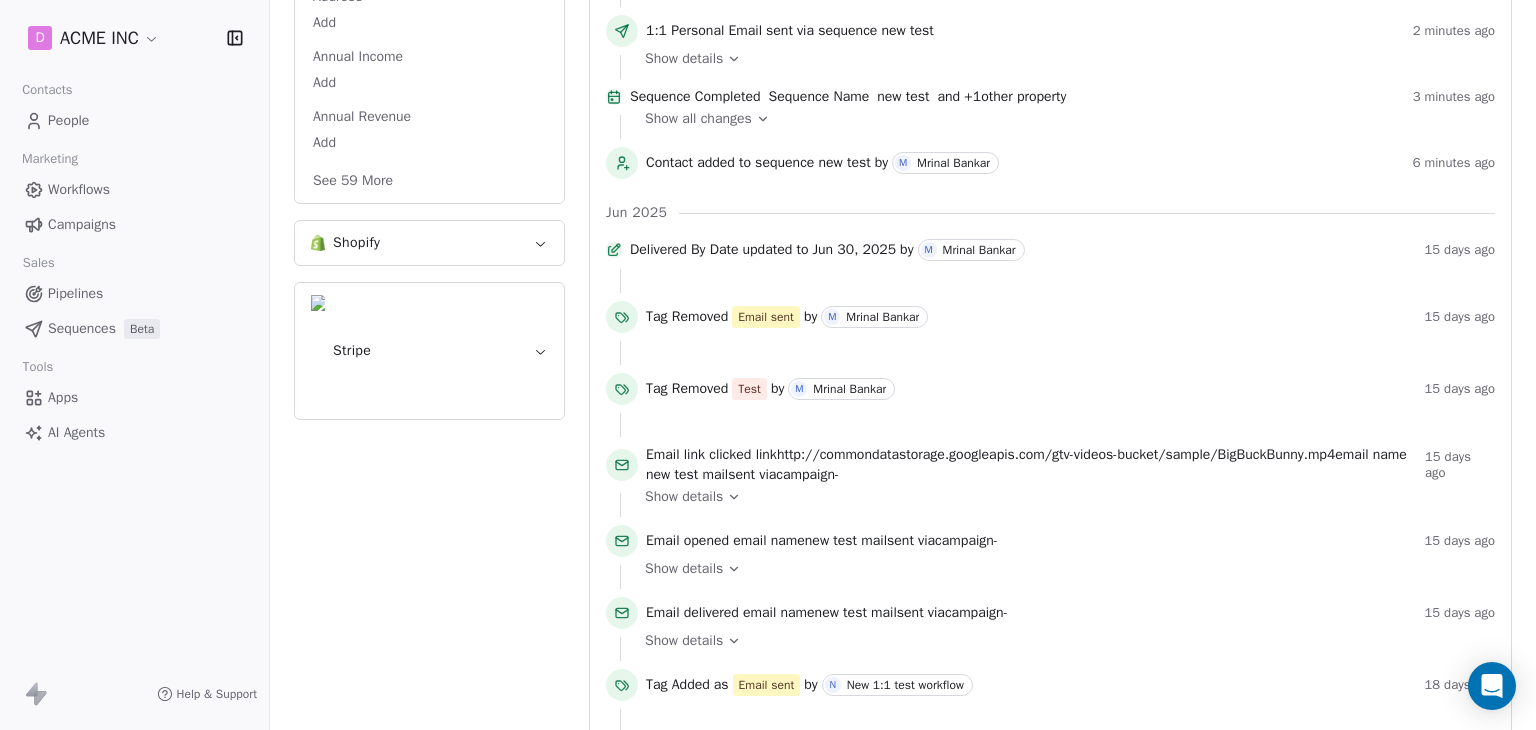 scroll, scrollTop: 400, scrollLeft: 0, axis: vertical 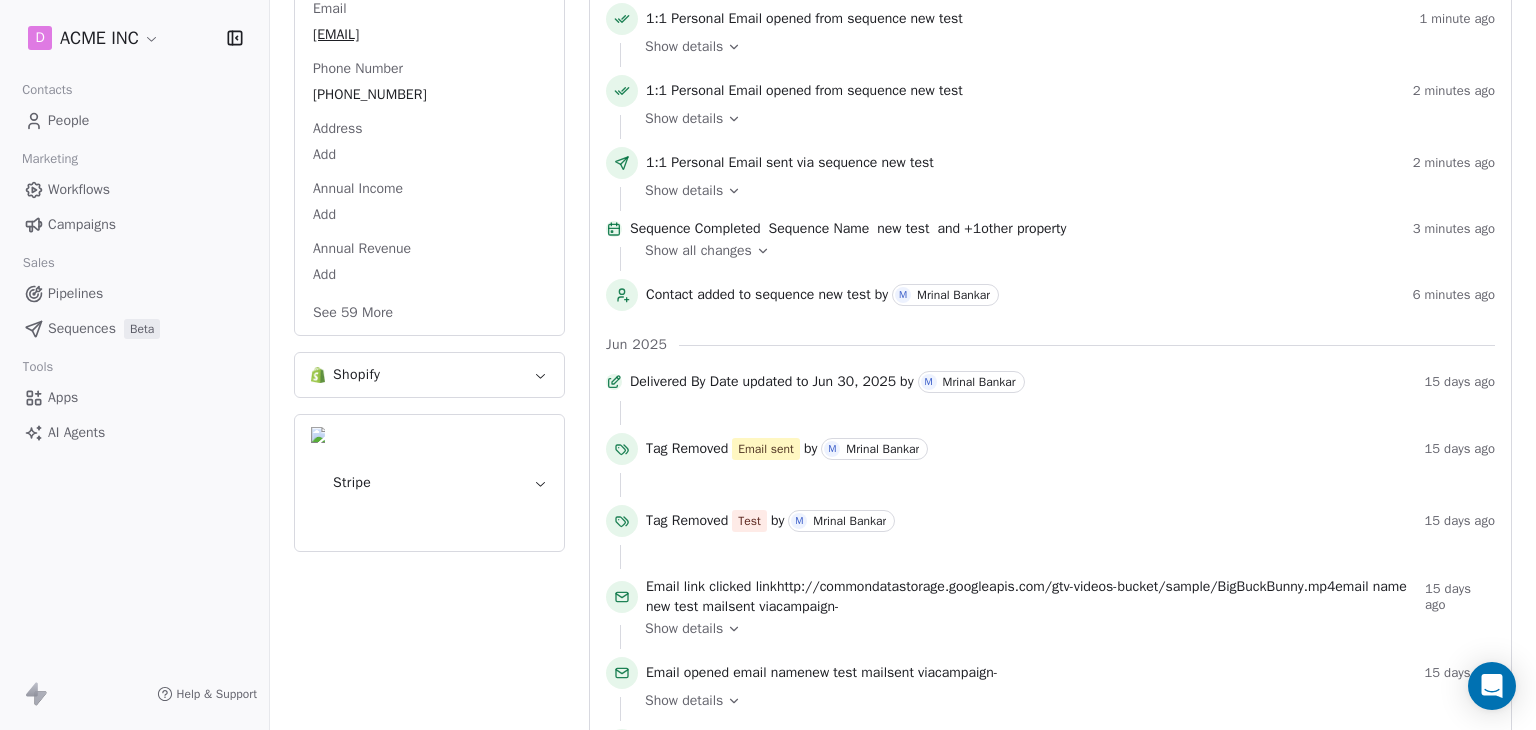 type 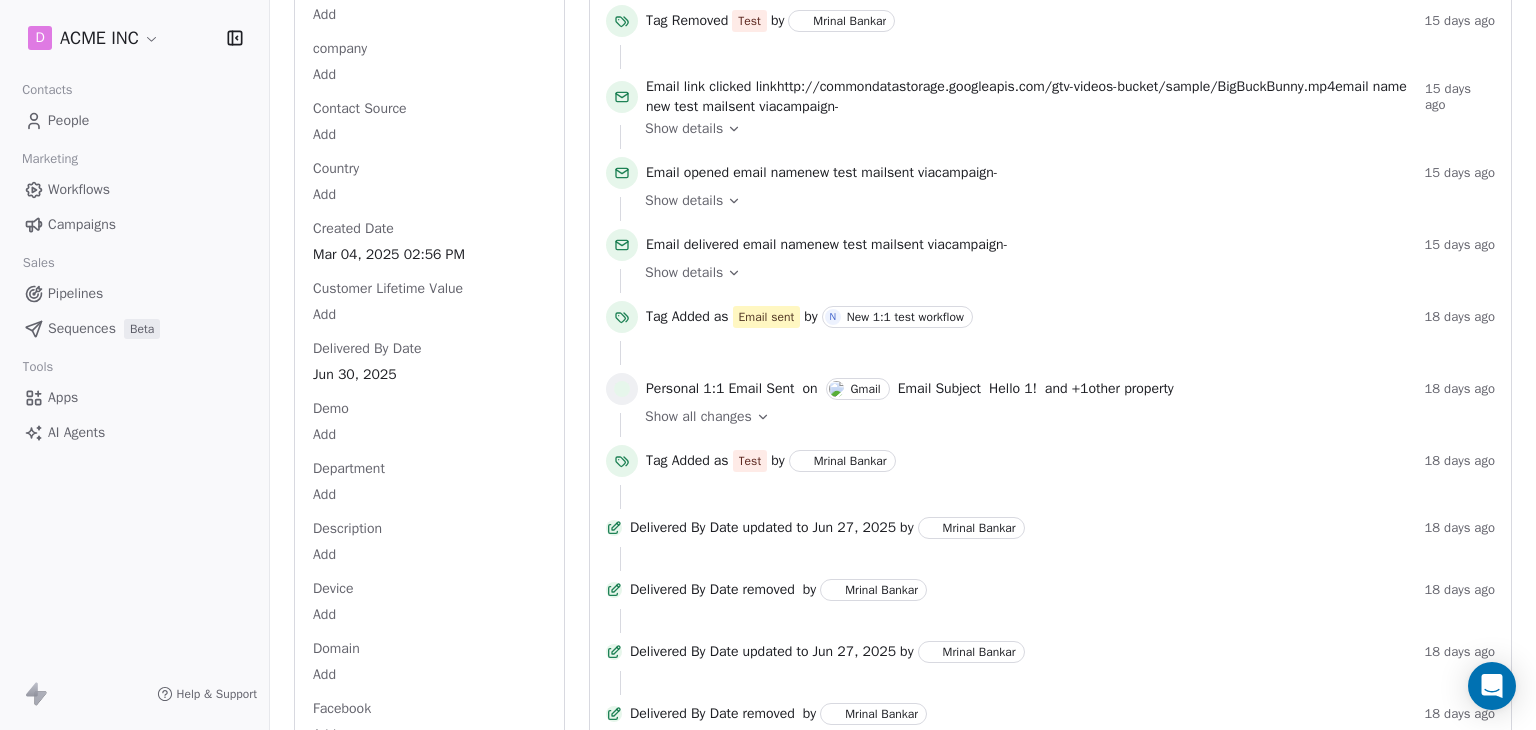 scroll, scrollTop: 1300, scrollLeft: 0, axis: vertical 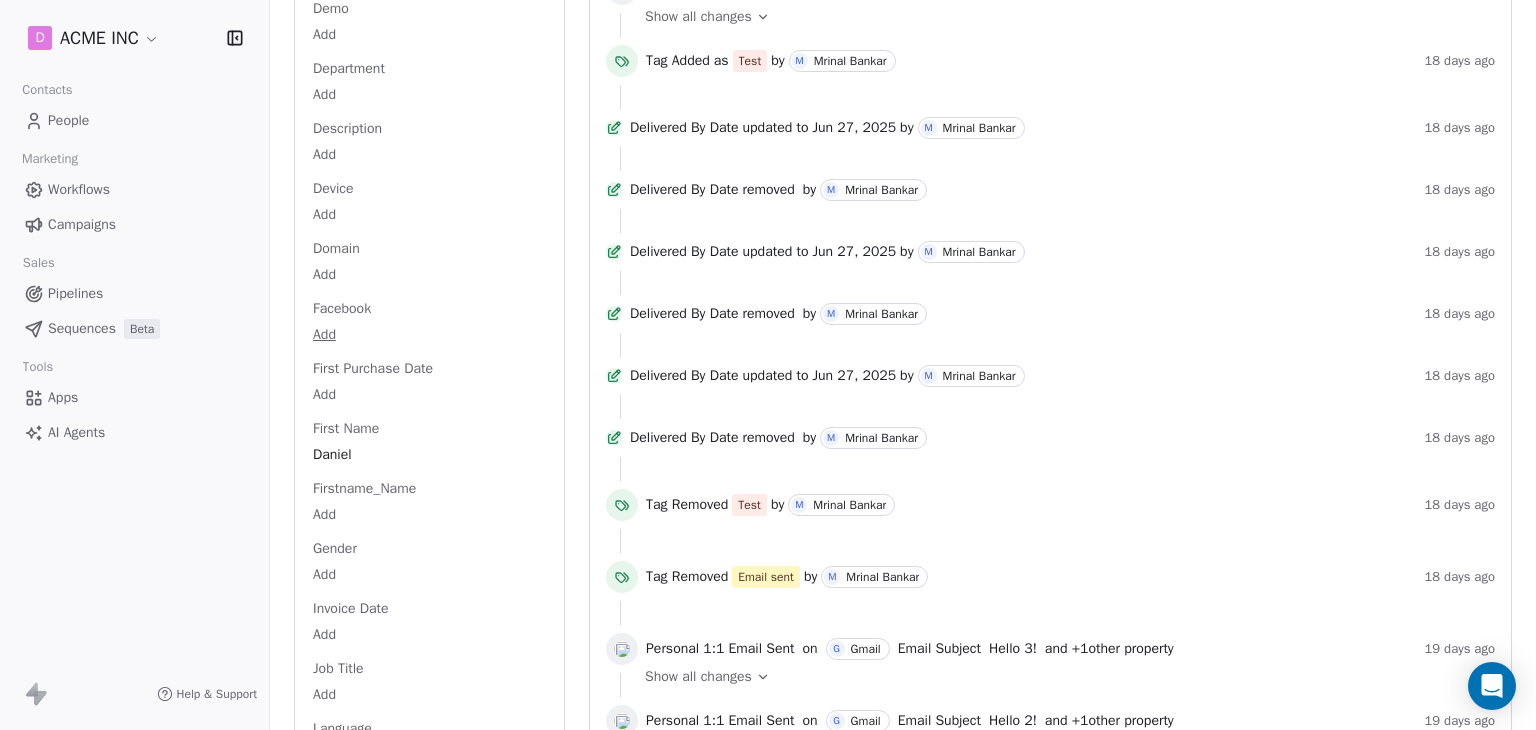 click on "D ACME INC Contacts People Marketing Workflows Campaigns Sales Pipelines Sequences Beta Tools Apps AI Agents Help & Support Back D Daniel Chester Hawthorne mrinal@swipepages.com  Add Tags Status:   Add Status Swipe One Full Name Daniel Chester Hawthorne Email mrinal@swipepages.com Phone Number 2563428706 Address Add Annual Income Add Annual Revenue Add Average Order Value Add Birthday Add Browser Add Company Type Add company Add Contact Source Add Country Add Created Date Mar 04, 2025 02:56 PM Customer Lifetime Value Add Delivered By Date Jun 30, 2025 Demo Add Department Add Description Add Device Add Domain Add Facebook Add First Purchase Date Add First Name Daniel Firstname_Name Add Gender Add Invoice Date Add Job Title Add Language Add Last Abandoned Date Add Last Purchase Date Add Last Activity Date Jun 30, 2025 04:37 PM Last Name Chester Lead ID 101 LinkedIn Add Marketing Contact Status Add Email Marketing Consent Subscribed MRR Add Name_Firstname Add new property Add Next Billing Date Add Notes Add" at bounding box center [768, 365] 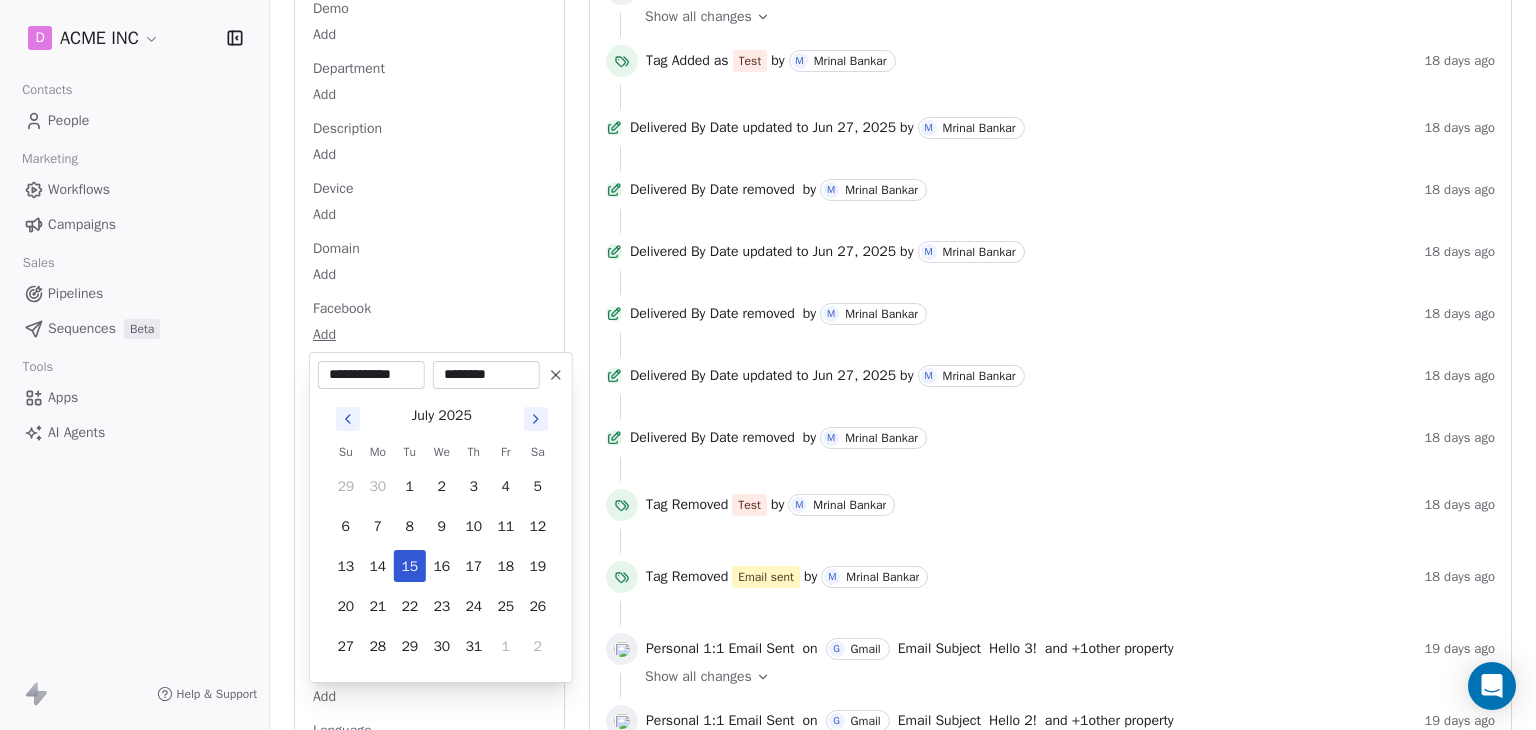 scroll, scrollTop: 1330, scrollLeft: 0, axis: vertical 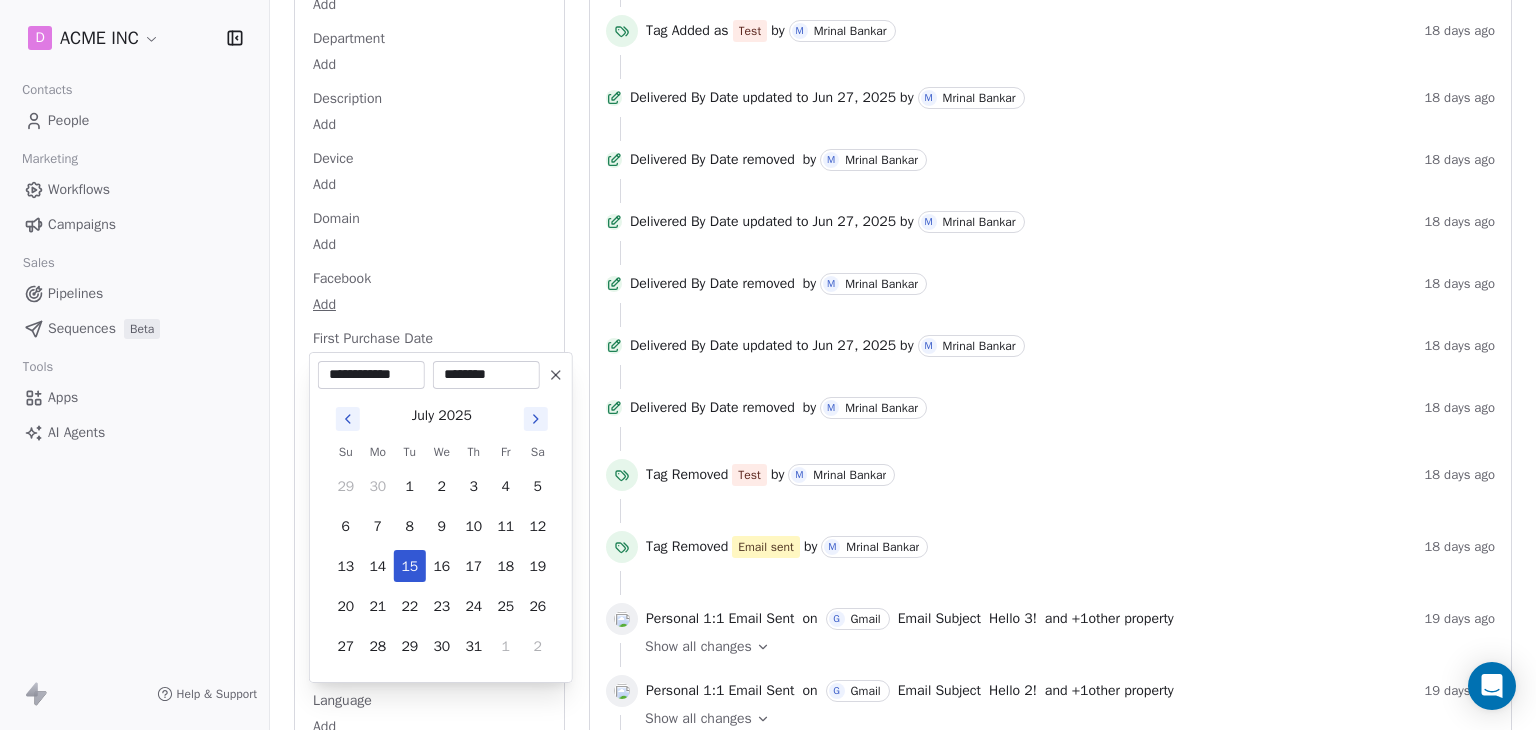 click on "D ACME INC Contacts People Marketing Workflows Campaigns Sales Pipelines Sequences Beta Tools Apps AI Agents Help & Support Back D Daniel Chester Hawthorne mrinal@swipepages.com  Add Tags Status:   Add Status Swipe One Full Name Daniel Chester Hawthorne Email mrinal@swipepages.com Phone Number 2563428706 Address Add Annual Income Add Annual Revenue Add Average Order Value Add Birthday Add Browser Add Company Type Add company Add Contact Source Add Country Add Created Date Mar 04, 2025 02:56 PM Customer Lifetime Value Add Delivered By Date Jun 30, 2025 Demo Add Department Add Description Add Device Add Domain Add Facebook Add First Purchase Date Add First Name Daniel Firstname_Name Add Gender Add Invoice Date Add Job Title Add Language Add Last Abandoned Date Add Last Purchase Date Add Last Activity Date Jun 30, 2025 04:37 PM Last Name Chester Lead ID 101 LinkedIn Add Marketing Contact Status Add Email Marketing Consent Subscribed MRR Add Name_Firstname Add new property Add Next Billing Date Add Notes Add" at bounding box center (768, 365) 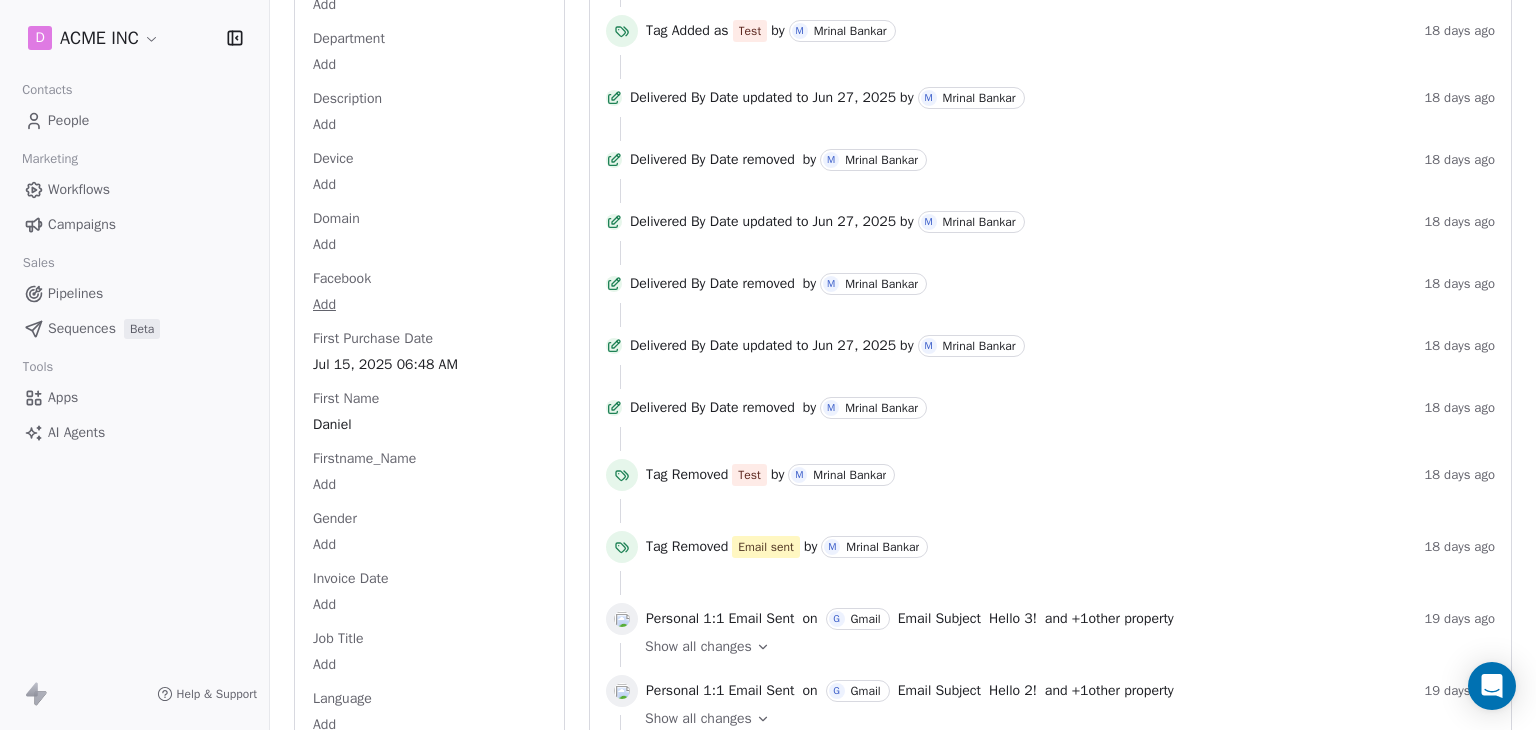 click on "AI Agents" at bounding box center [134, 432] 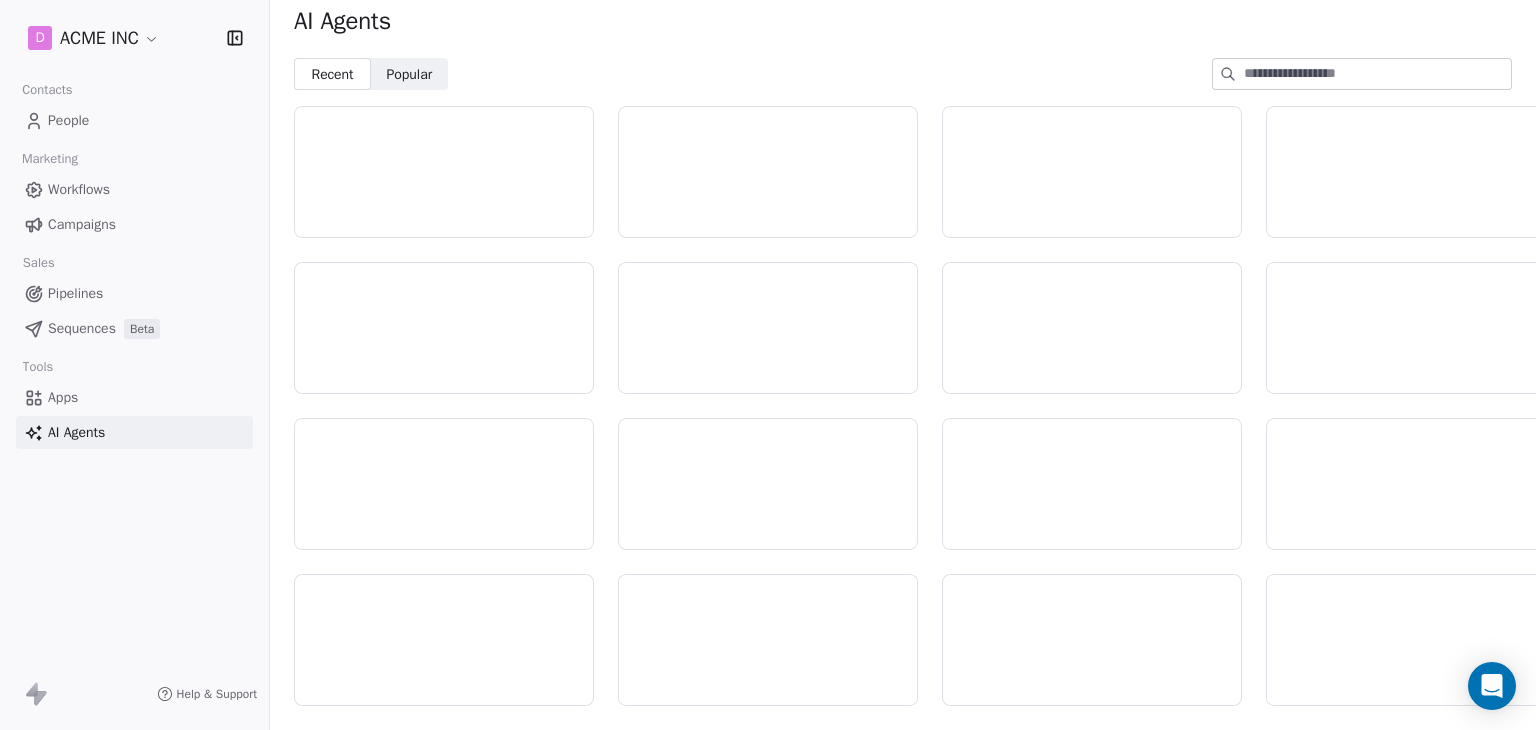 scroll, scrollTop: 0, scrollLeft: 0, axis: both 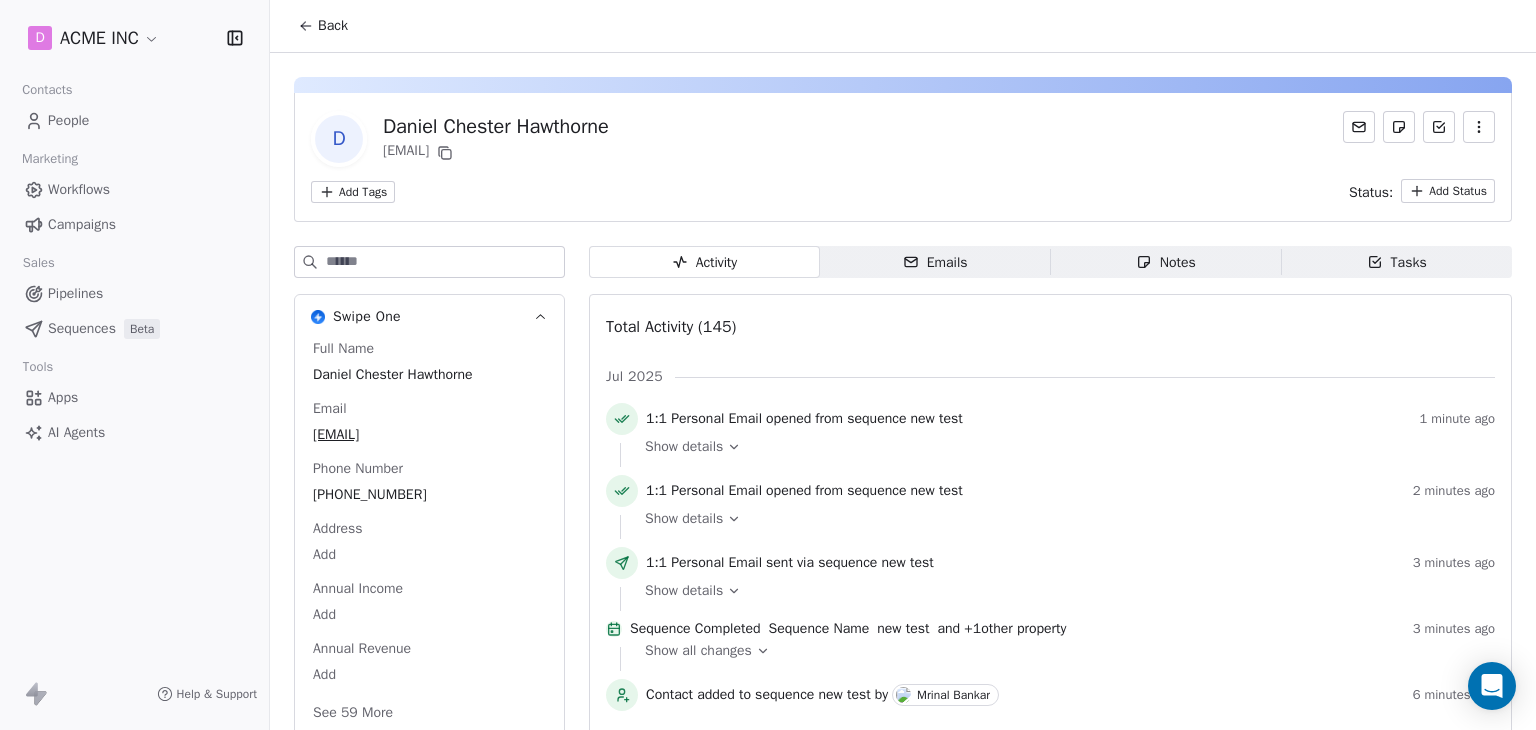 click on "Add Tags Status:   Add Status" at bounding box center (903, 191) 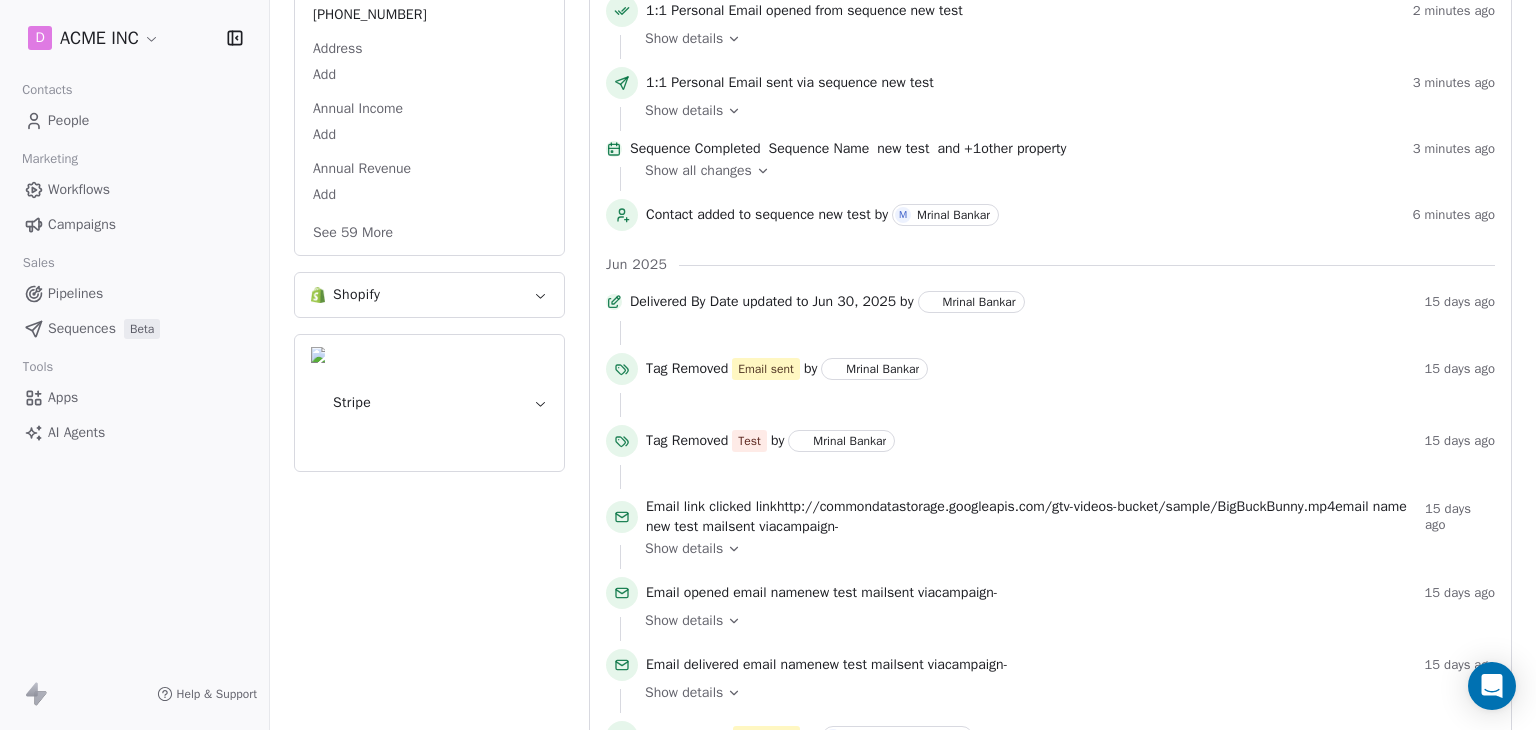 scroll, scrollTop: 600, scrollLeft: 0, axis: vertical 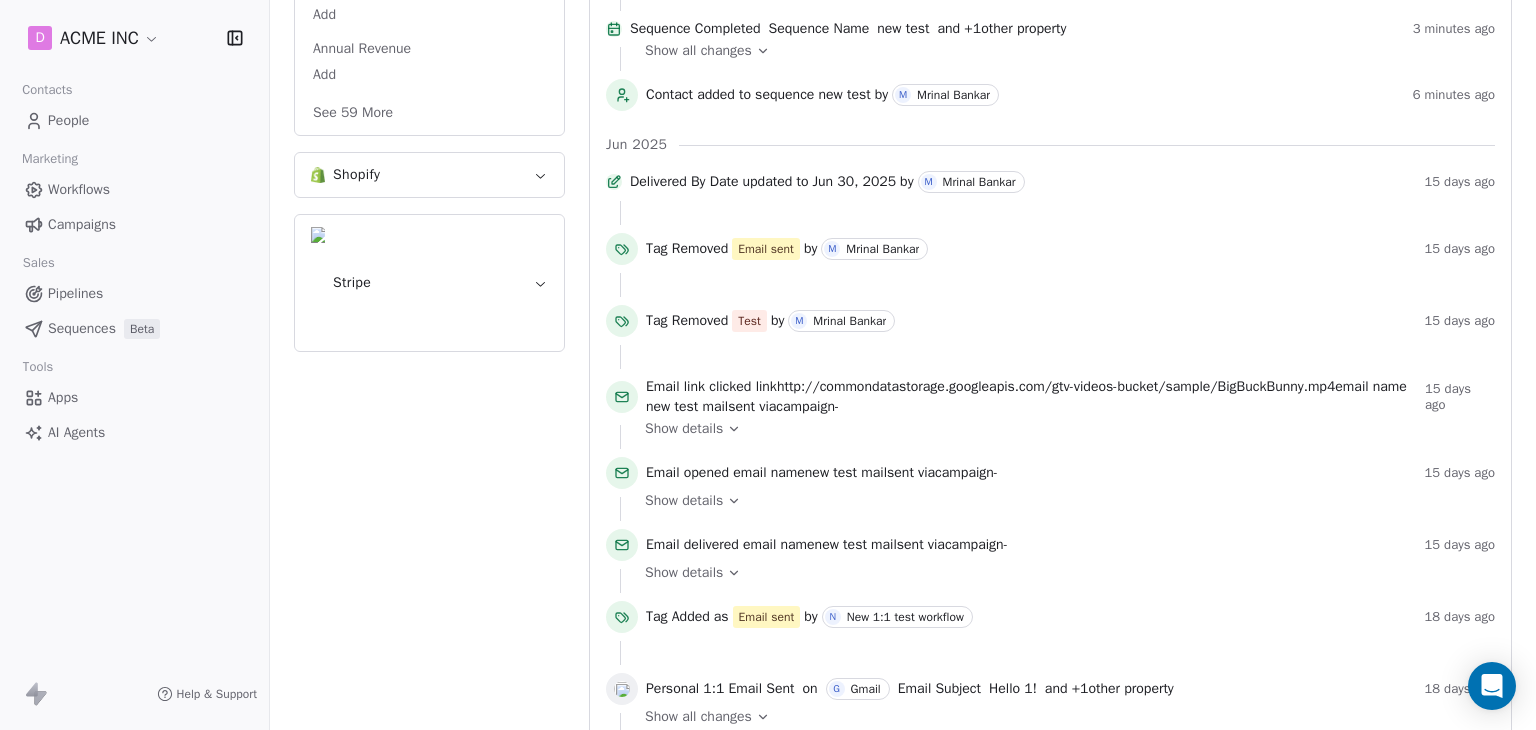 click on "See   59   More" at bounding box center (353, 113) 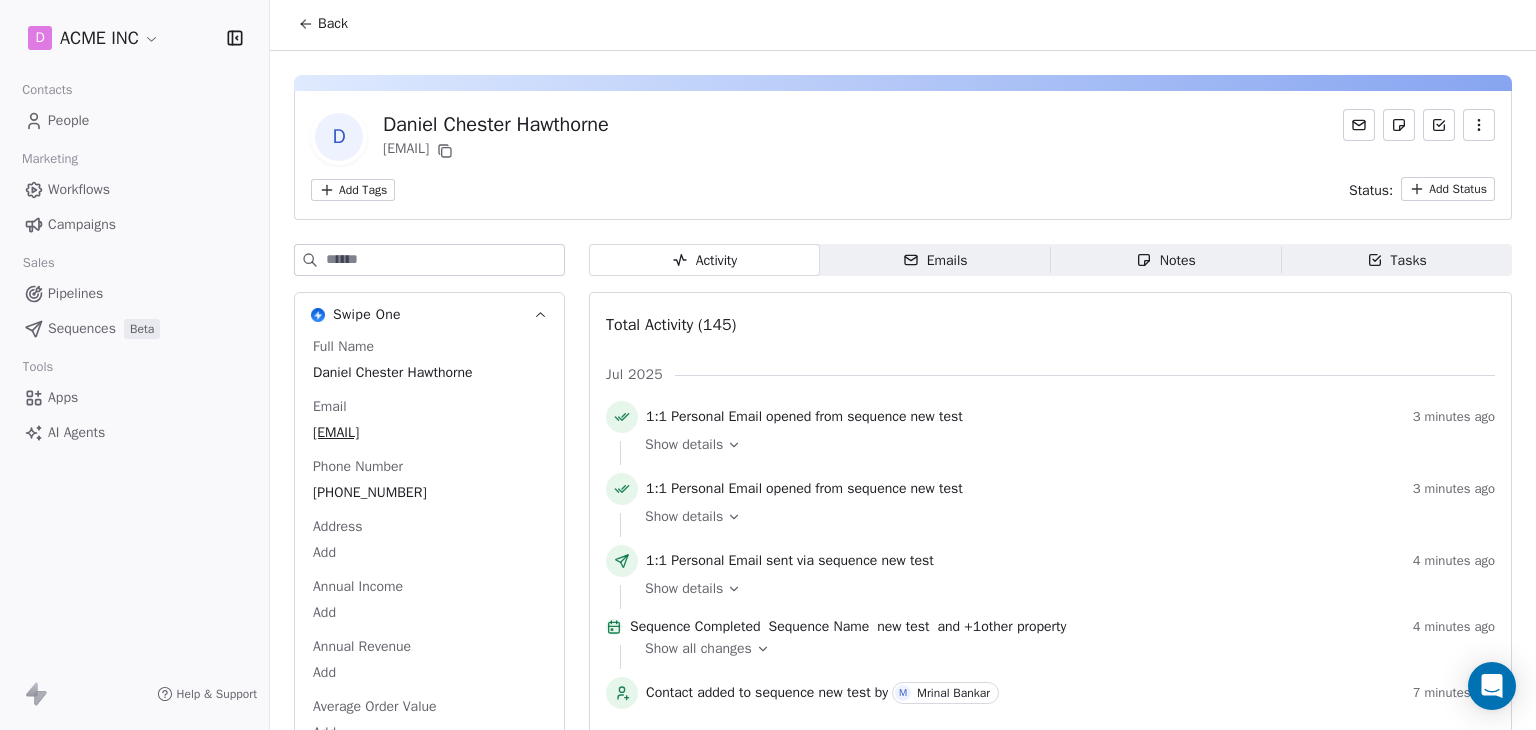 scroll, scrollTop: 0, scrollLeft: 0, axis: both 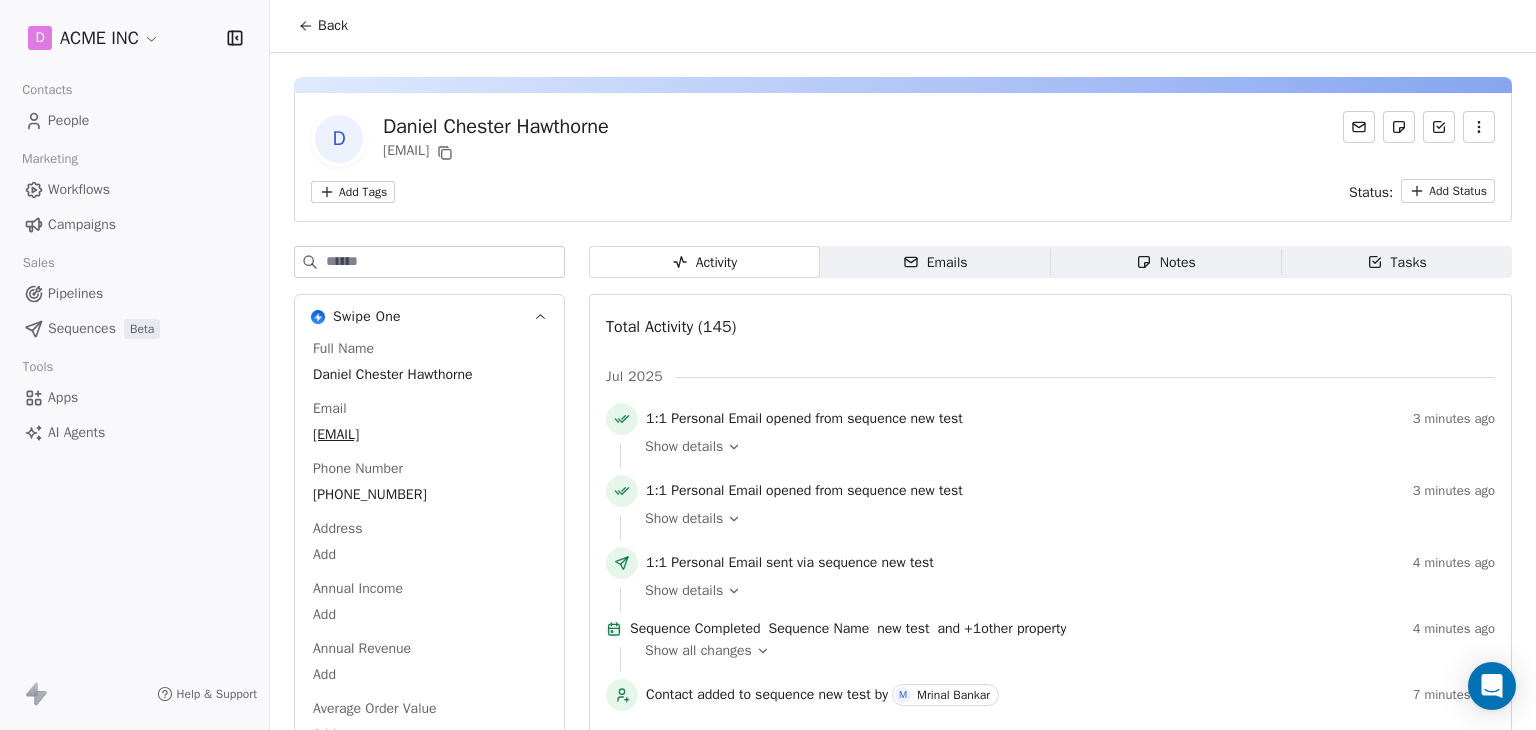 click 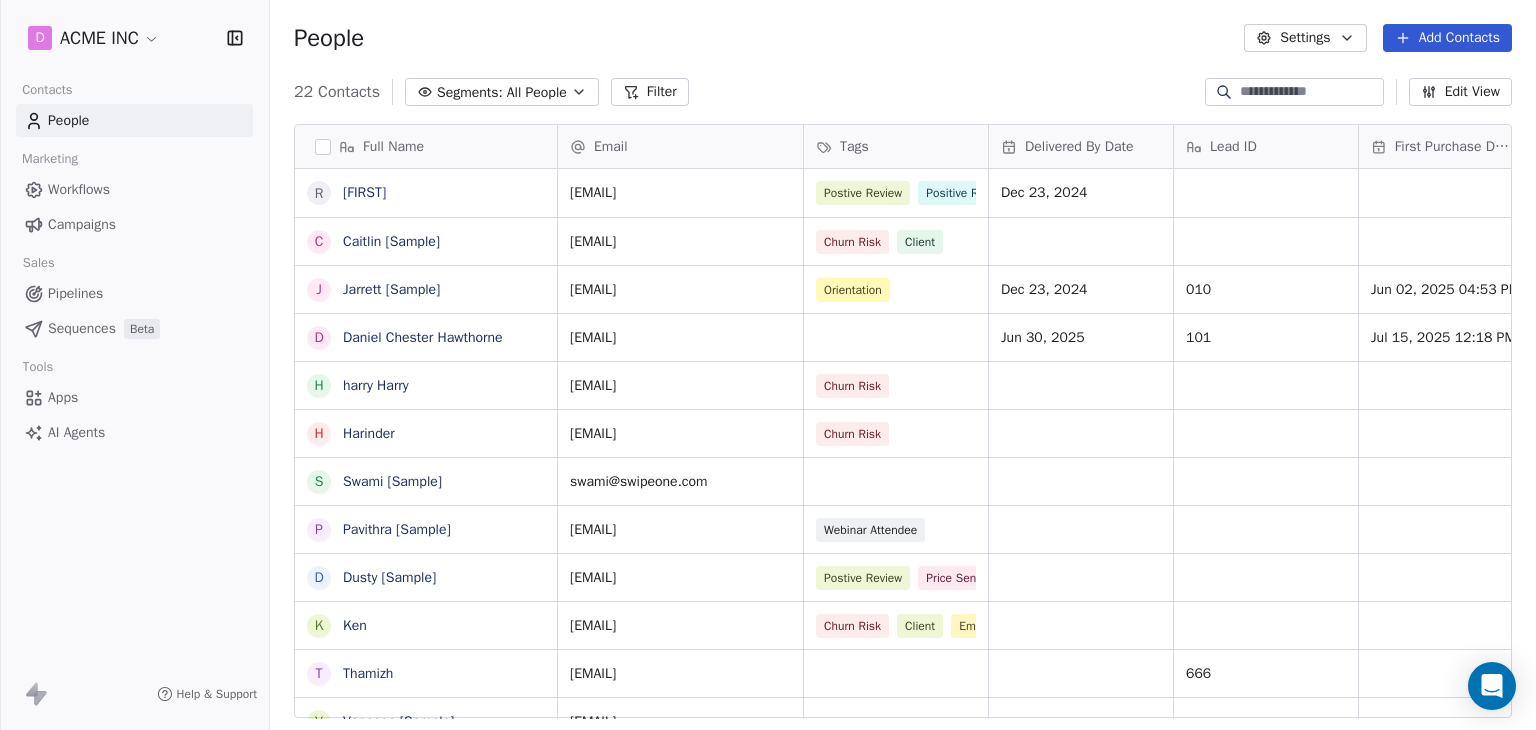 scroll, scrollTop: 5, scrollLeft: 0, axis: vertical 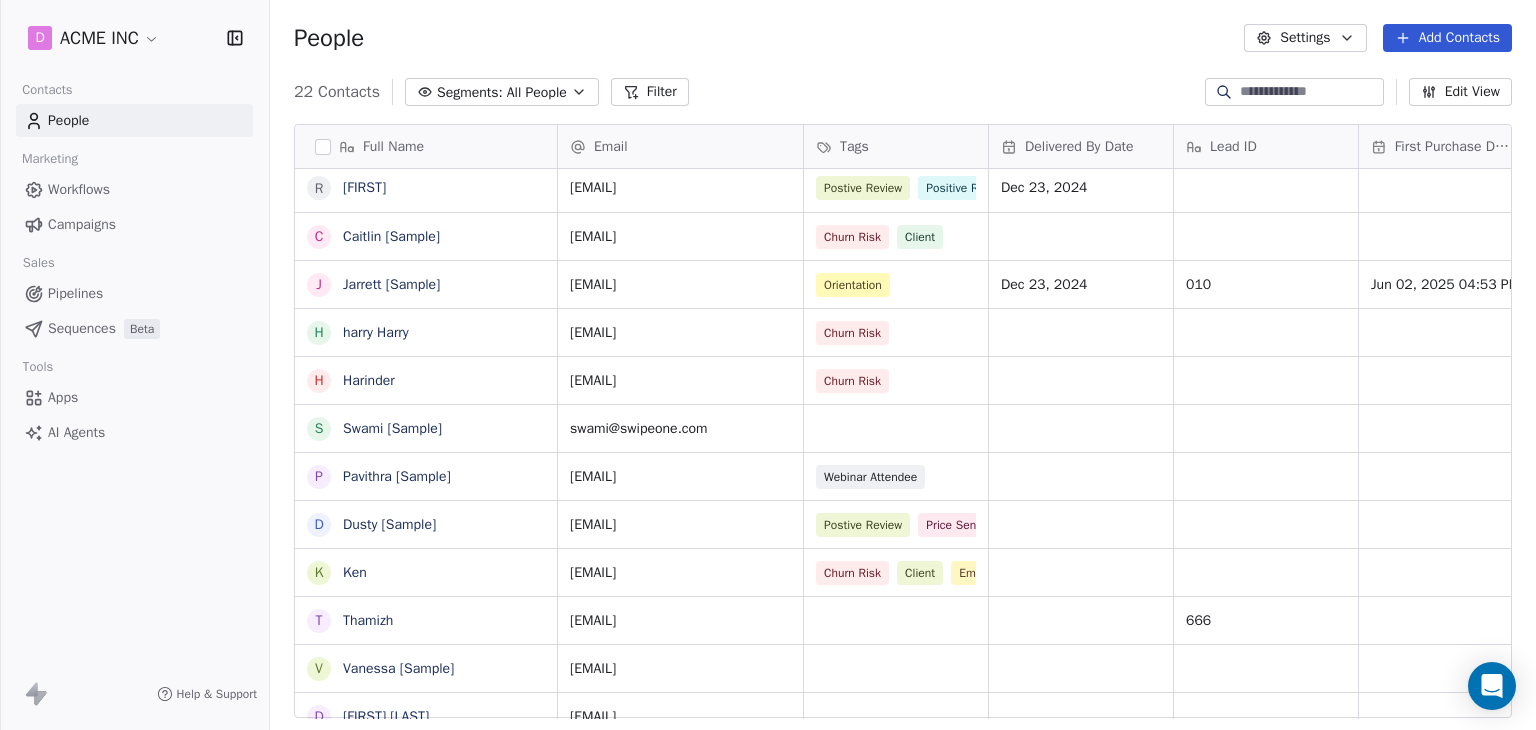 click on "Edit View" at bounding box center (1460, 92) 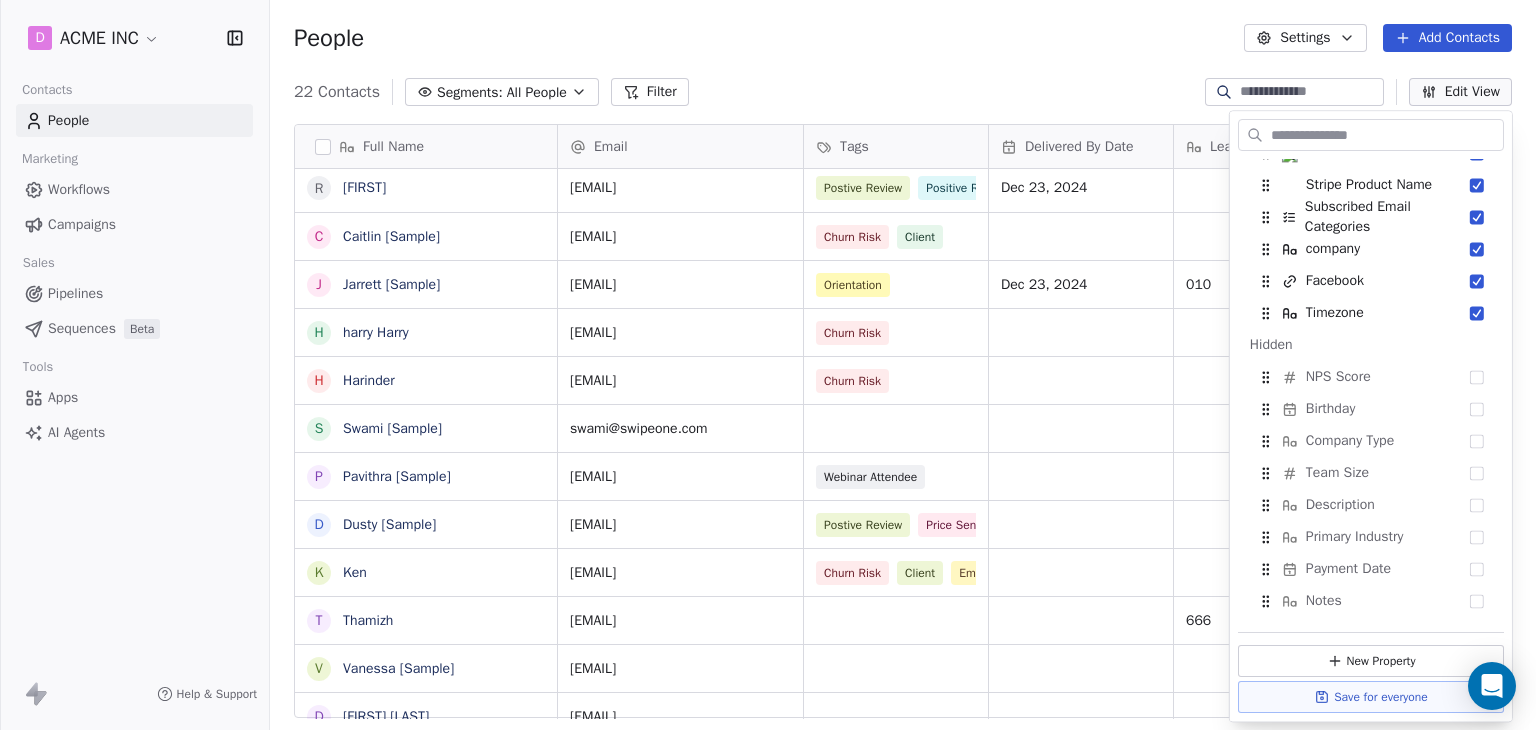 scroll, scrollTop: 700, scrollLeft: 0, axis: vertical 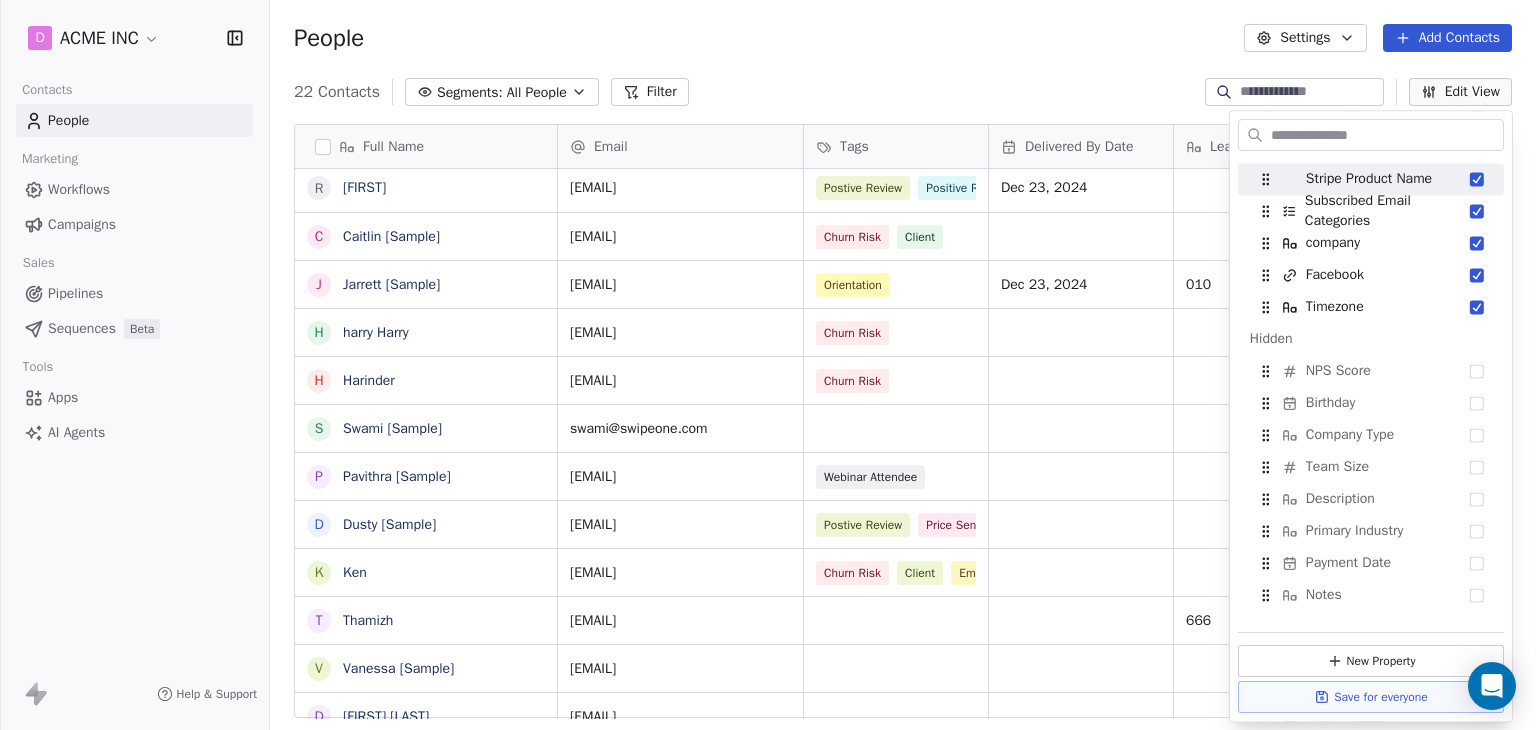 click at bounding box center (1385, 135) 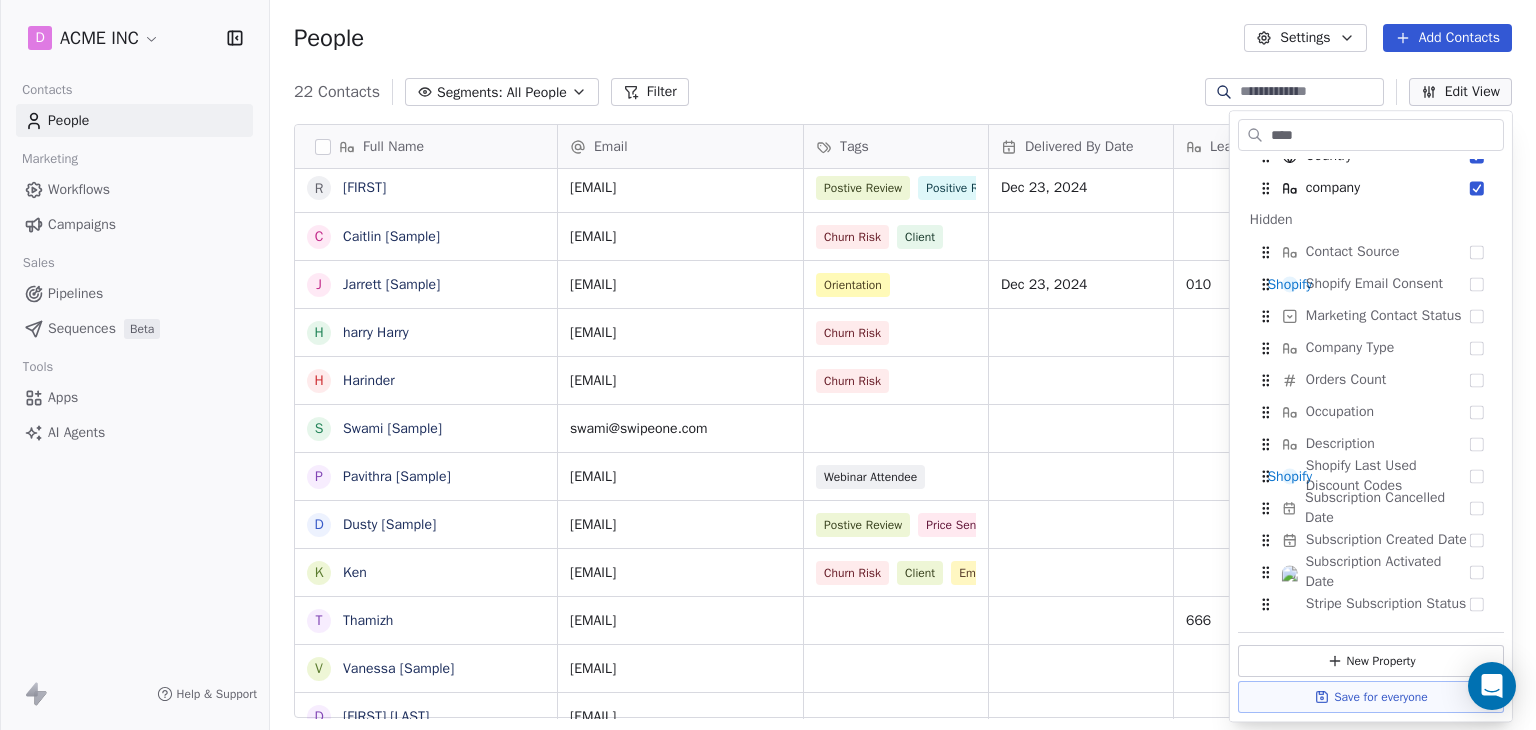 scroll, scrollTop: 0, scrollLeft: 0, axis: both 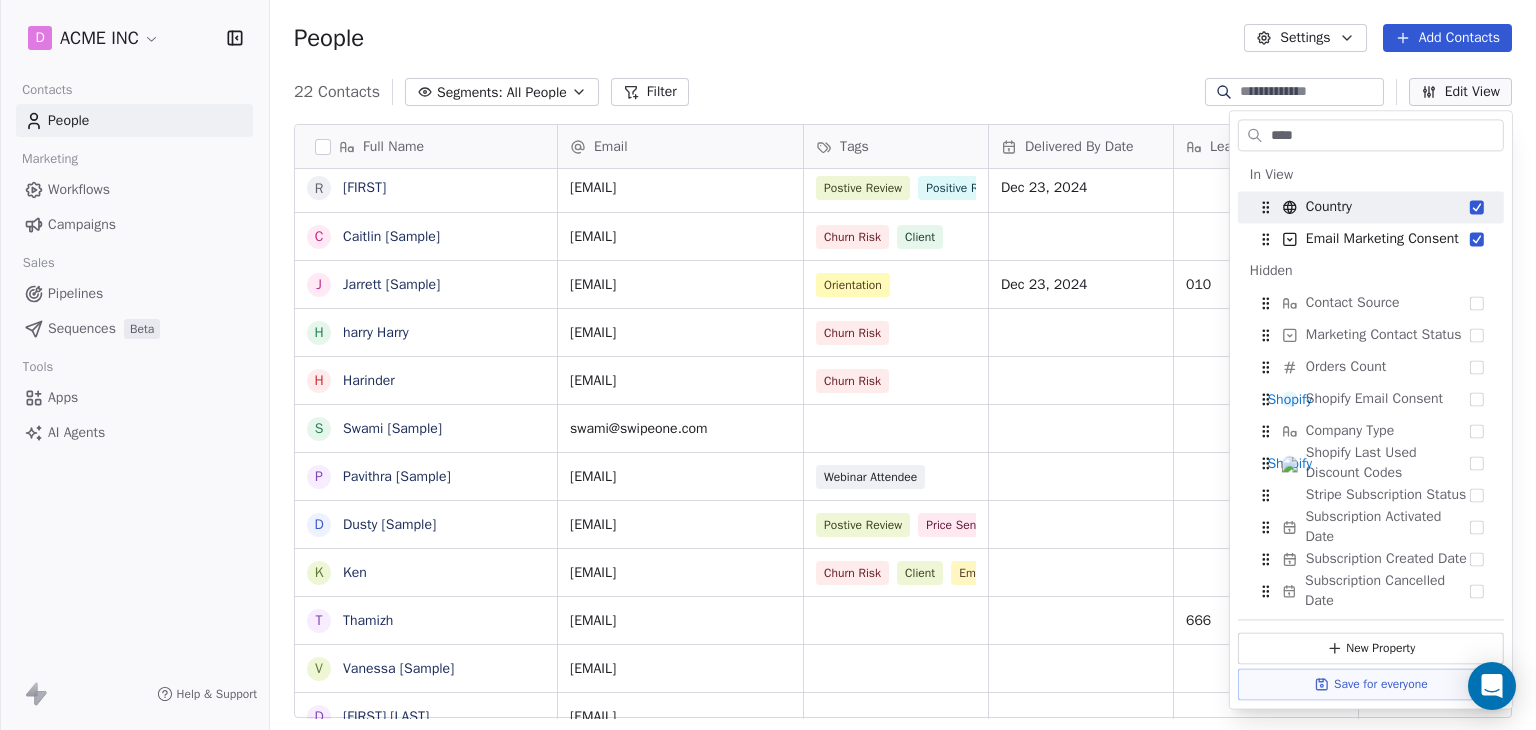 type on "****" 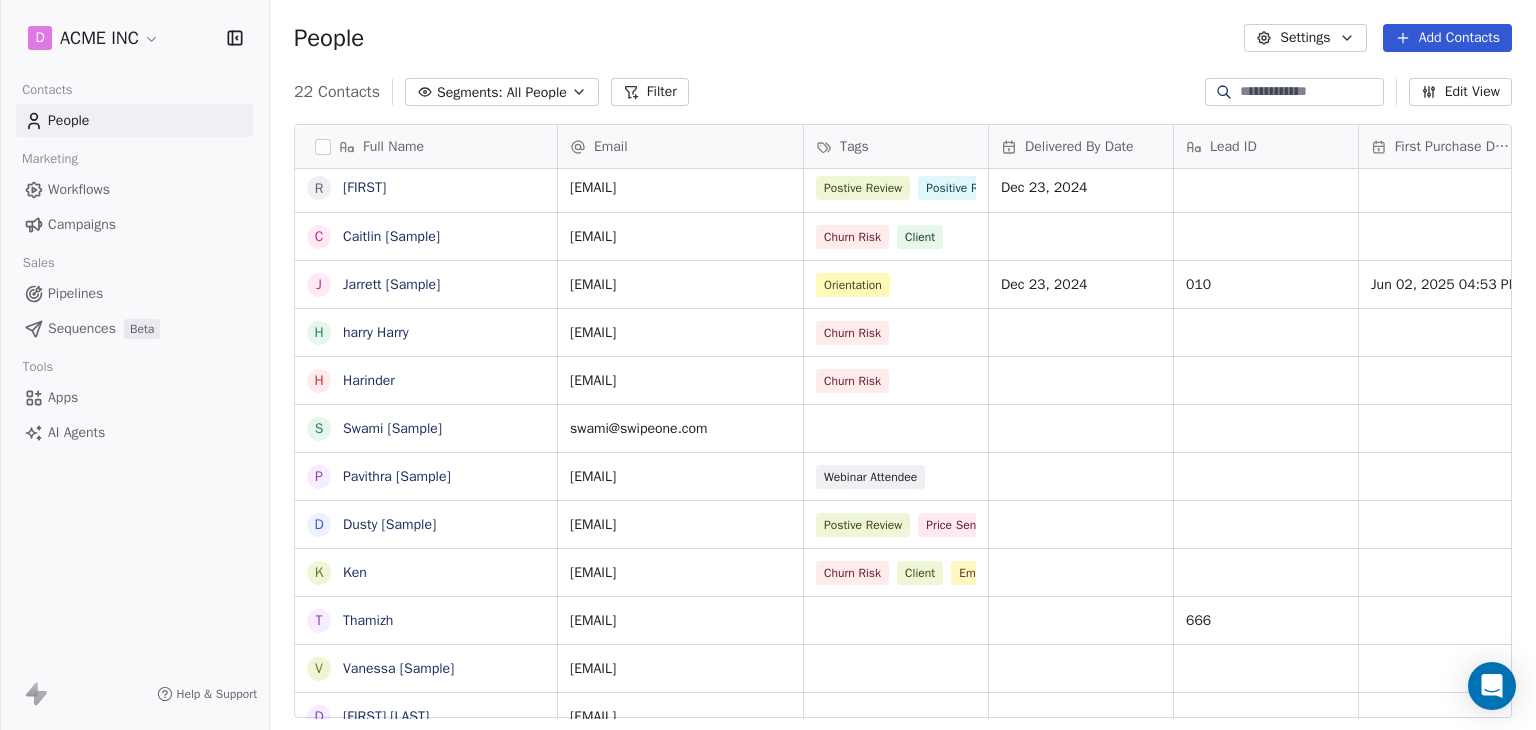 click on "Settings" at bounding box center [1305, 38] 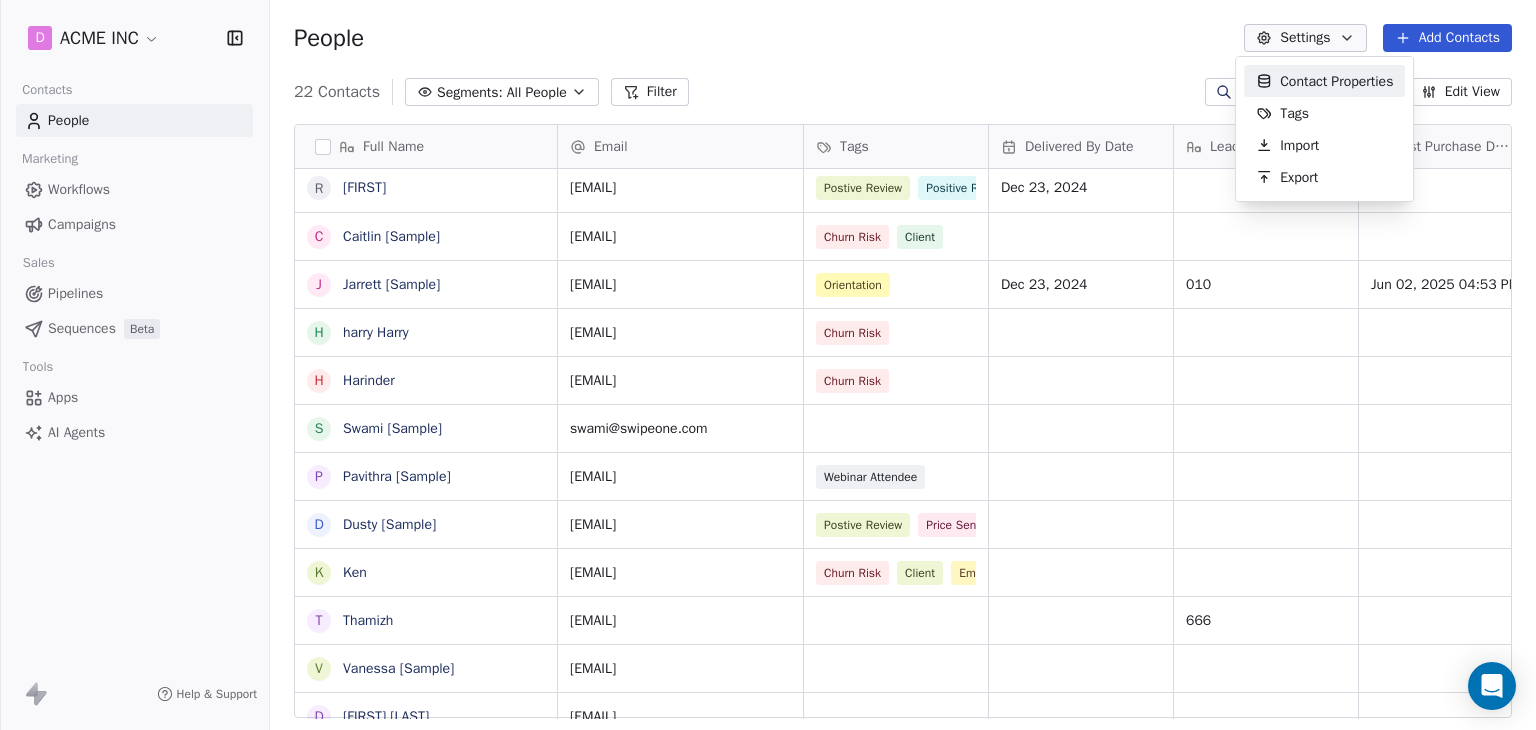 click on "Contact Properties" at bounding box center [1336, 81] 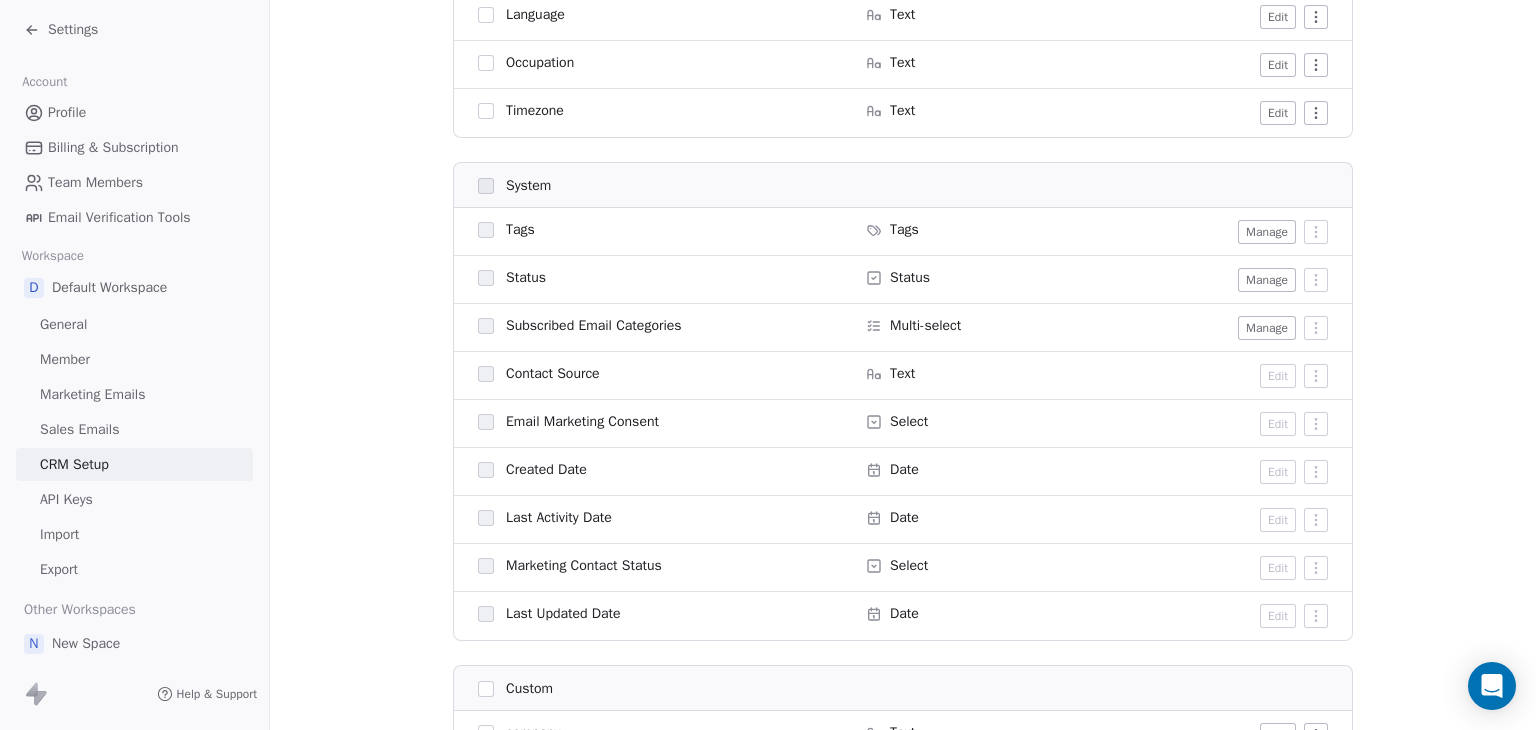 scroll, scrollTop: 1300, scrollLeft: 0, axis: vertical 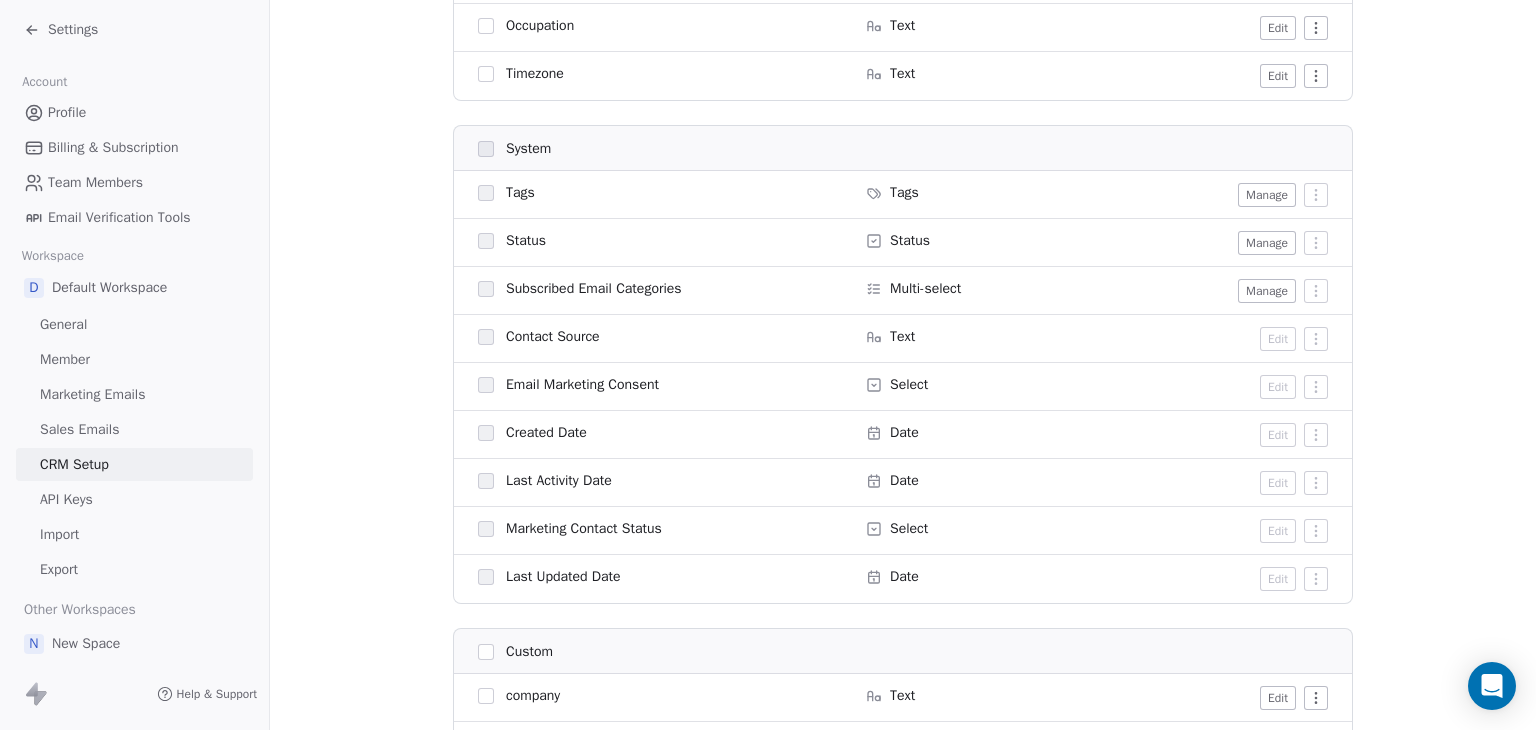 click on "Settings" at bounding box center (73, 30) 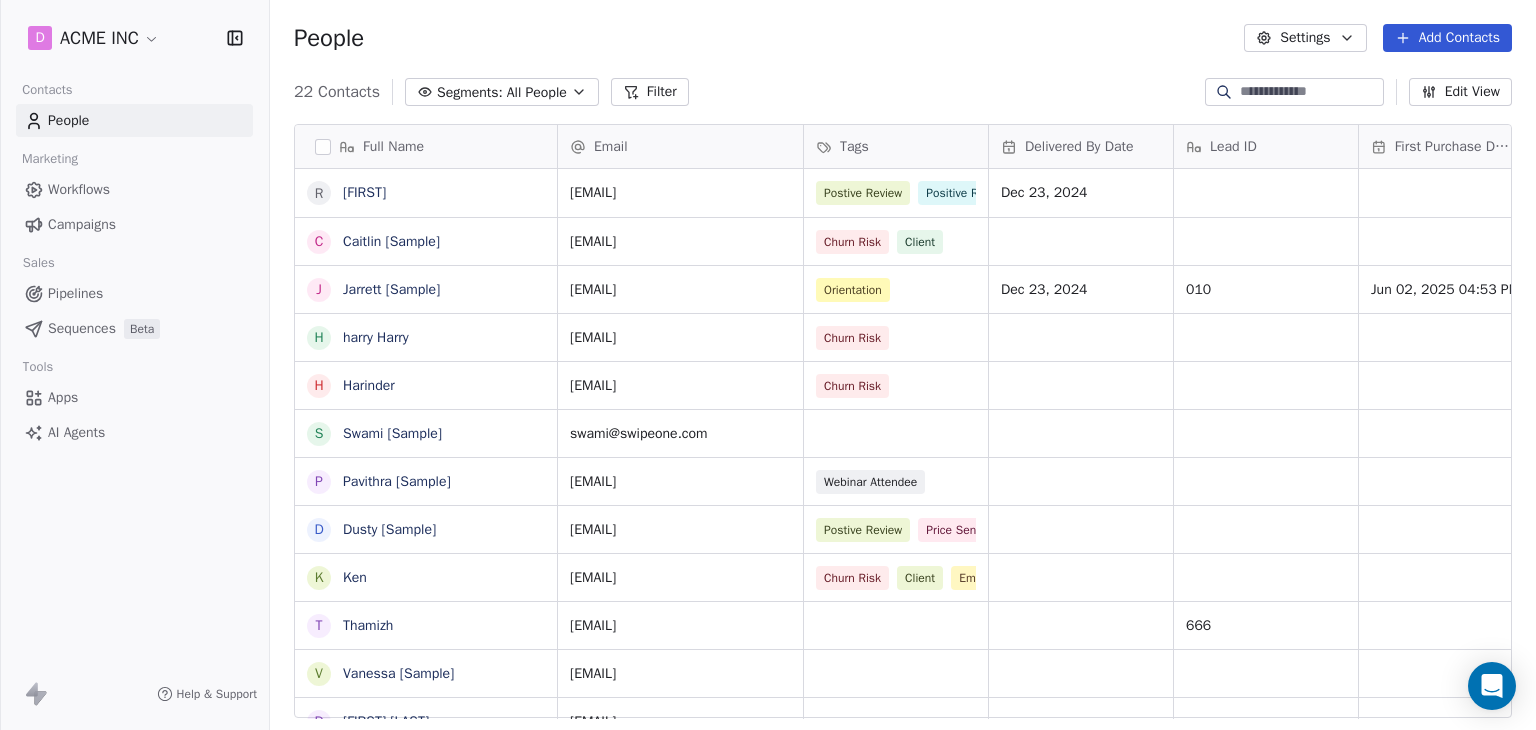 scroll, scrollTop: 5, scrollLeft: 0, axis: vertical 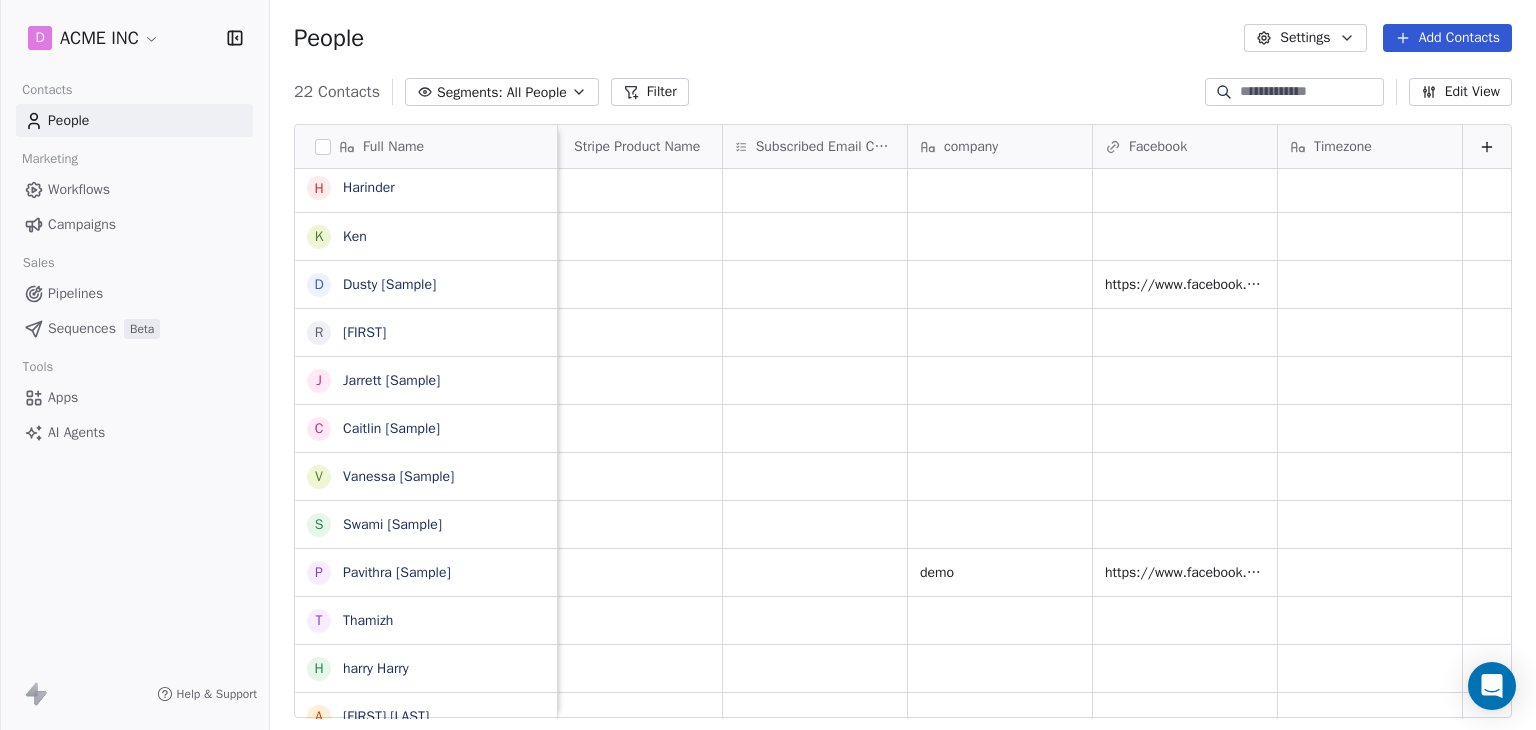 click on "People Settings  Add Contacts" at bounding box center [903, 38] 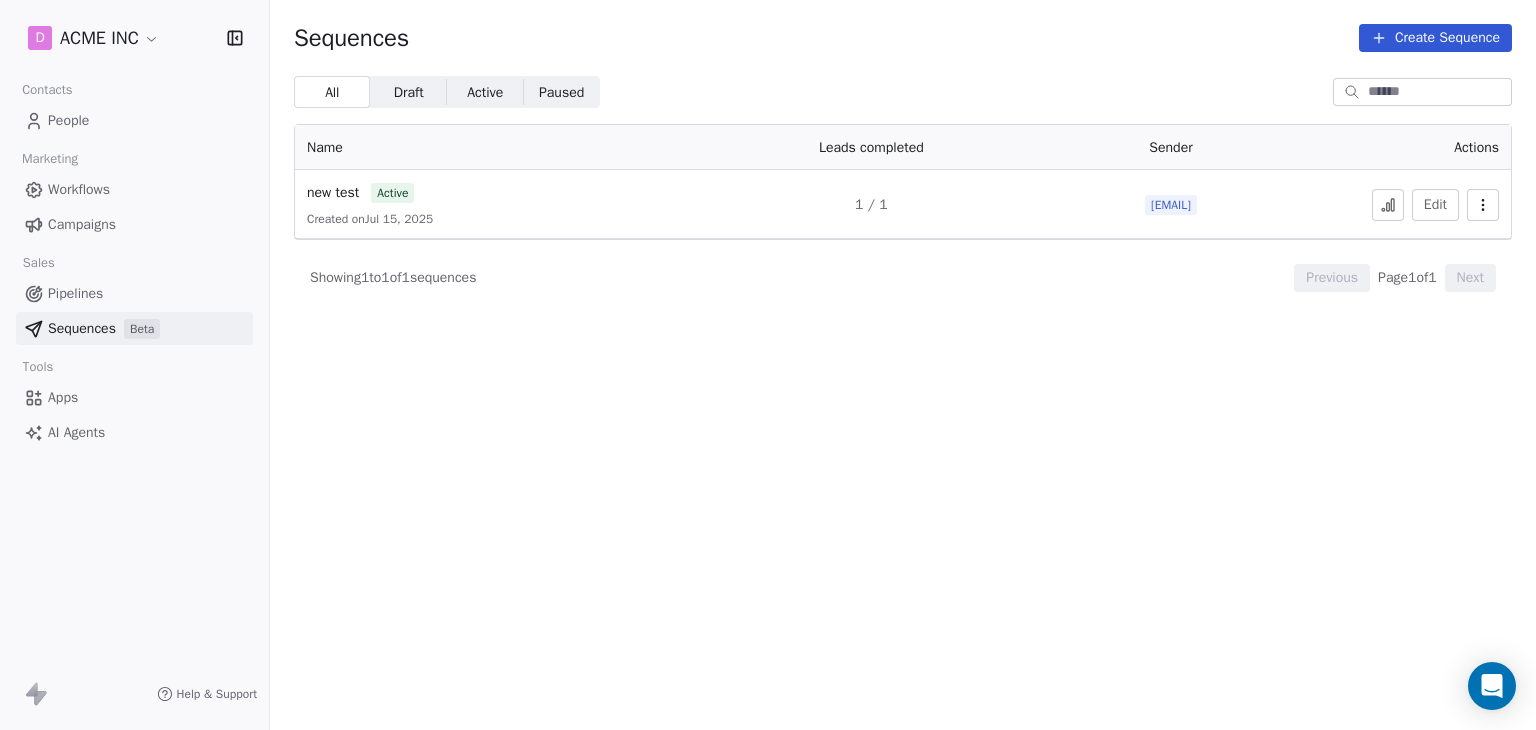 click on "Create Sequence" at bounding box center (1435, 38) 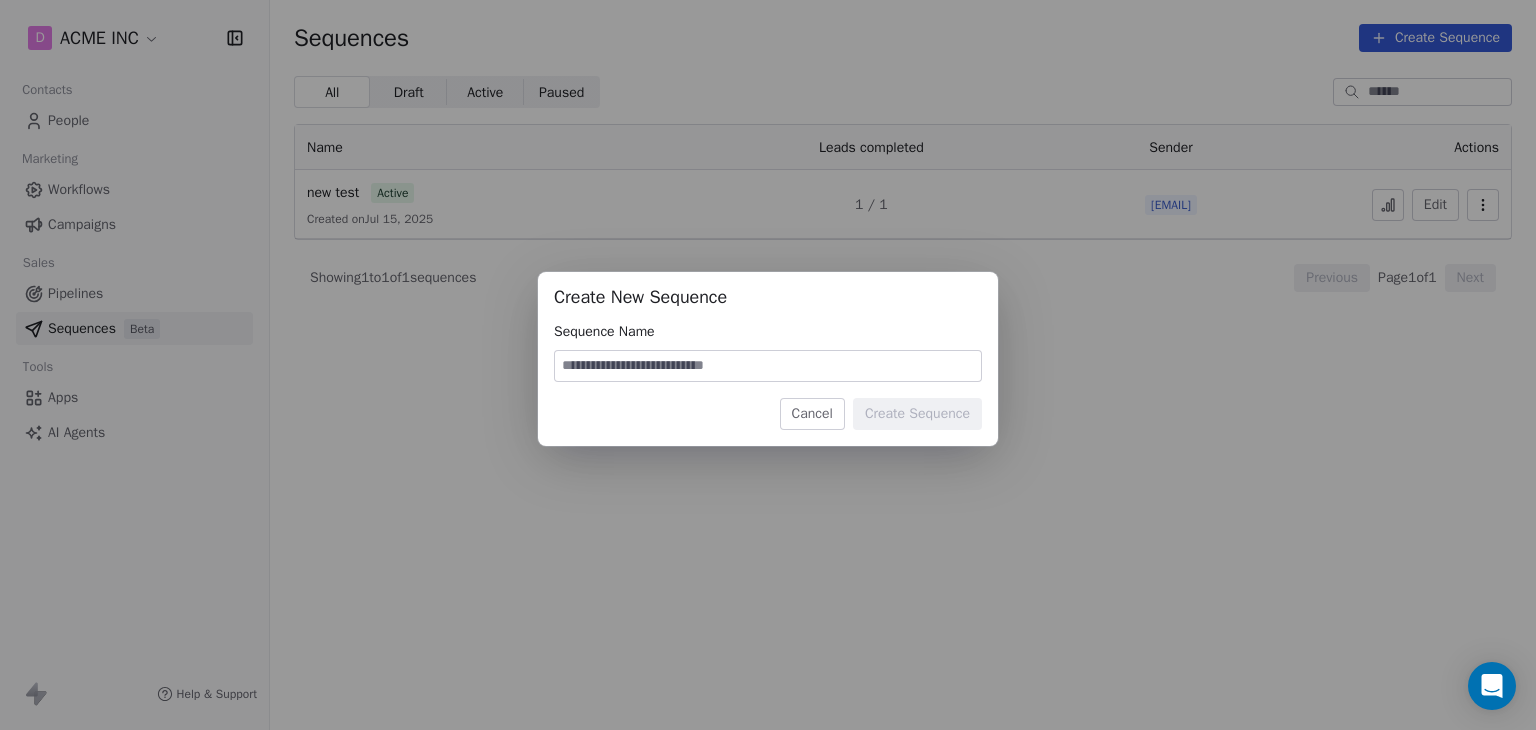 click at bounding box center (768, 366) 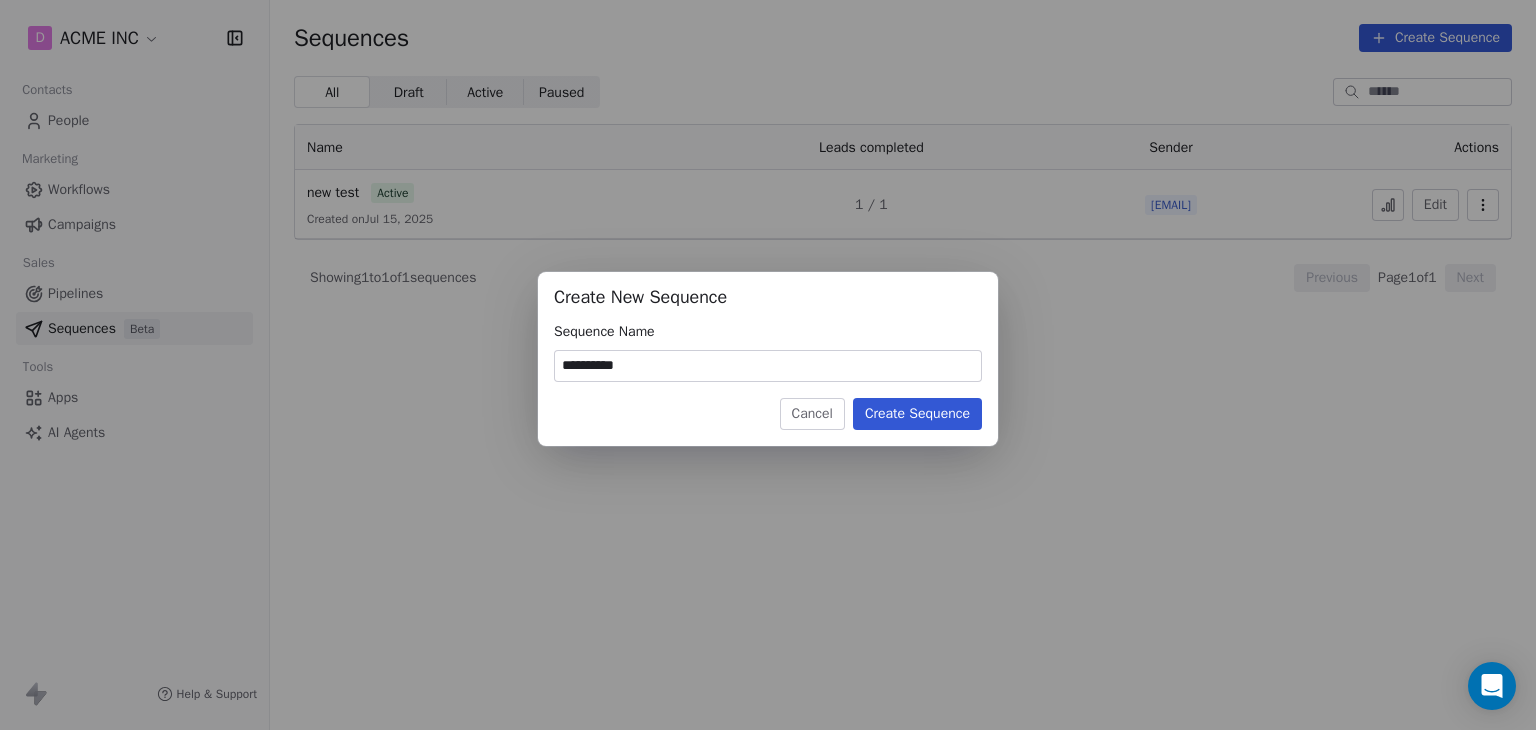type on "**********" 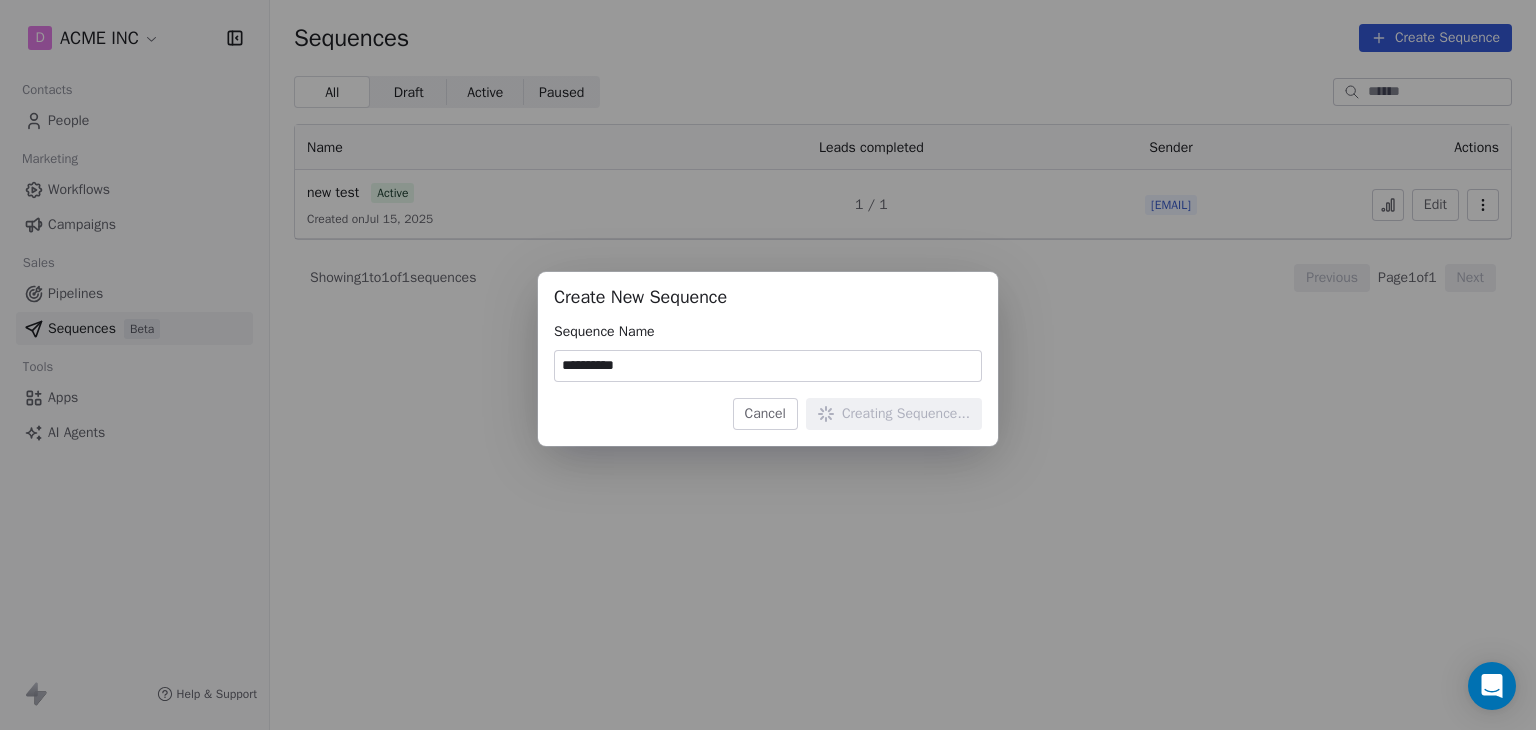 type 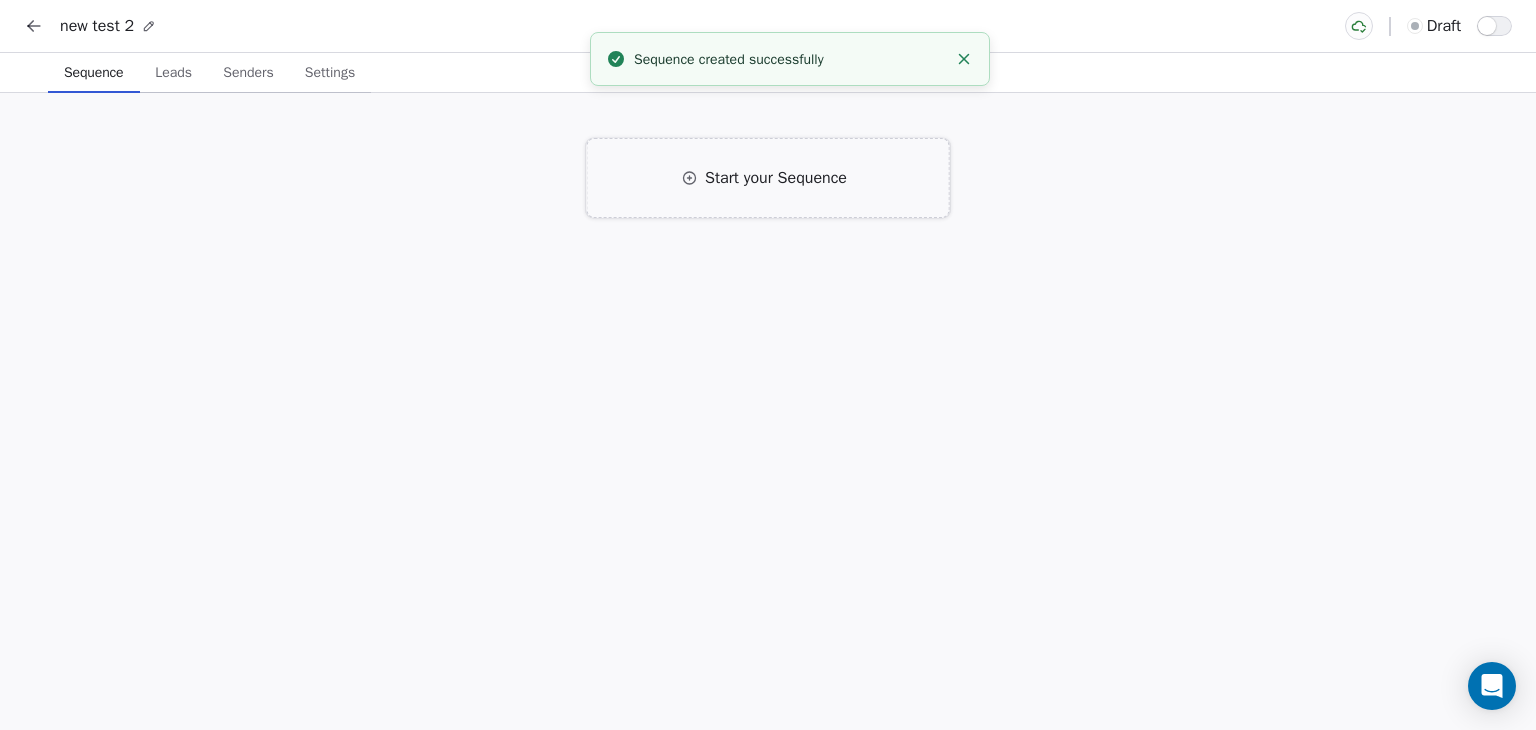 click on "Start your Sequence" at bounding box center (768, 178) 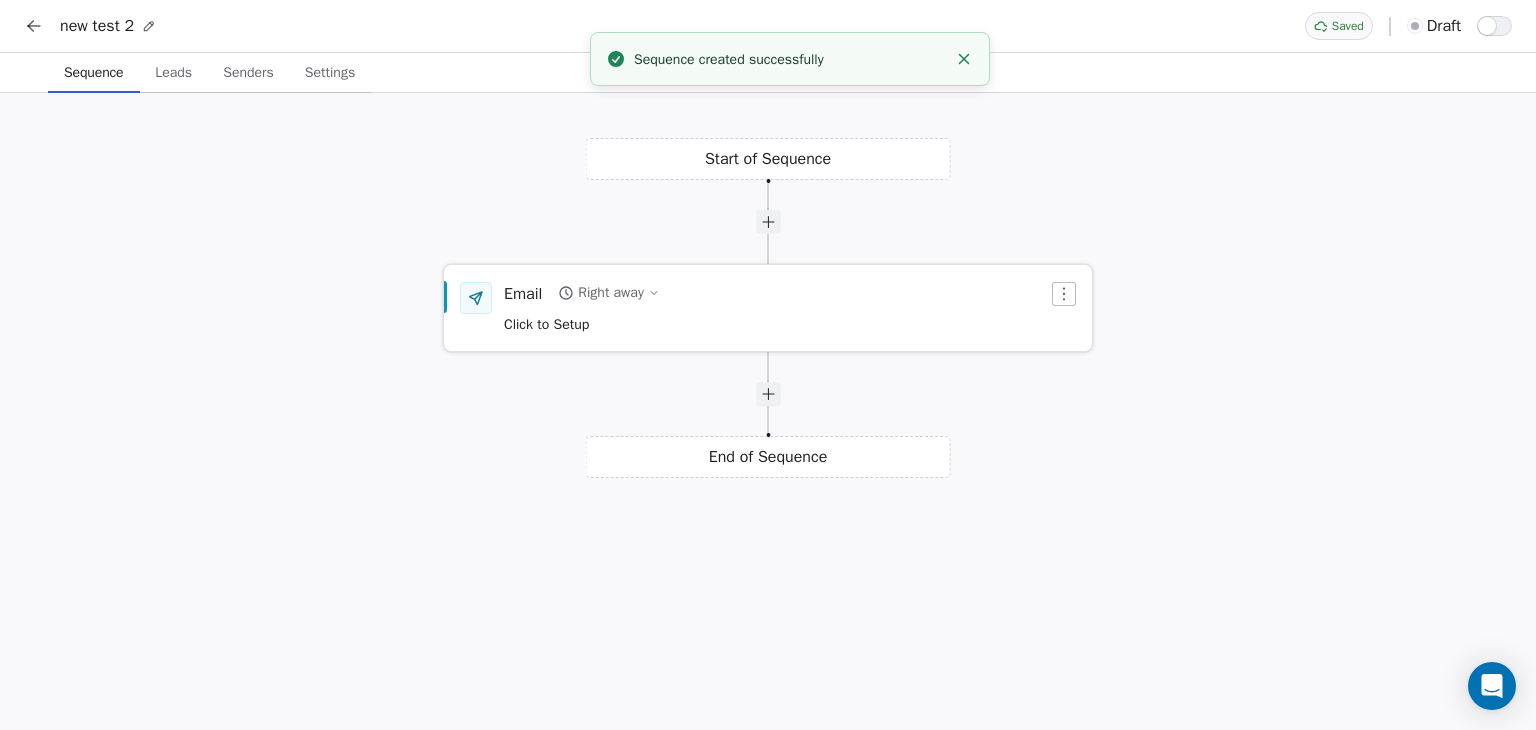 click on "Click to Setup" at bounding box center (582, 323) 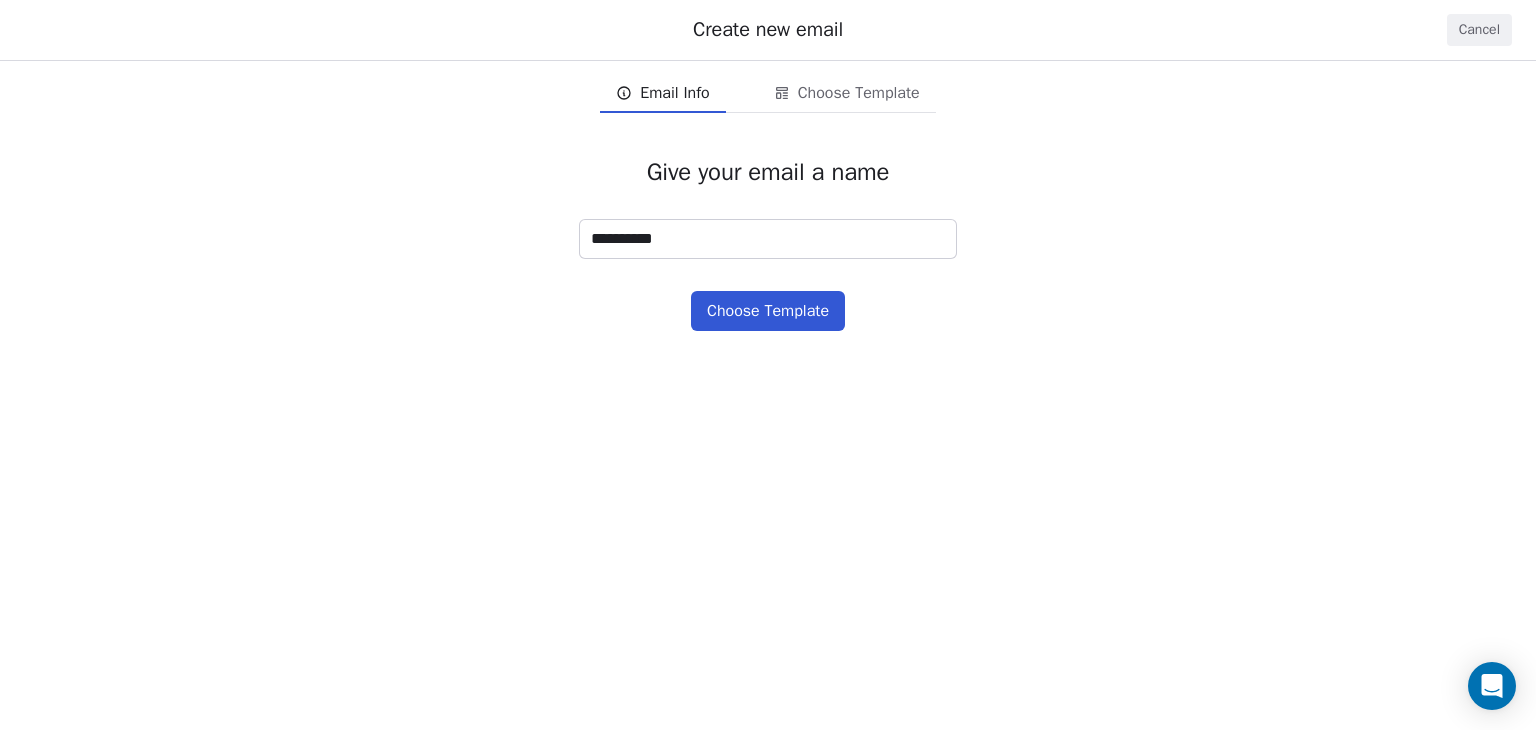 type on "**********" 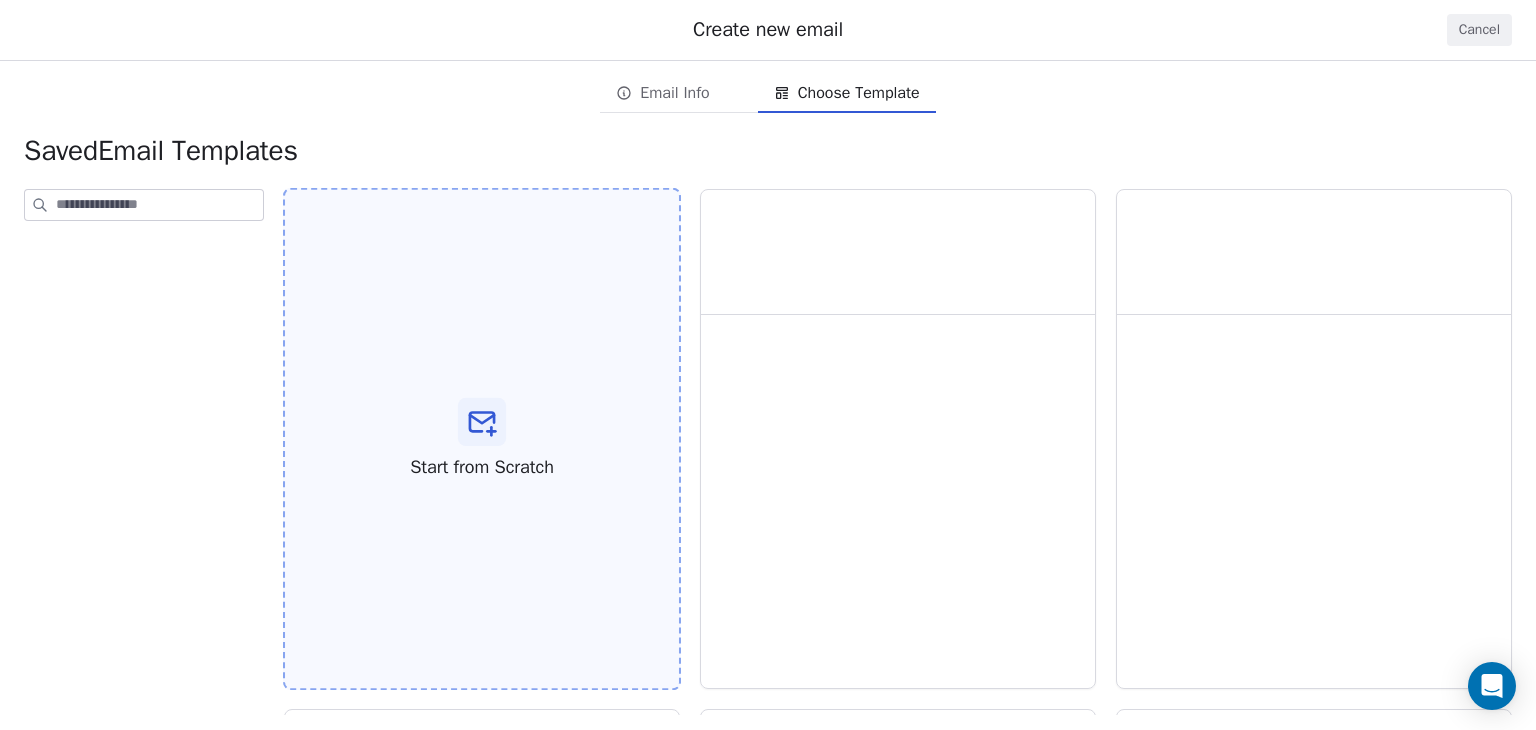 click 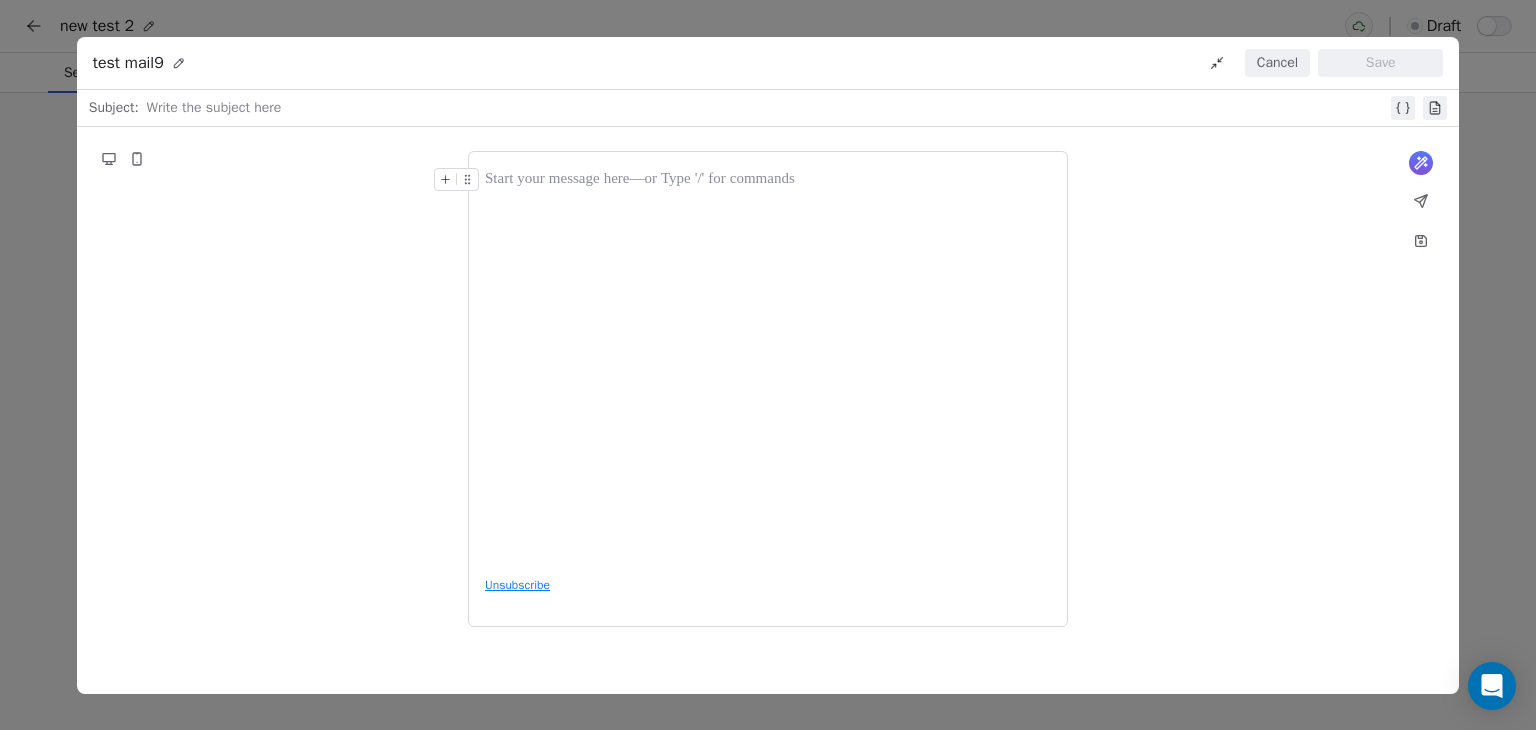 click at bounding box center [767, 108] 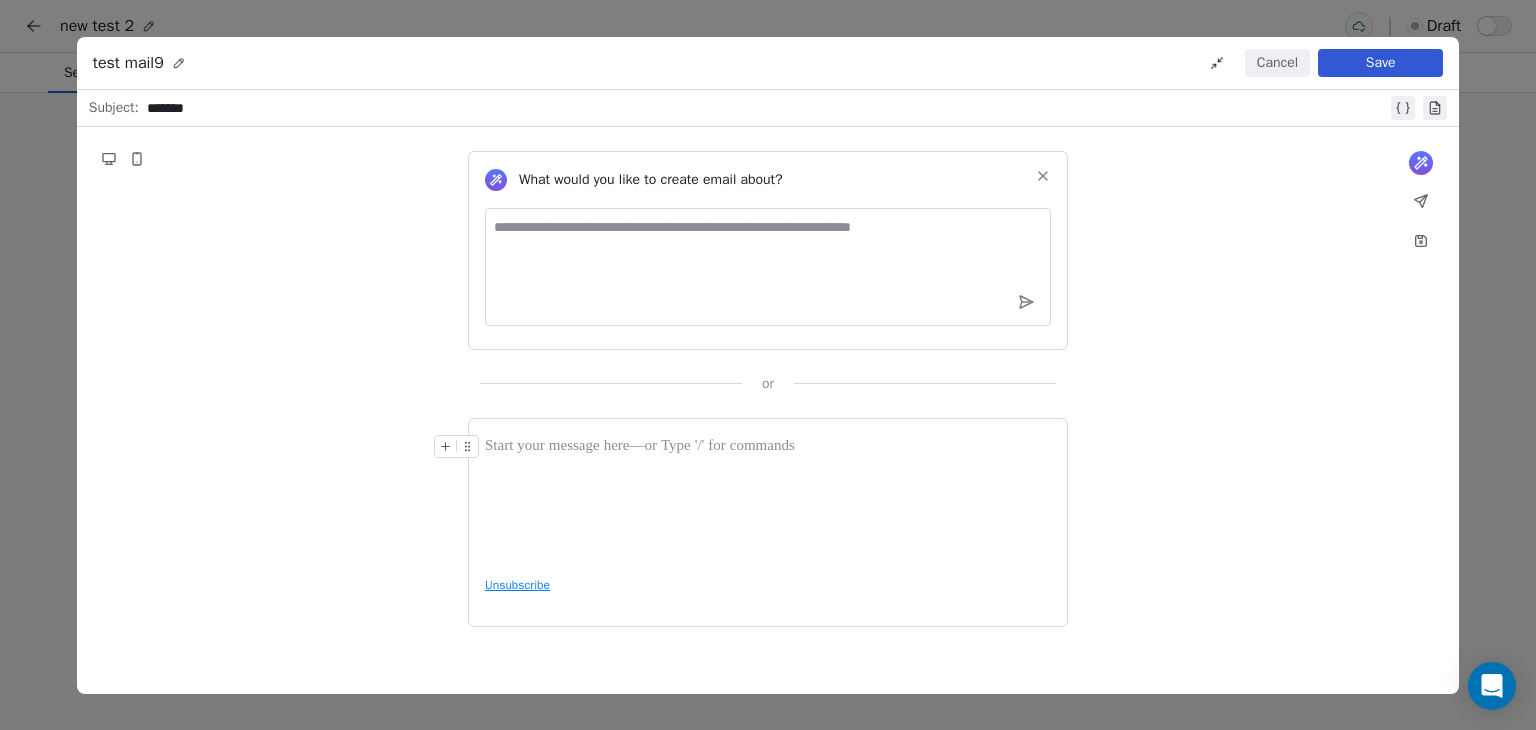 click at bounding box center [768, 447] 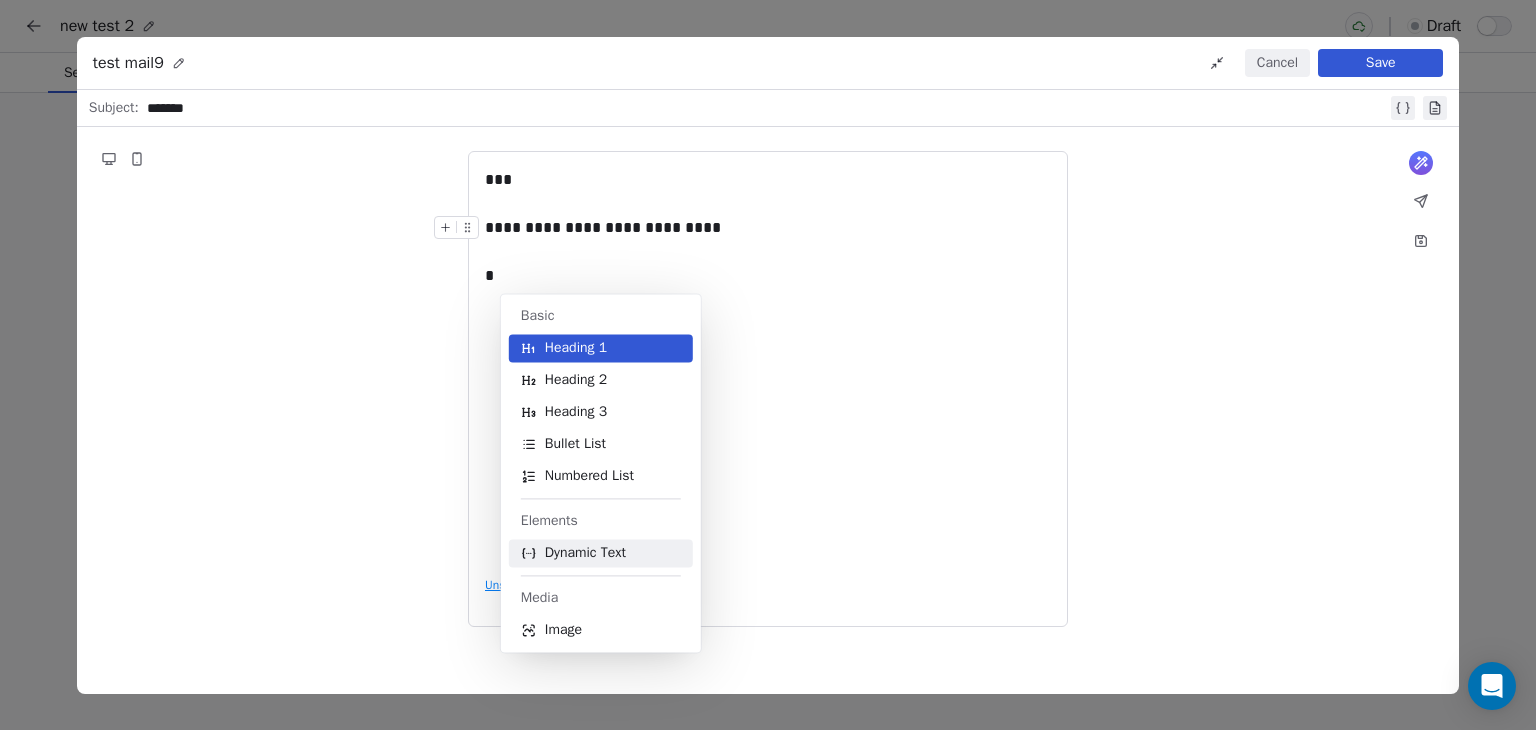 click on "Dynamic Text" at bounding box center (585, 553) 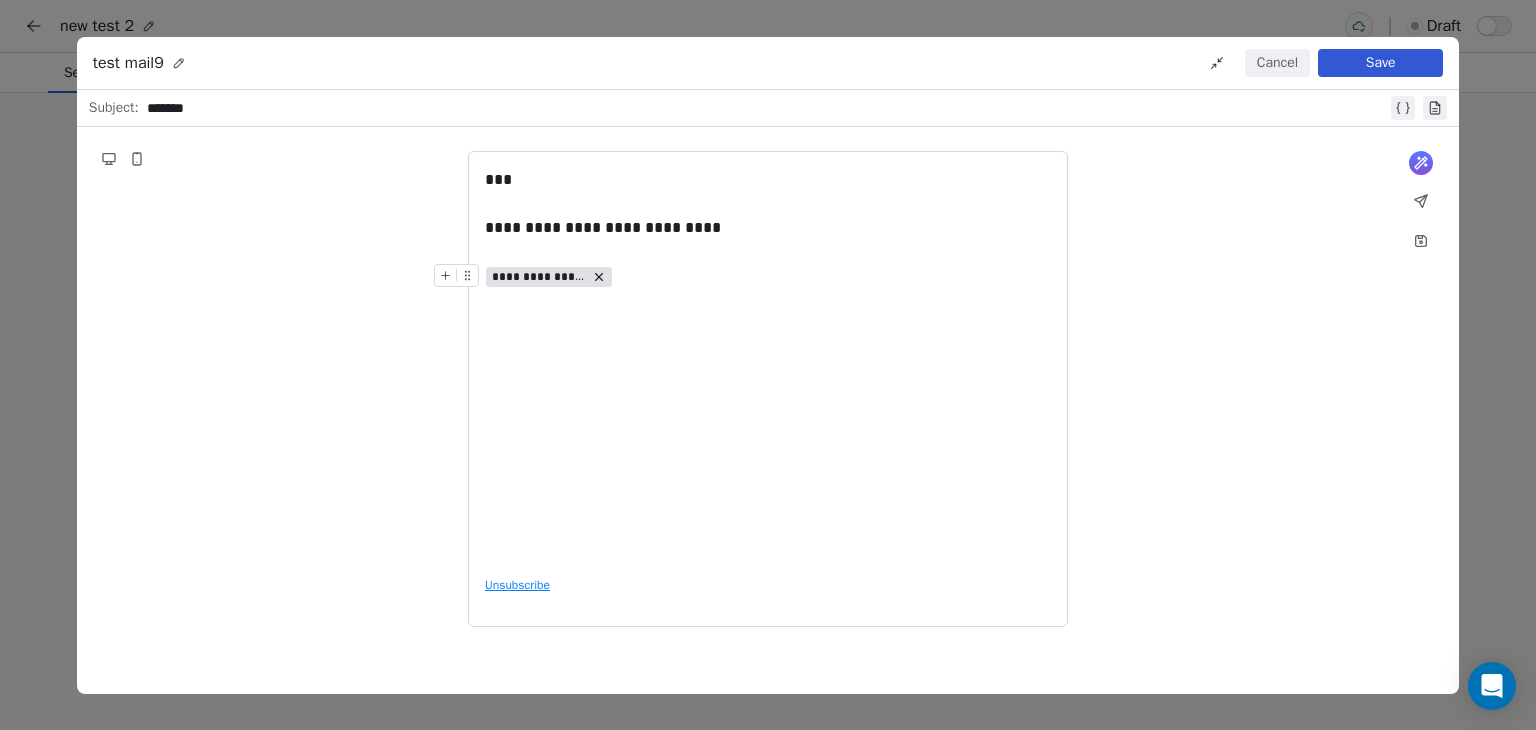 click on "**********" at bounding box center [549, 277] 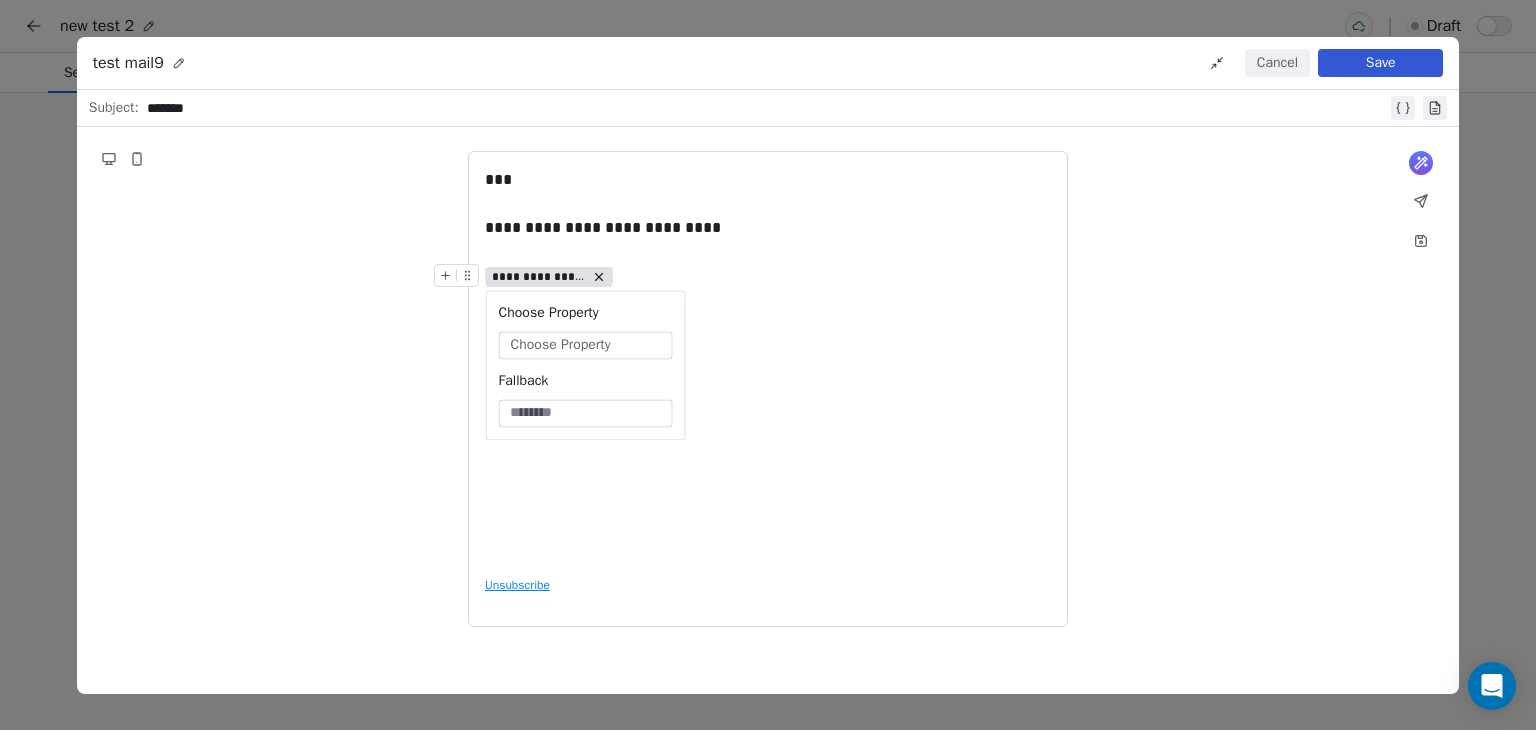 click on "Choose Property" at bounding box center [561, 345] 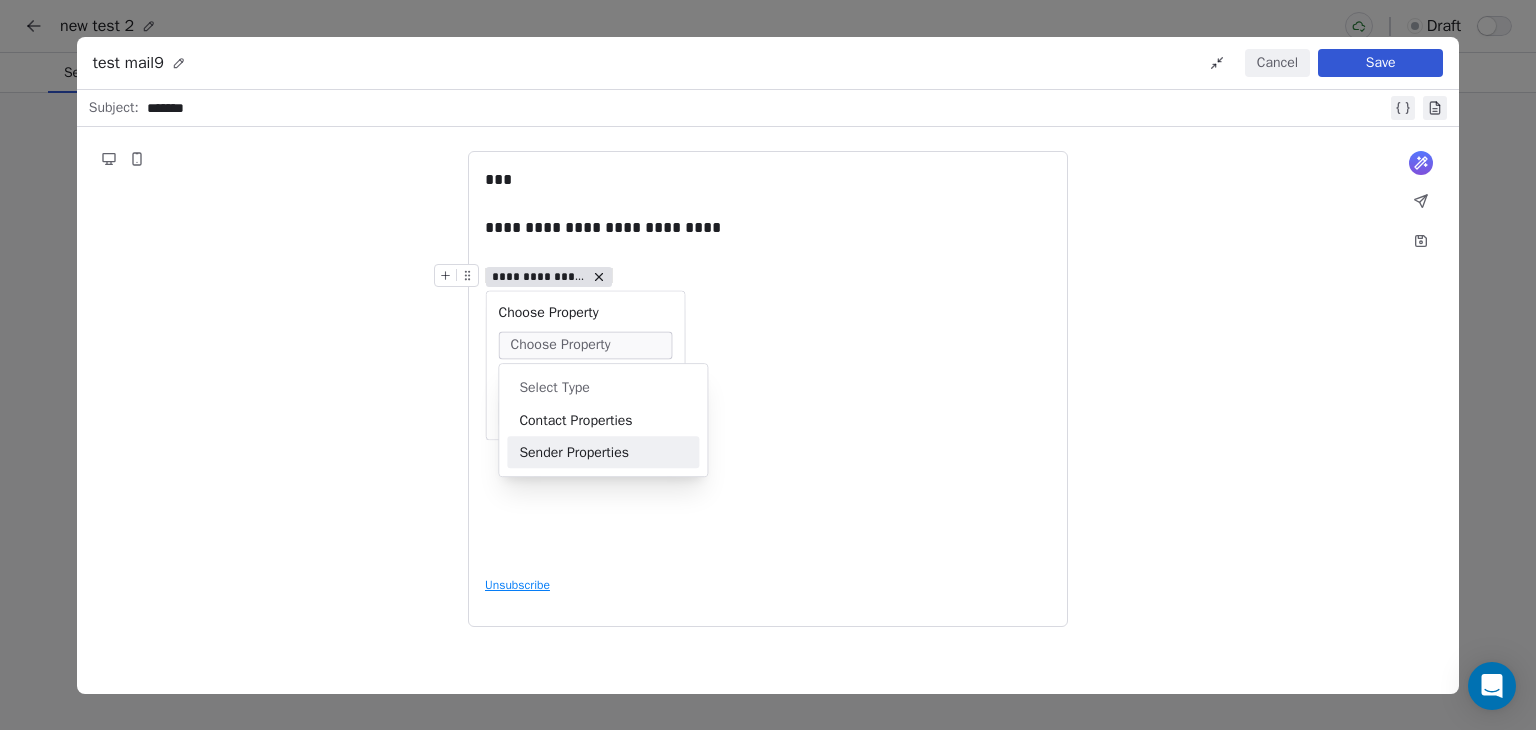 click on "Sender Properties" at bounding box center (603, 452) 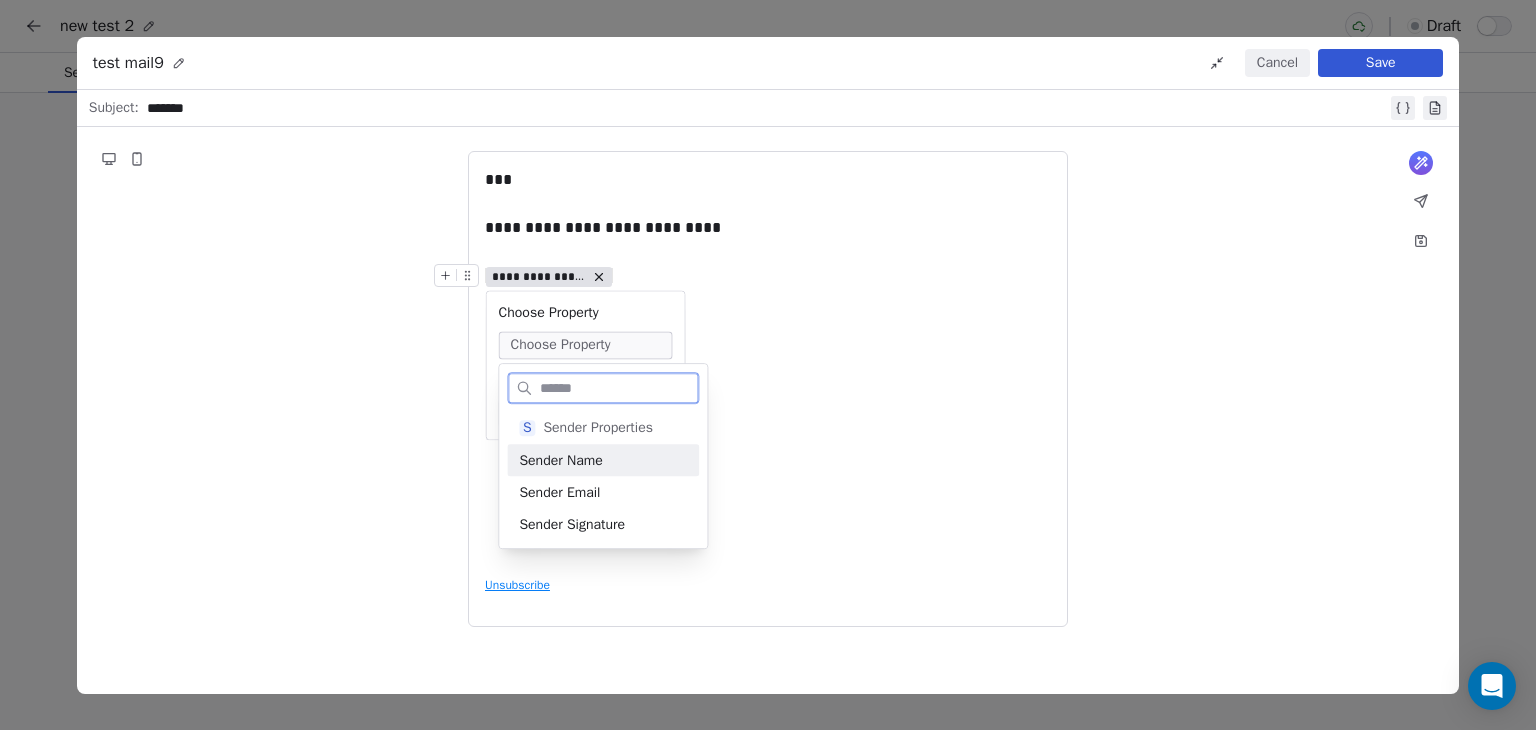 click on "Sender Name" at bounding box center (603, 460) 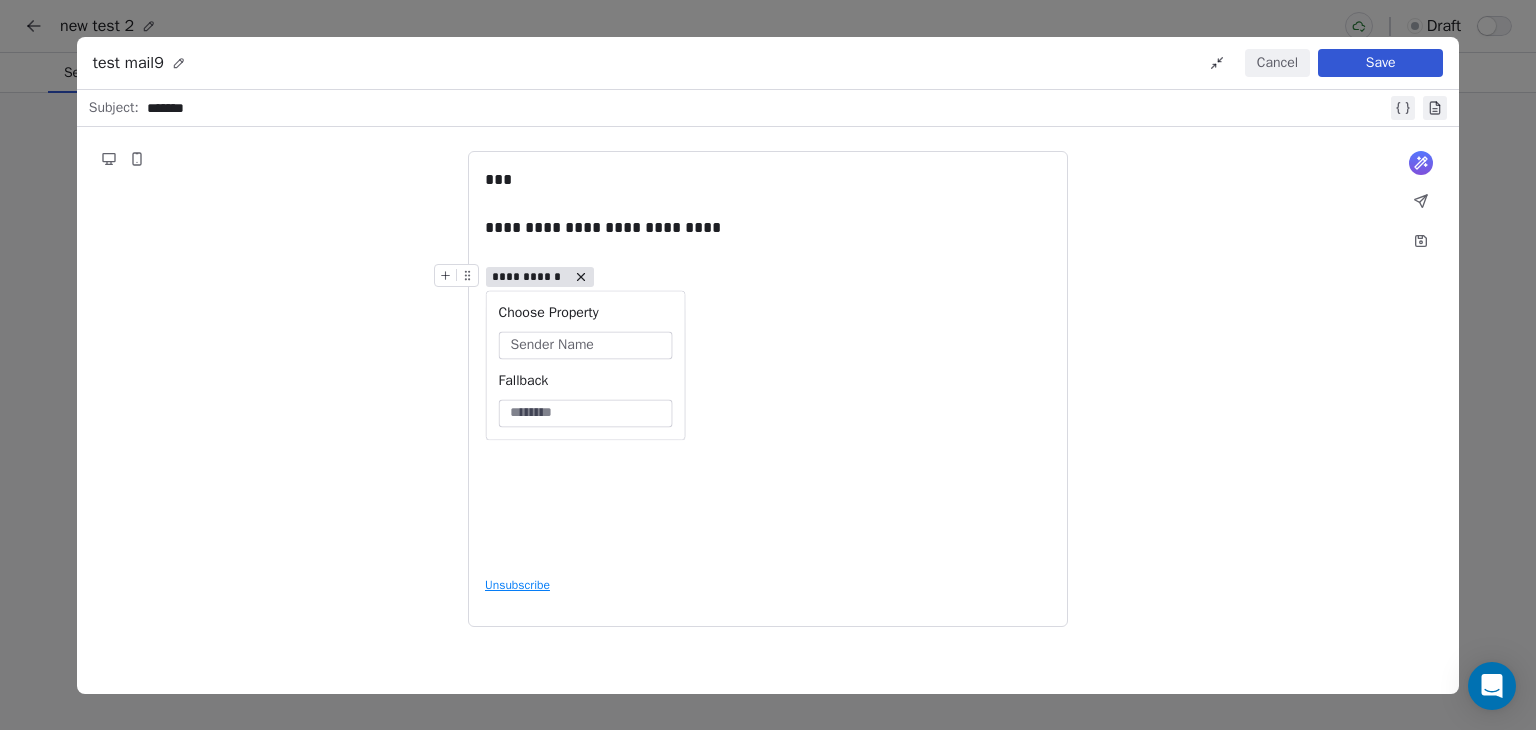 click on "**********" at bounding box center [768, 276] 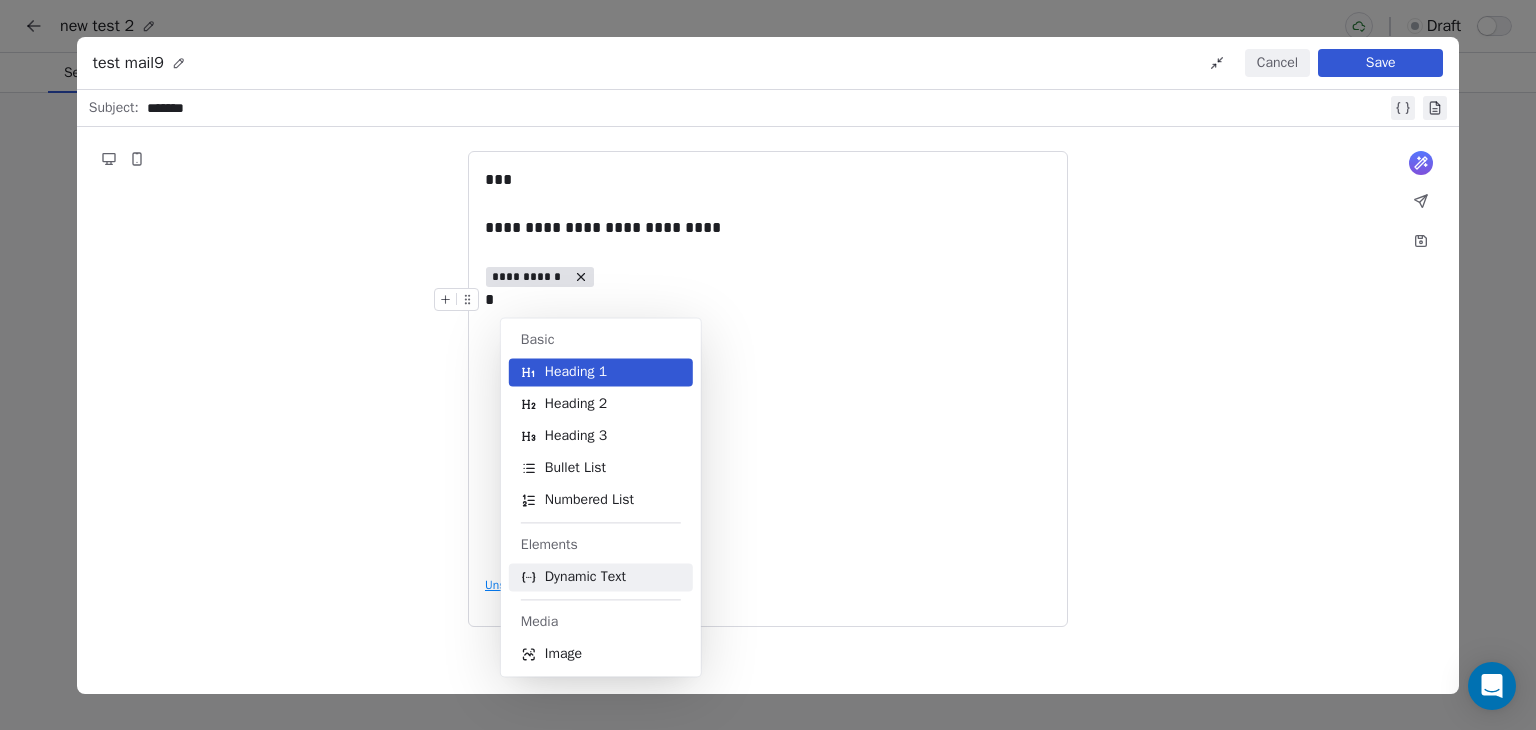 click on "Dynamic Text" at bounding box center (585, 577) 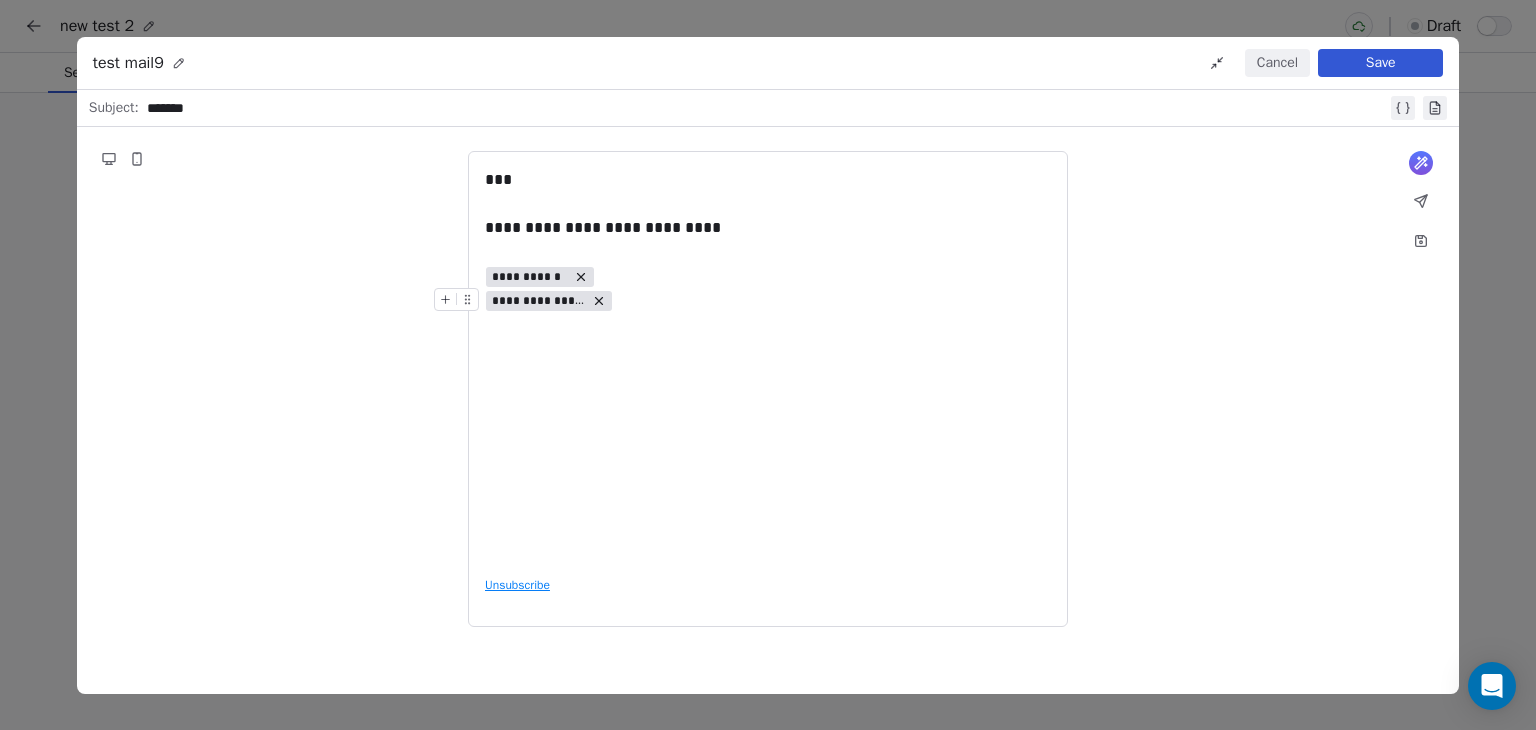click on "**********" at bounding box center (539, 301) 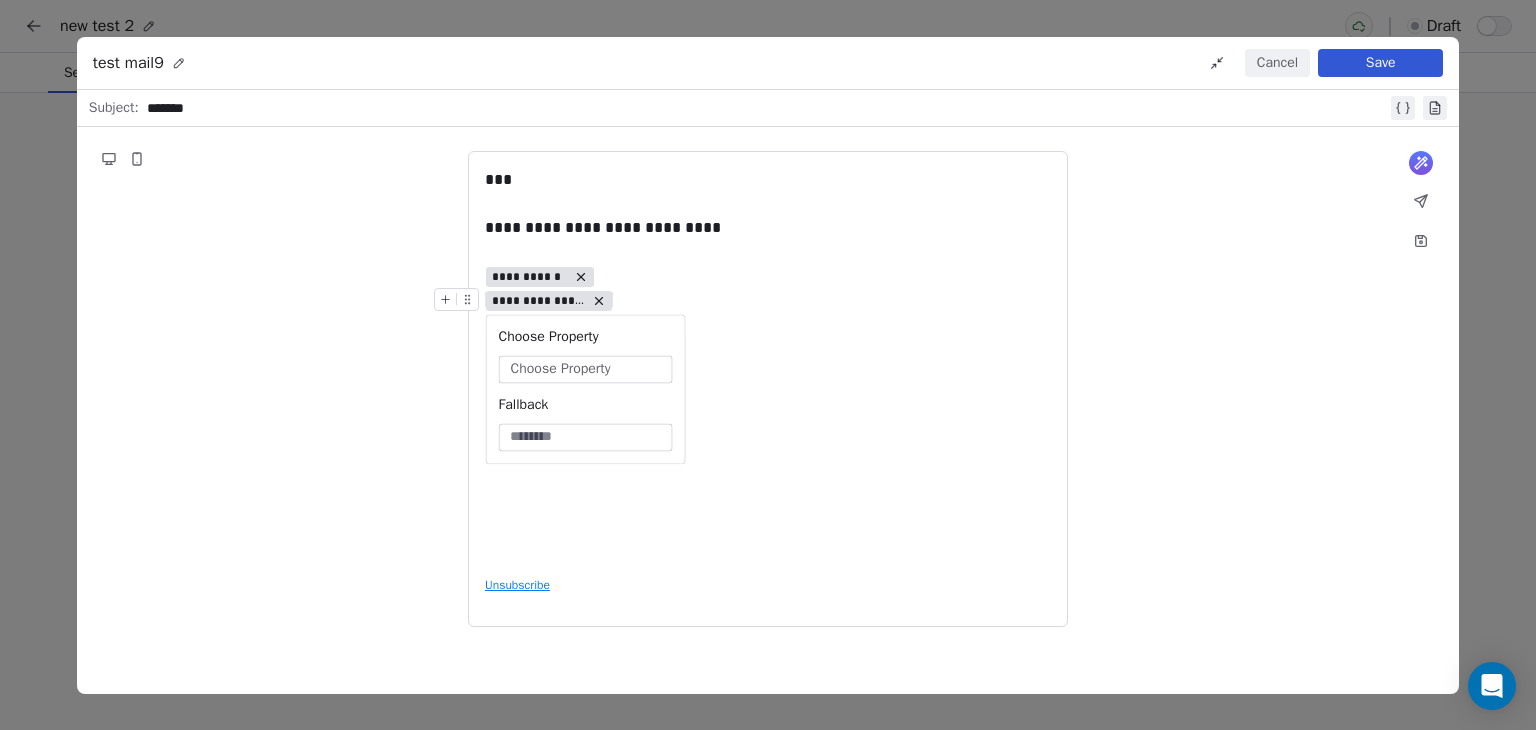 click on "Choose Property" at bounding box center [561, 369] 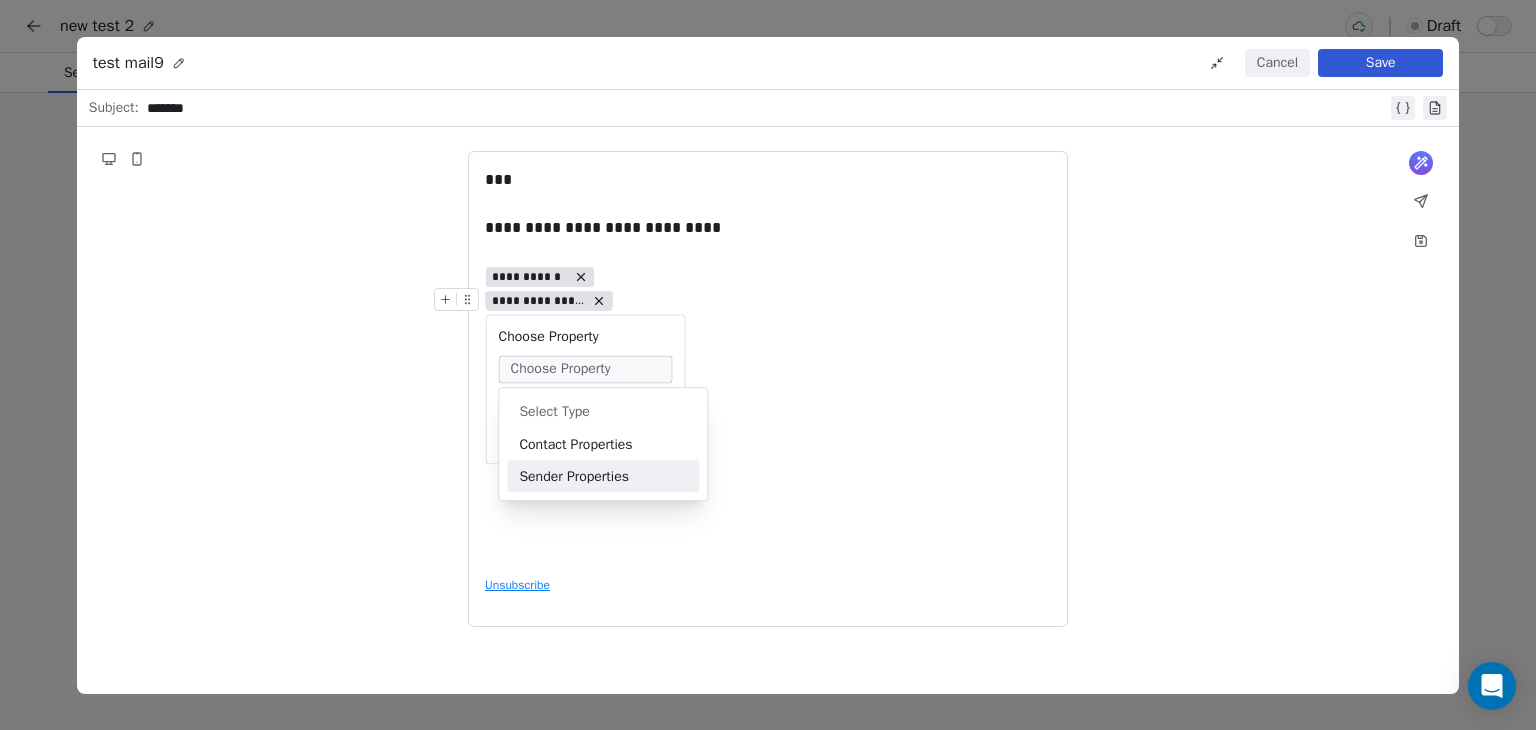 click on "Sender Properties" at bounding box center (603, 476) 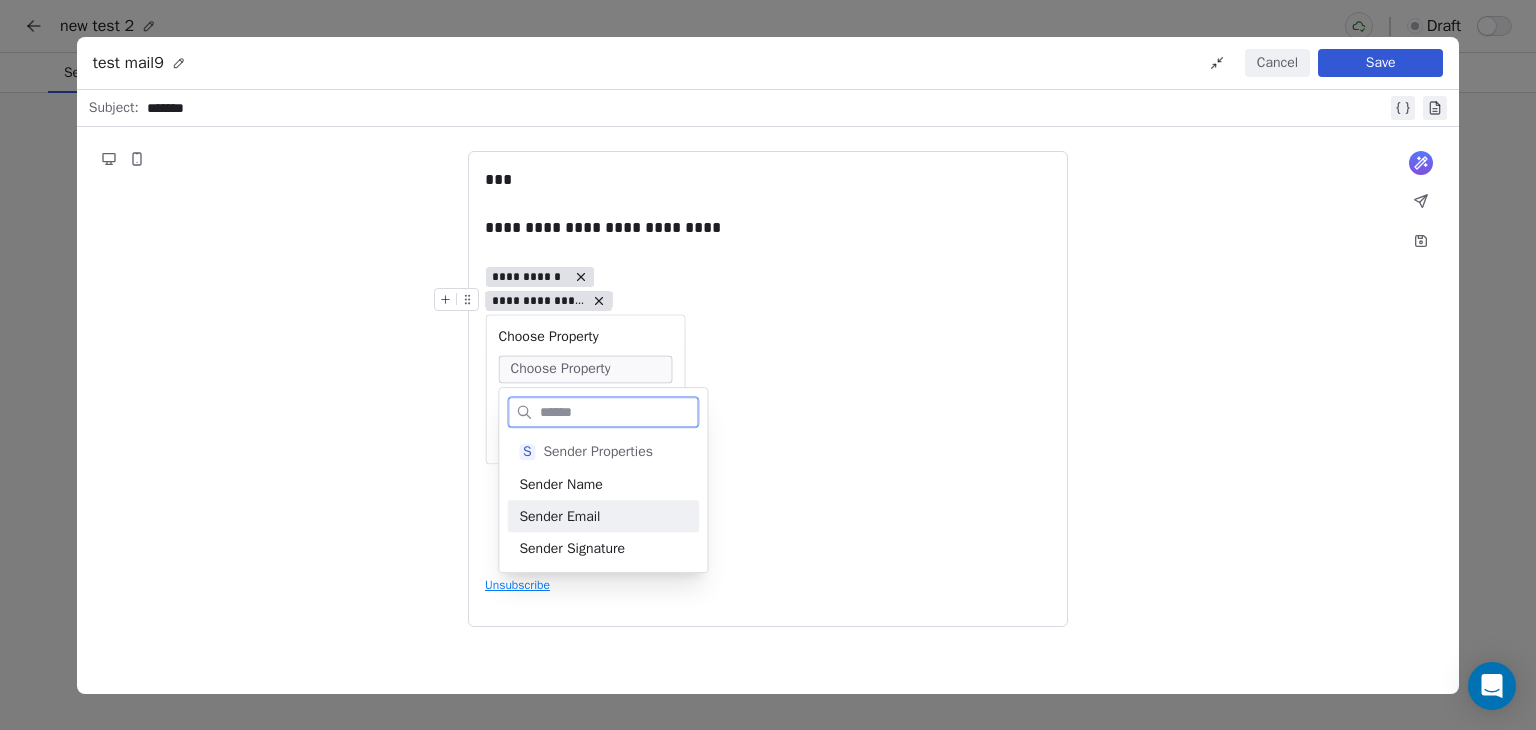 click on "Sender Email" at bounding box center [603, 516] 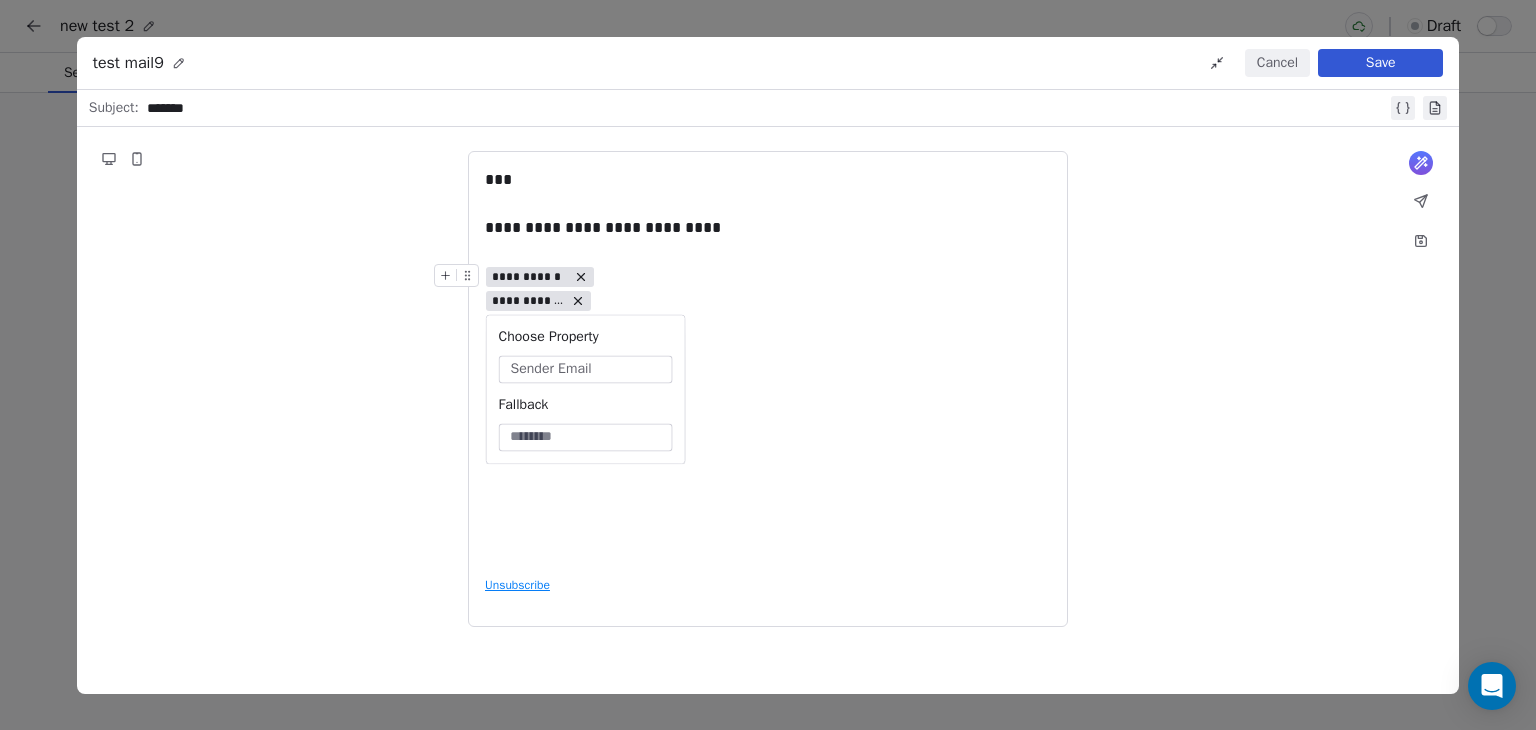 click on "**********" at bounding box center [768, 276] 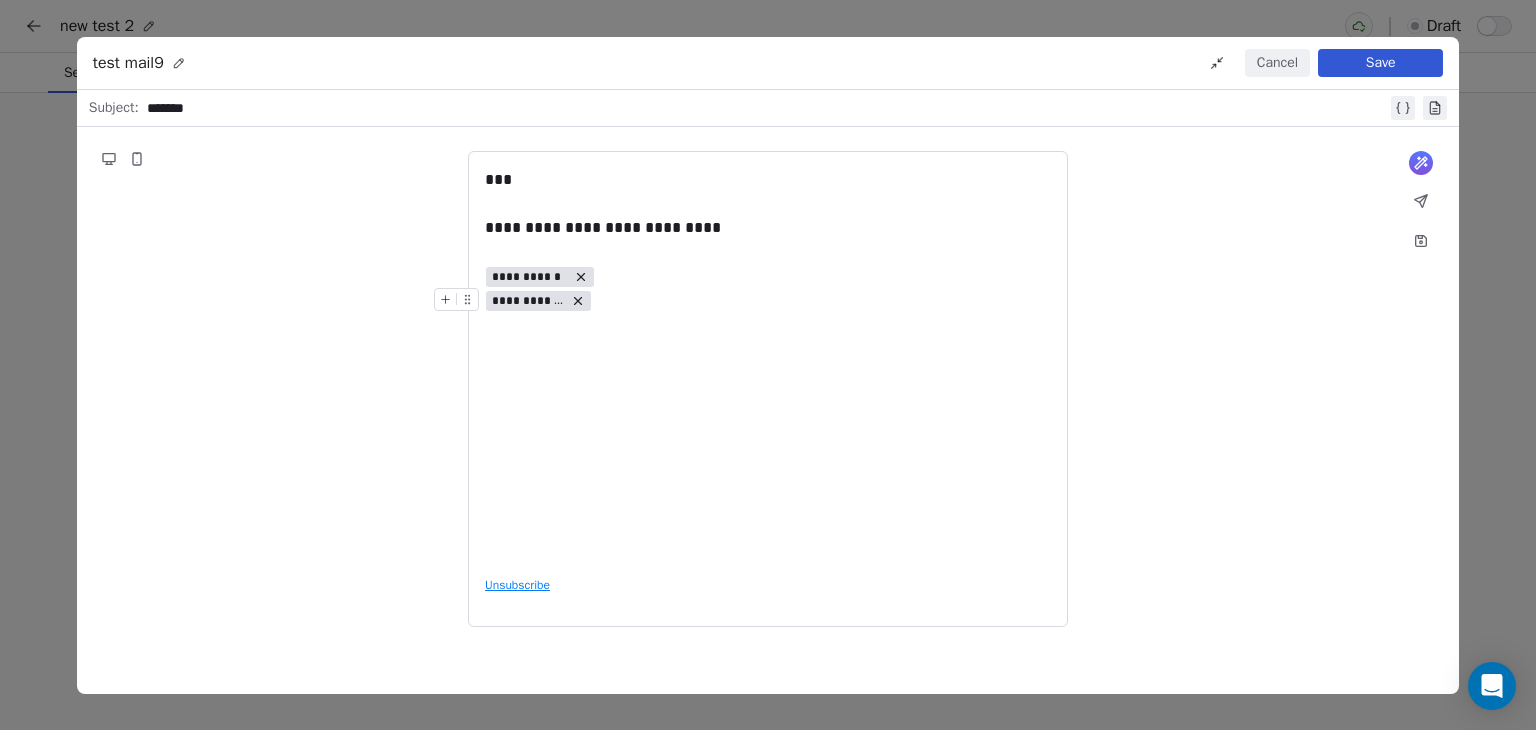 click on "**********" at bounding box center [768, 300] 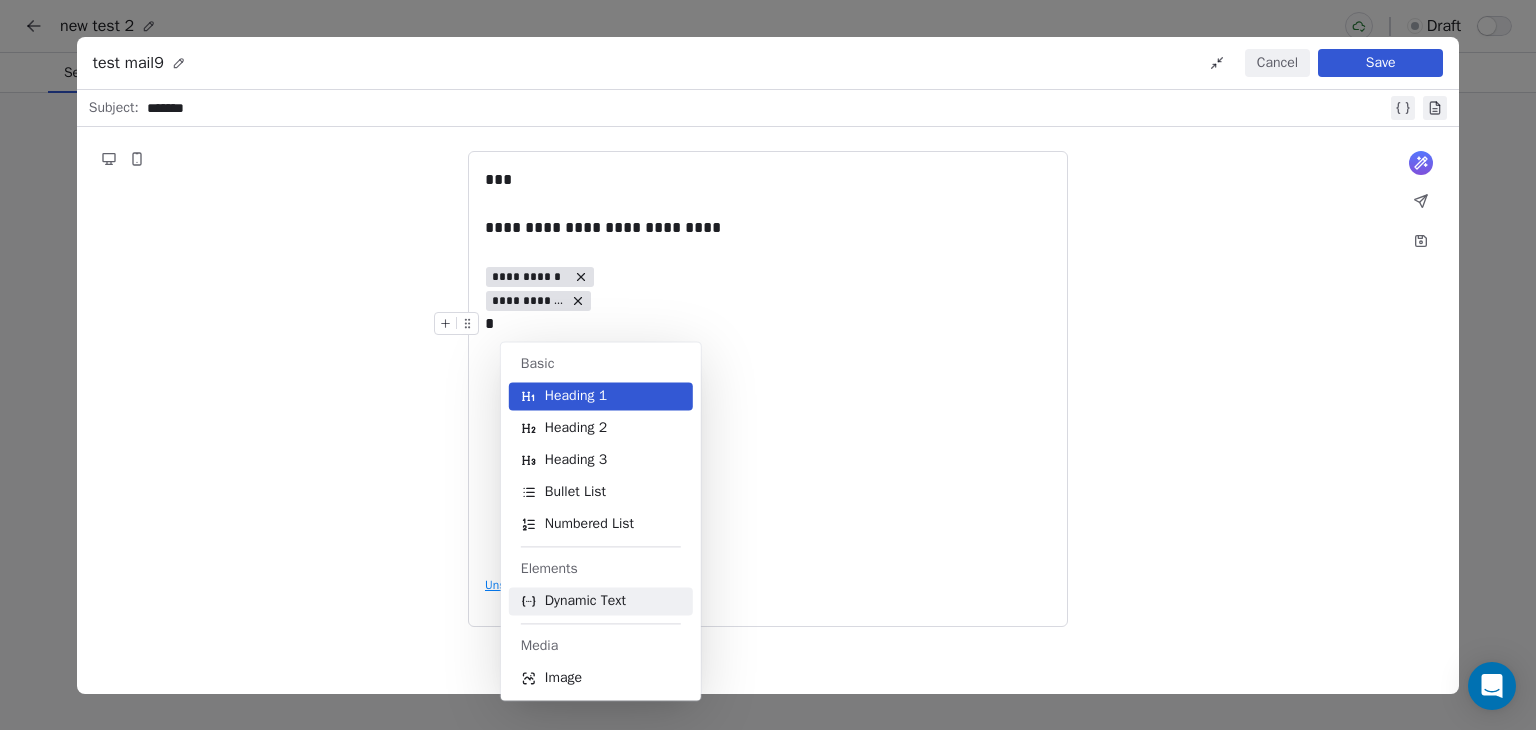 click on "Dynamic Text" at bounding box center [585, 601] 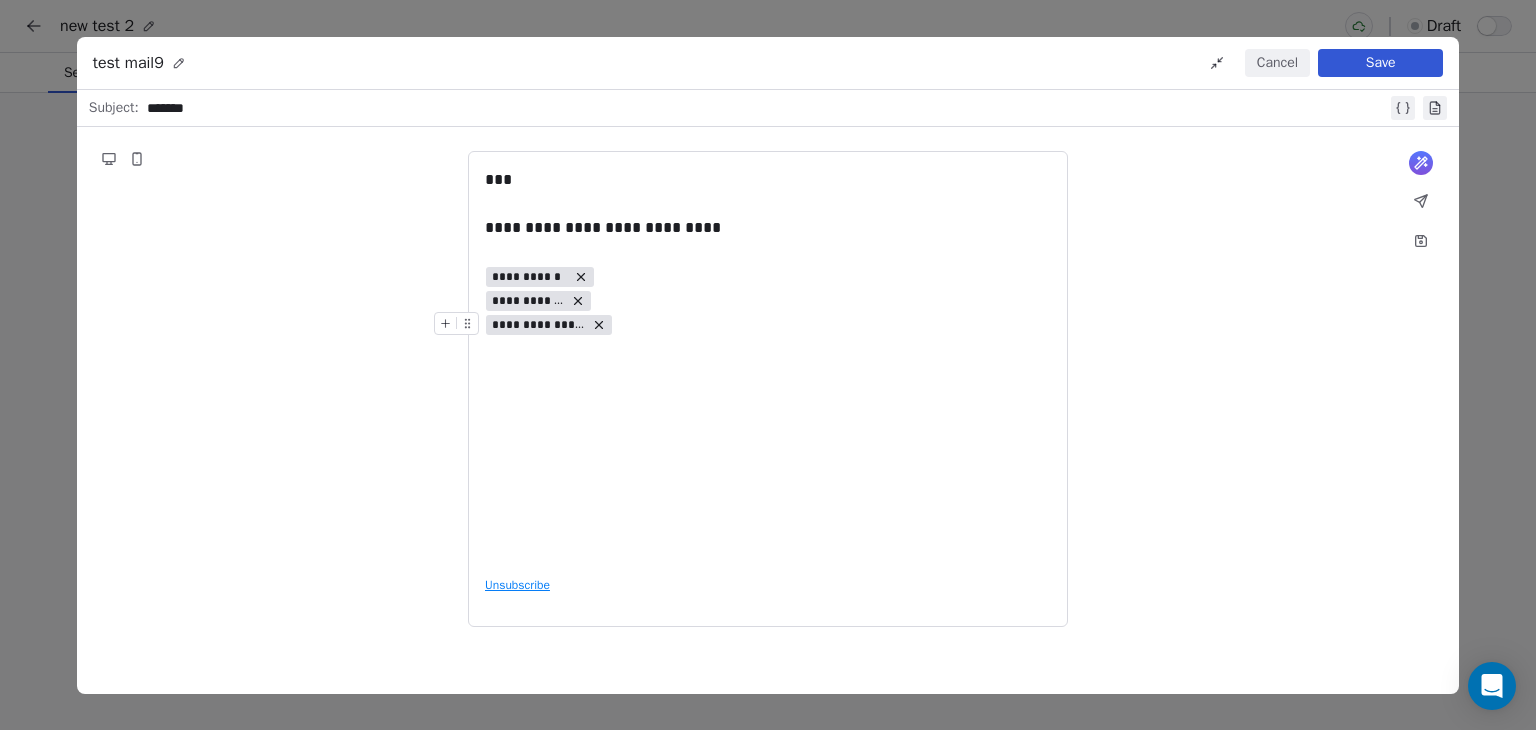 click on "**********" at bounding box center (539, 325) 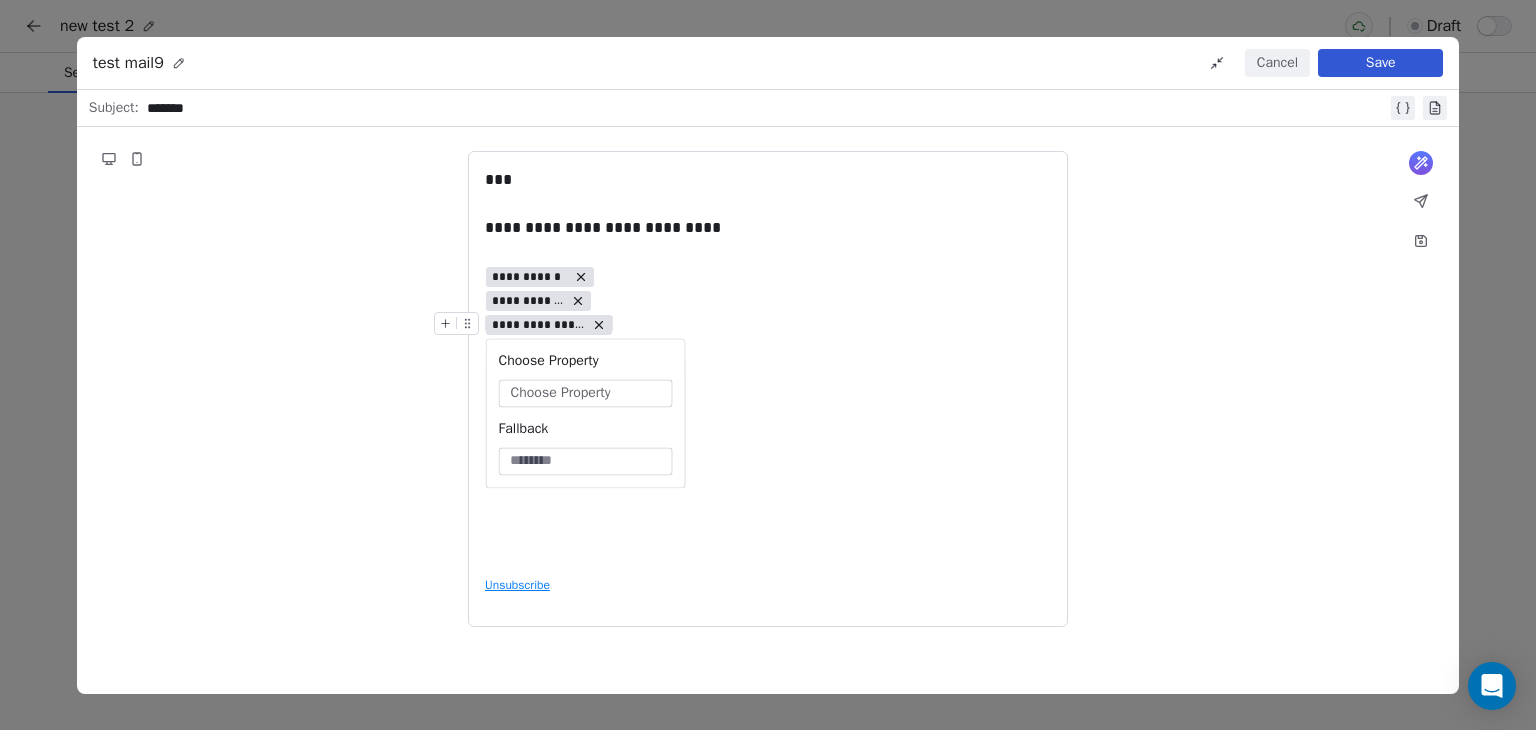 click on "Choose Property" at bounding box center [561, 393] 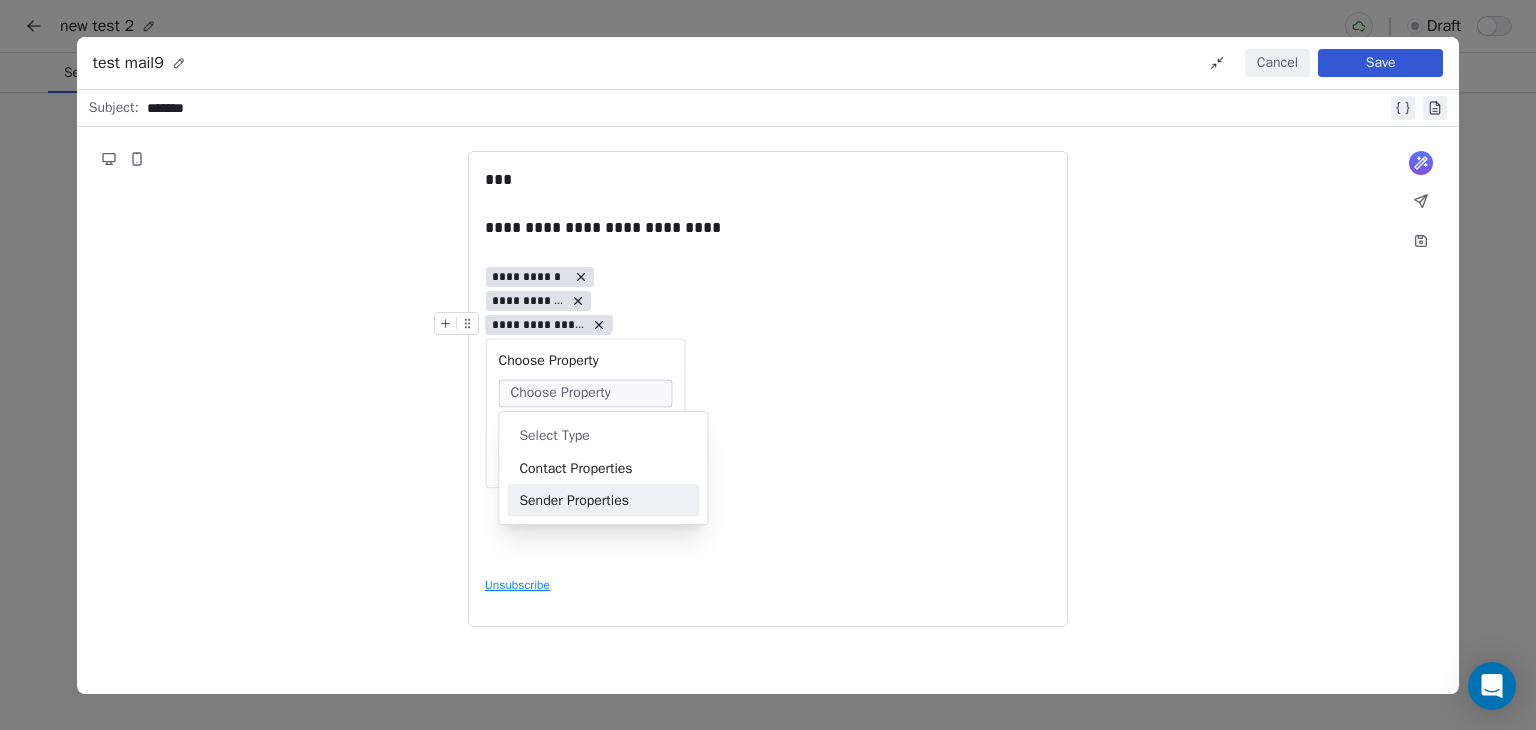 click on "Sender Properties" at bounding box center [603, 500] 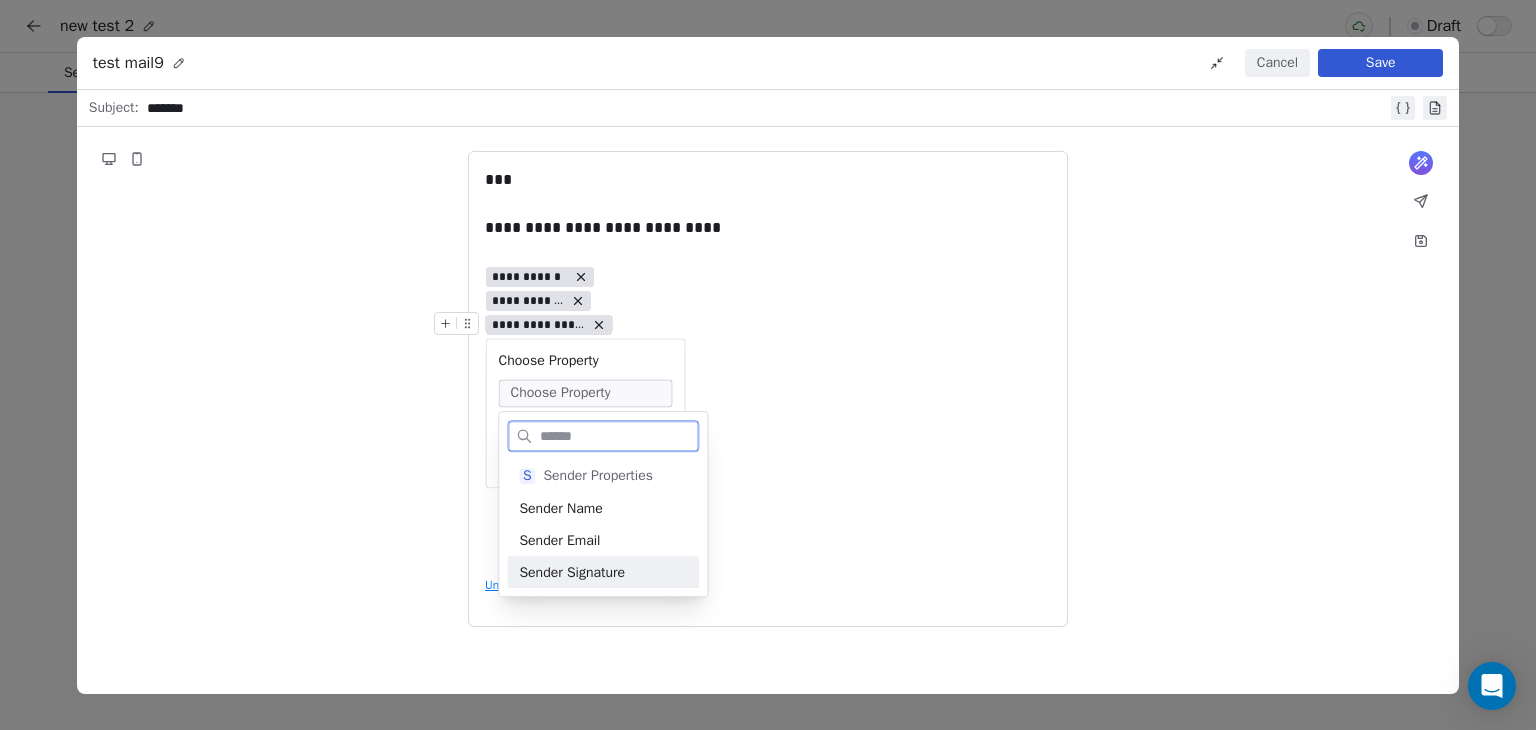 click on "Sender Signature" at bounding box center (603, 572) 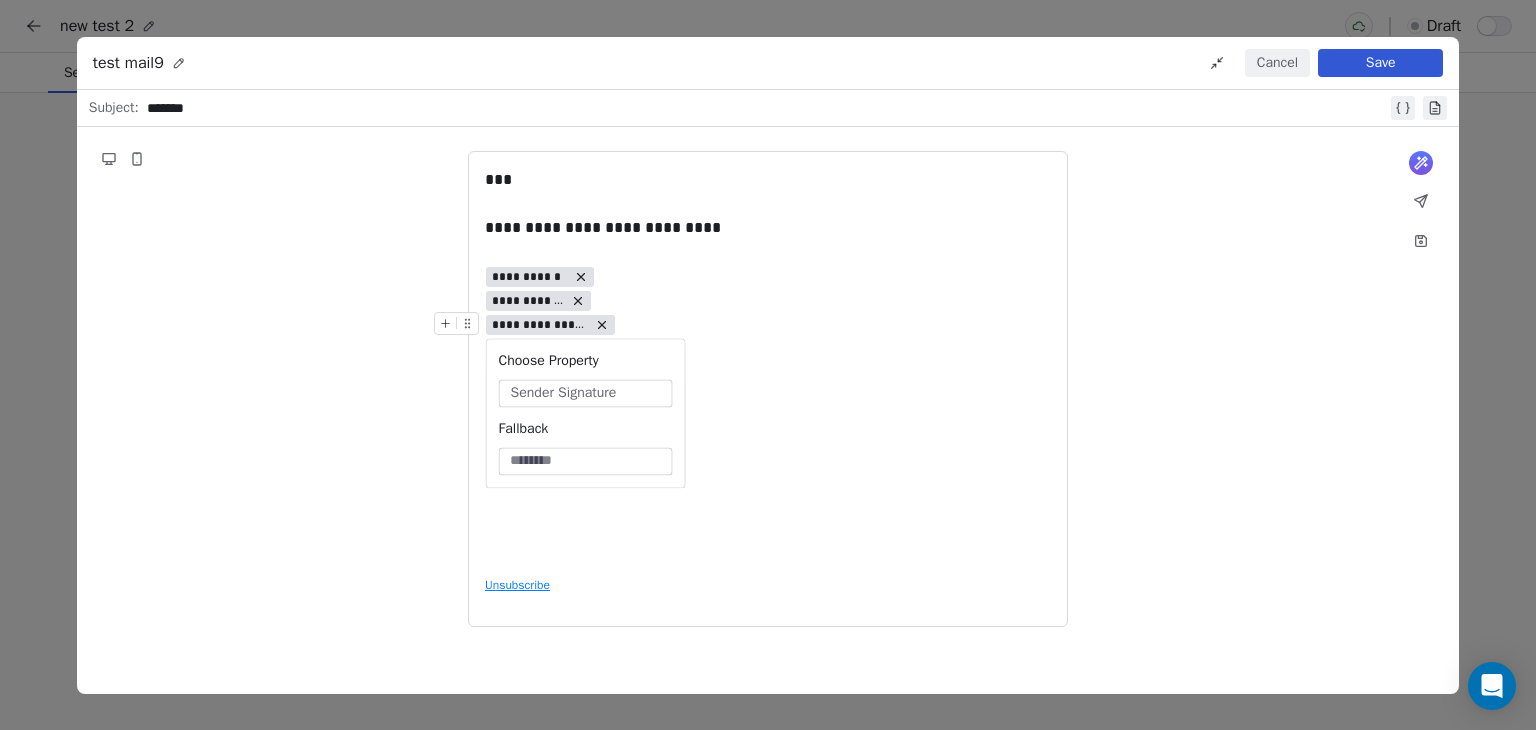 click on "**********" at bounding box center [768, 364] 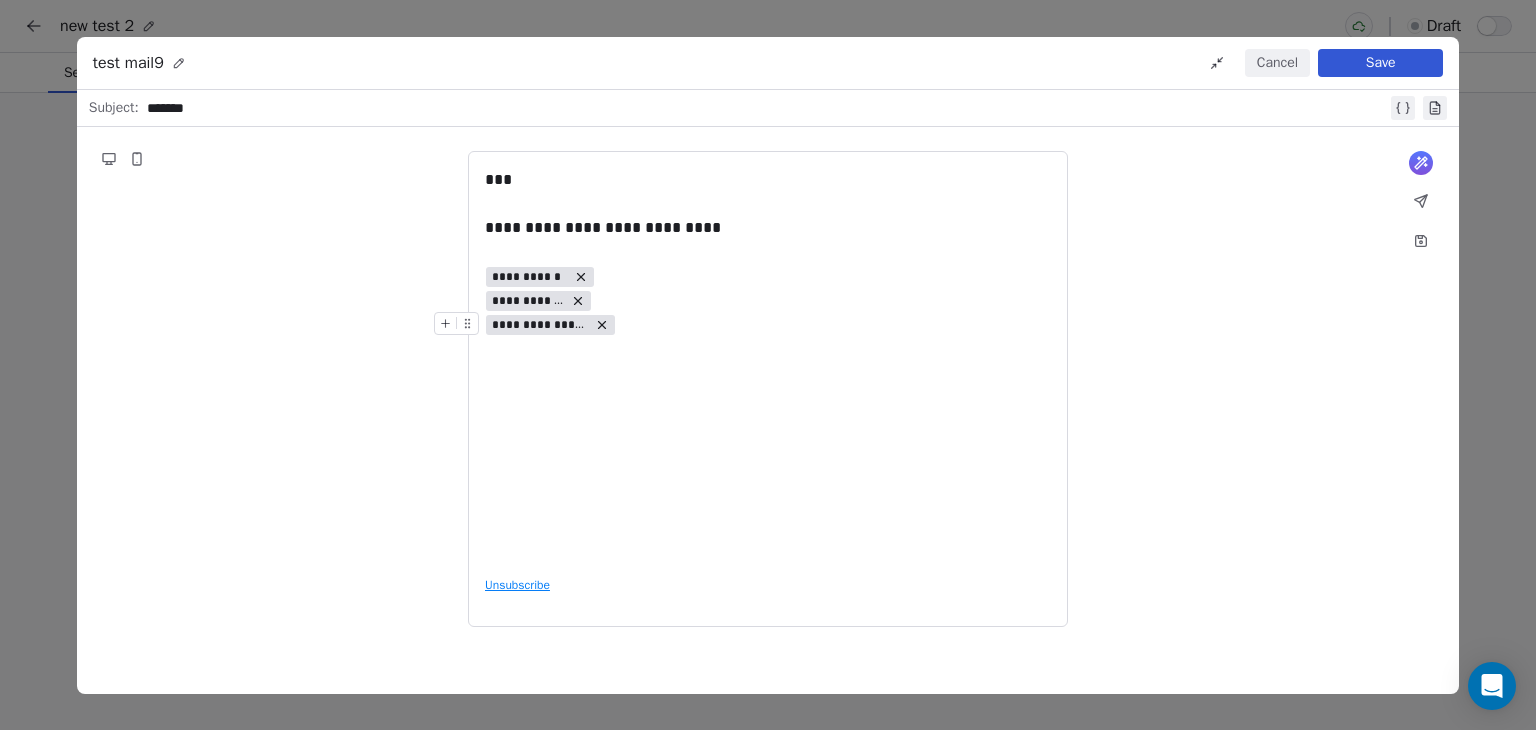 click on "Save" at bounding box center (1380, 63) 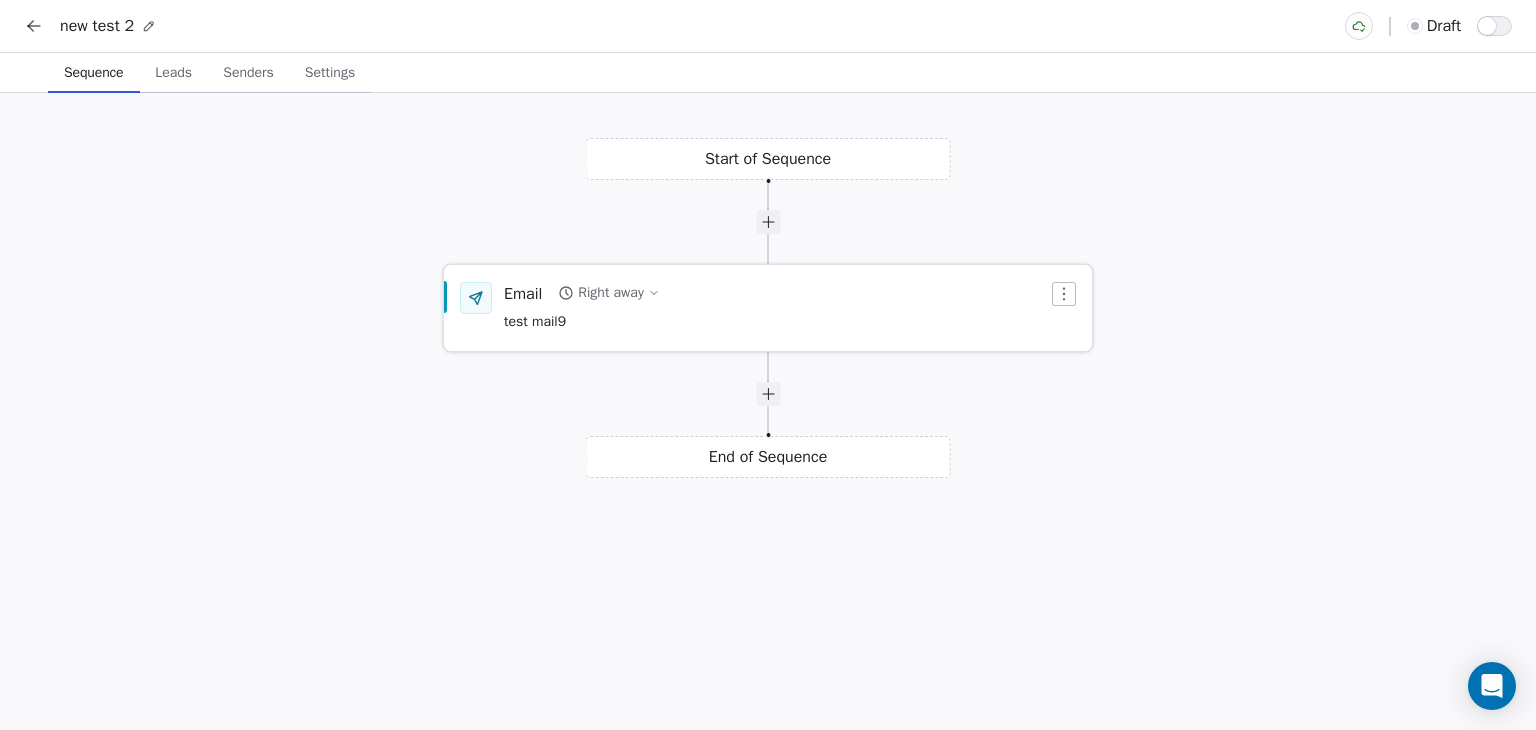 click on "Email Right away test mail9" at bounding box center [776, 308] 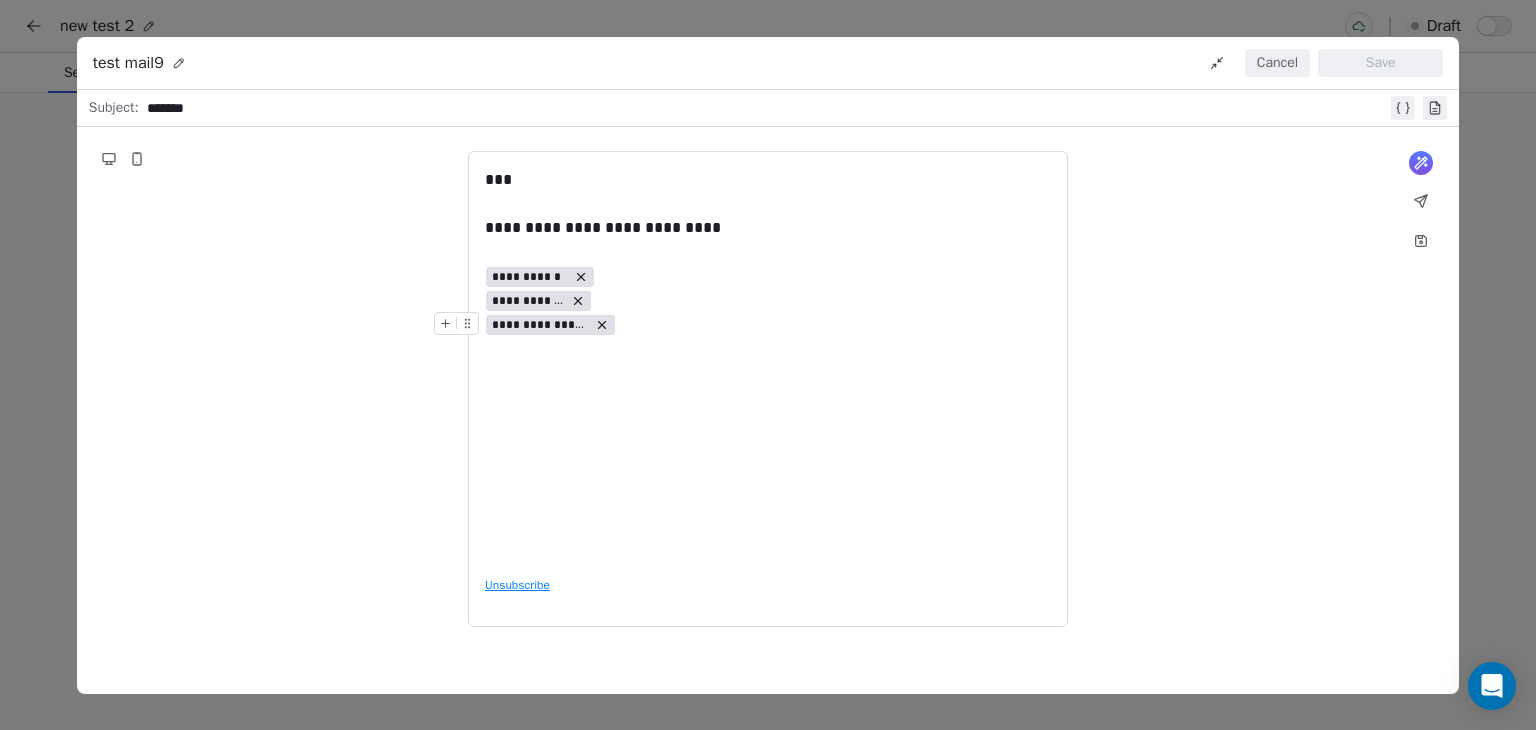 click on "**********" at bounding box center [768, 365] 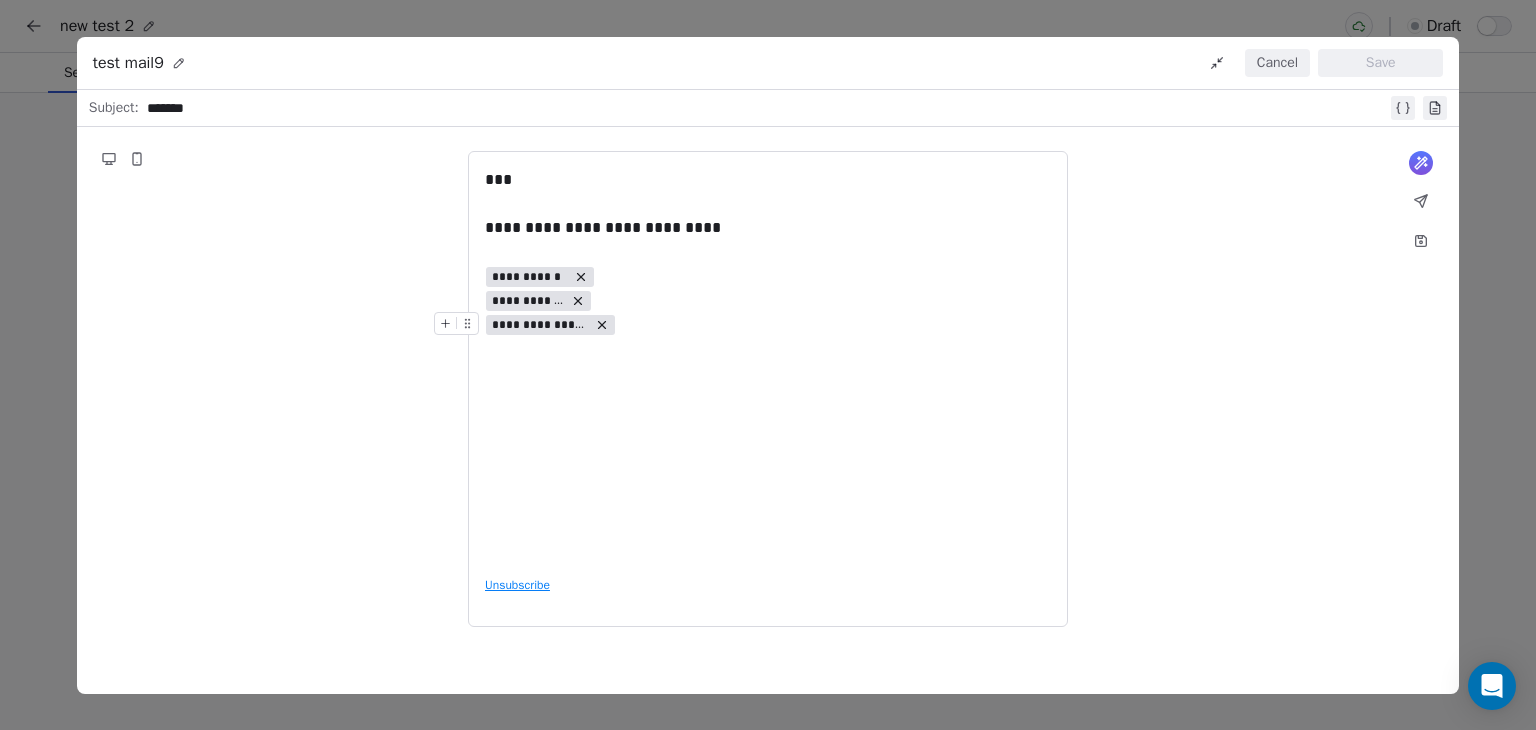 click on "Cancel" at bounding box center [1277, 63] 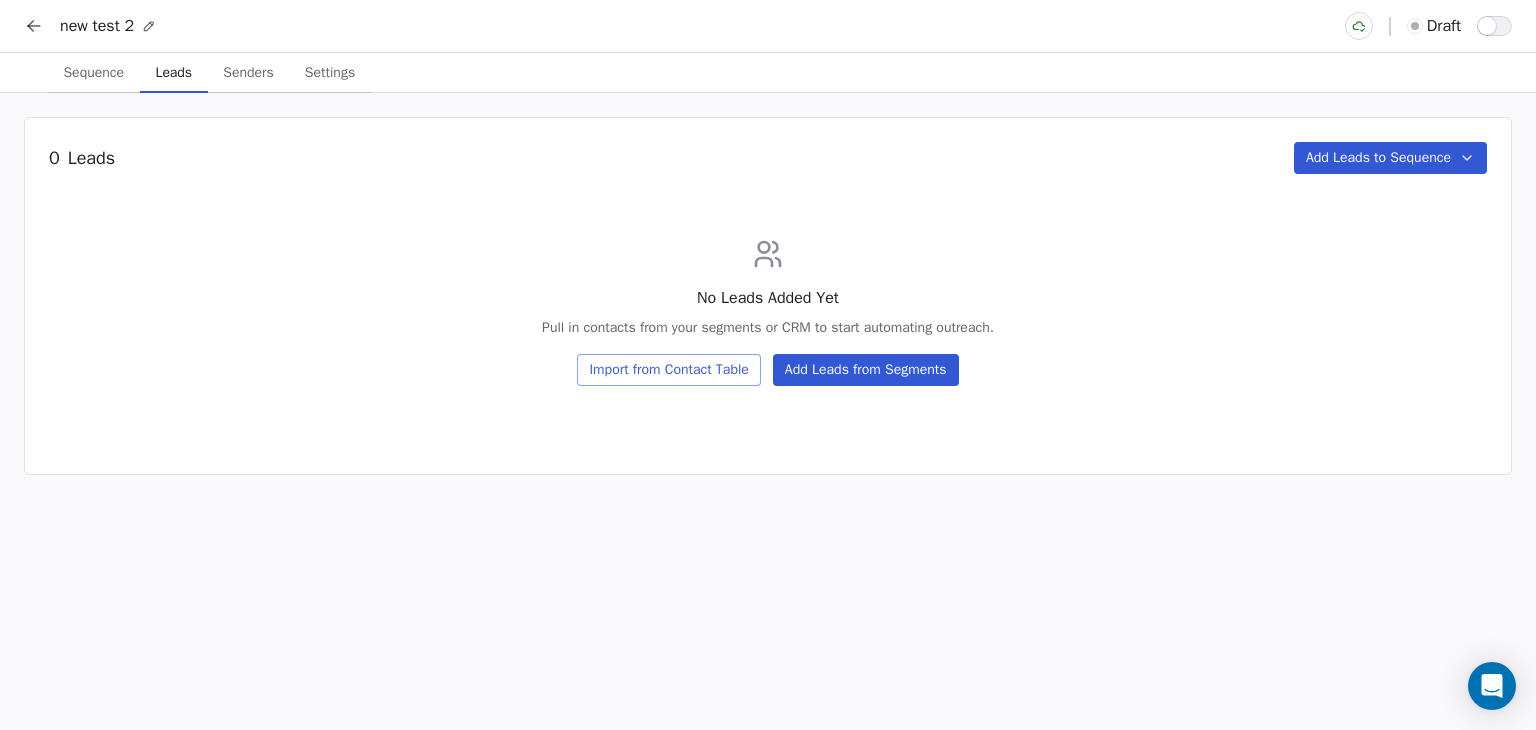 click on "Leads Leads" at bounding box center (174, 73) 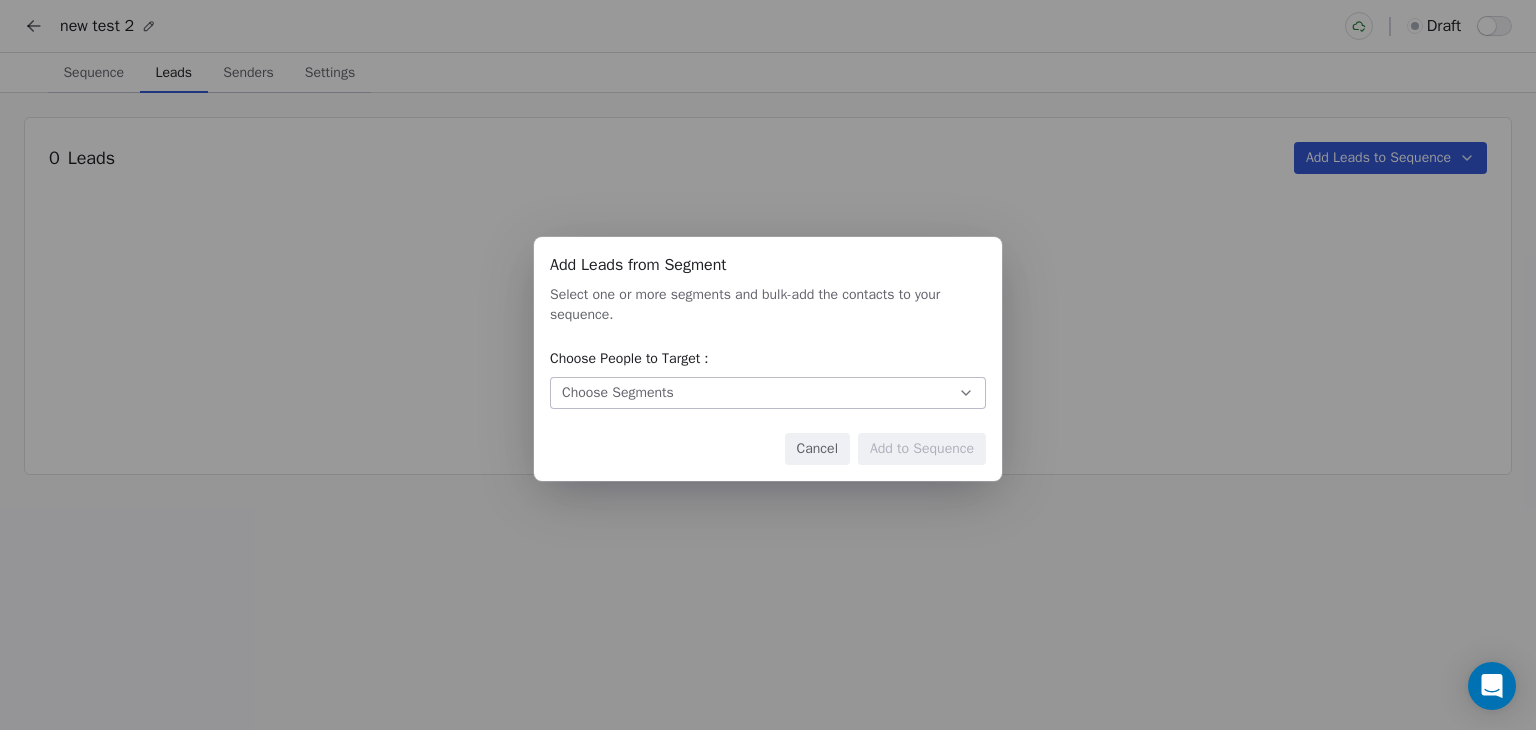 click on "Choose Segments" at bounding box center (618, 393) 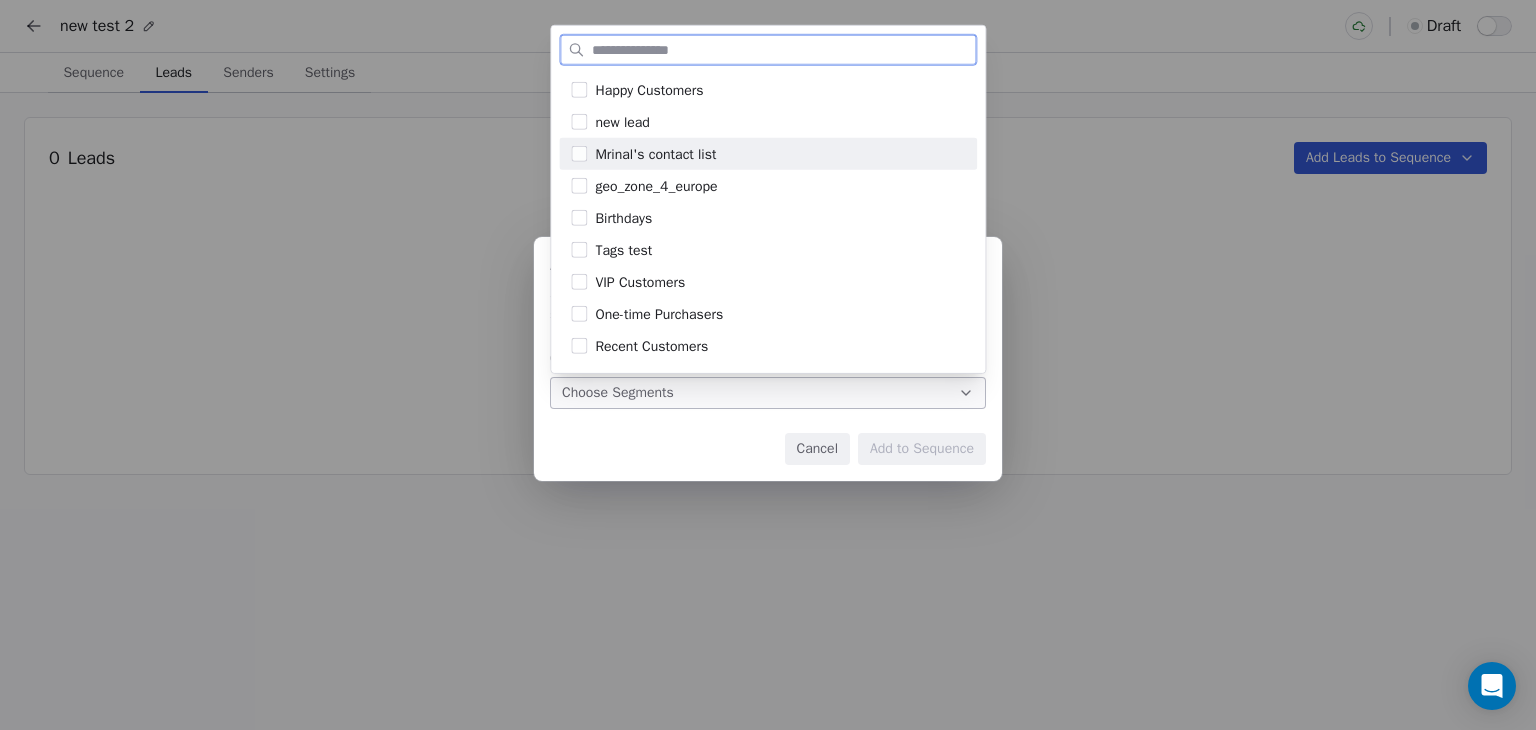 click on "Mrinal's contact list" at bounding box center (655, 153) 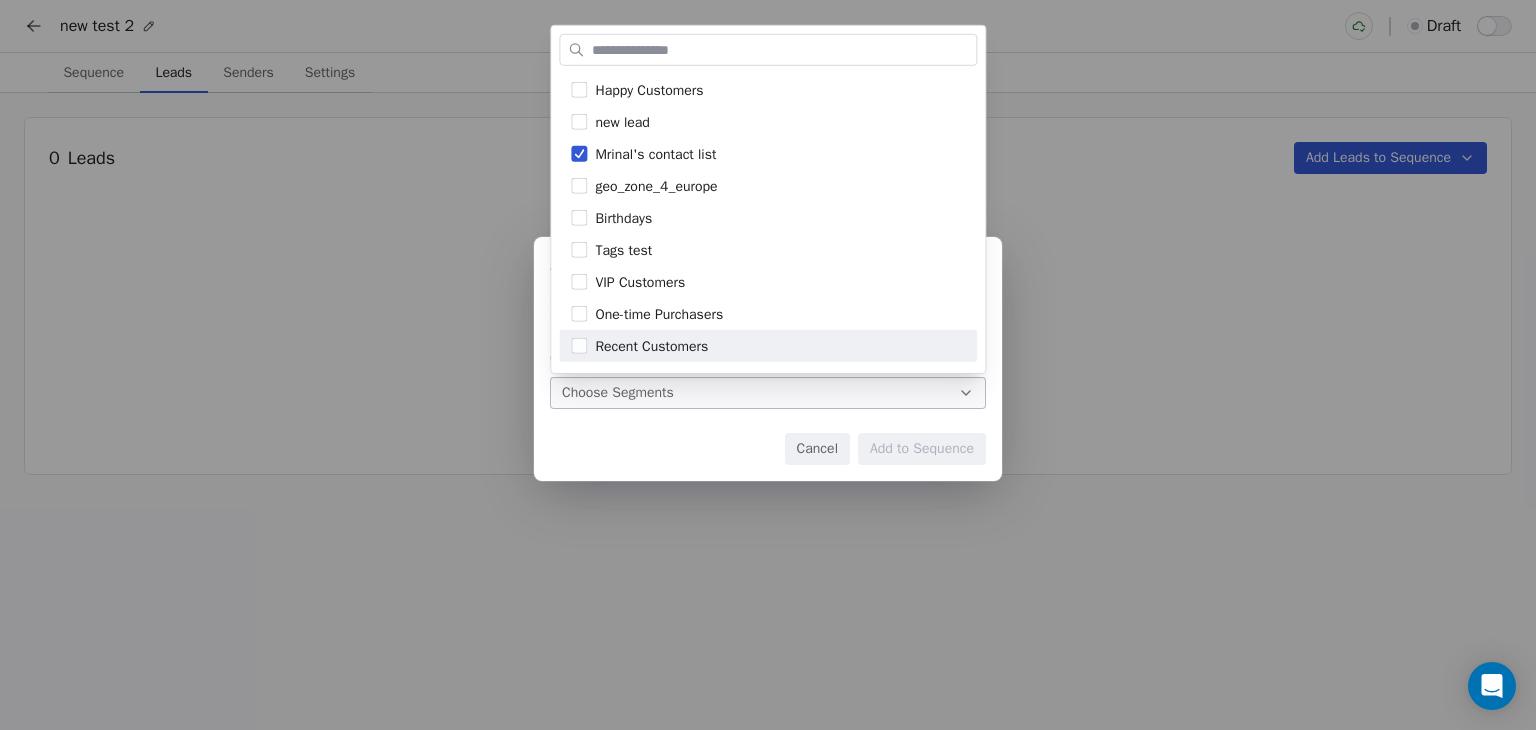 click on "Add Leads from Segment Add Leads from Segment Select one or more segments and bulk-add the contacts to your sequence. Choose People to Target : Choose Segments Cancel Add to Sequence" at bounding box center (768, 365) 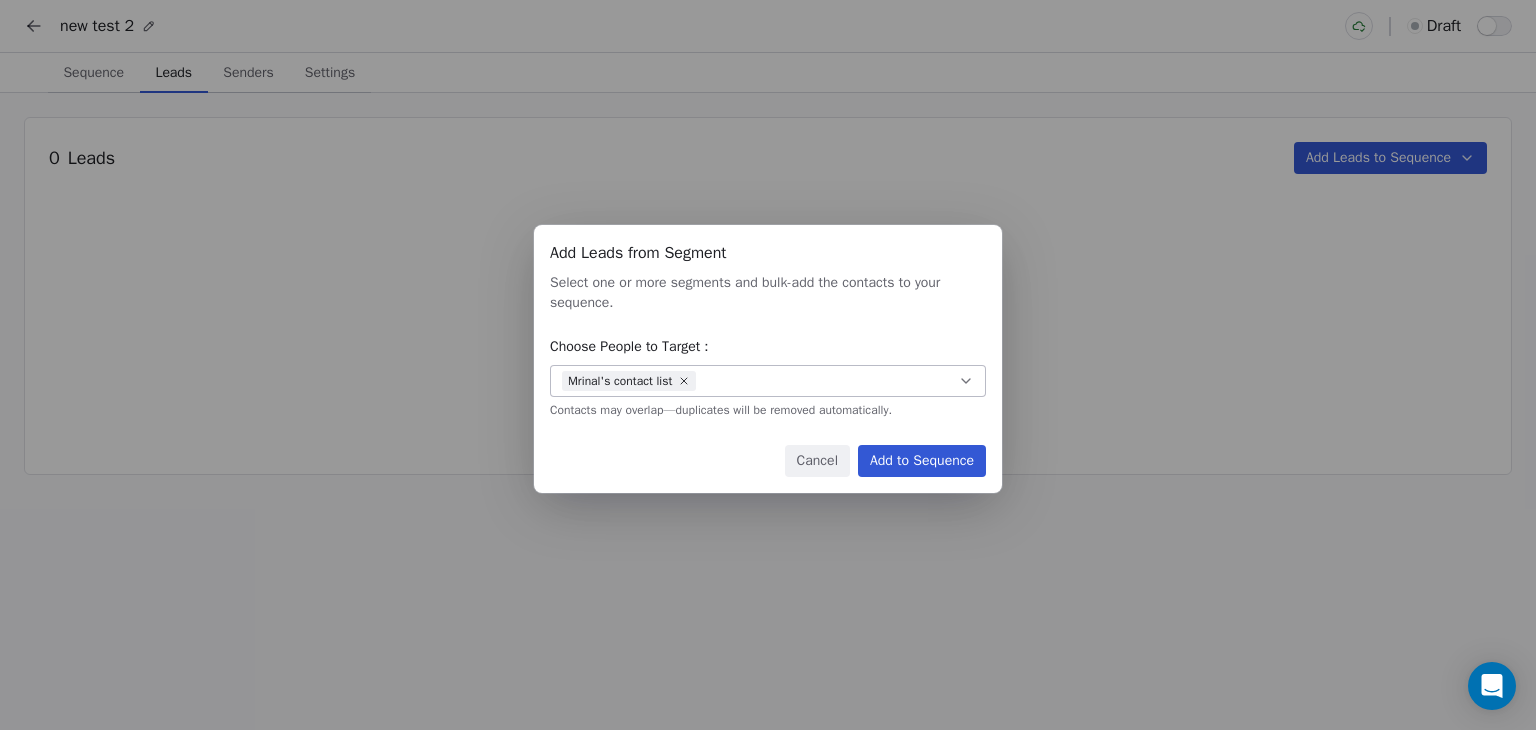 click on "Add to Sequence" at bounding box center [922, 461] 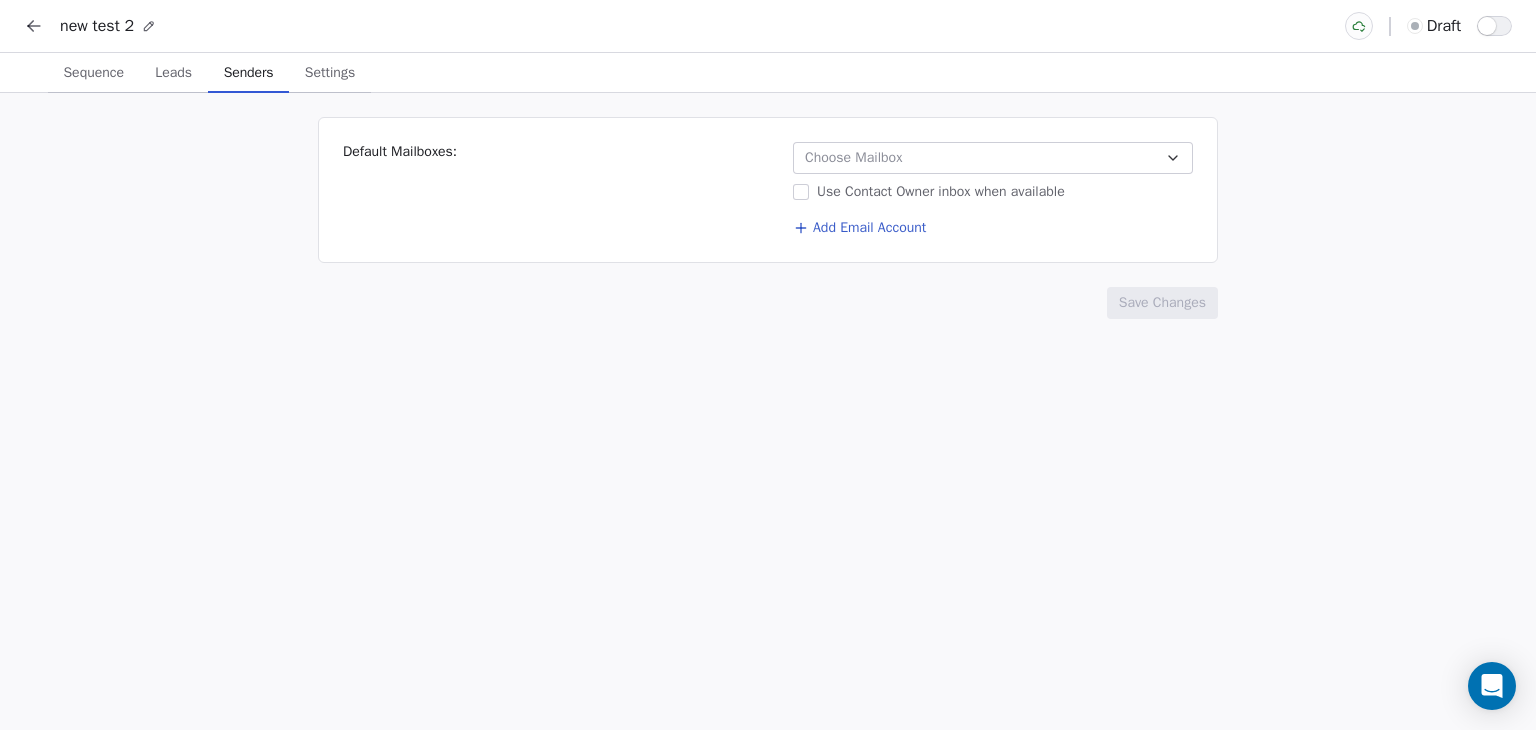 click on "Senders" at bounding box center [249, 73] 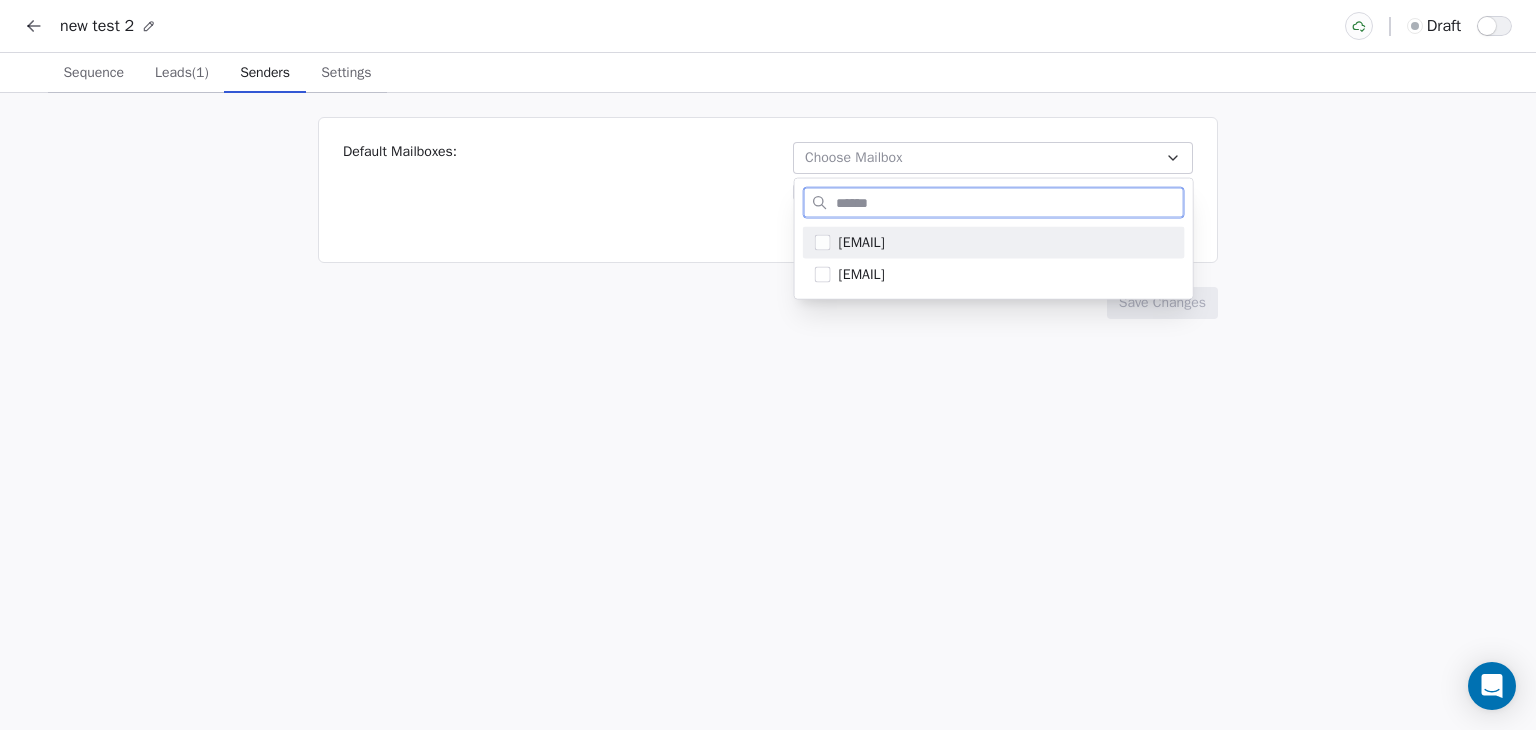 click on "[USERNAME]@[example.com]" at bounding box center [994, 243] 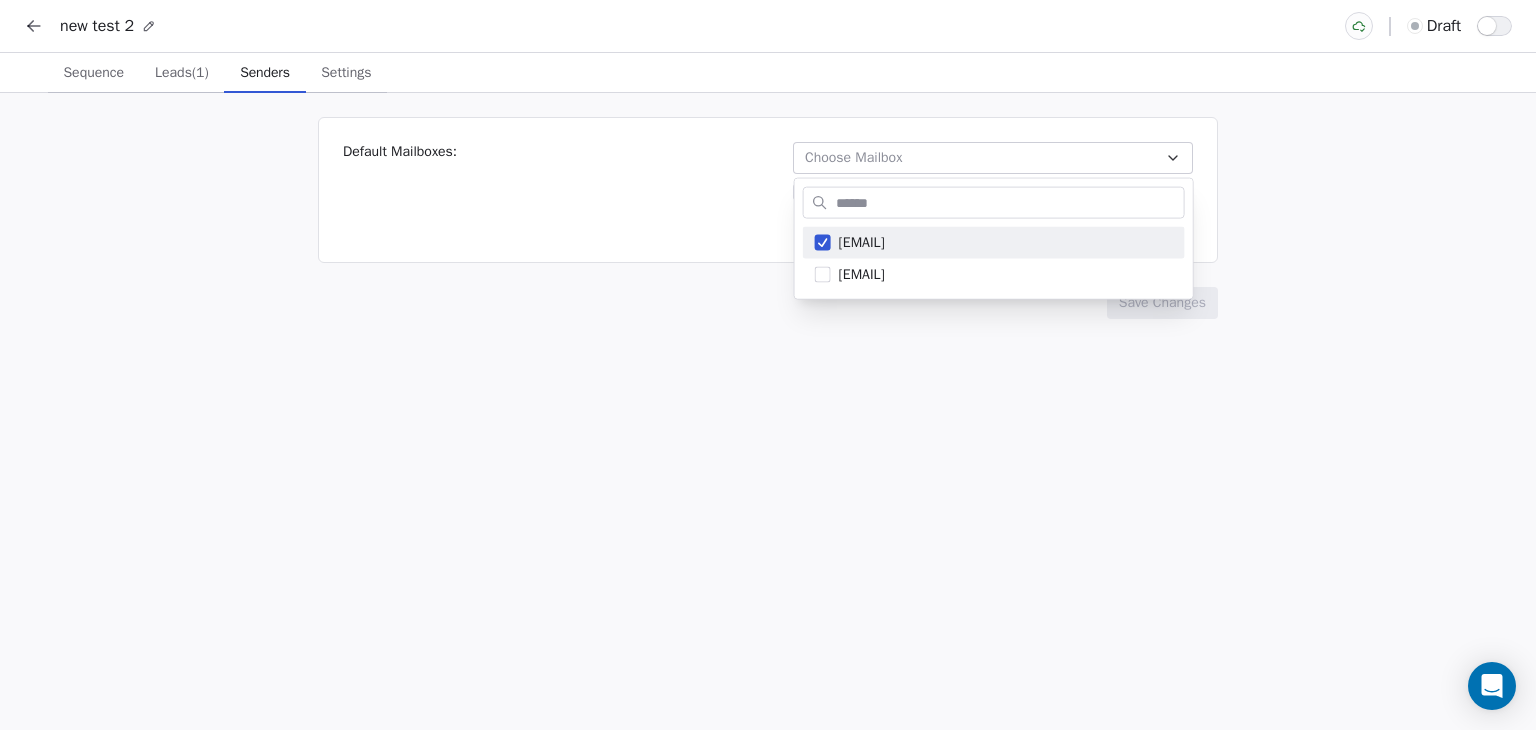 click on "new test 2 draft Sequence Sequence Leads (1) Leads (1) Senders Senders Settings Settings Default Mailboxes: Choose Mailbox Use Contact Owner inbox when available Add Email Account Save Changes
mrinal.bankar456@gmail.com harinder81.au@gmail.com" at bounding box center (768, 365) 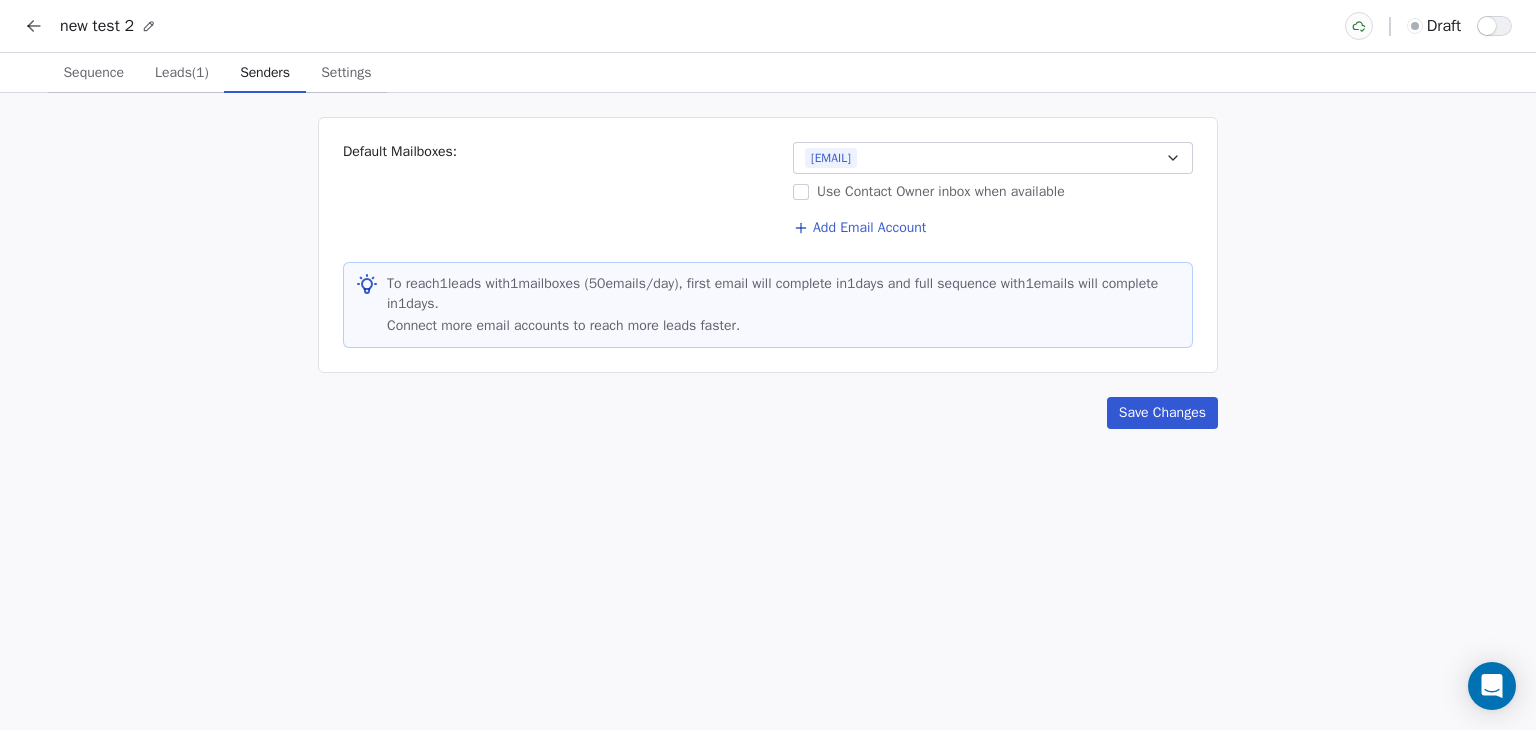 click on "Use Contact Owner inbox when available" at bounding box center (801, 192) 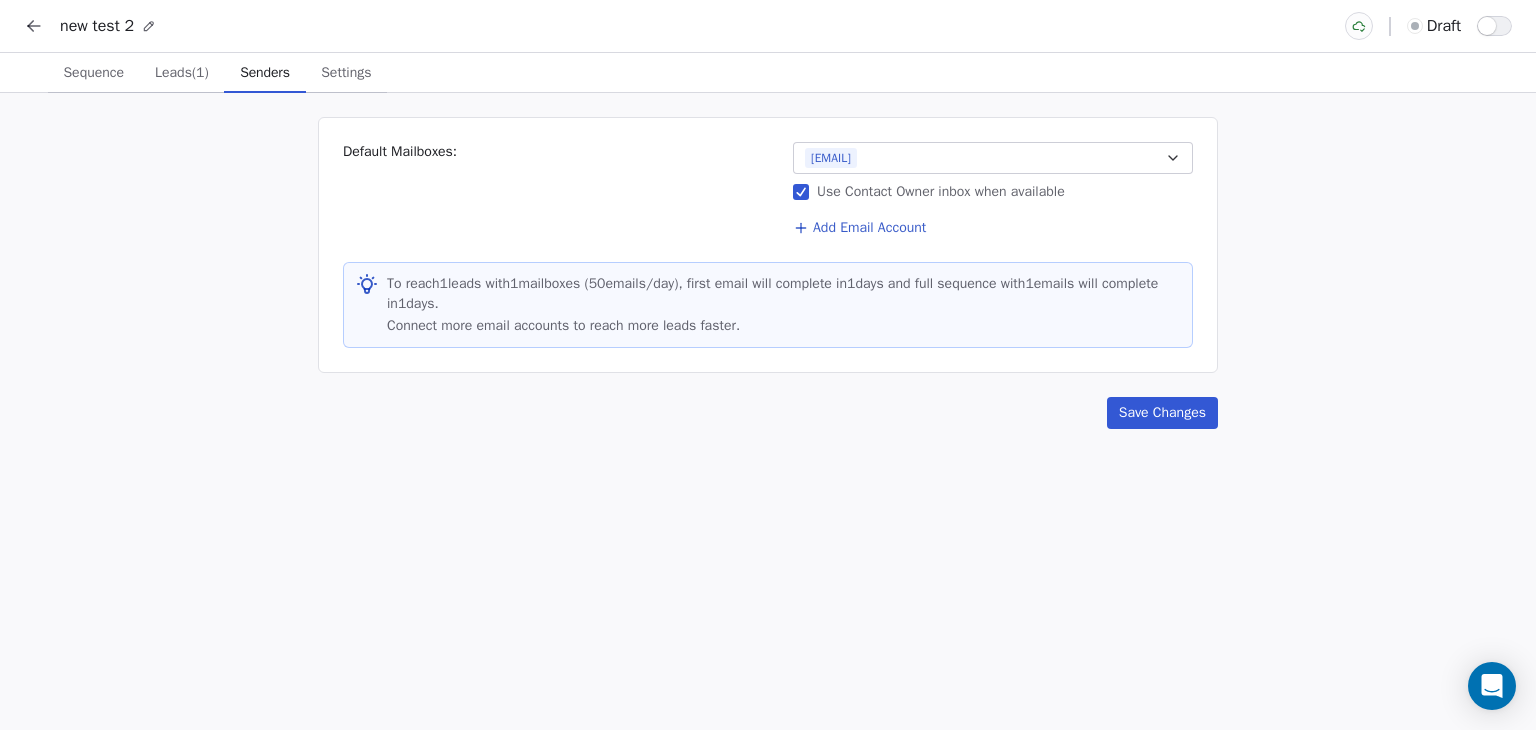 click on "Save Changes" at bounding box center [1162, 413] 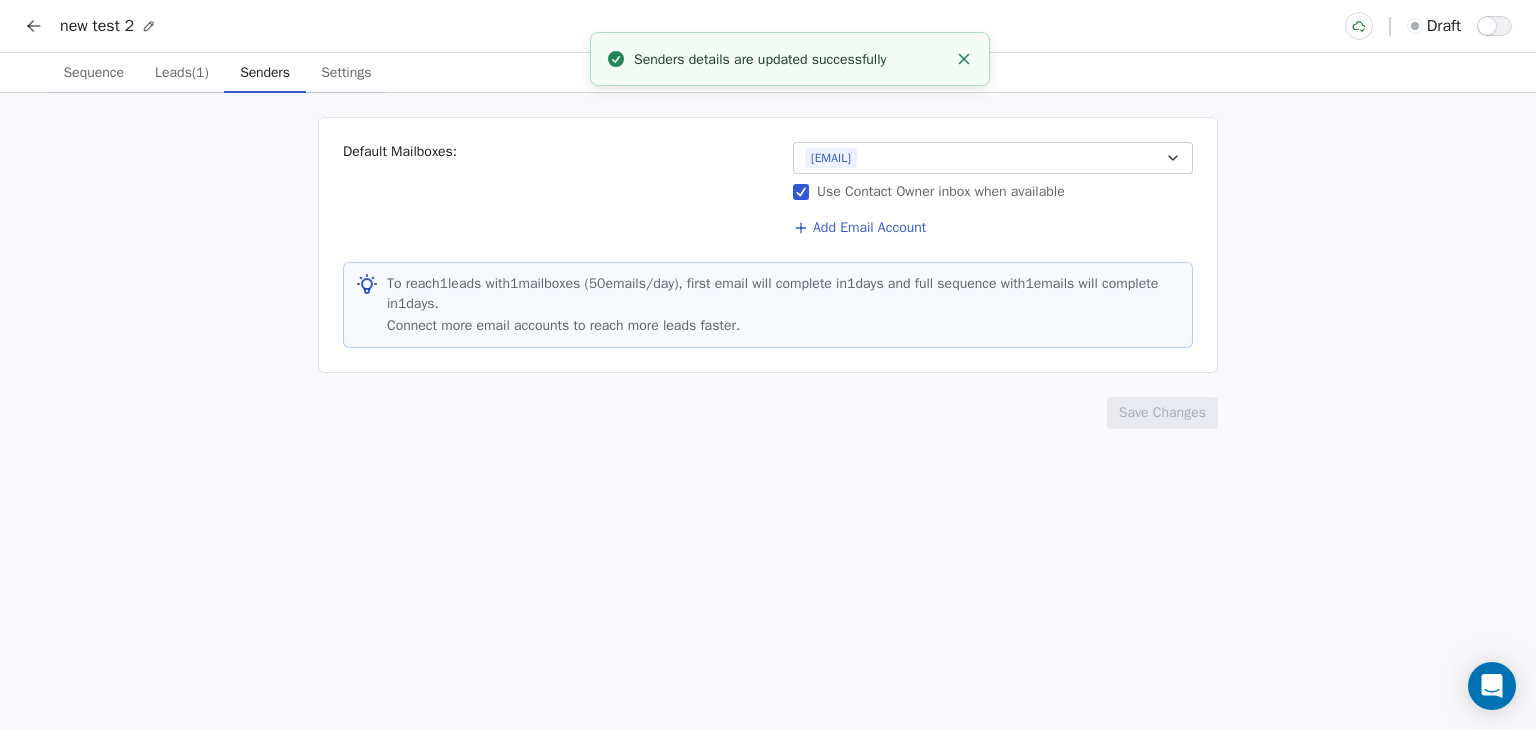 click on "Settings" at bounding box center [346, 73] 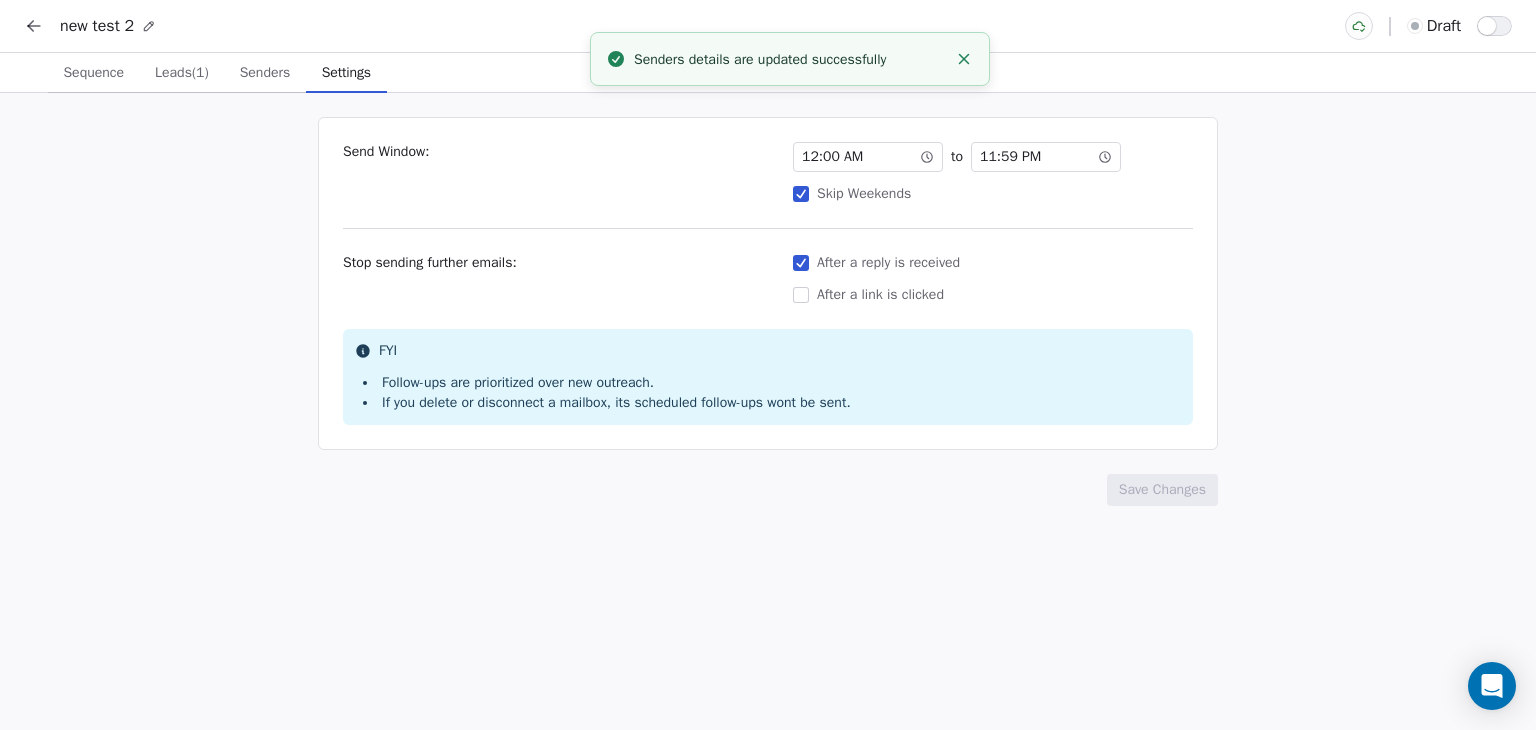click on "Send Window: 12 : 00   AM to 11 : 59   PM Skip Weekends Stop sending further emails: After a reply is received After a link is clicked FYI Follow-ups are prioritized over new outreach. If you delete or disconnect a mailbox, its scheduled follow-ups wont be sent. Save Changes" at bounding box center [768, 411] 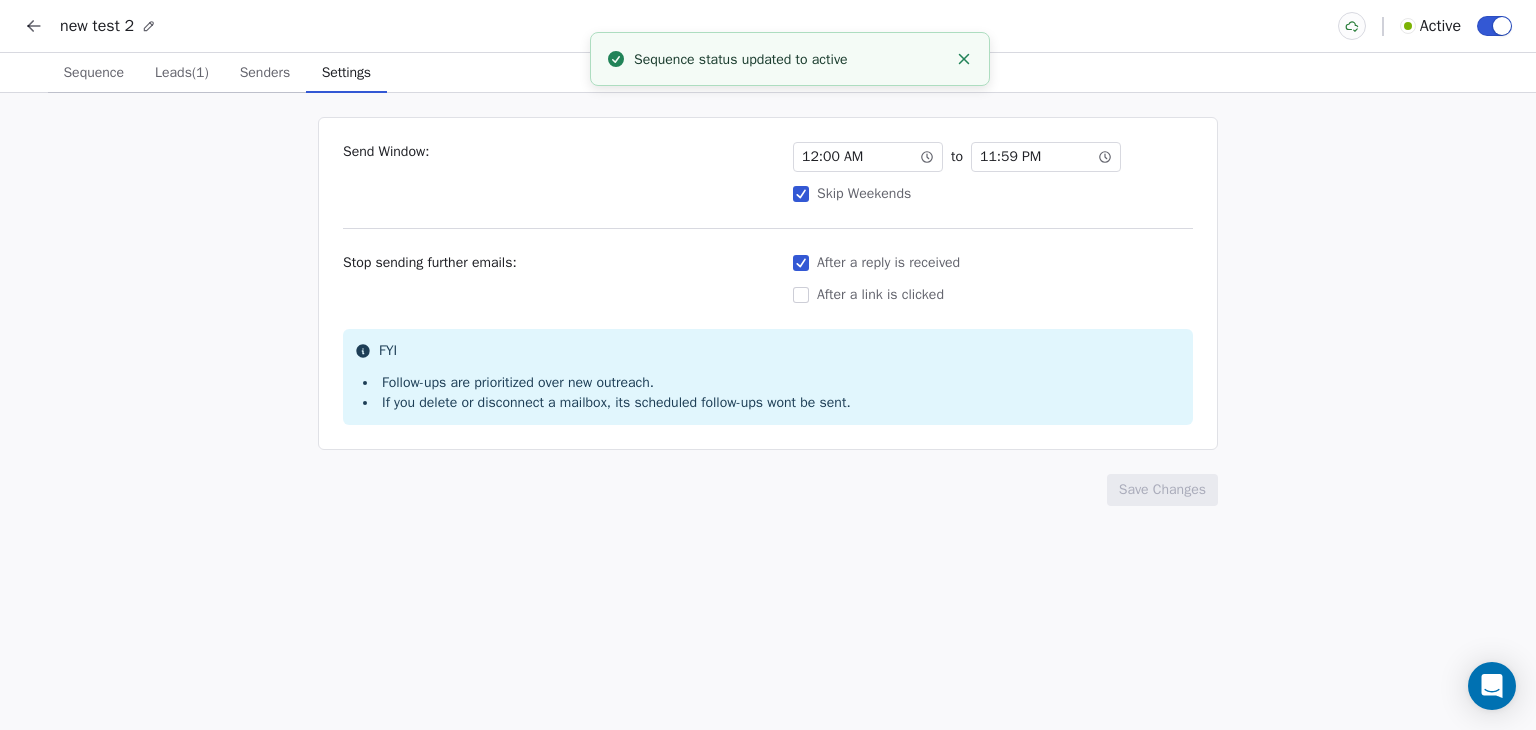 click 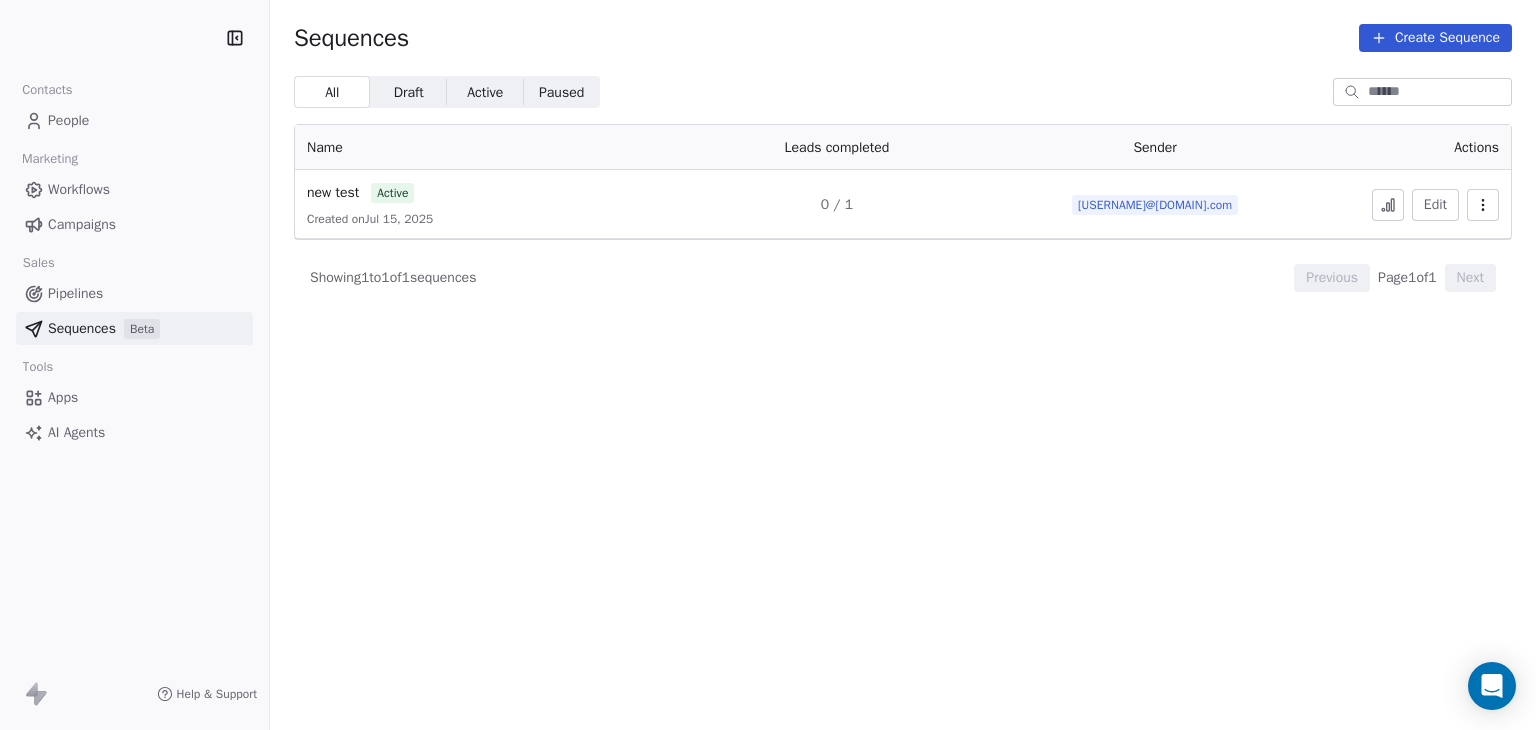 scroll, scrollTop: 0, scrollLeft: 0, axis: both 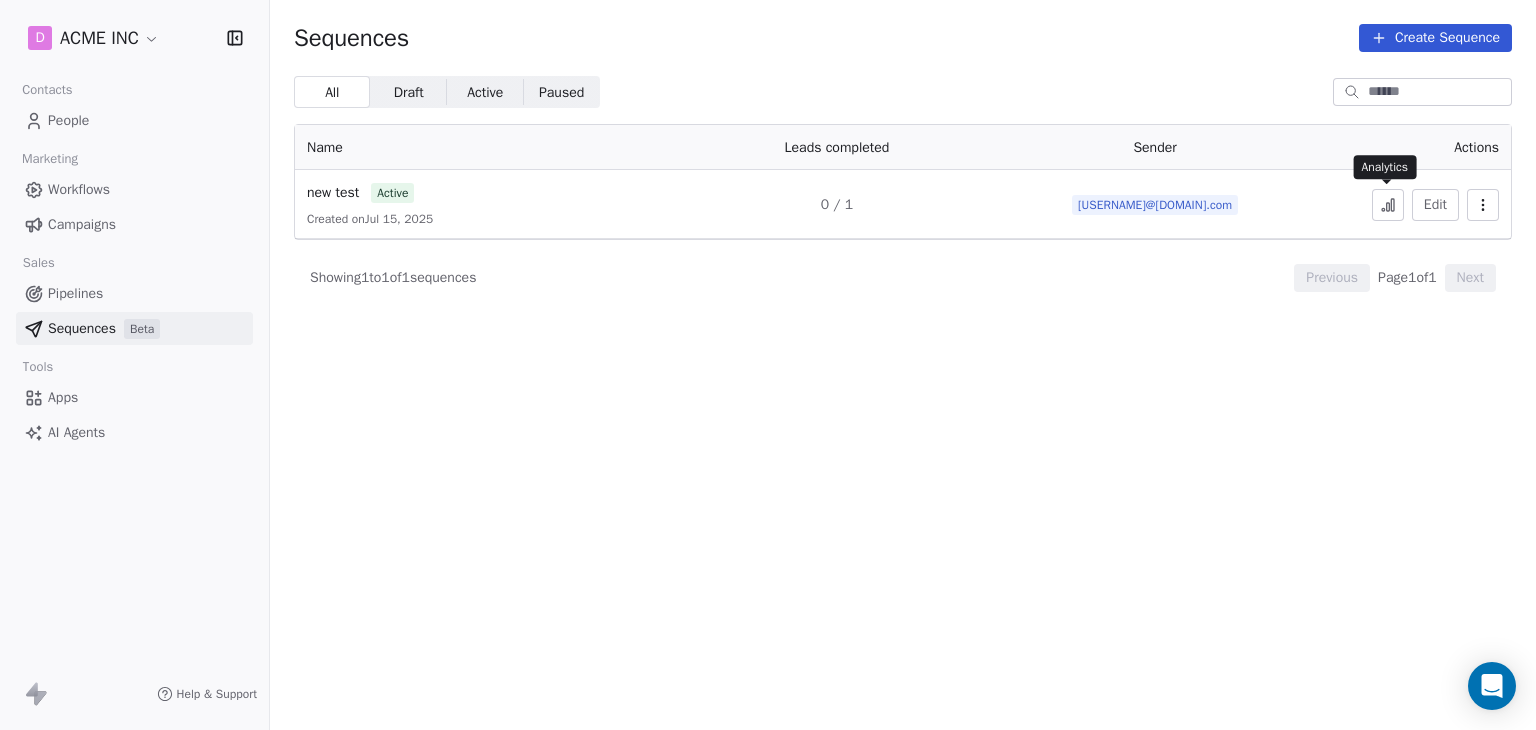 click 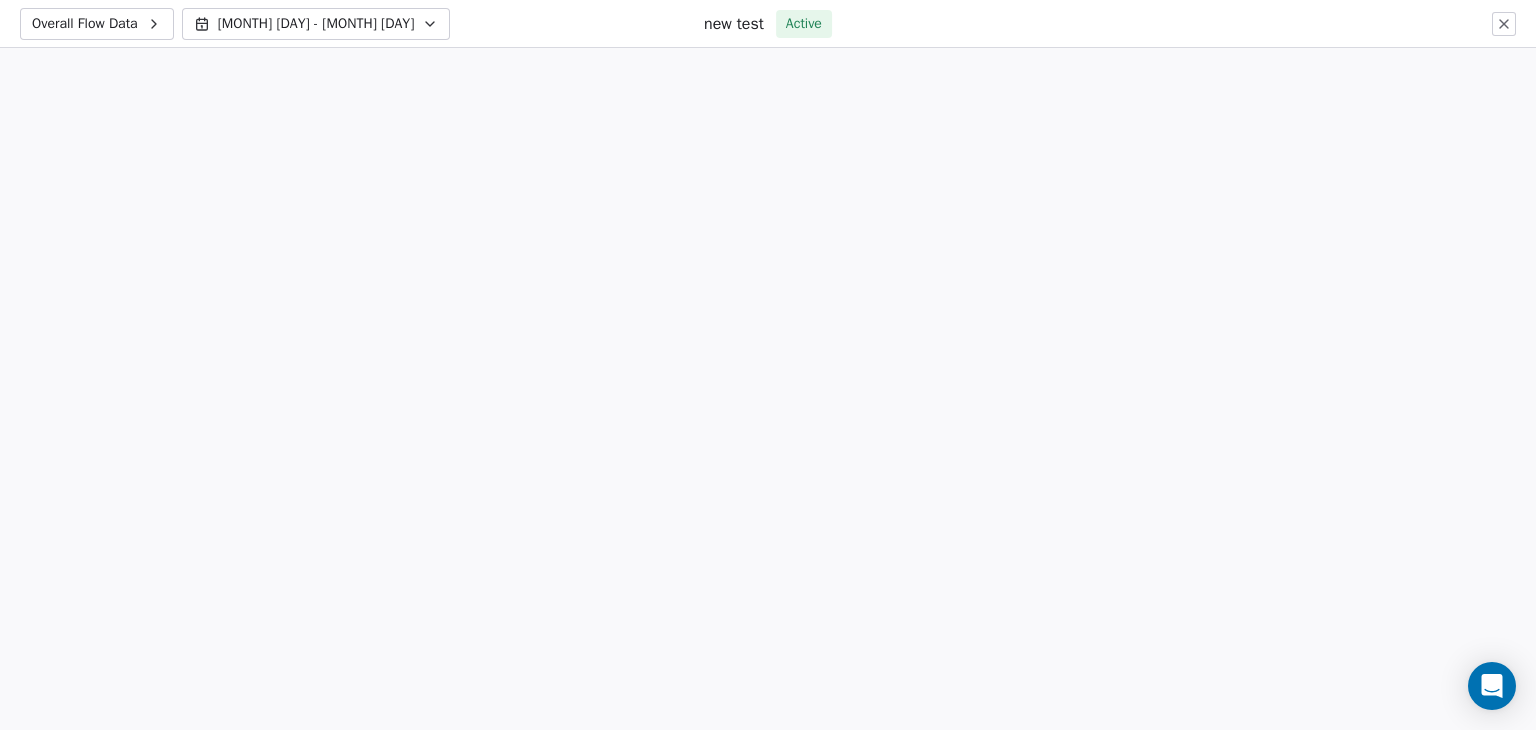 scroll, scrollTop: 0, scrollLeft: 0, axis: both 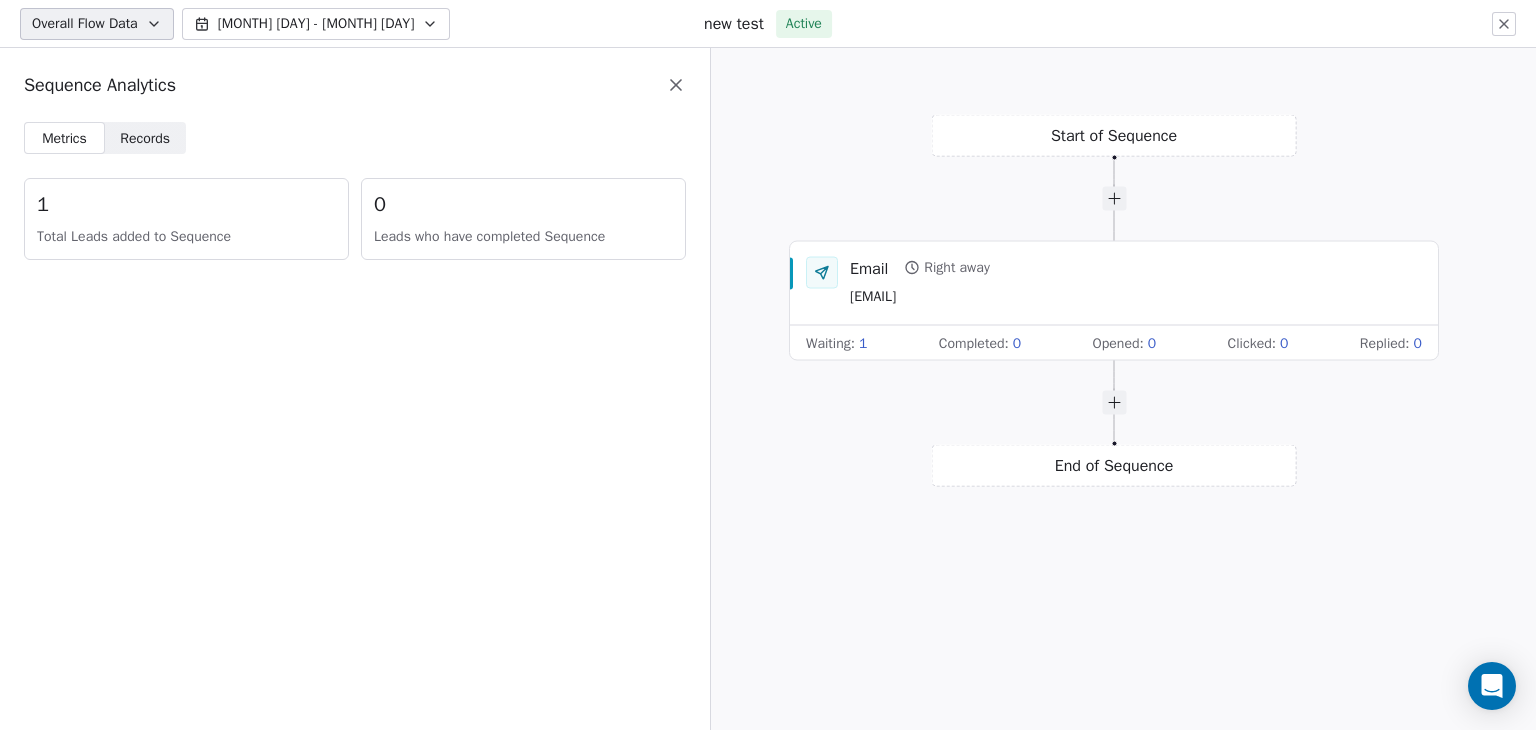 drag, startPoint x: 1234, startPoint y: 499, endPoint x: 869, endPoint y: 541, distance: 367.40848 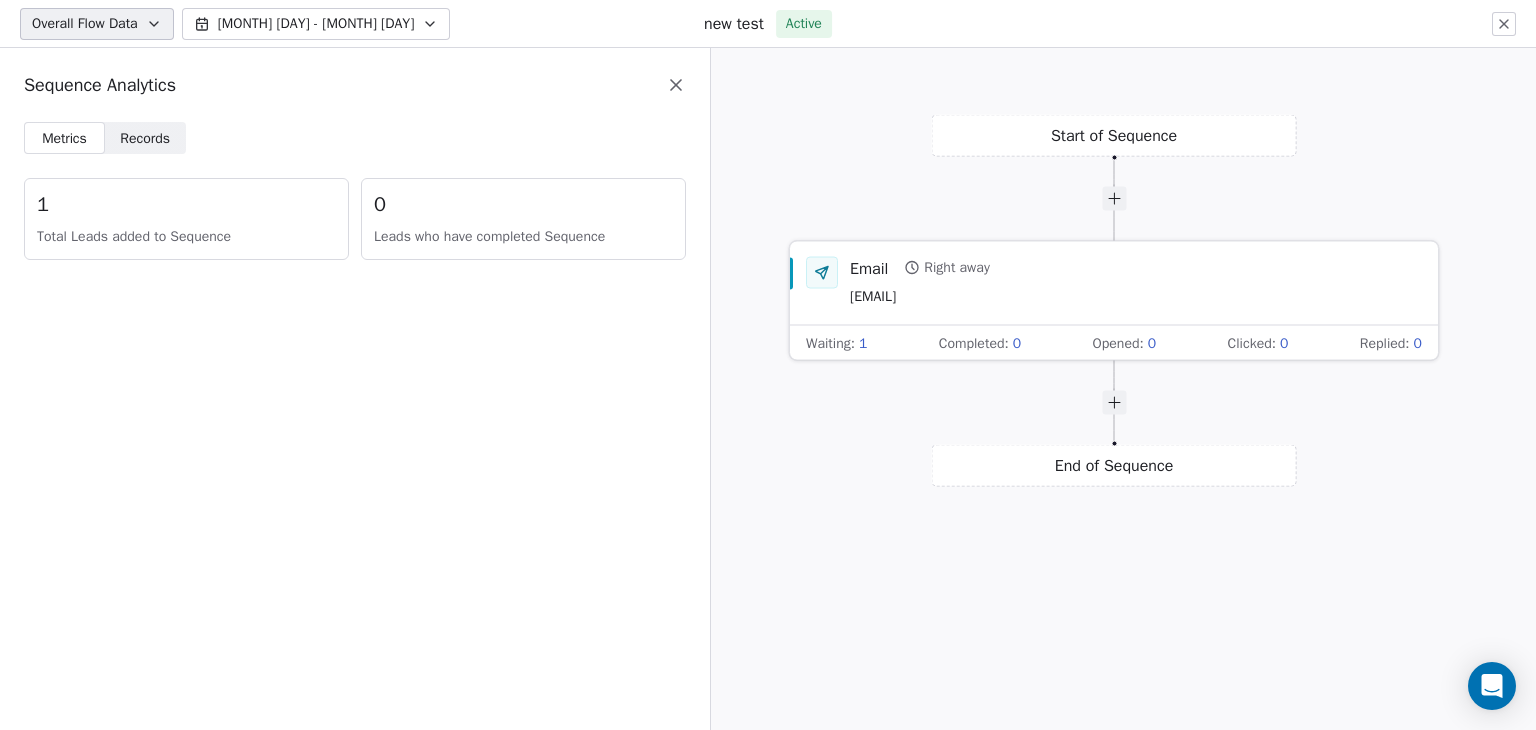click on "sales mail1" at bounding box center (920, 297) 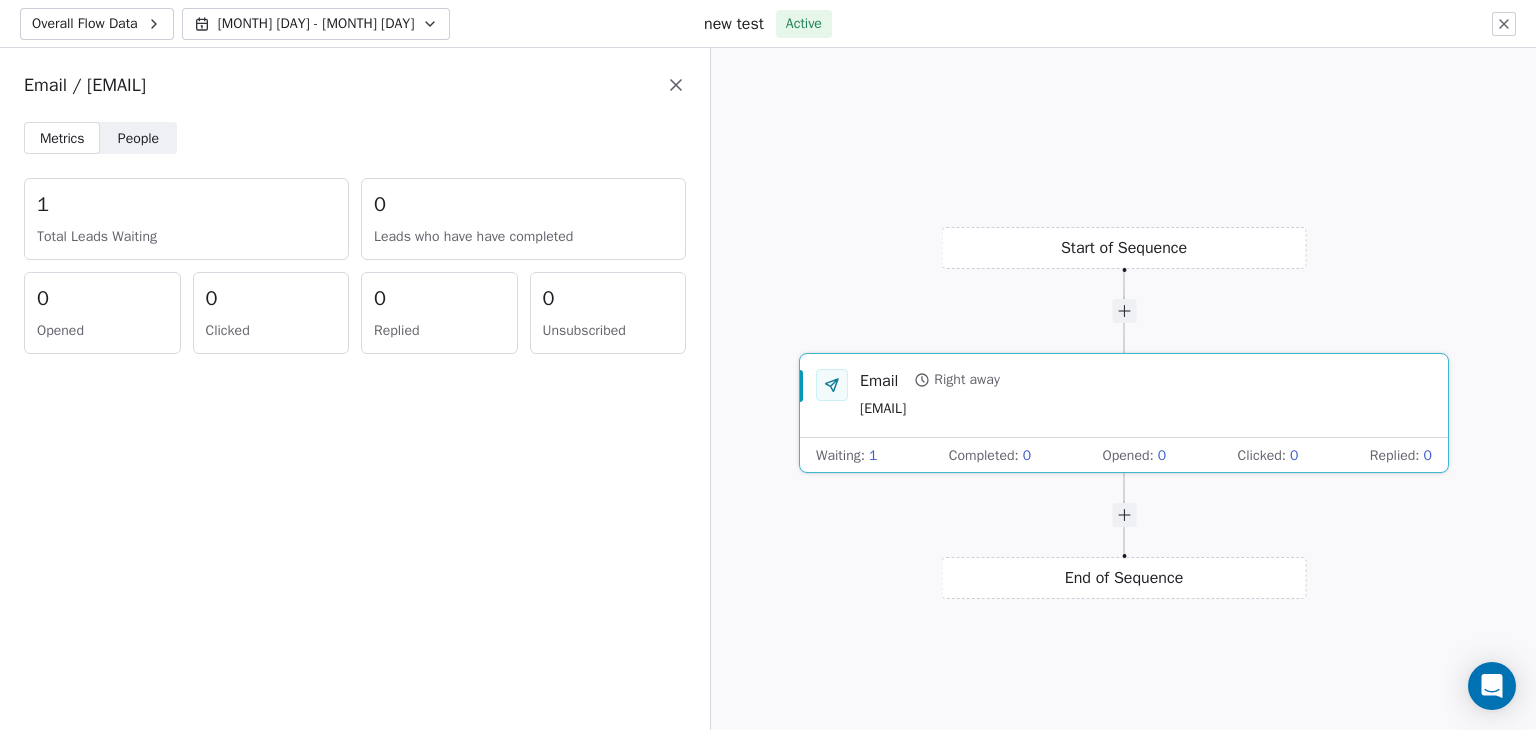 click on "People" at bounding box center (138, 138) 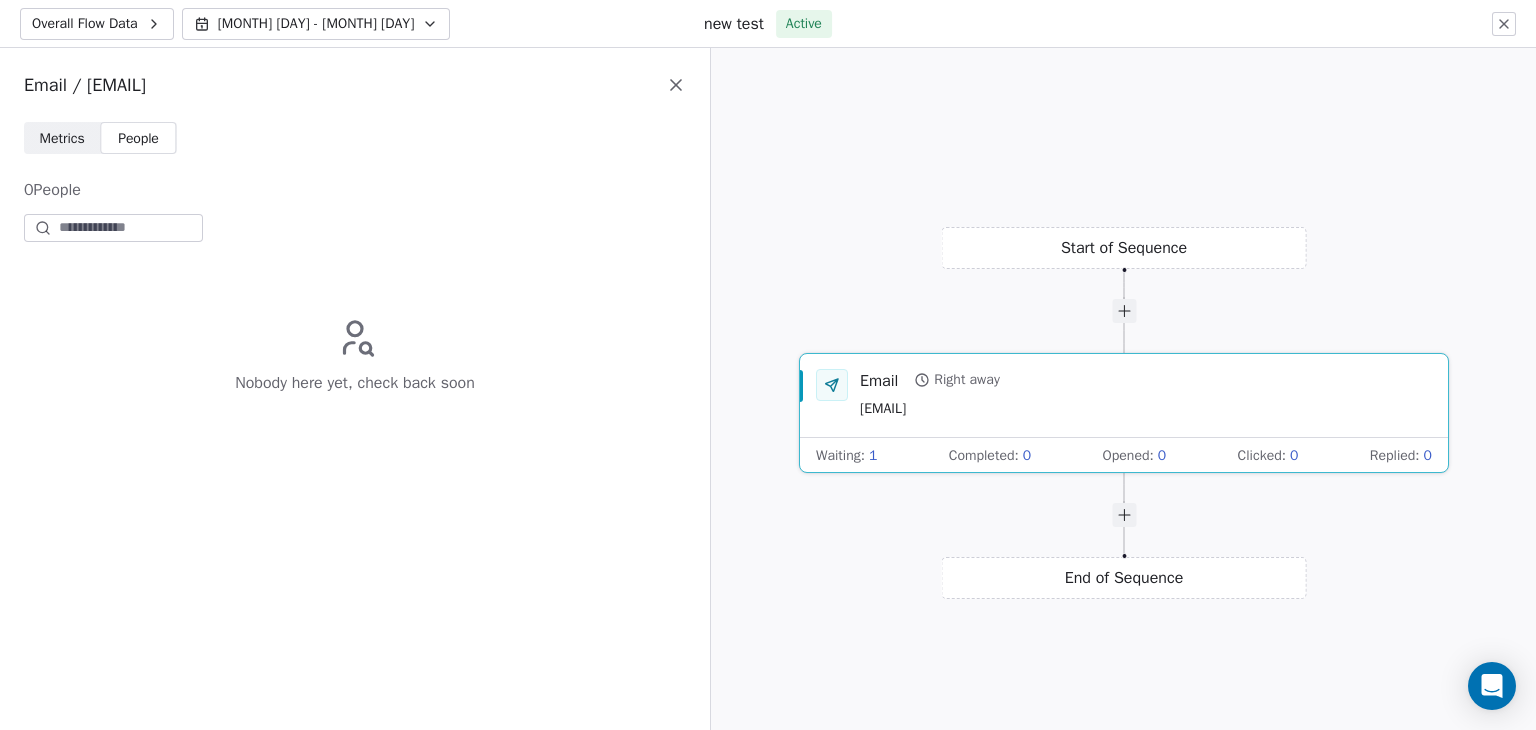 click on "Metrics" at bounding box center (62, 138) 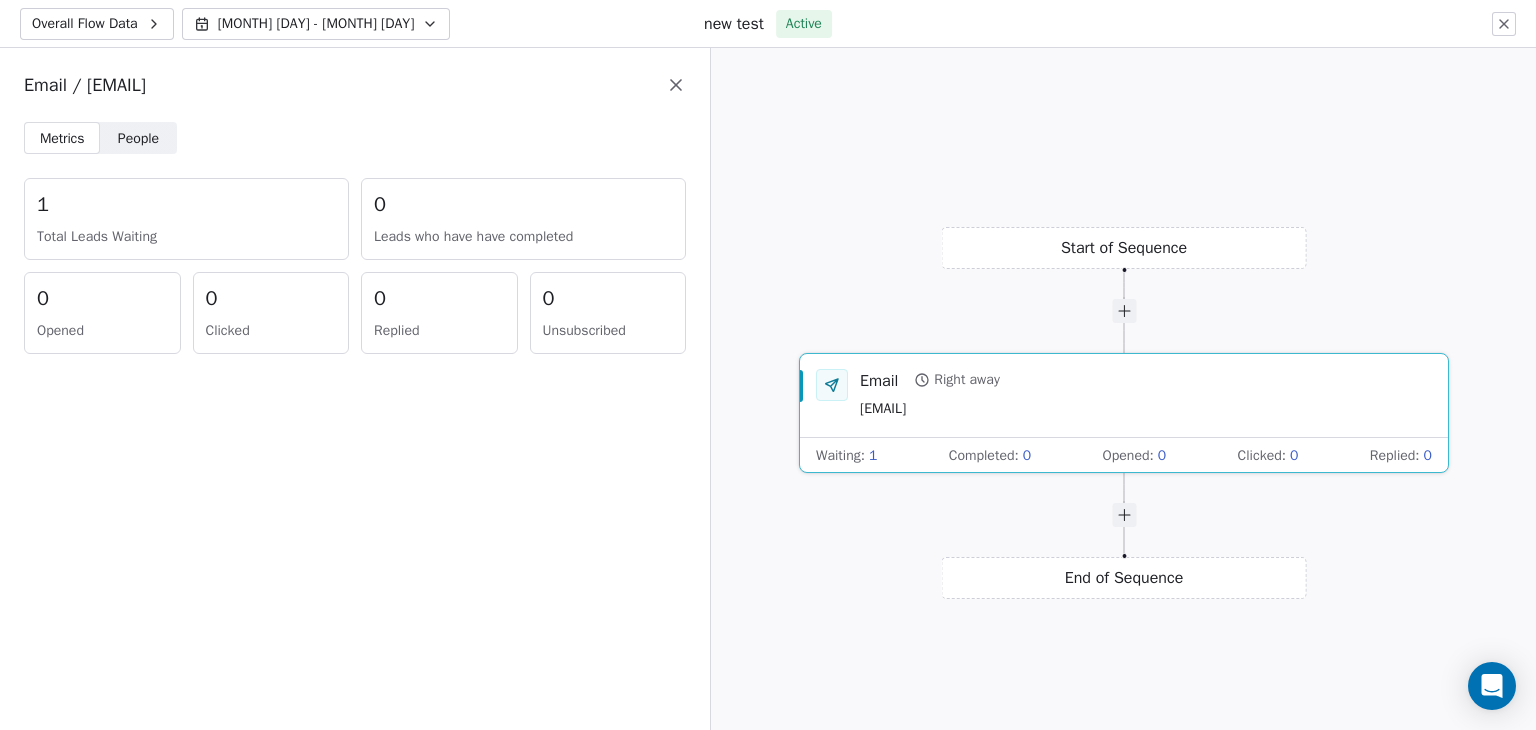 click on "Total Leads Waiting" at bounding box center [186, 237] 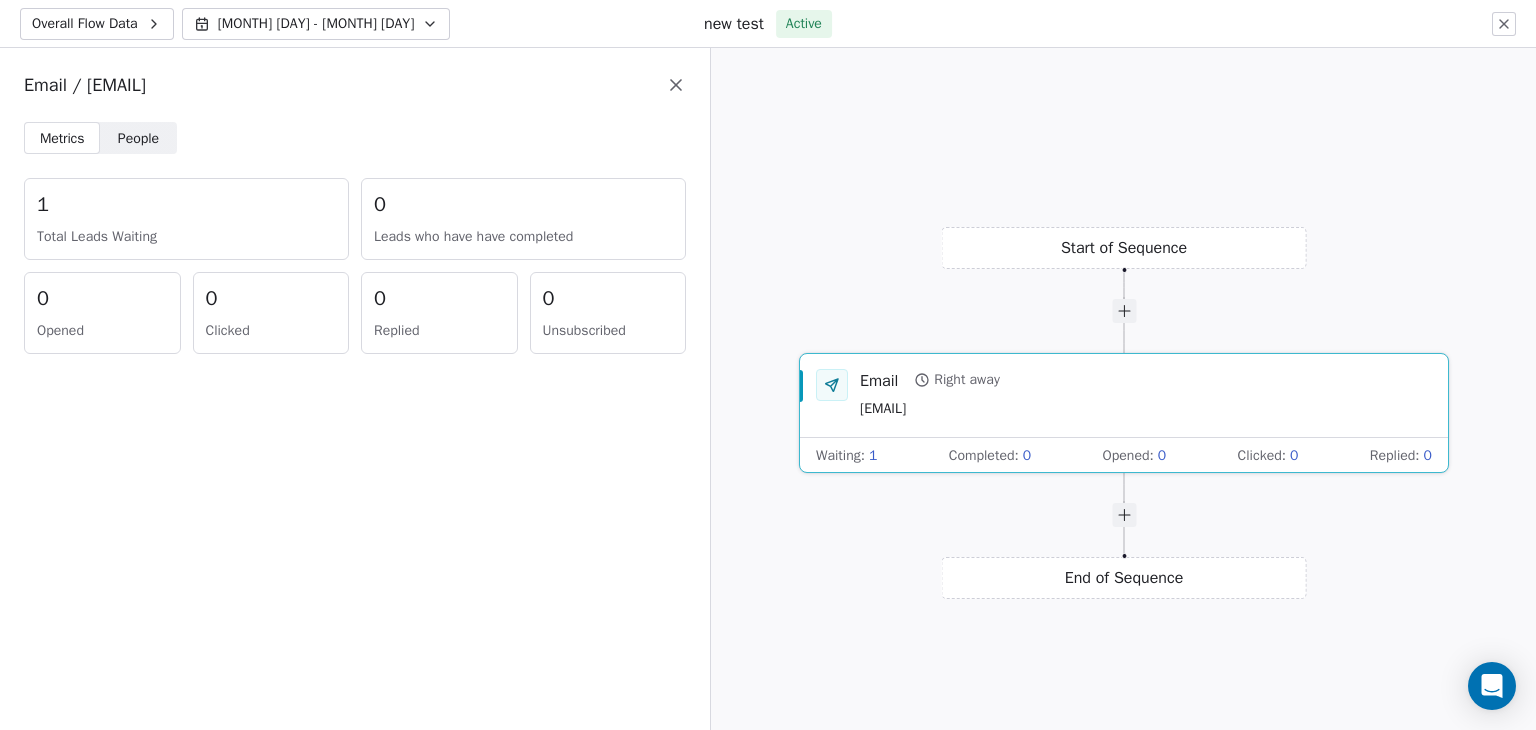 click 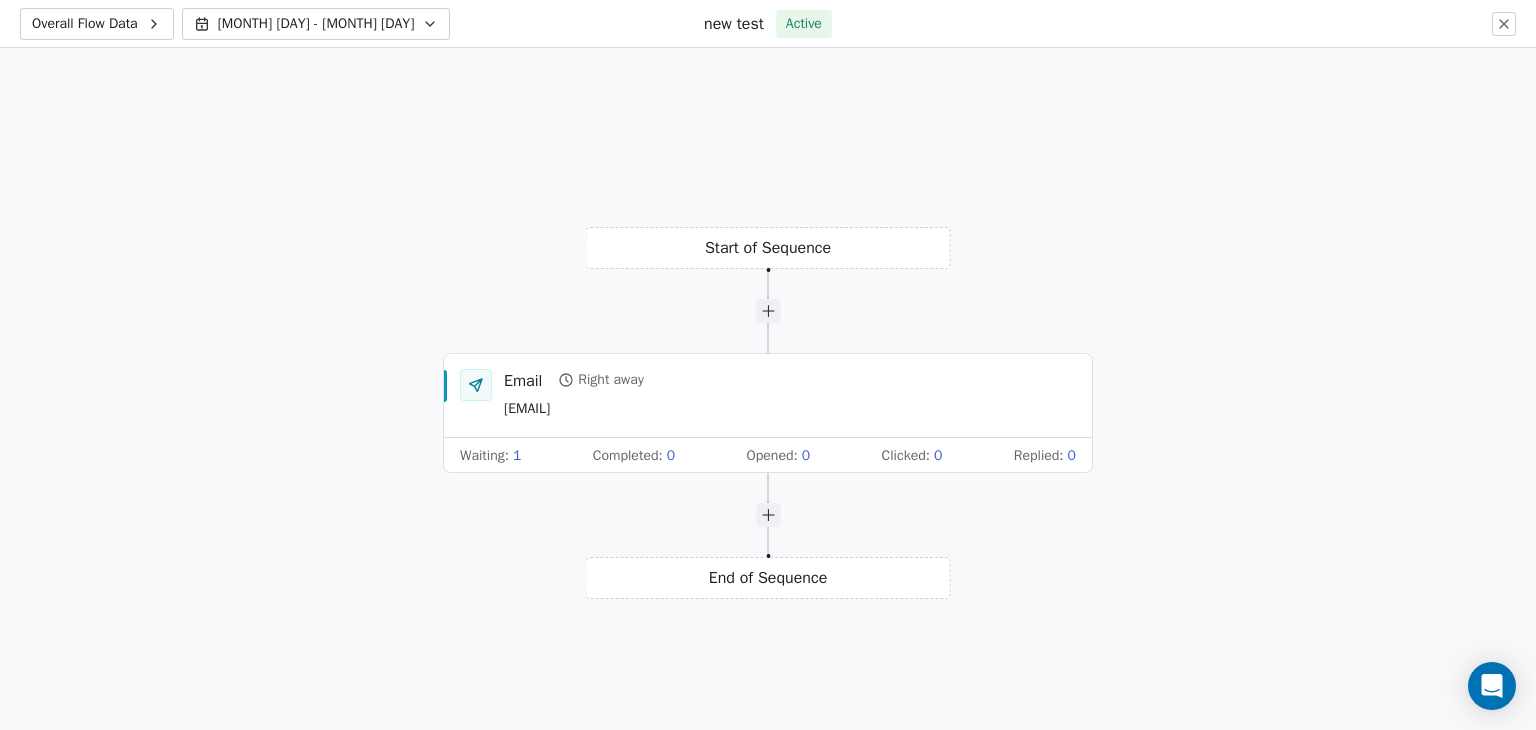 click 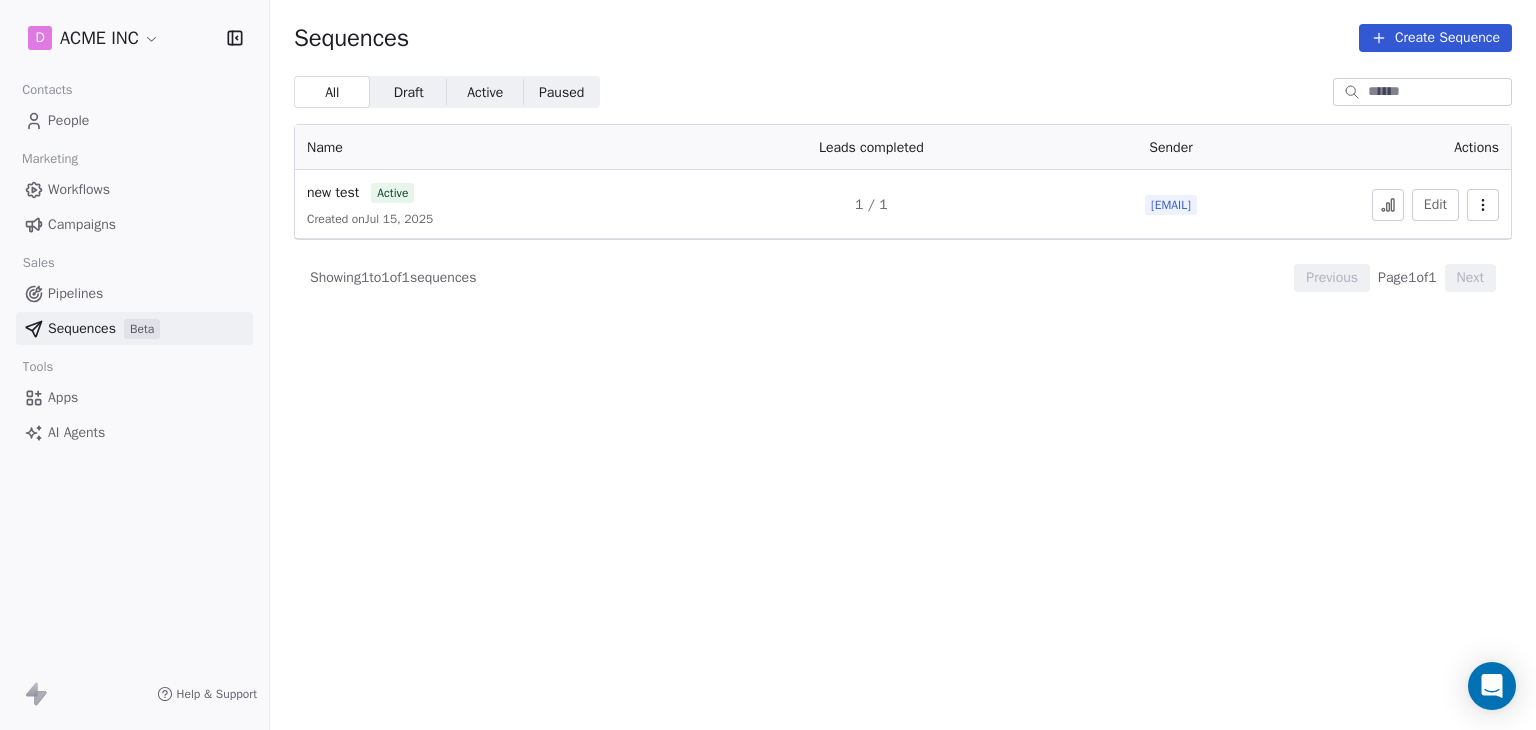click 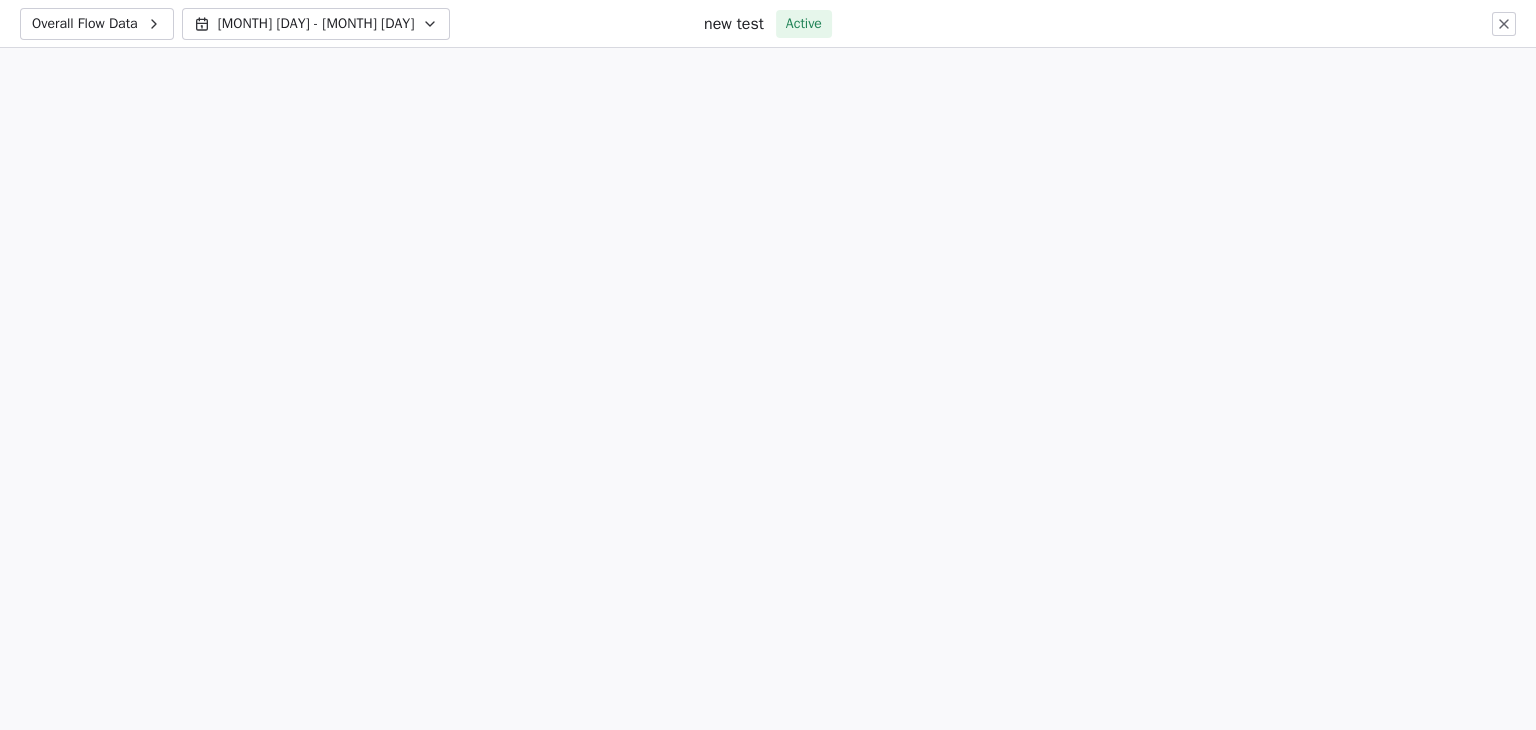 scroll, scrollTop: 0, scrollLeft: 0, axis: both 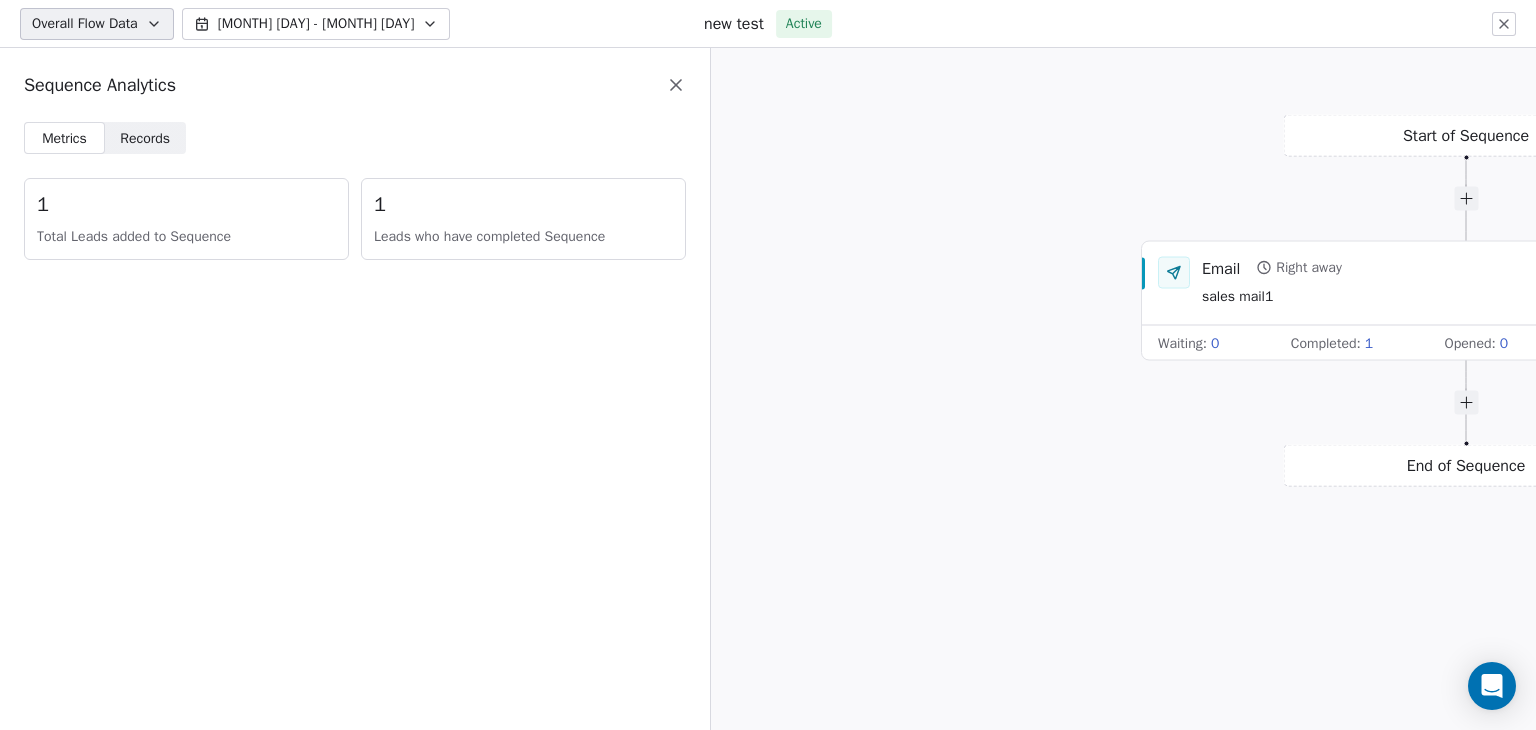 click on "Overall Flow Data [MONTH] [DAY] - [MONTH] [DAY] new test Active Sequence Analytics   Metrics Metrics Records Records 1 Total Leads added to Sequence 1 Leads who have completed Sequence  Start of Sequence Email Right away sales mail1 Waiting : 0 Completed : 1 Opened : 0 Clicked : 0 Replied : 0 End of Sequence React Flow Press enter or space to select a node. You can then use the arrow keys to move the node around.  Press delete to remove it and escape to cancel.   Press enter or space to select an edge. You can then press delete to remove it or escape to cancel." at bounding box center (768, 365) 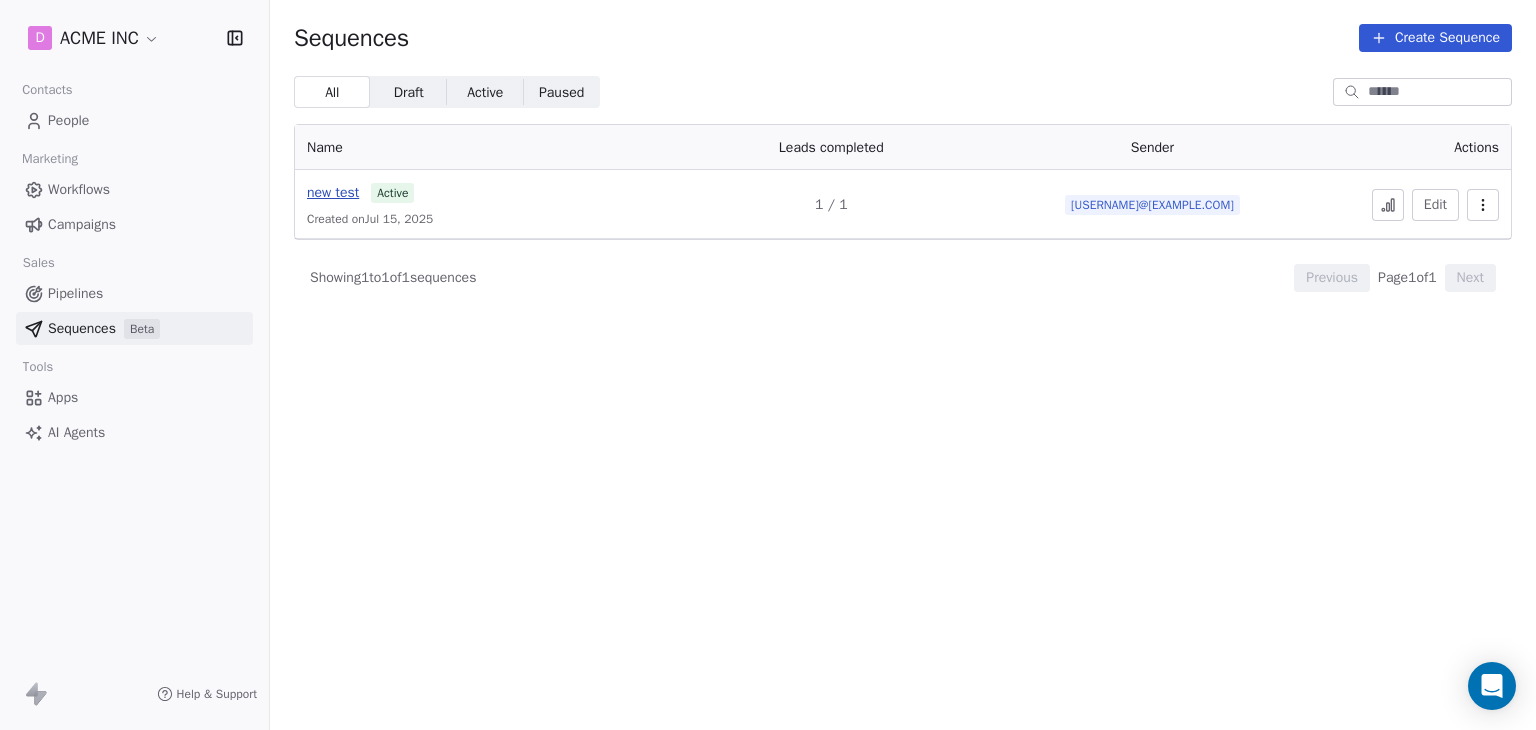 click on "new test" at bounding box center [333, 192] 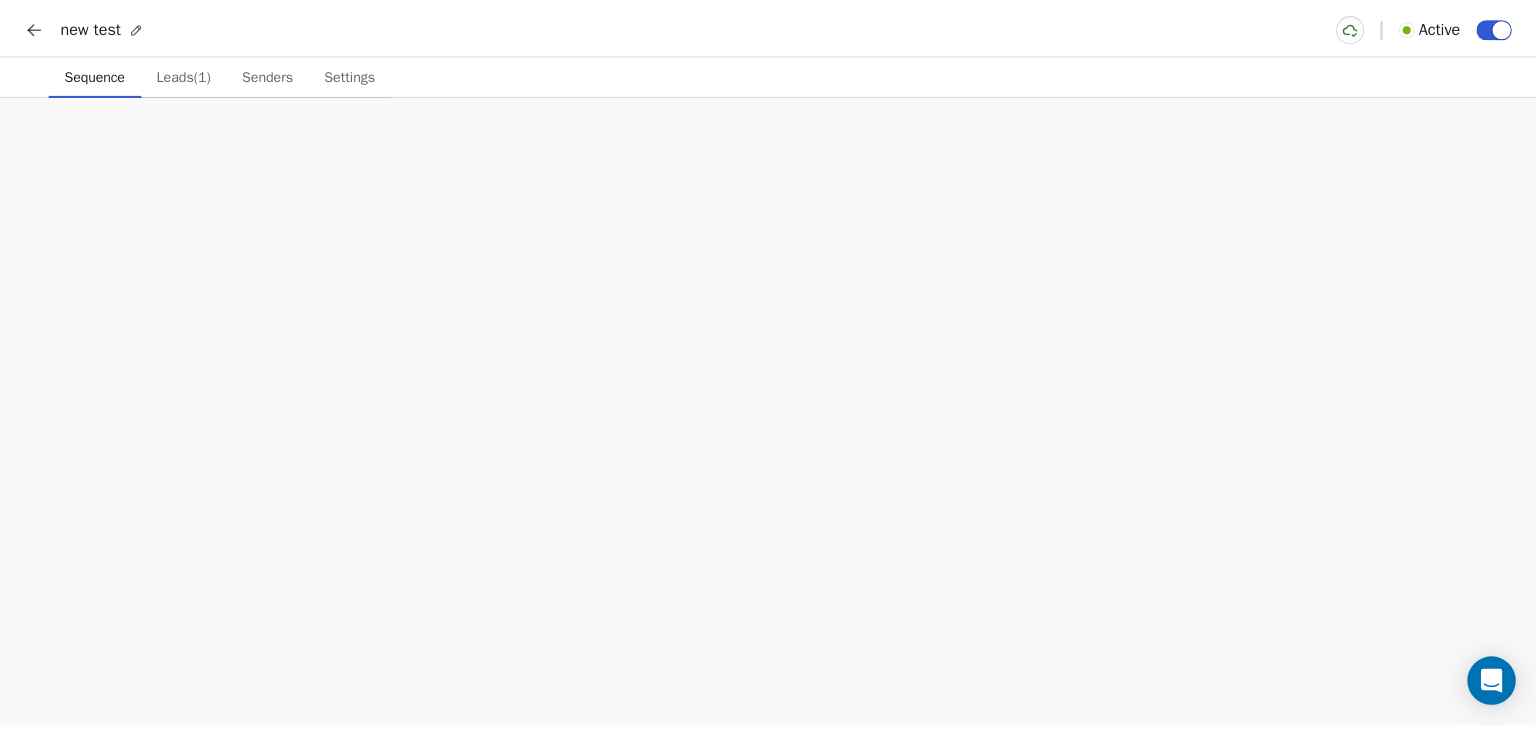 scroll, scrollTop: 0, scrollLeft: 0, axis: both 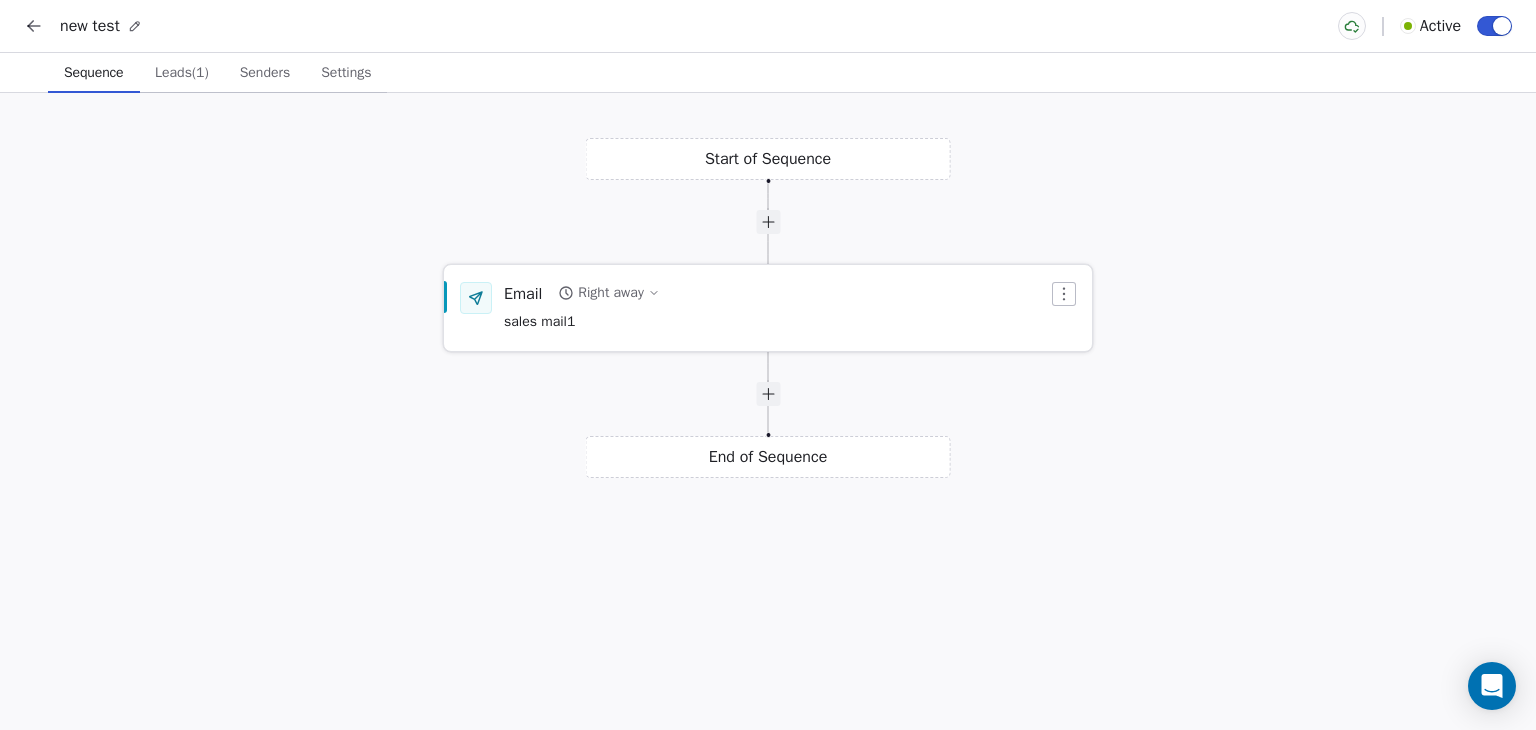 click on "sales mail1" at bounding box center [582, 323] 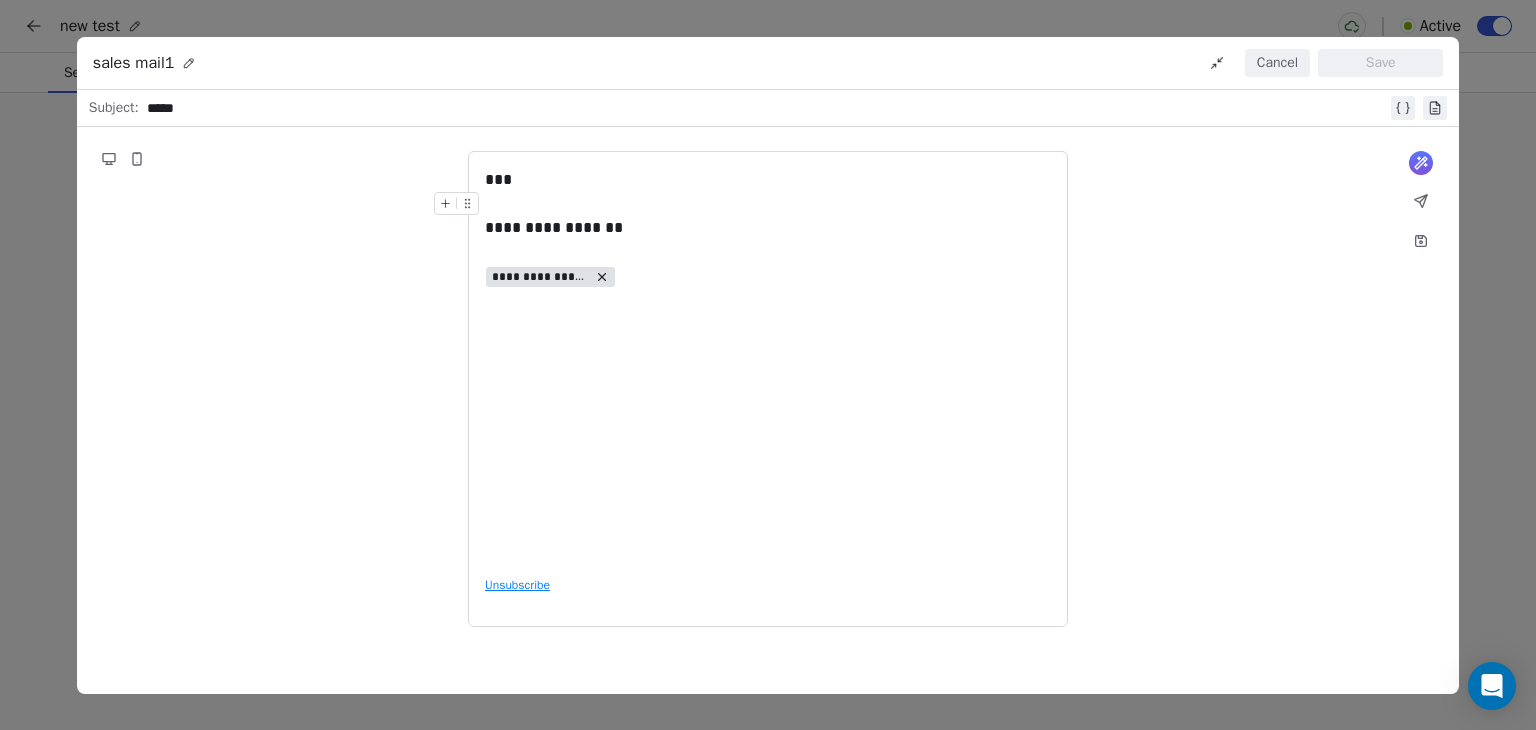 click on "Cancel" at bounding box center (1277, 63) 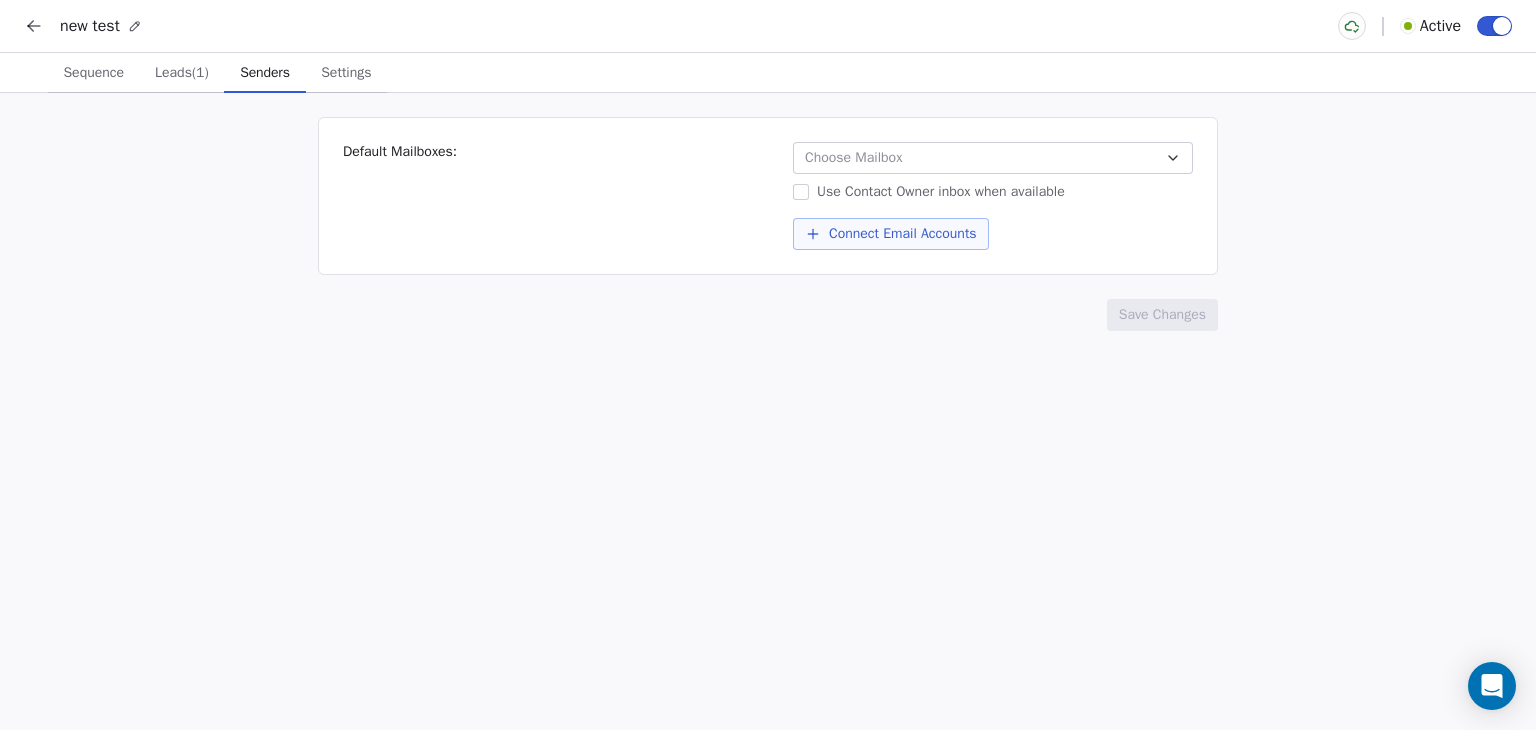 click on "Senders" at bounding box center [265, 73] 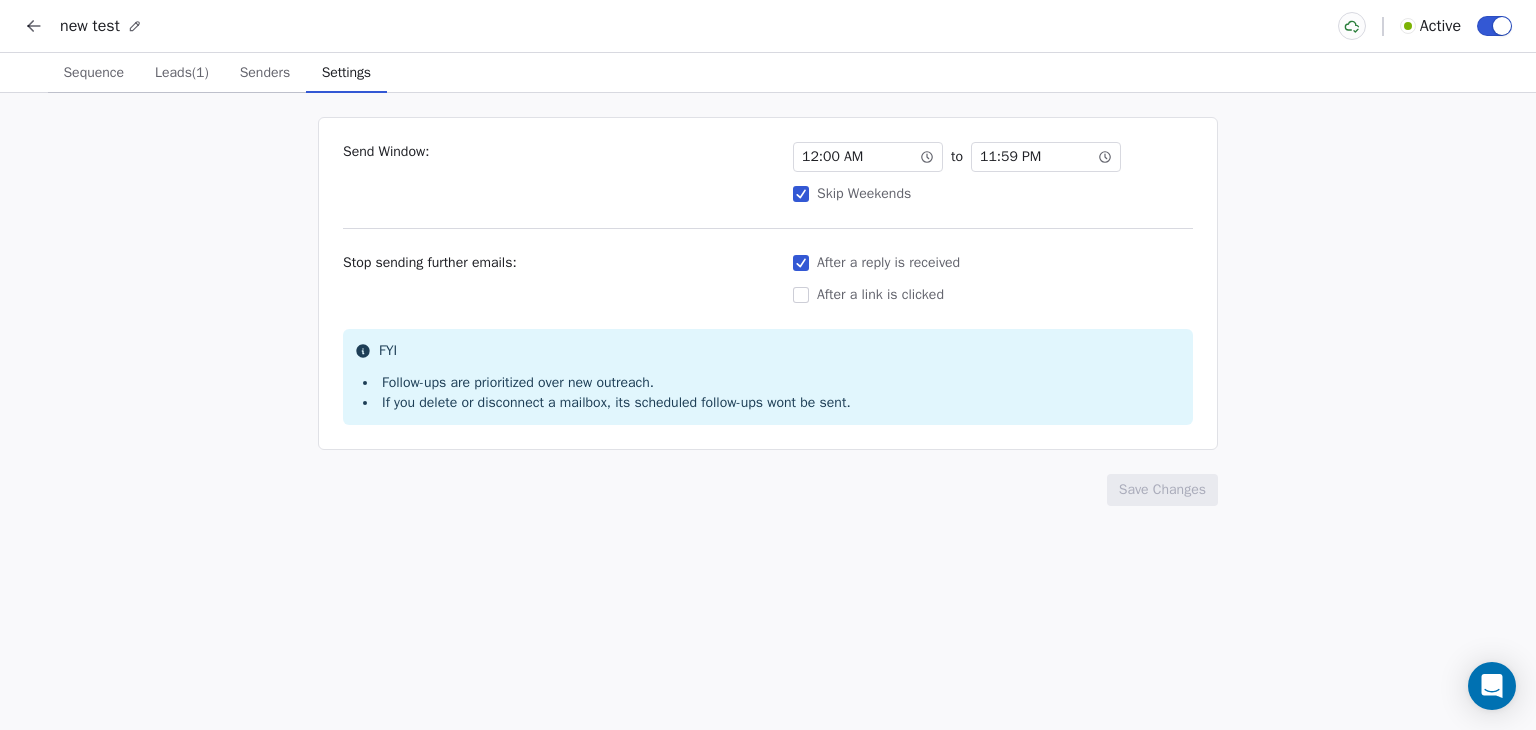 click on "Settings Settings" at bounding box center (346, 73) 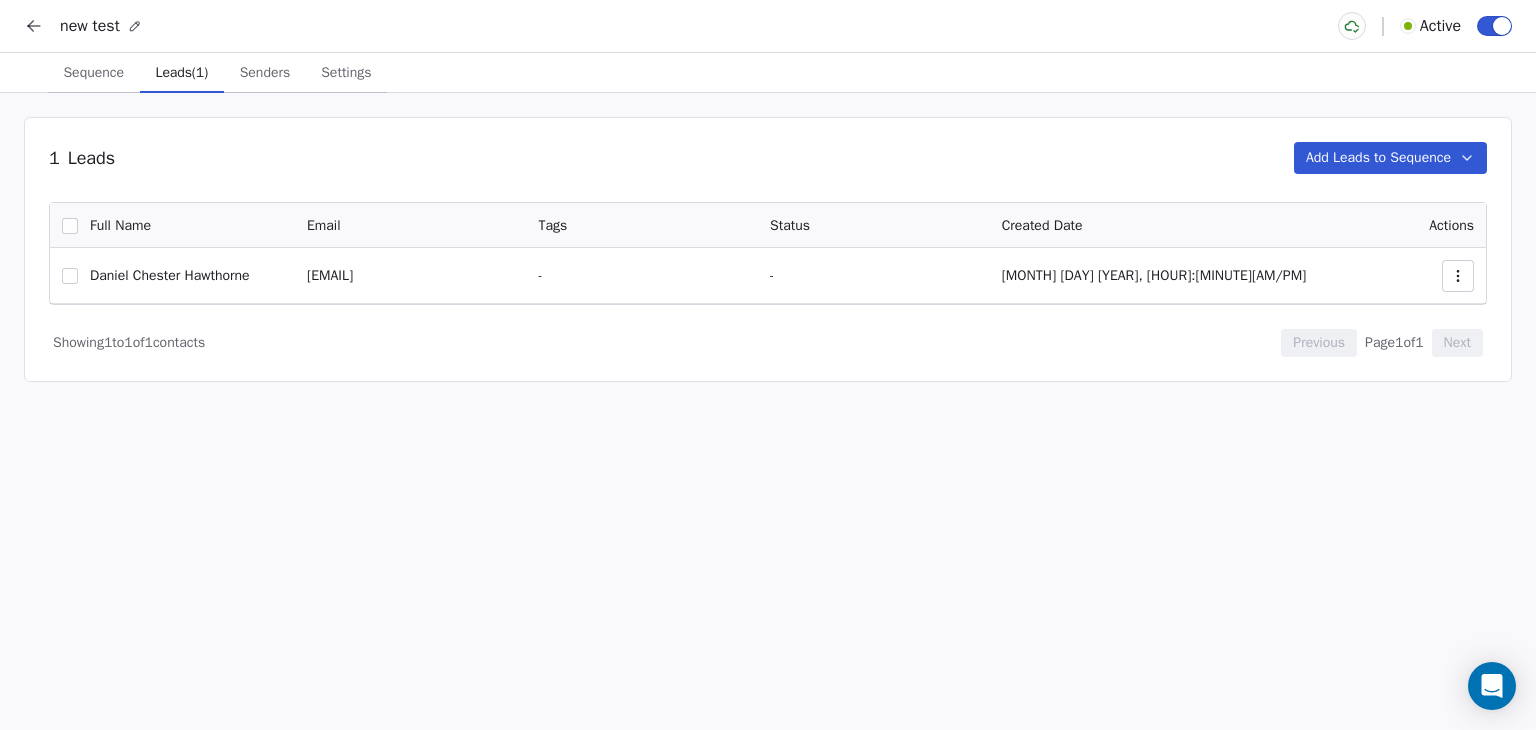 click on "Senders" at bounding box center (265, 73) 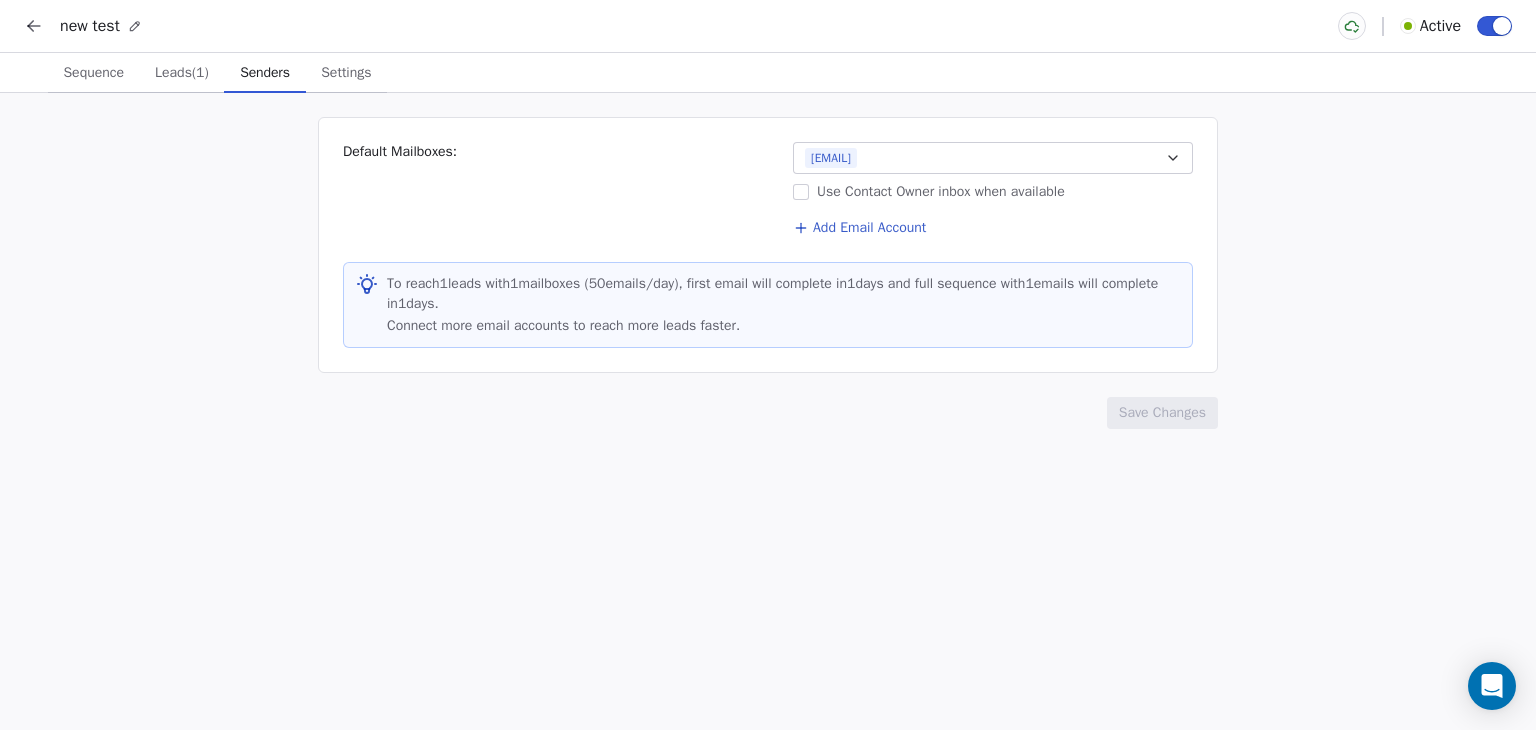 click 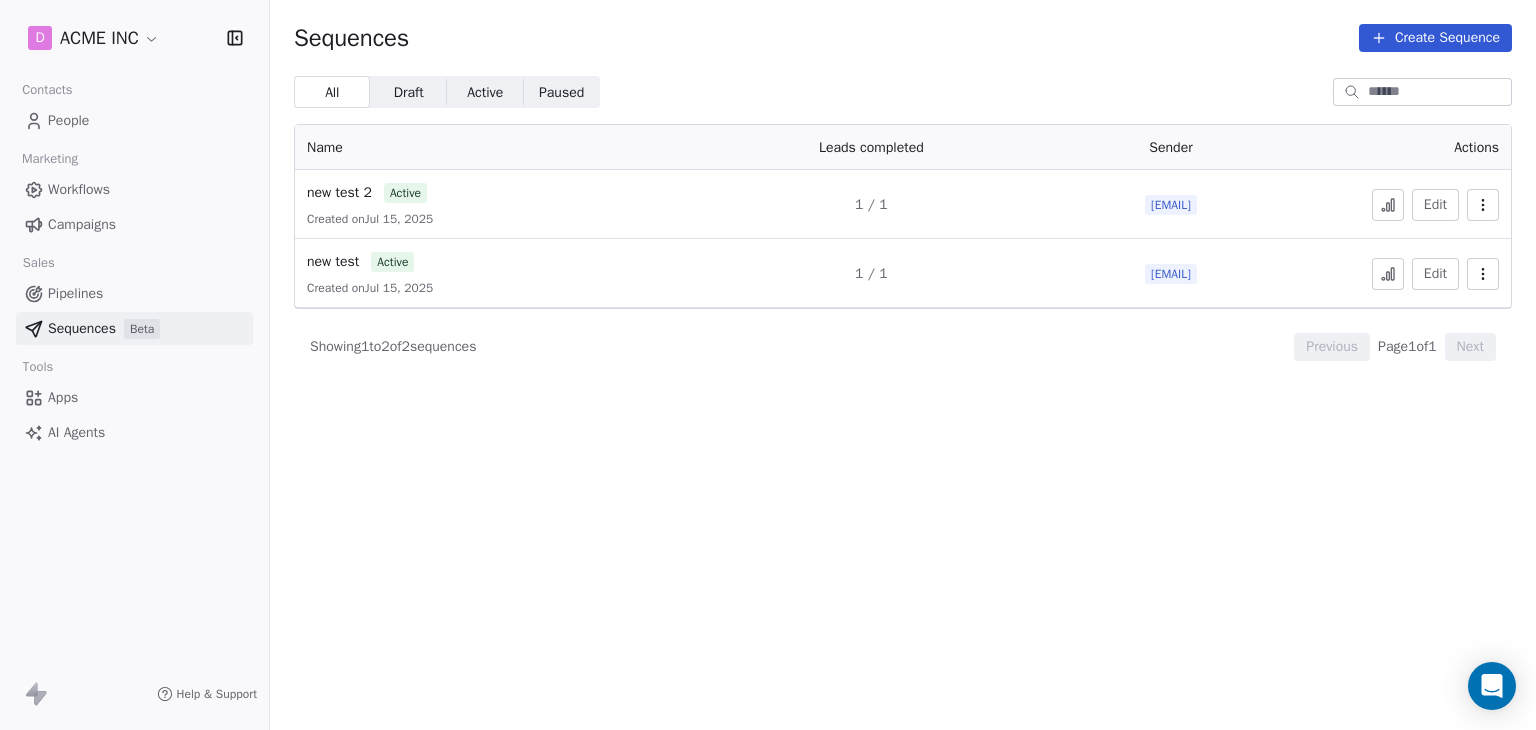 click on "People" at bounding box center (134, 120) 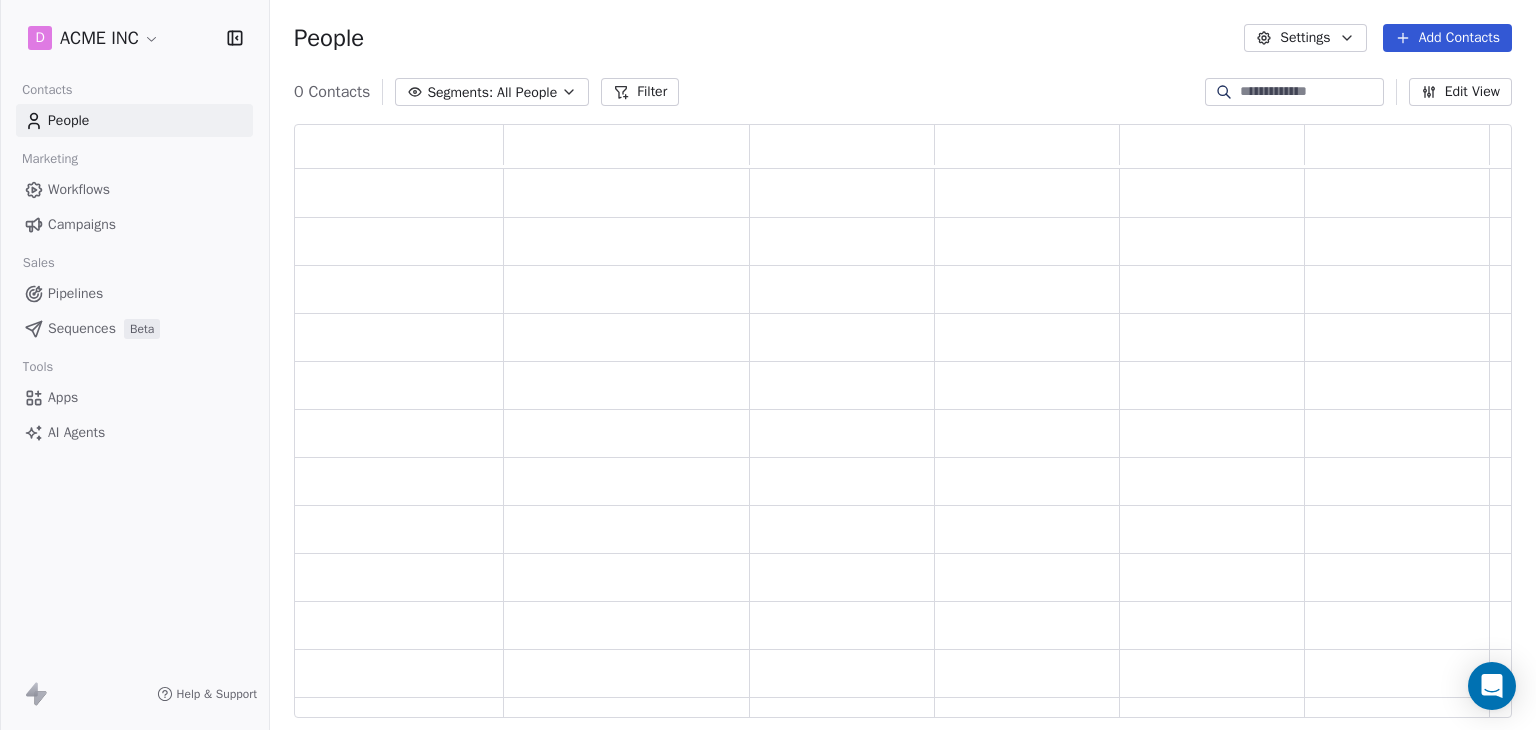 scroll, scrollTop: 16, scrollLeft: 16, axis: both 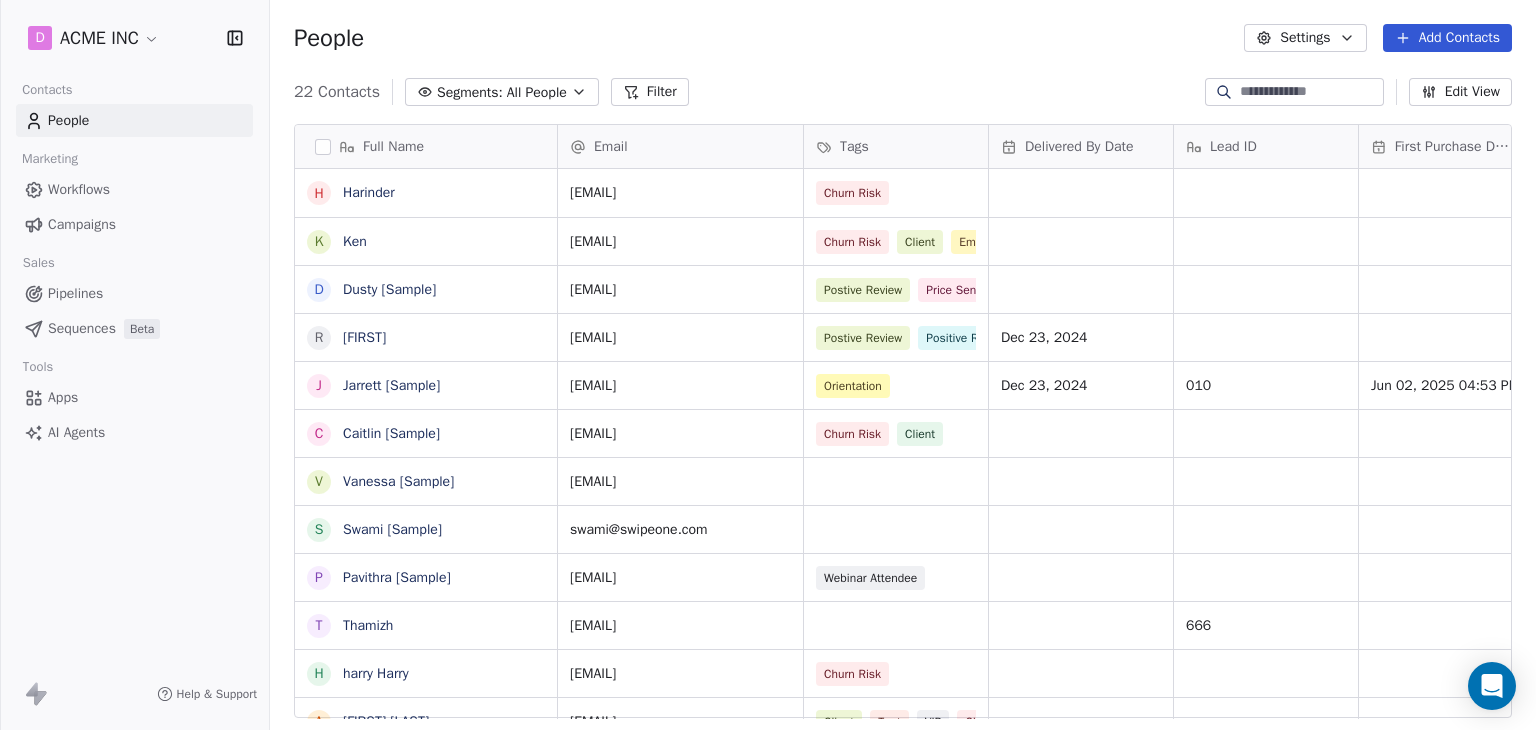 click at bounding box center [1310, 92] 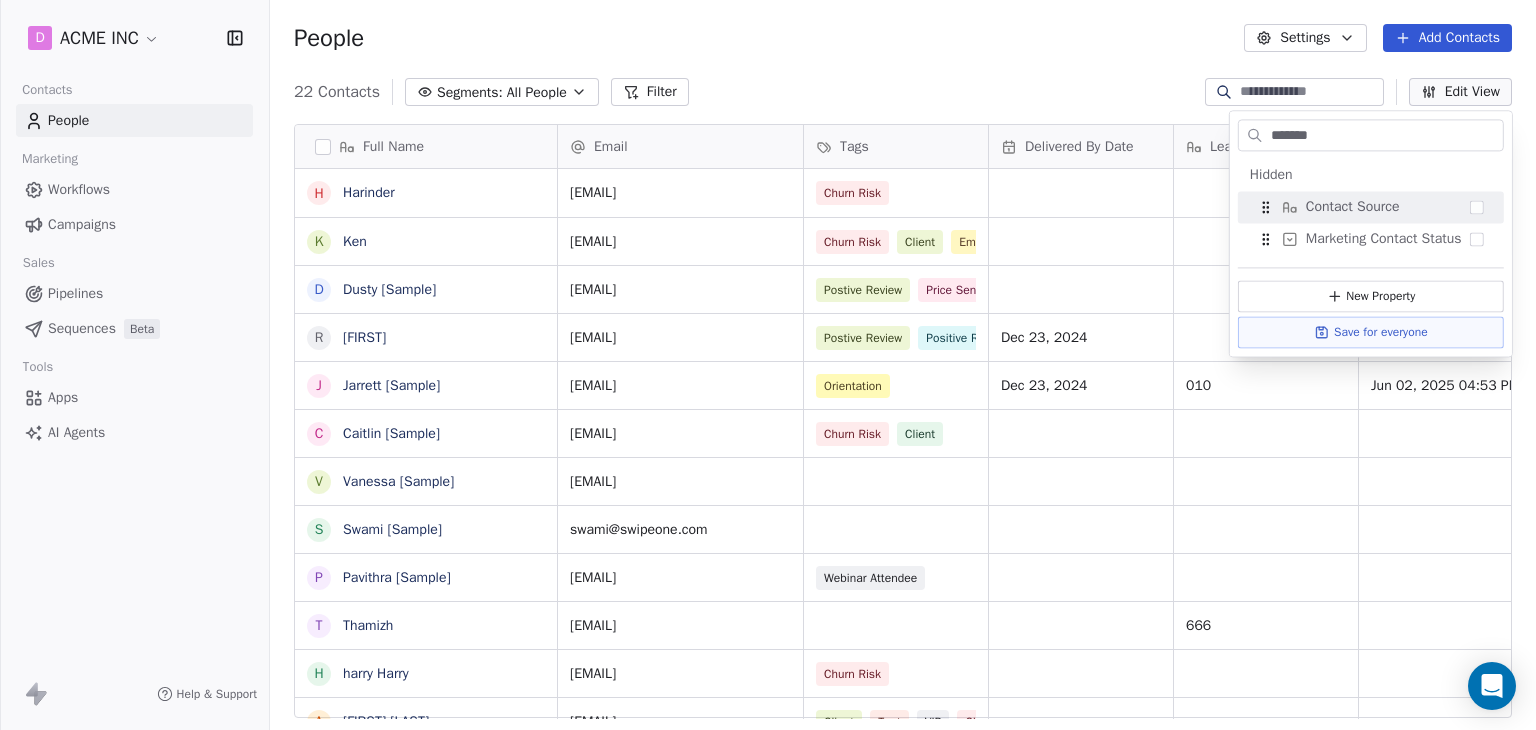 type on "*******" 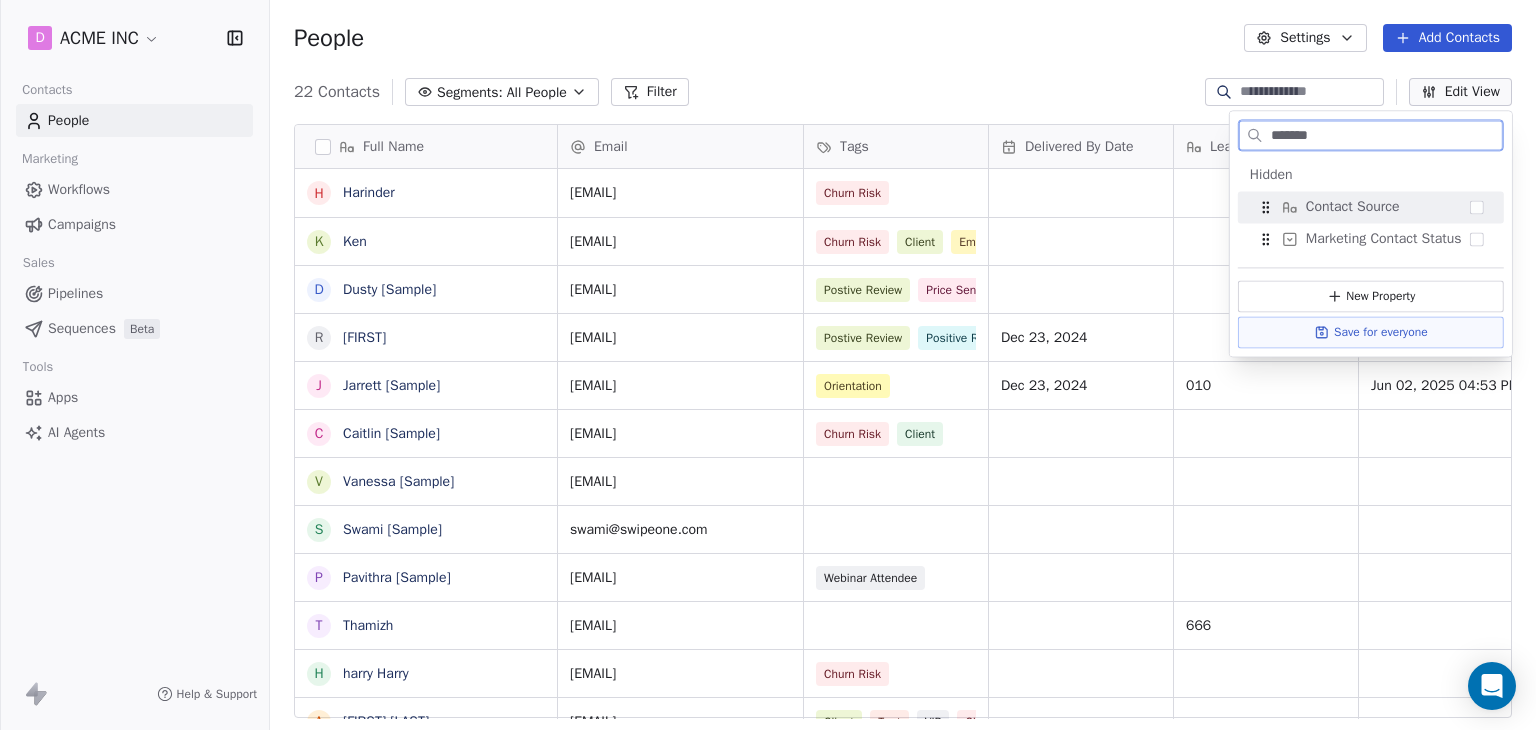 click at bounding box center [1477, 207] 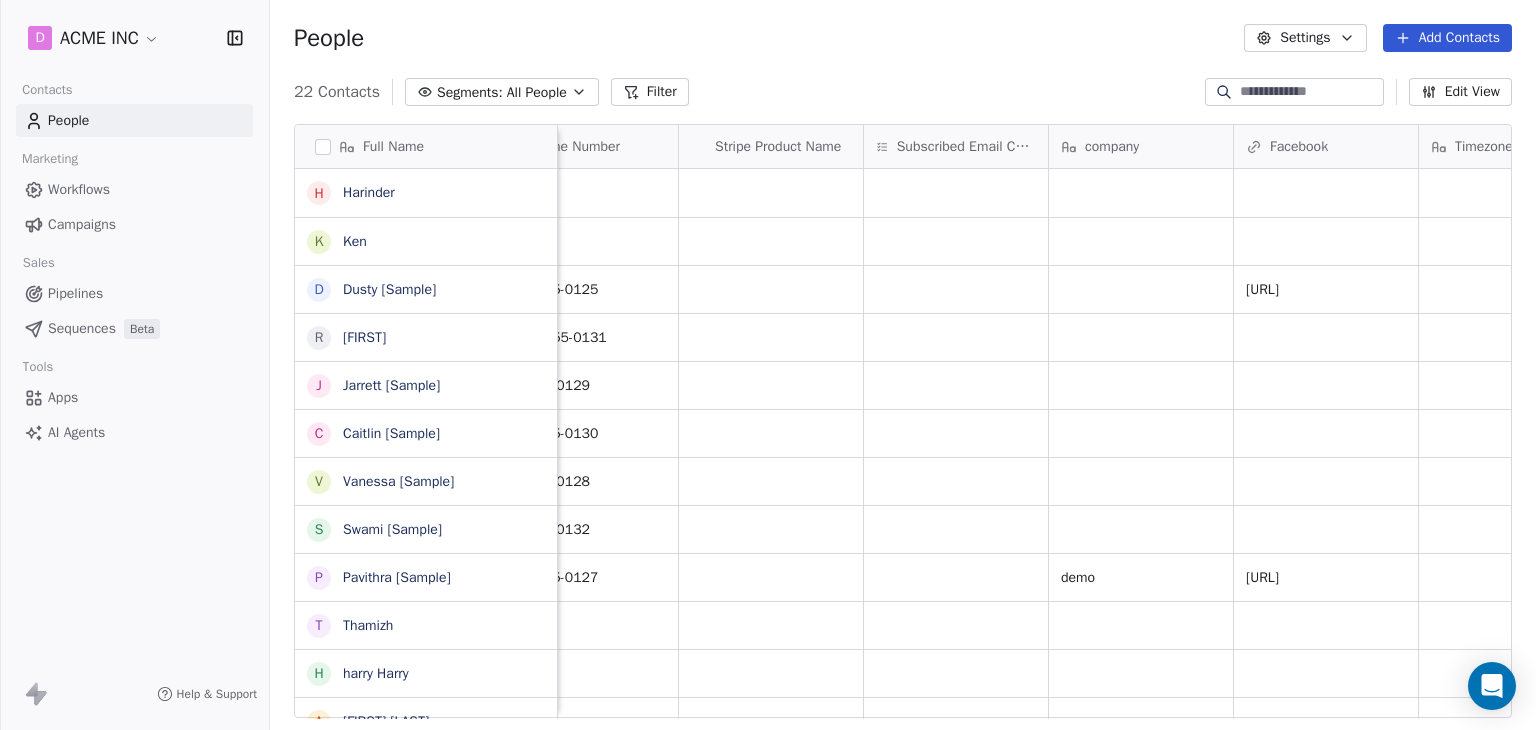 scroll, scrollTop: 0, scrollLeft: 3982, axis: horizontal 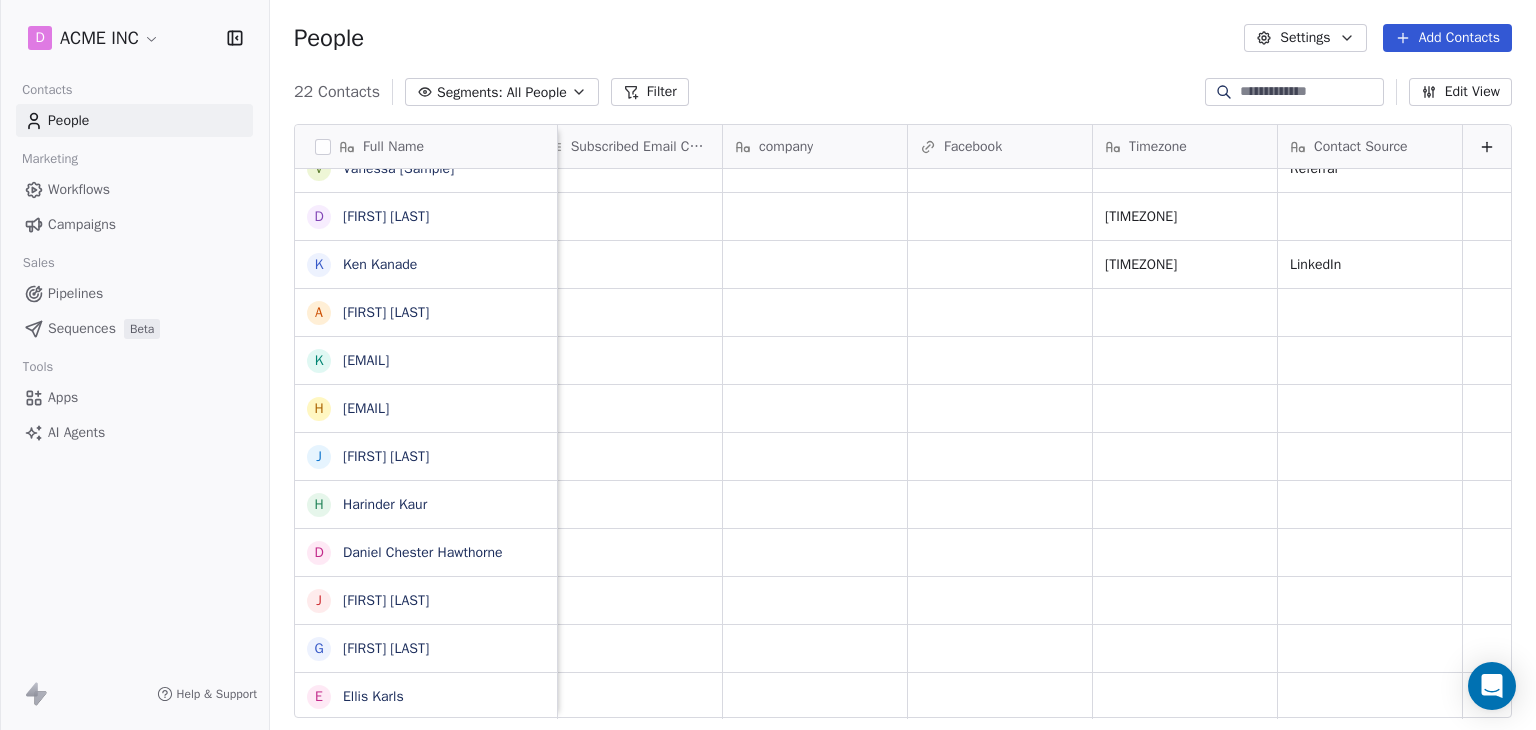 click on "D ACME INC Contacts People Marketing Workflows Campaigns Sales Pipelines Sequences Beta Tools Apps AI Agents Help & Support People Settings  Add Contacts 22 Contacts Segments: All People Filter  Edit View Tag Add to Sequence Export Full Name R Ram C Caitlin [Sample] J Jarrett [Sample] h harry Harry H Harinder S Swami [Sample] P Pavithra [Sample] D Dusty [Sample] K Ken T Thamizh V Vanessa [Sample] D Dan Russo K Ken Kanade A Annie Frank k kris@gmail.com h harinder@test.com J Joey Frank H Harinder Kaur D Daniel Chester Hawthorne J Je Juno De Silva G Gwen Stacy E Ellis Karls Email Marketing Consent Phone Number Stripe Product Name Subscribed Email Categories company Facebook Timezone Contact Source   Subscribed +351-555-0131 Facebook Ad   Subscribed +61-555-0130 Referral   Subscribed +495550129 Google Ads   Subscribed   Subscribed   Subscribed +1-555-0132 Social Media   Subscribed +91-555-0127 demo https://www.facebook.com/people/Antinfortunistica-IRON-Verona/100057623342745/ Trade Show   Unsubscribed Search" at bounding box center [768, 365] 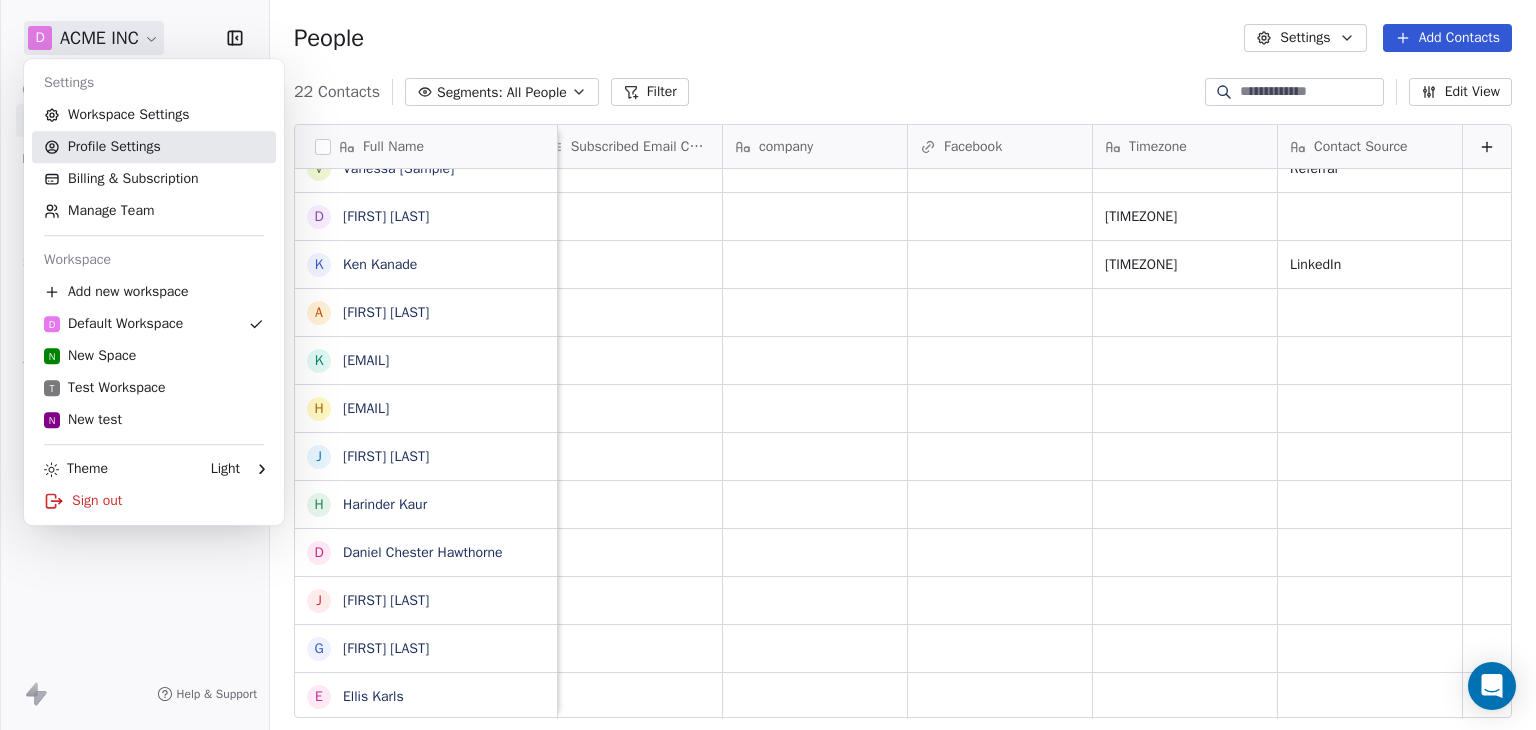 click on "Profile Settings" at bounding box center (154, 147) 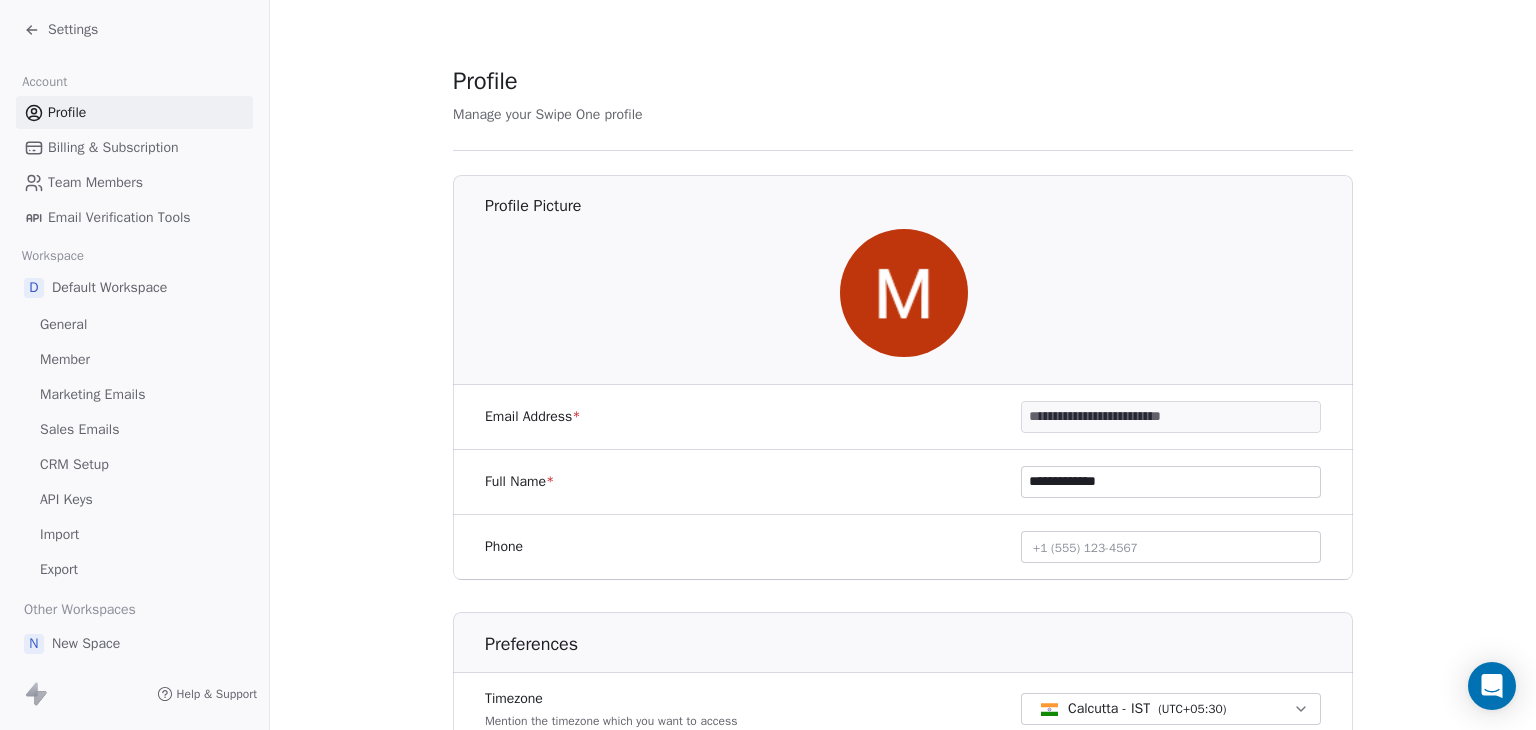 click on "Sales Emails" at bounding box center [79, 429] 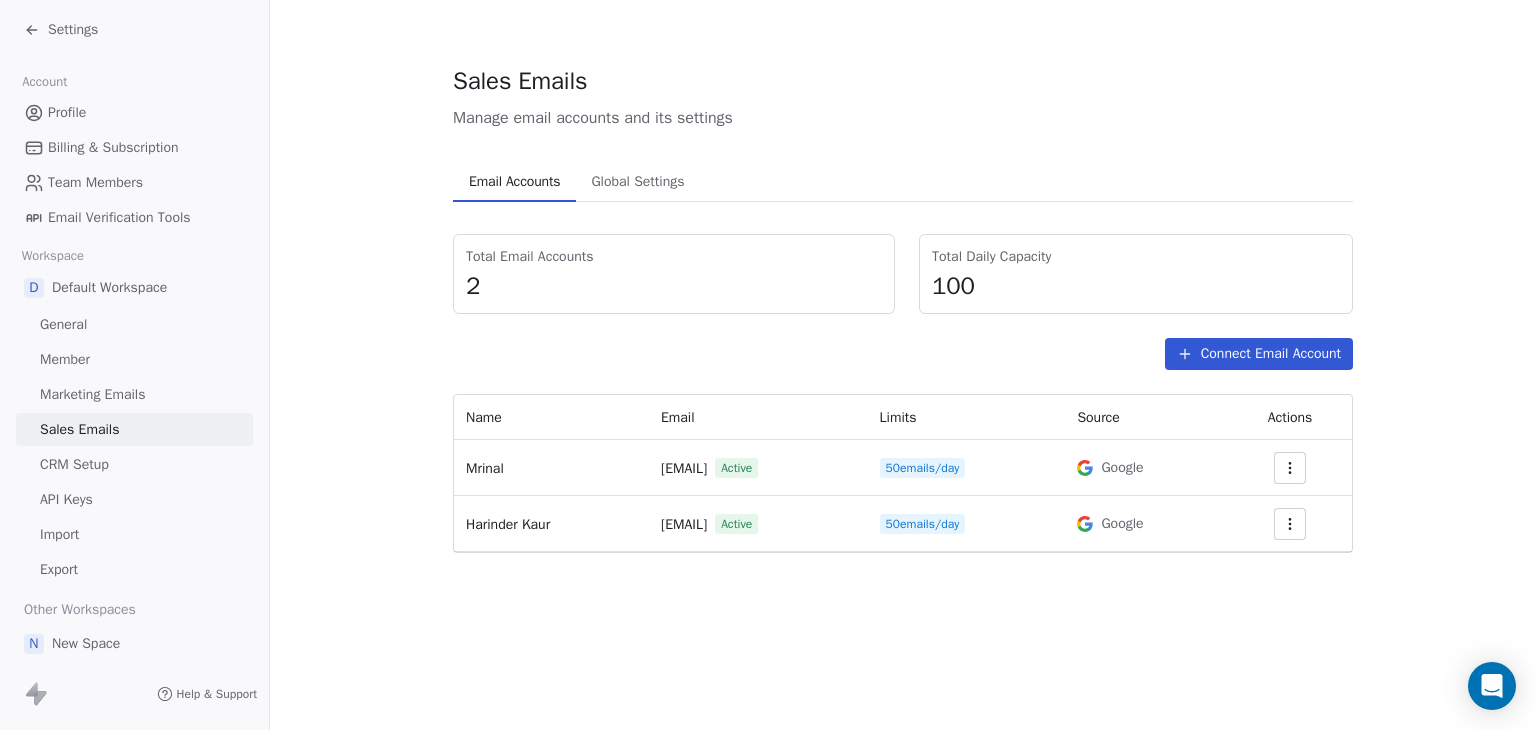 click at bounding box center [1290, 468] 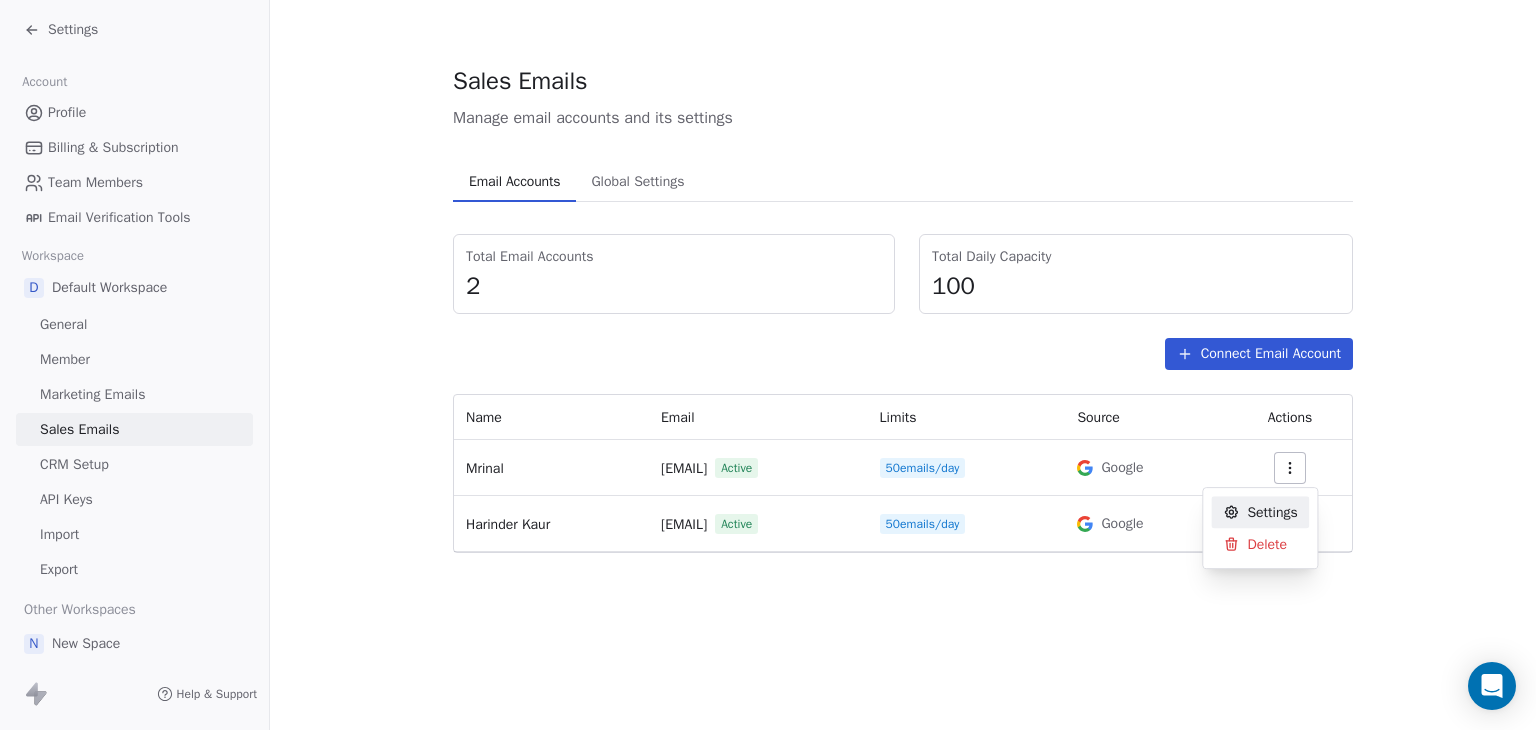 click on "Settings" at bounding box center [1272, 512] 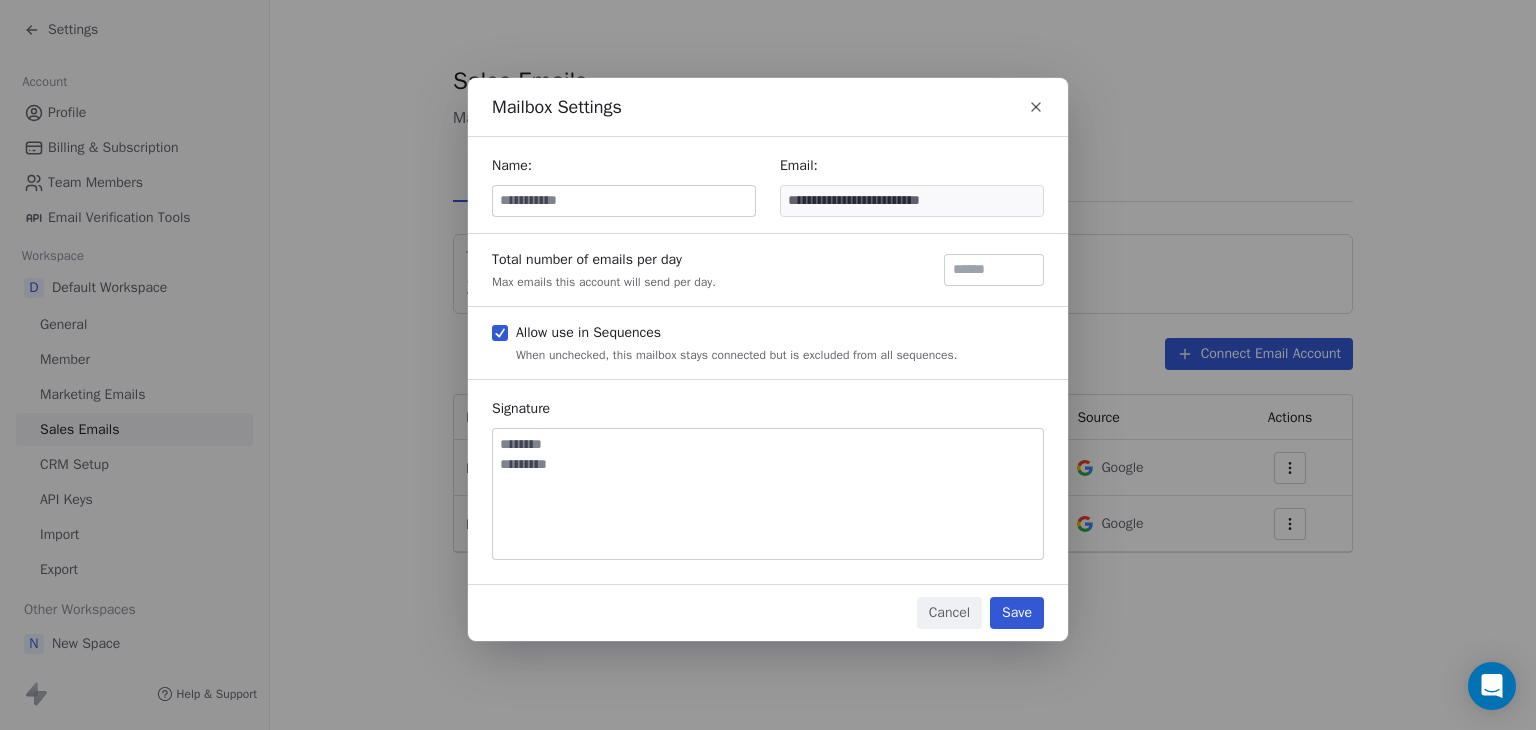 click at bounding box center [768, 494] 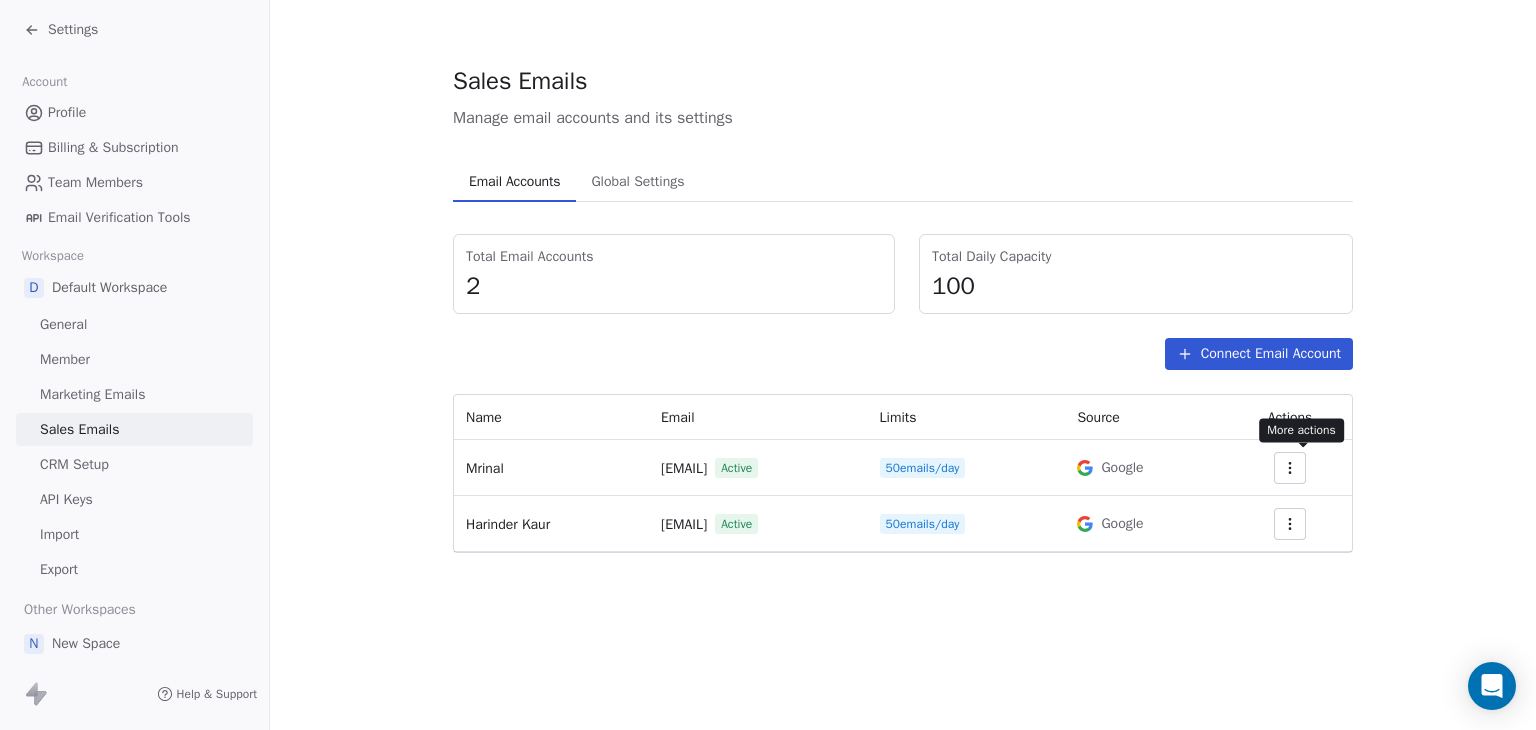 click 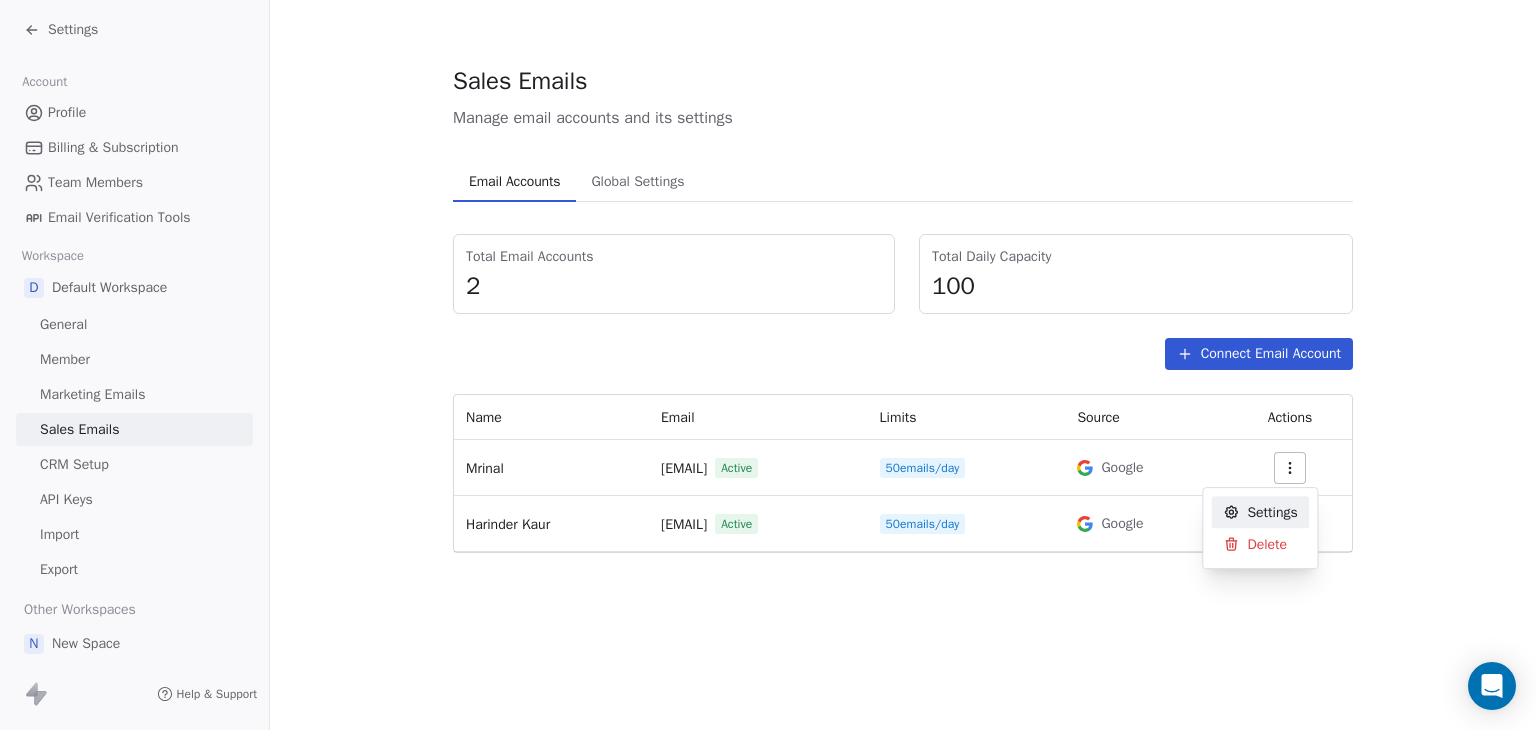 click on "Settings" at bounding box center (1272, 512) 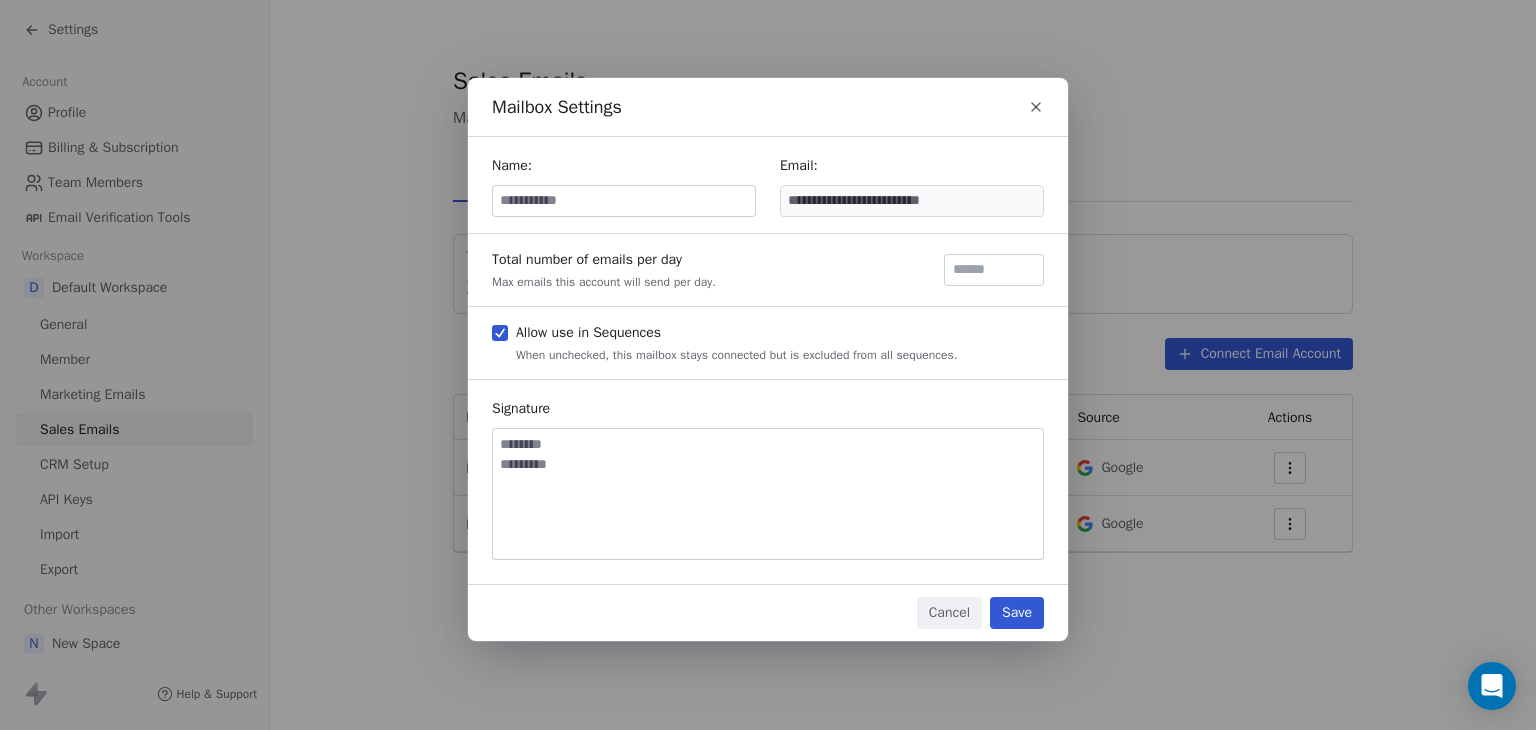 click 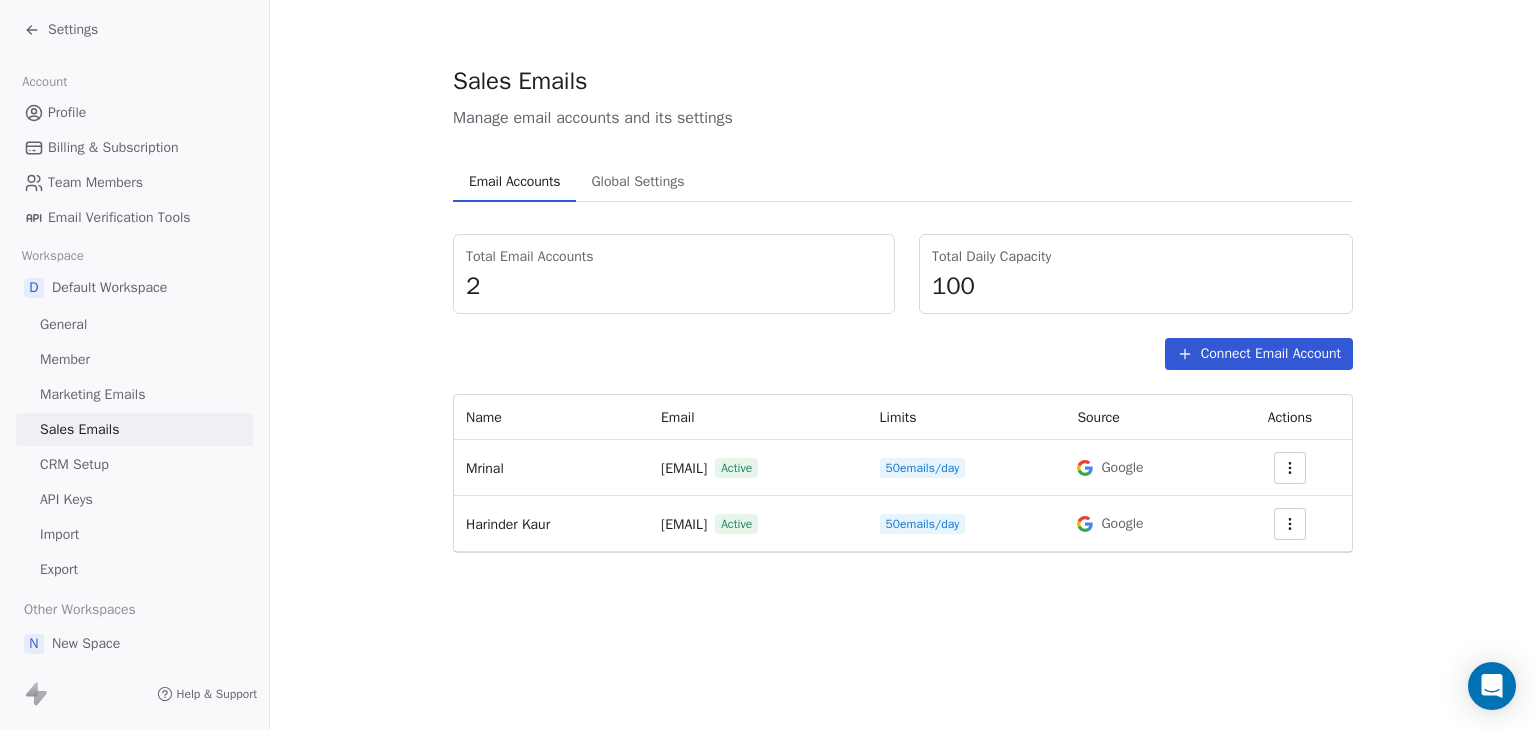 click at bounding box center (1290, 468) 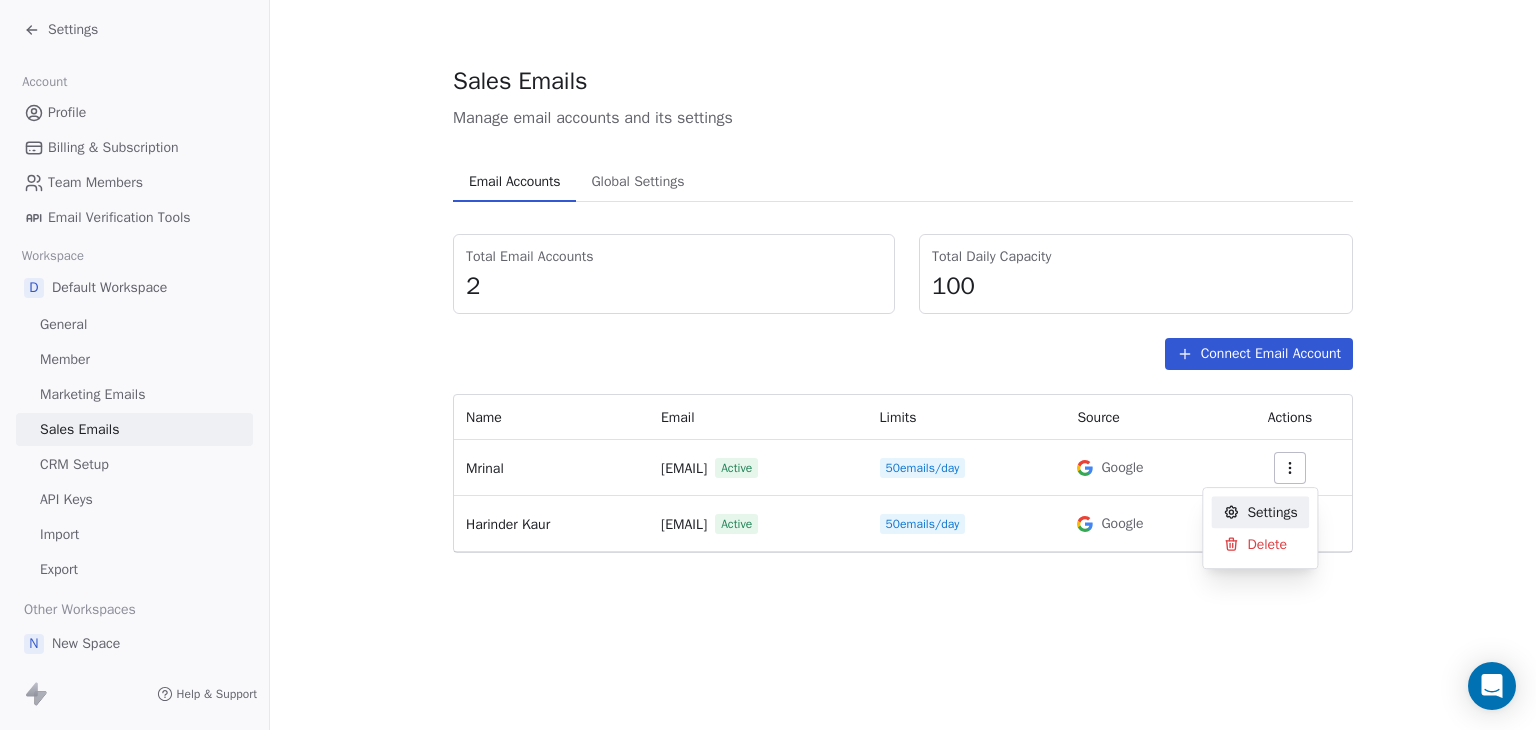 click on "Settings" at bounding box center [1272, 512] 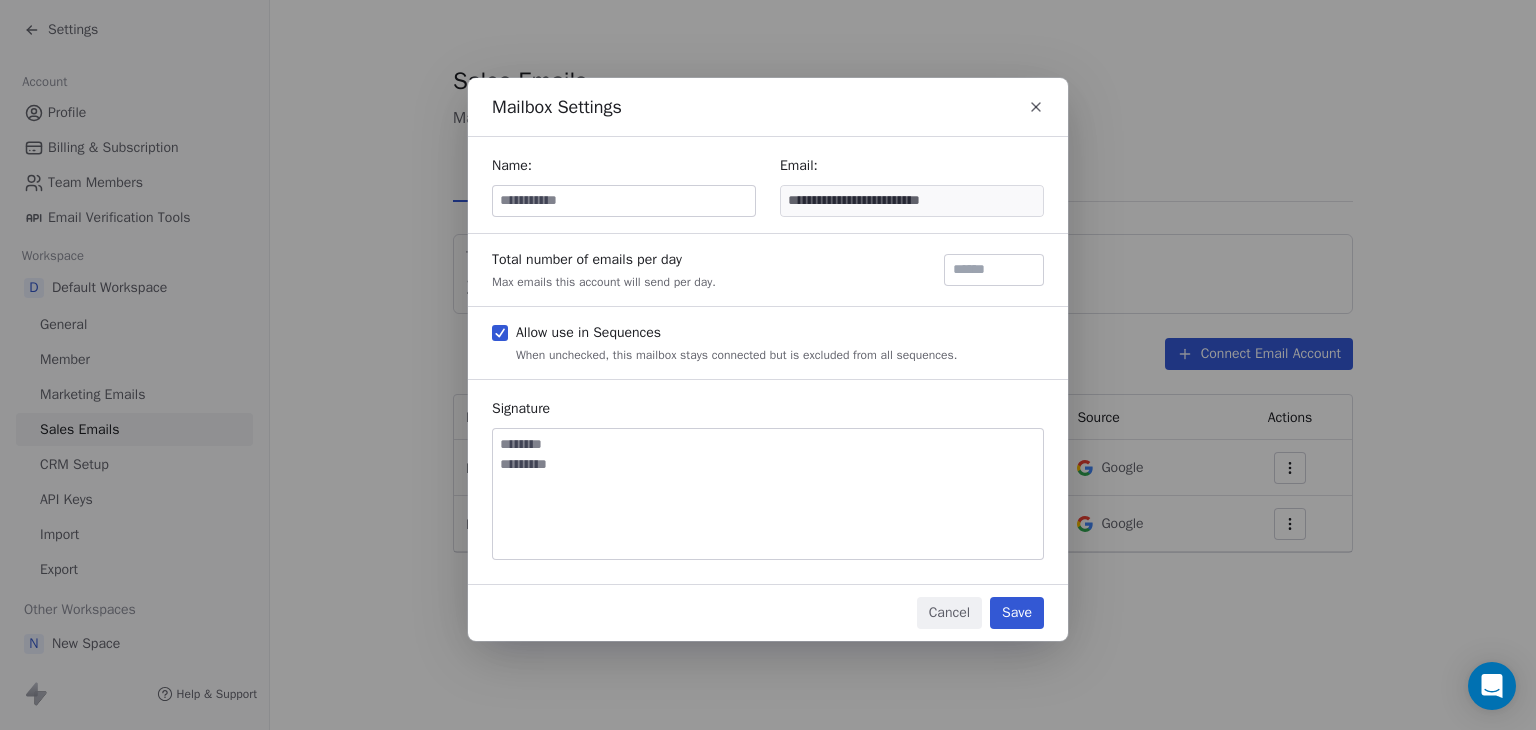 click 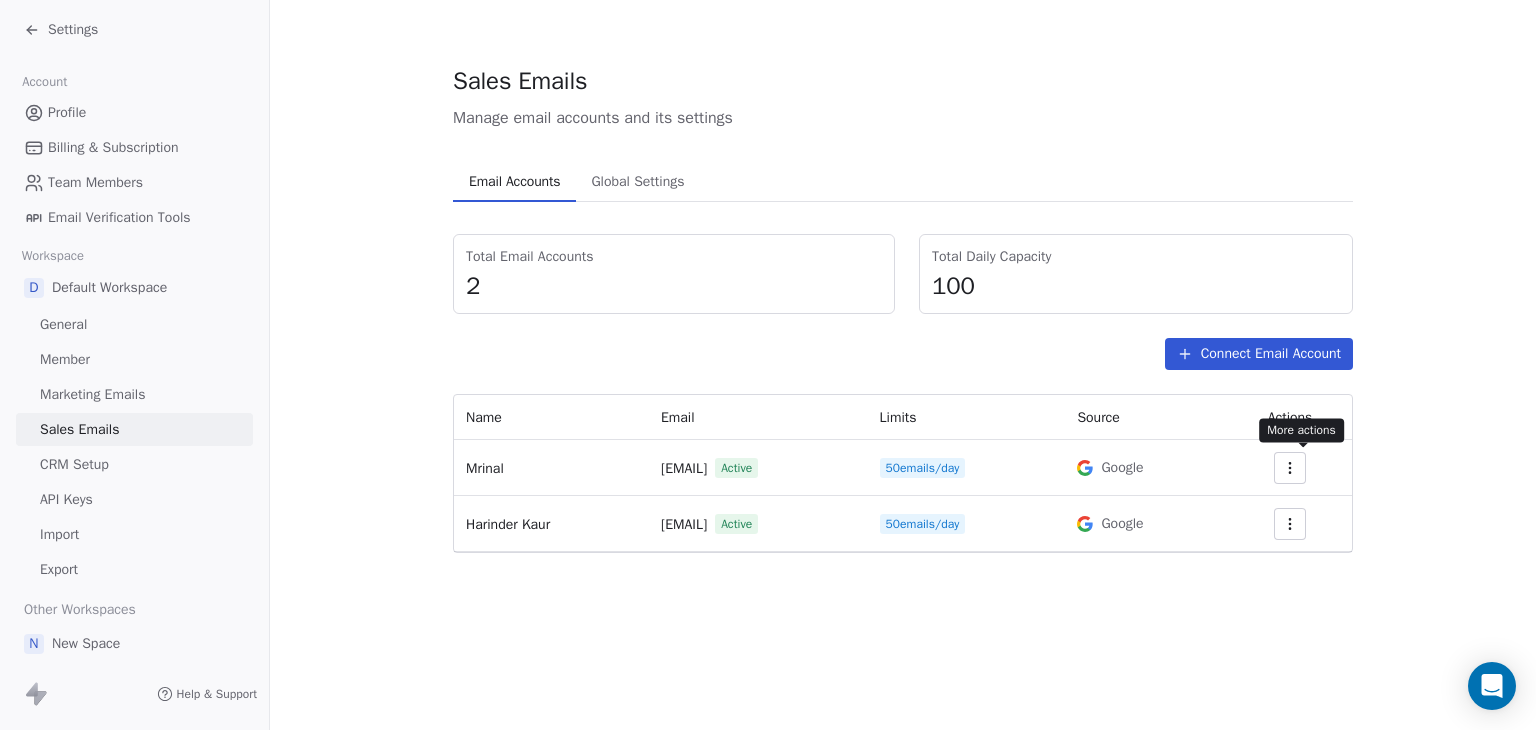 click 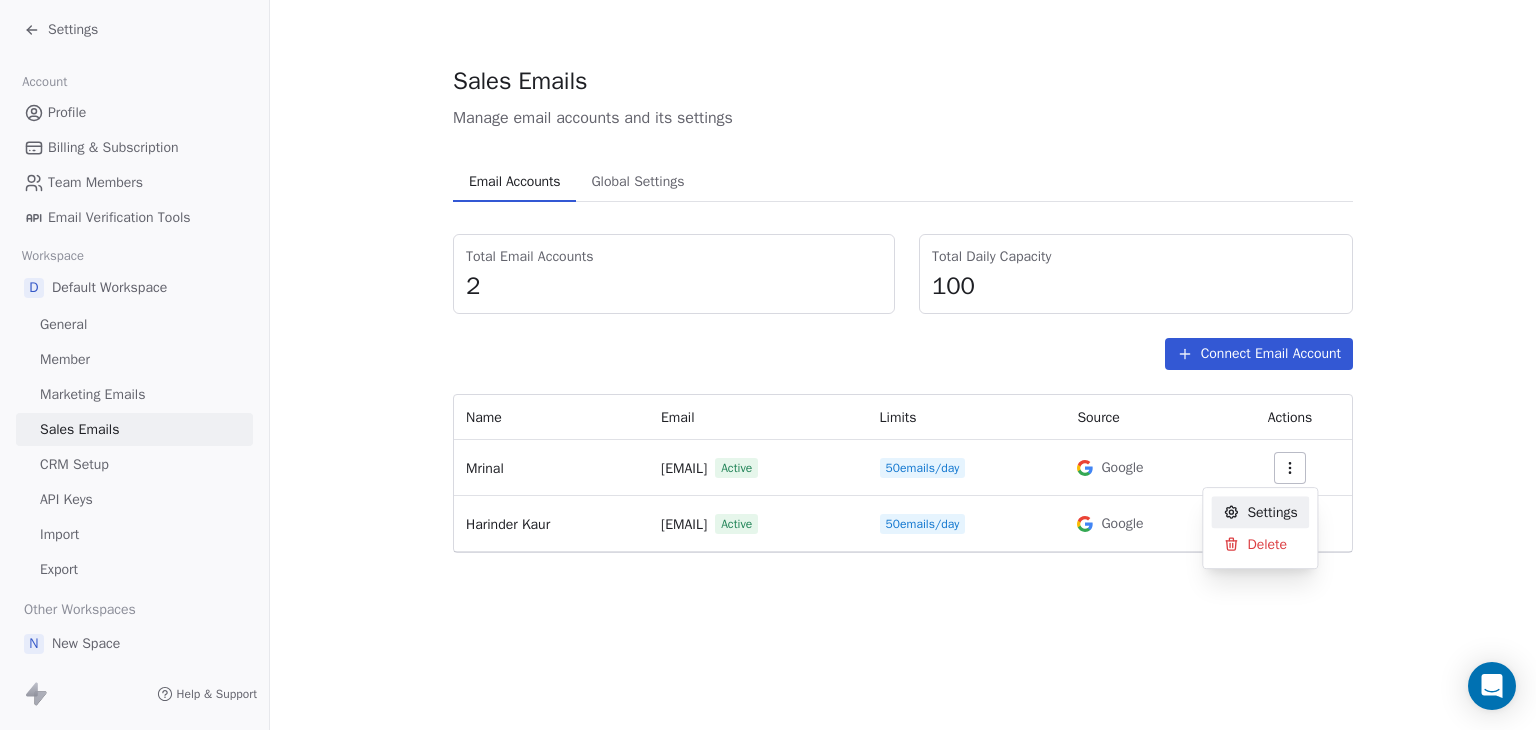click on "Settings" at bounding box center (1272, 512) 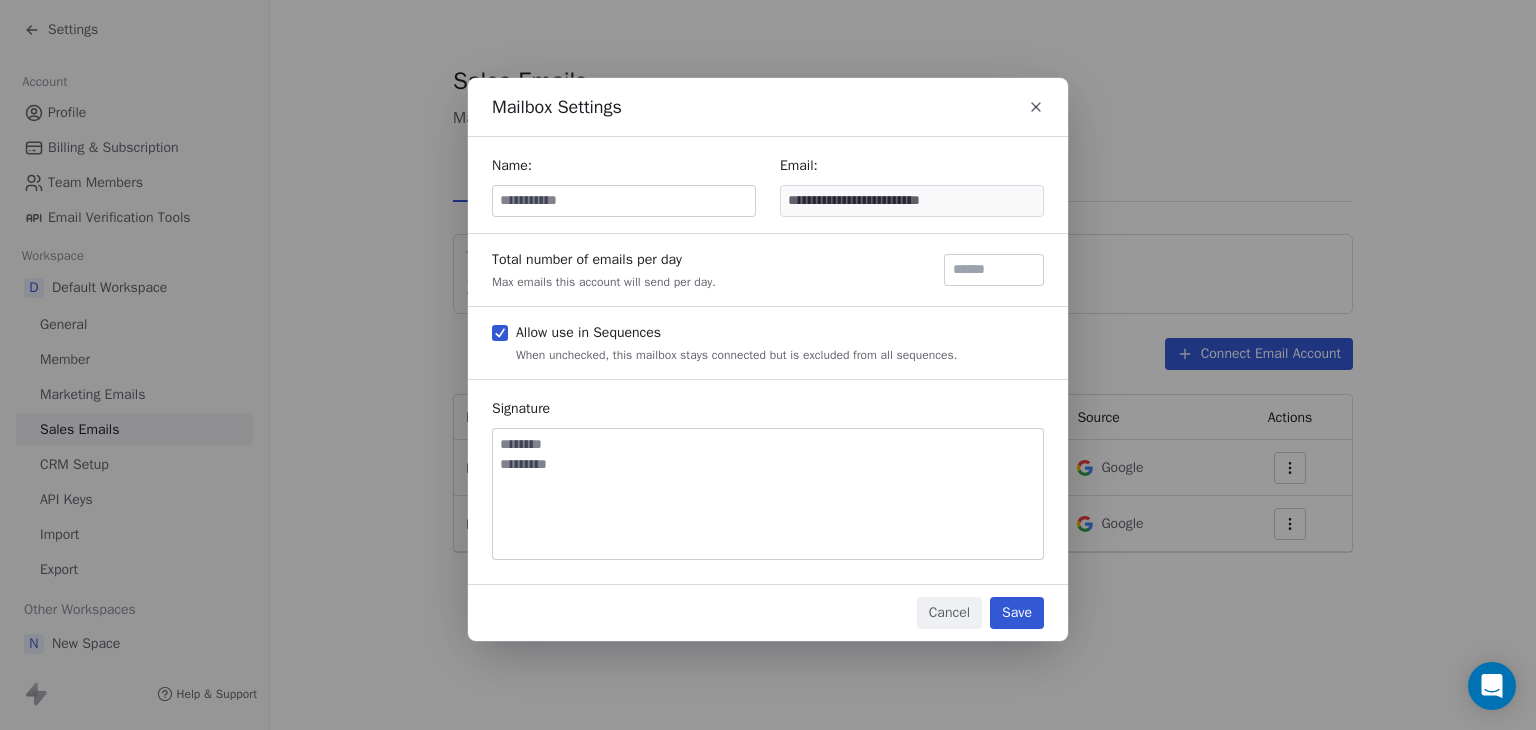 click at bounding box center [624, 201] 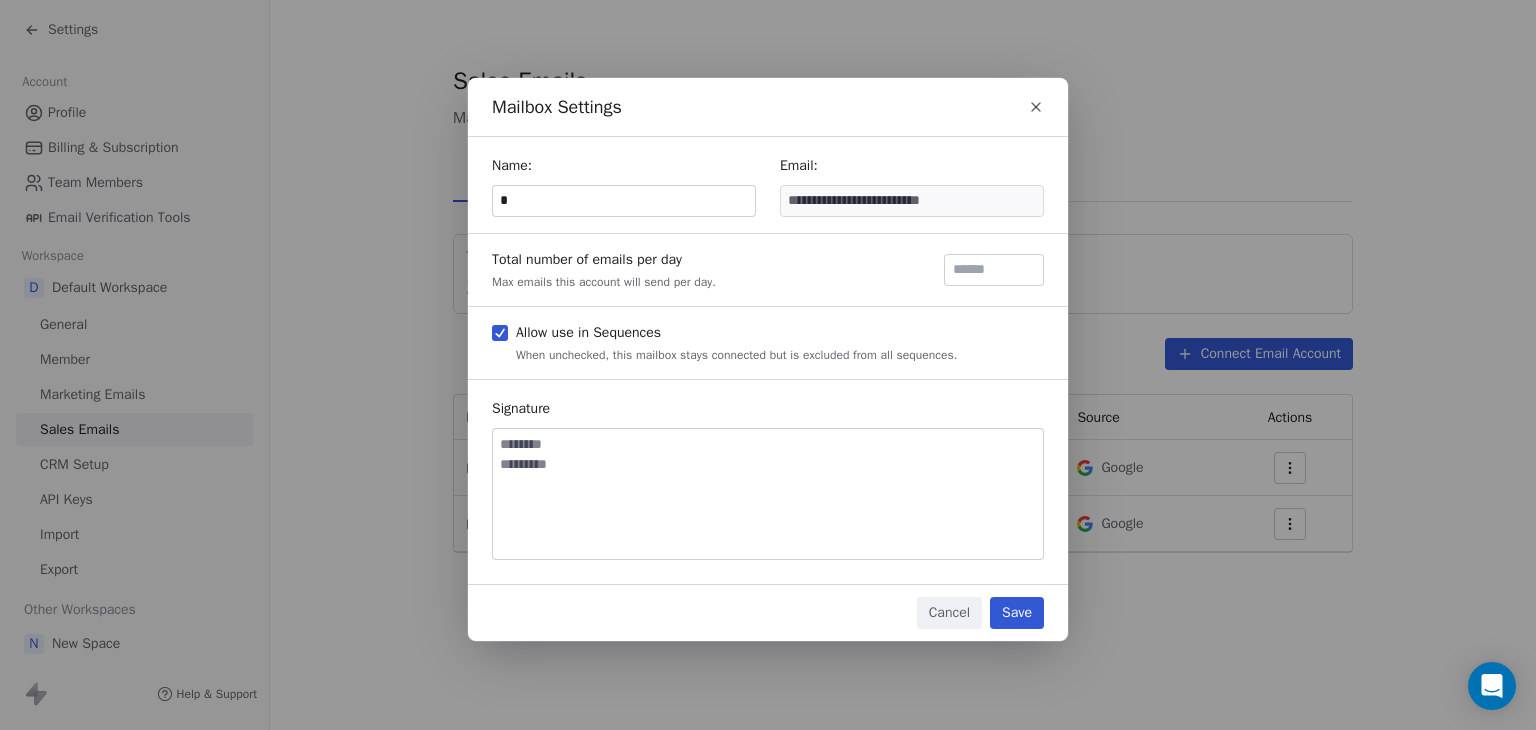 type on "*" 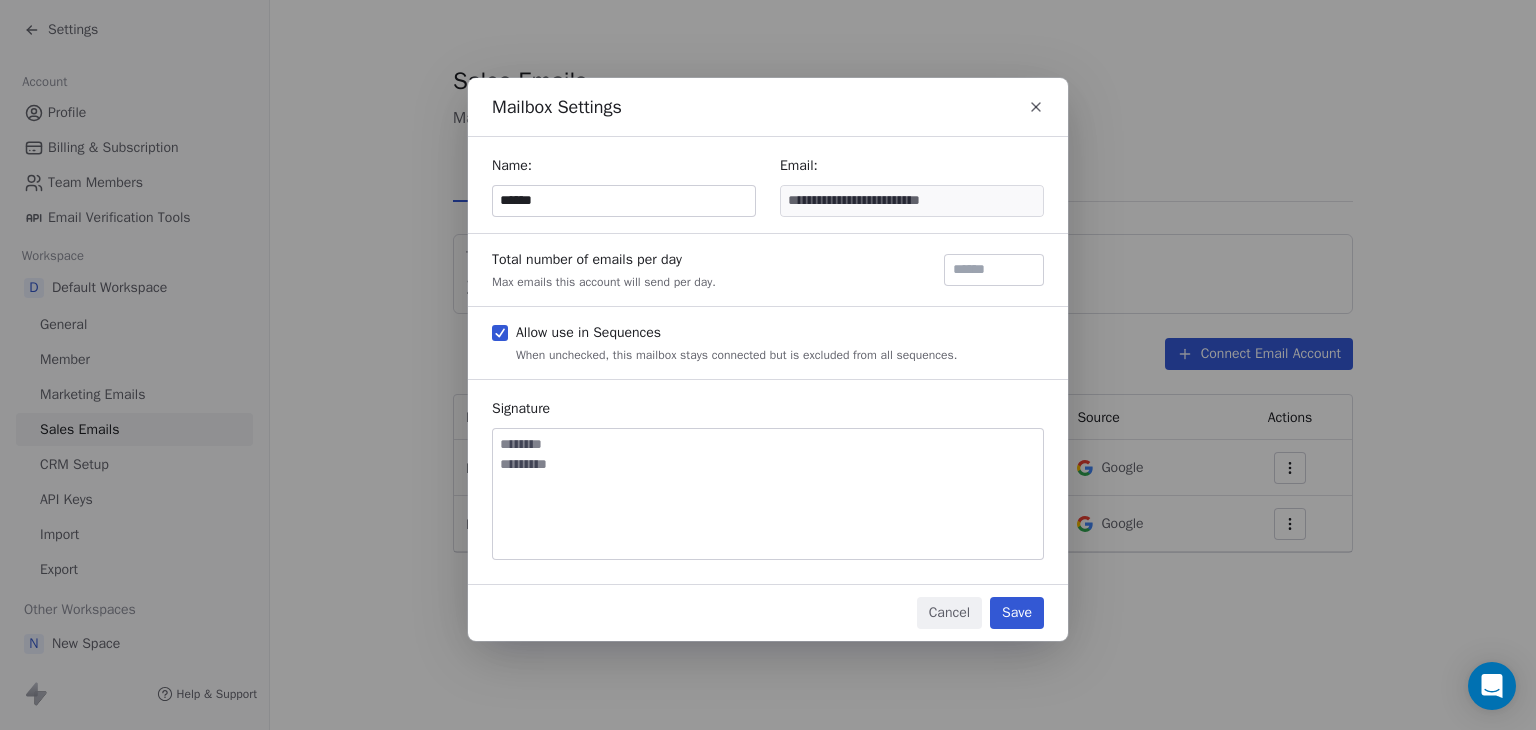 type on "******" 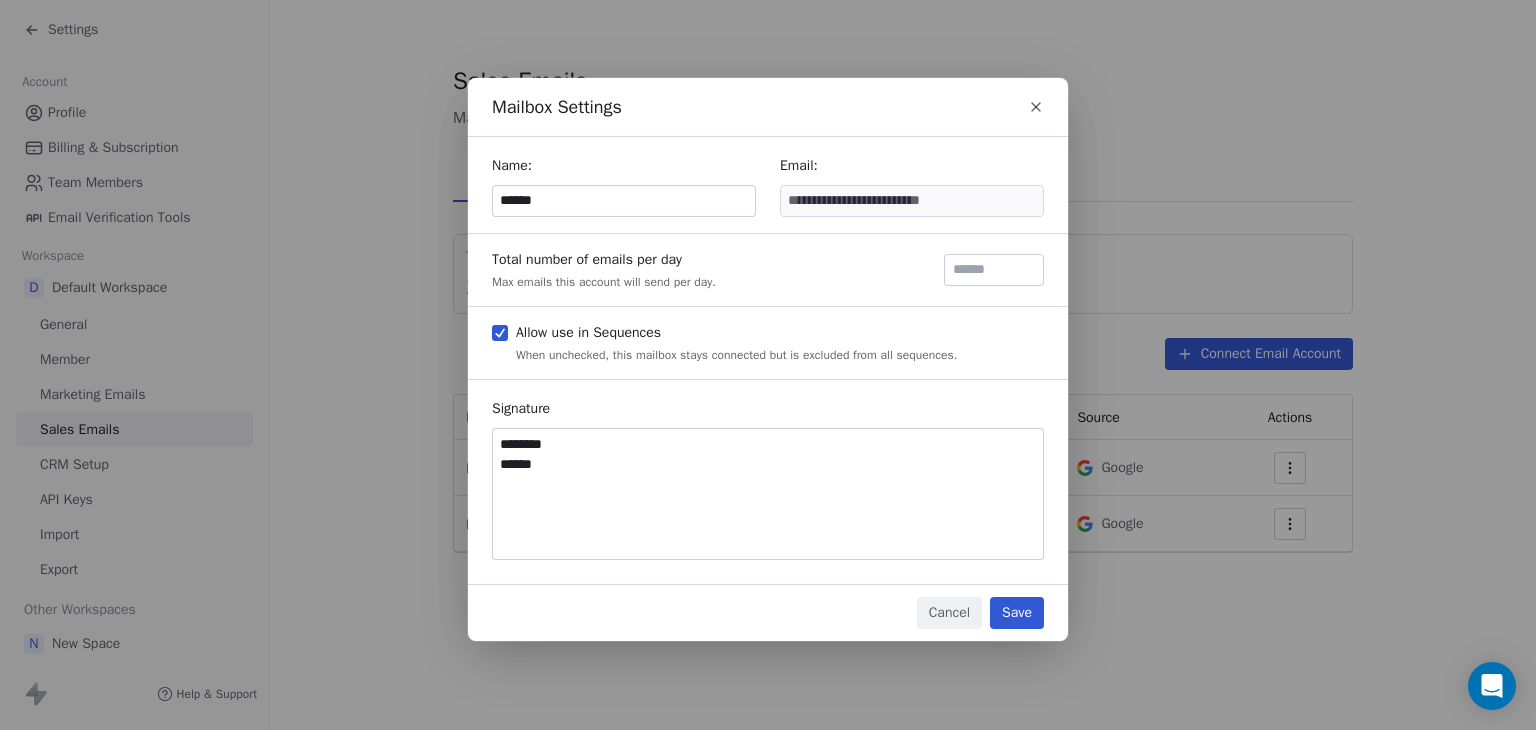 type on "********
******" 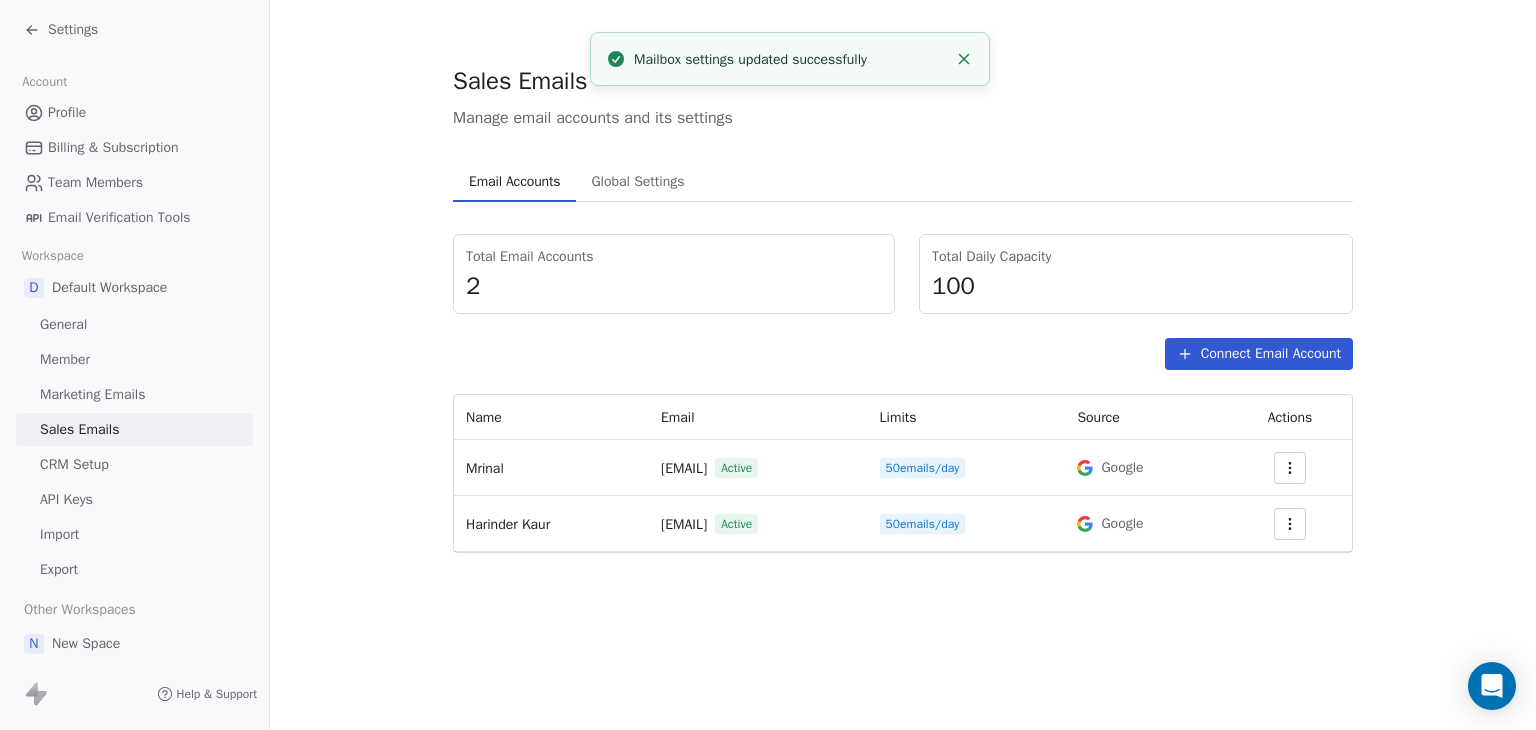 click on "Settings" at bounding box center (73, 30) 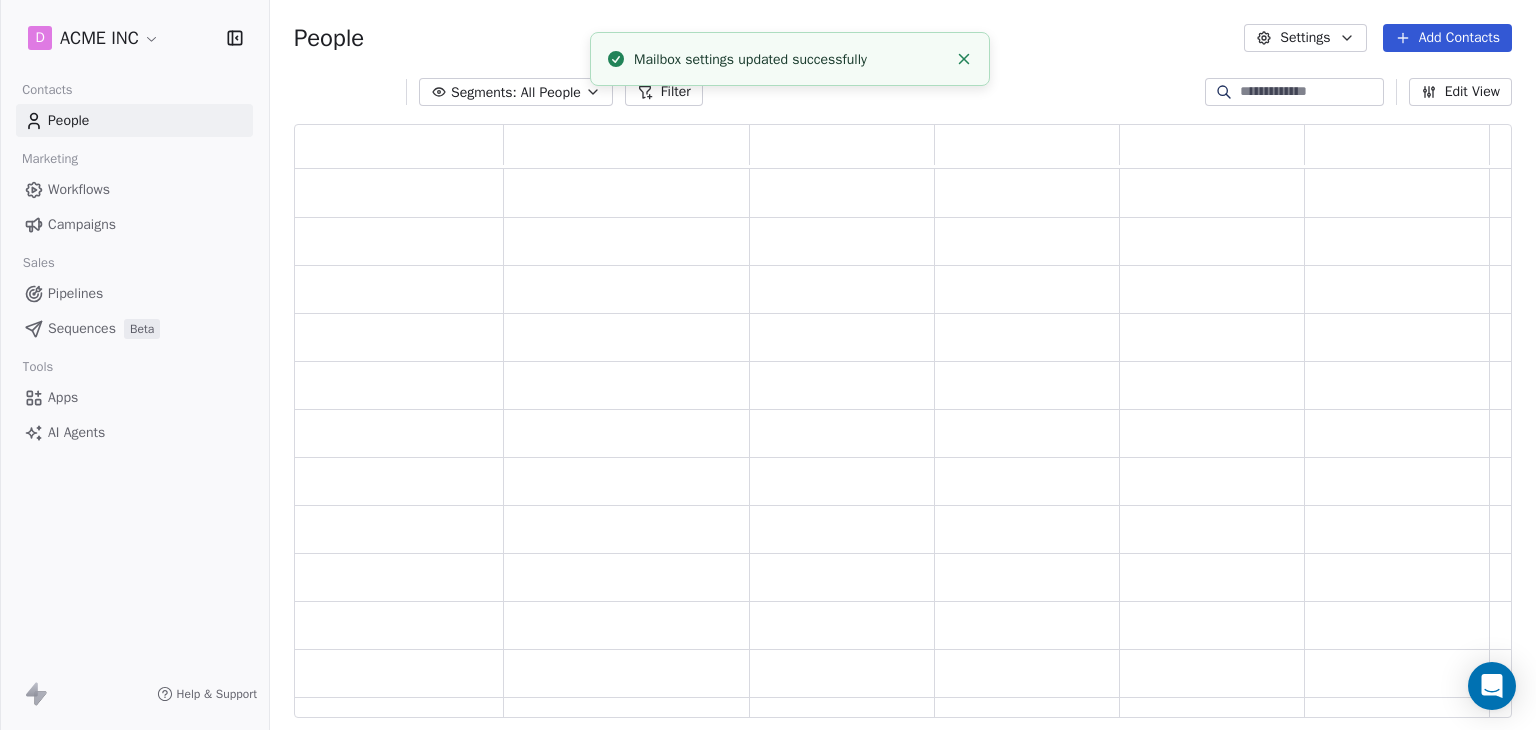 scroll, scrollTop: 16, scrollLeft: 16, axis: both 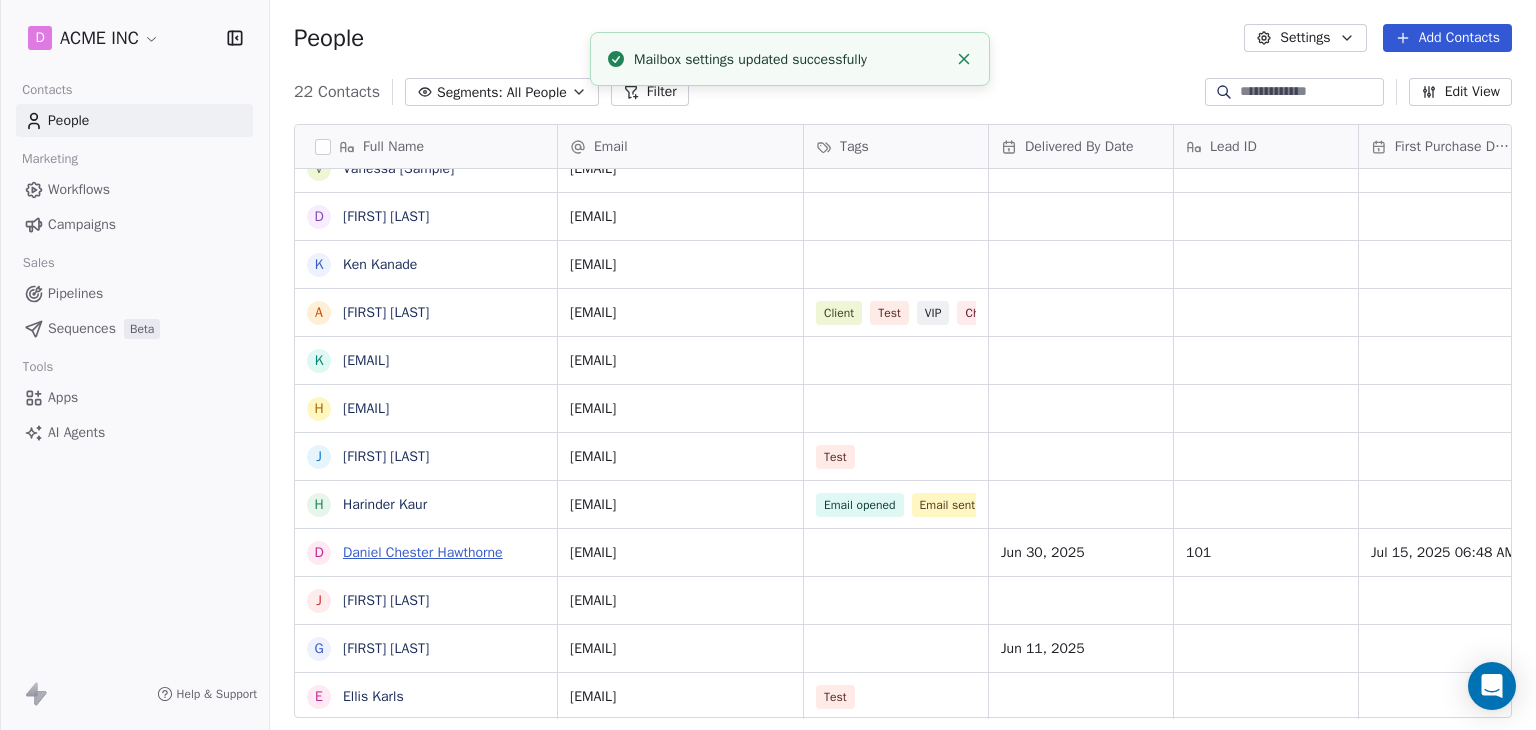 click on "Daniel Chester Hawthorne" at bounding box center [423, 552] 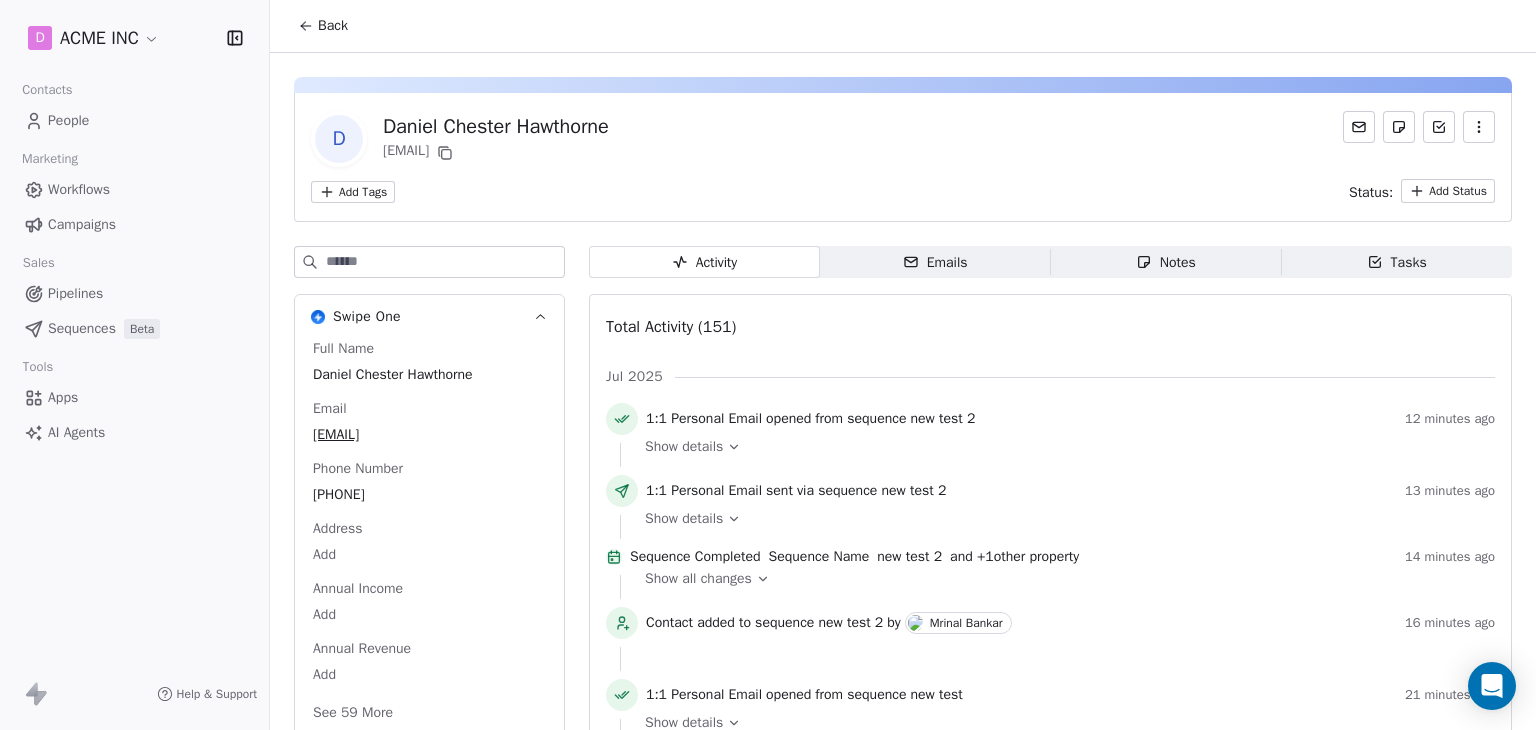 click on "Emails" at bounding box center (935, 262) 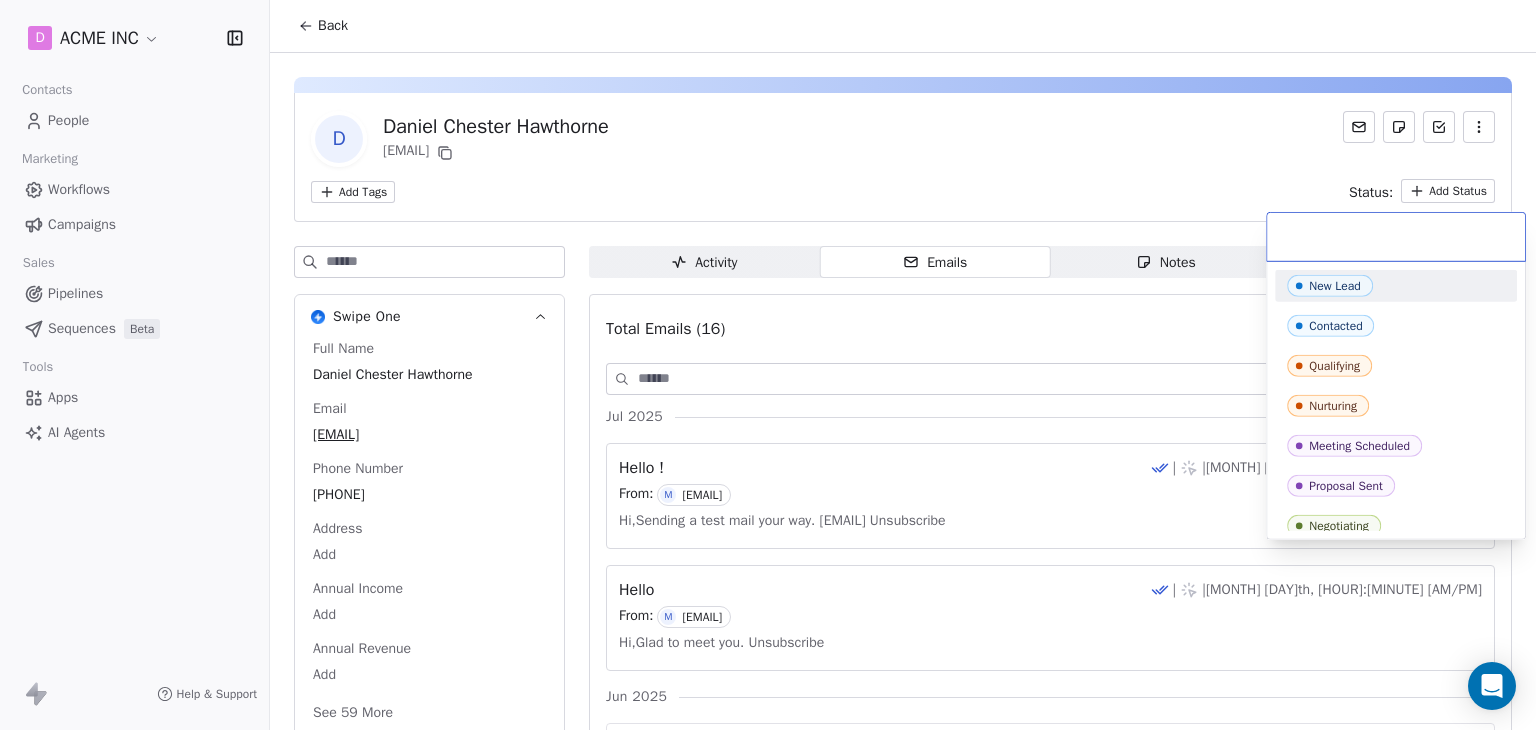 click on "D ACME INC Contacts People Marketing Workflows Campaigns Sales Pipelines Sequences Beta Tools Apps AI Agents Help & Support Back D Daniel Chester Hawthorne mrinal@swipepages.com  Add Tags Status:   Add Status Swipe One Full Name Daniel Chester Hawthorne Email mrinal@swipepages.com Phone Number 2563428706 Address Add Annual Income Add Annual Revenue Add See   59   More   Shopify Stripe Activity Activity Emails Emails   Notes   Notes Tasks Tasks Total Emails (16)   Compose Email Jul 2025 Hello !  |   |  Jul 15th, 12:25 PM From: M mrinal.bankar456@gmail.com Hi,Sending a test mail your way. mrinal.bankar456@gmail.com Unsubscribe Hello  |   |  Jul 15th, 12:15 PM From: M mrinal.bankar456@gmail.com Hi,Glad to meet you. Unsubscribe Jun 2025 Hello 1! Sent  |  Jun 27th, 6:07 PM From: Hello, Sending a Test Mail 1. Archived — View only Hello 3! Sent  |  Jun 26th, 9:38 AM From: Hello, Sending a Test Mail 3. Archived — View only Hello 2! Sent  |  Jun 26th, 9:37 AM From: Hello, Sending a Test Mail 2. Hello 1! Sent  |" at bounding box center (768, 365) 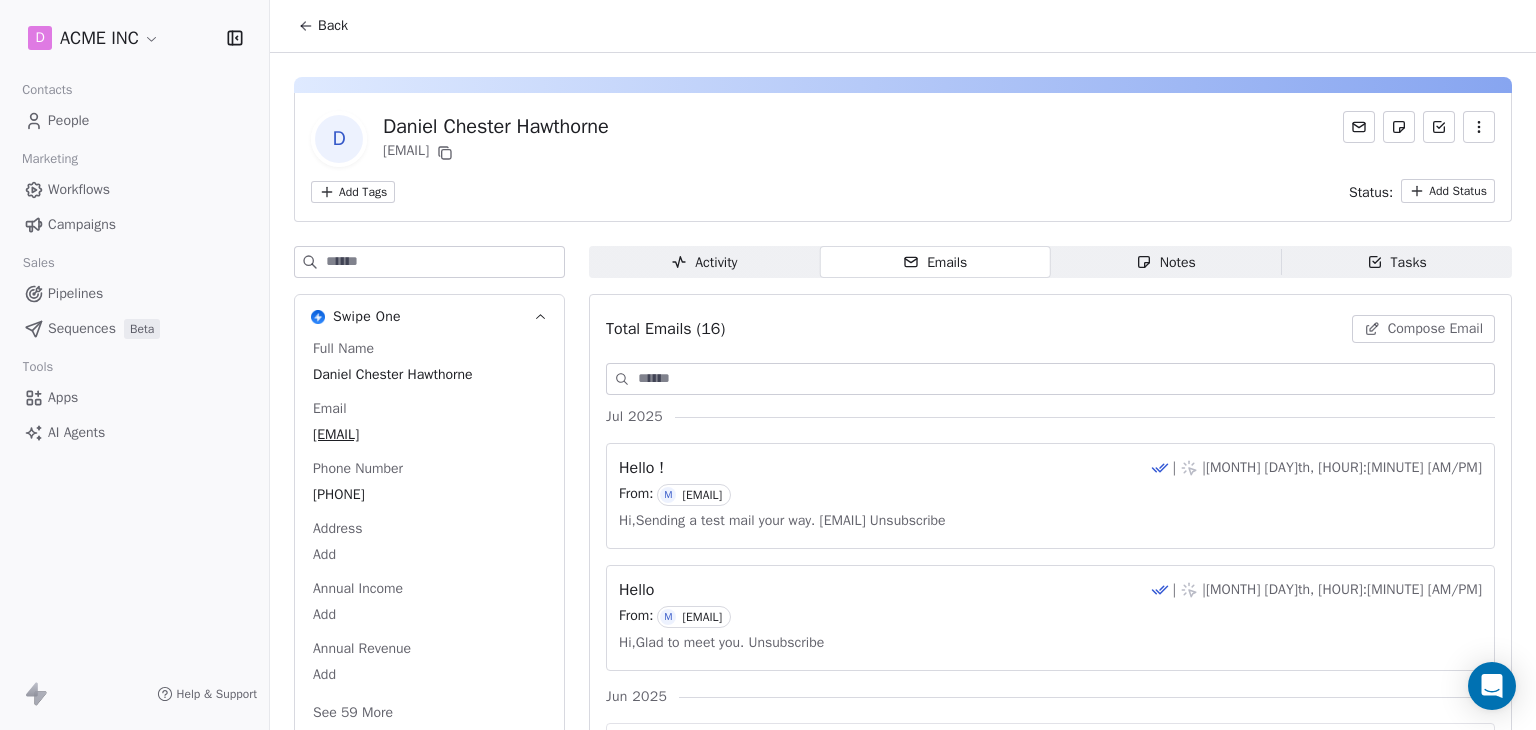 click on "Compose Email" at bounding box center (1435, 329) 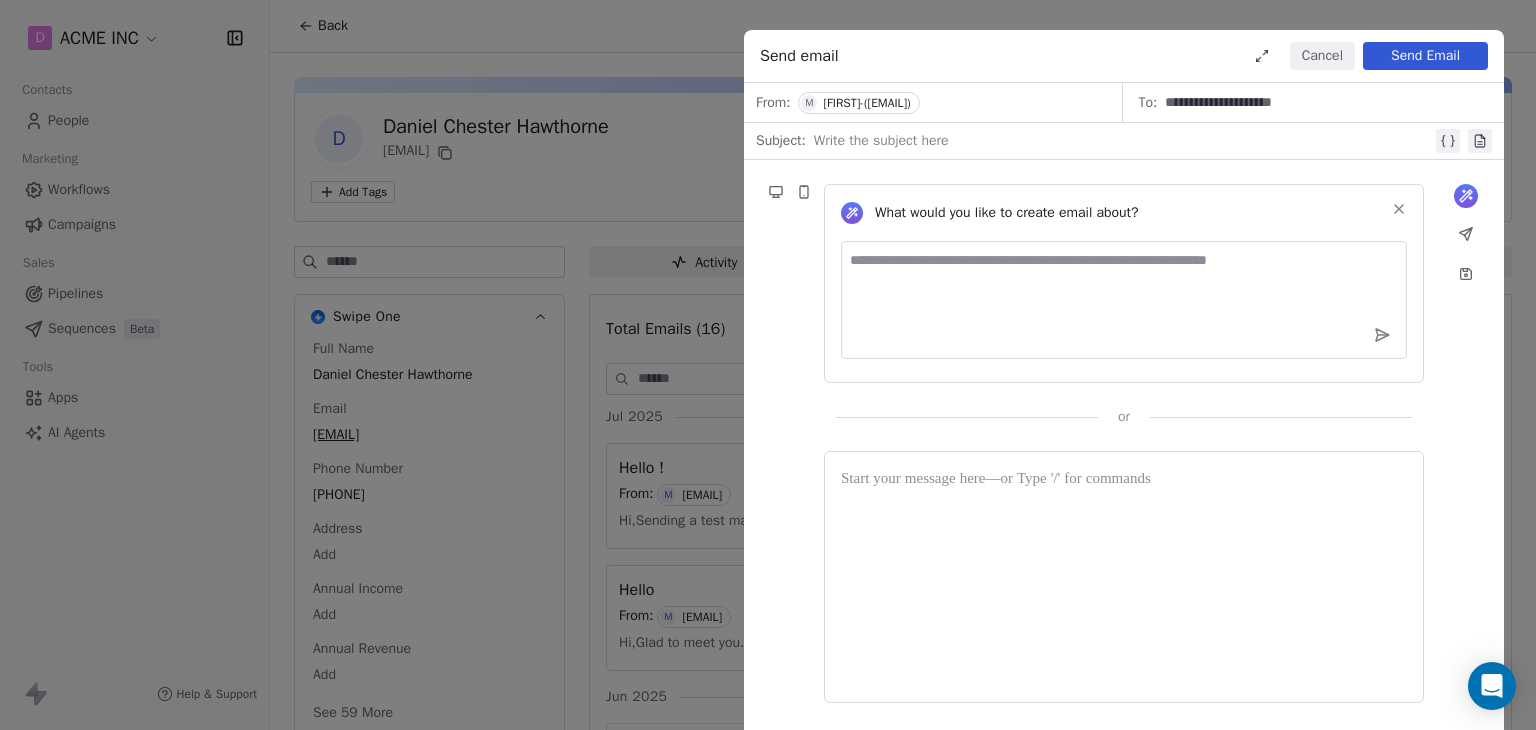 click at bounding box center [1123, 141] 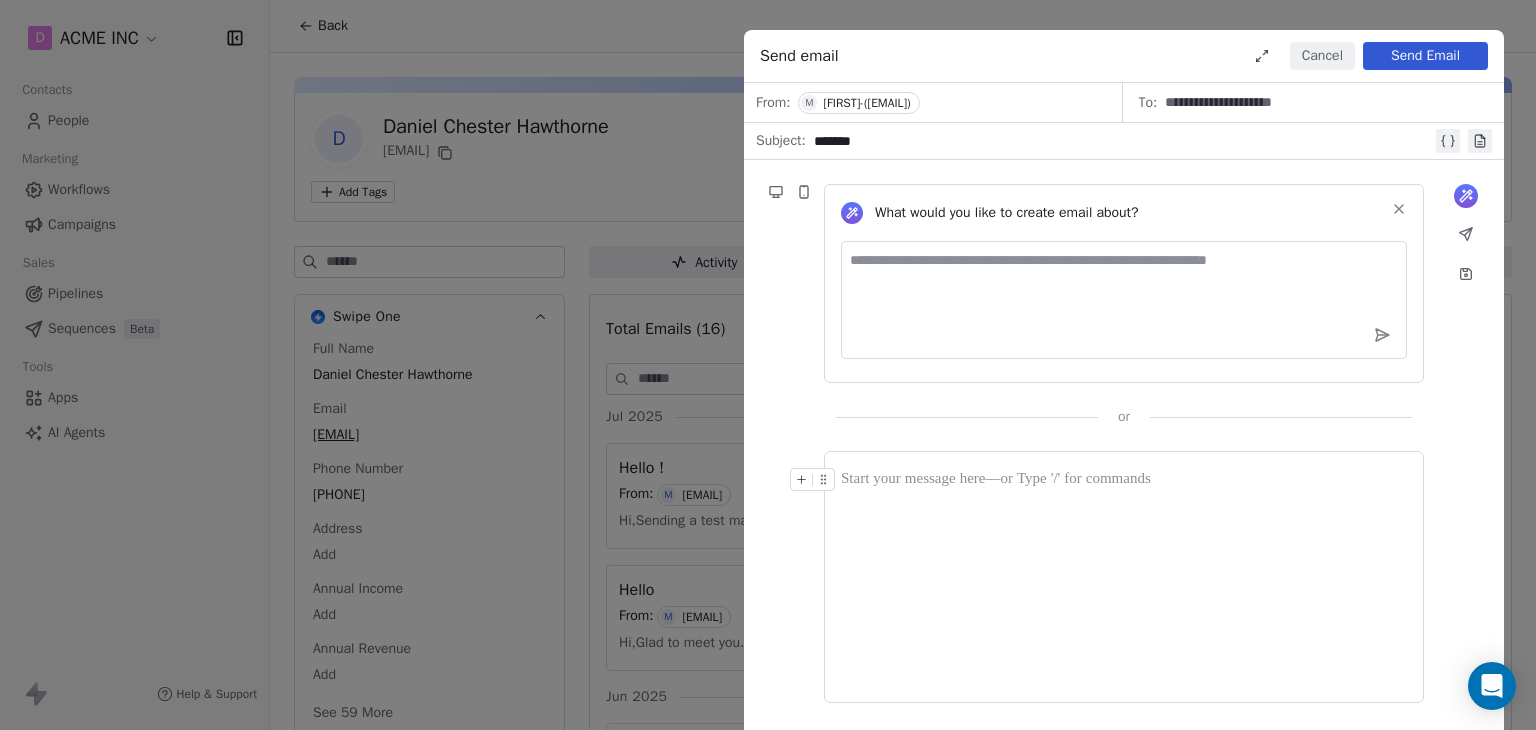 click at bounding box center (1124, 577) 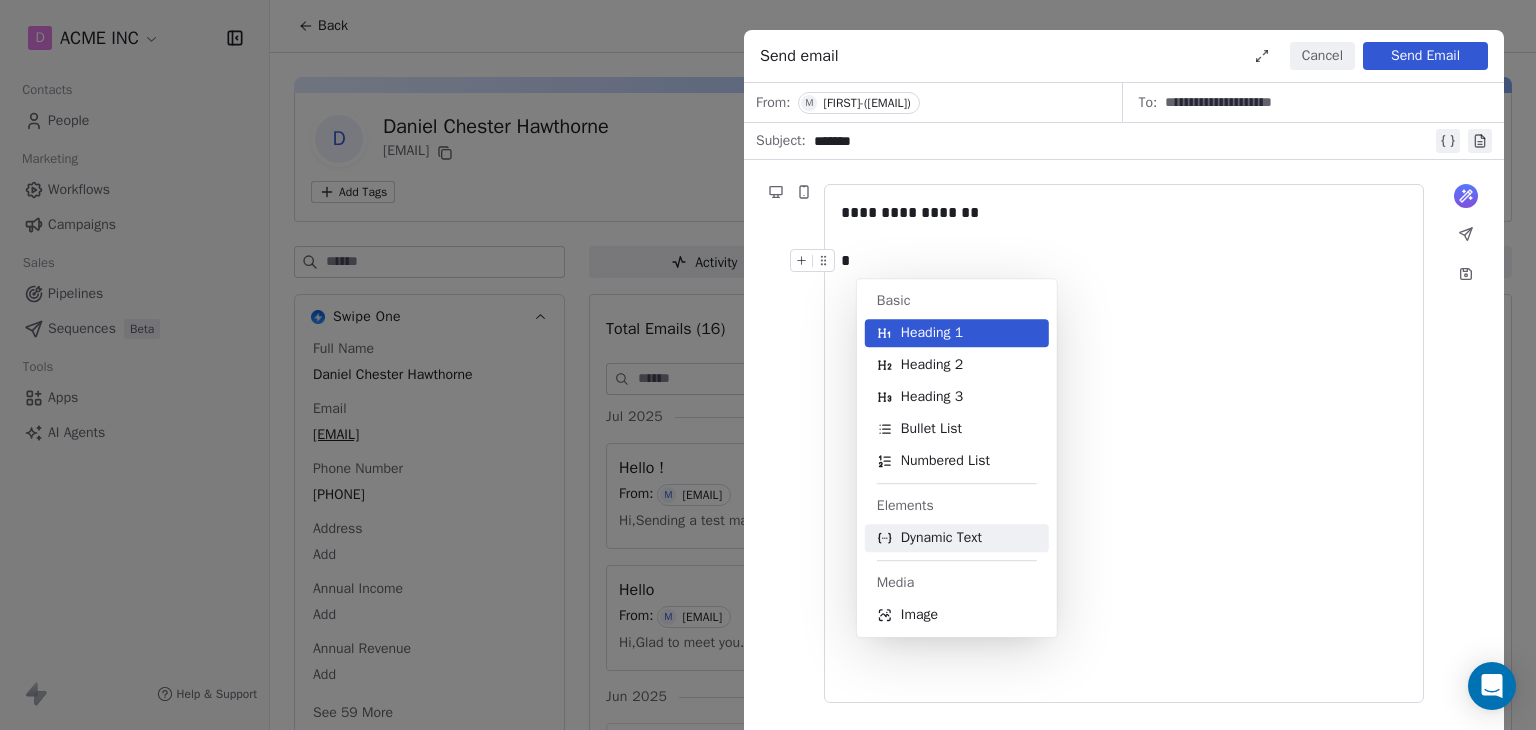 click on "Dynamic Text" at bounding box center [941, 538] 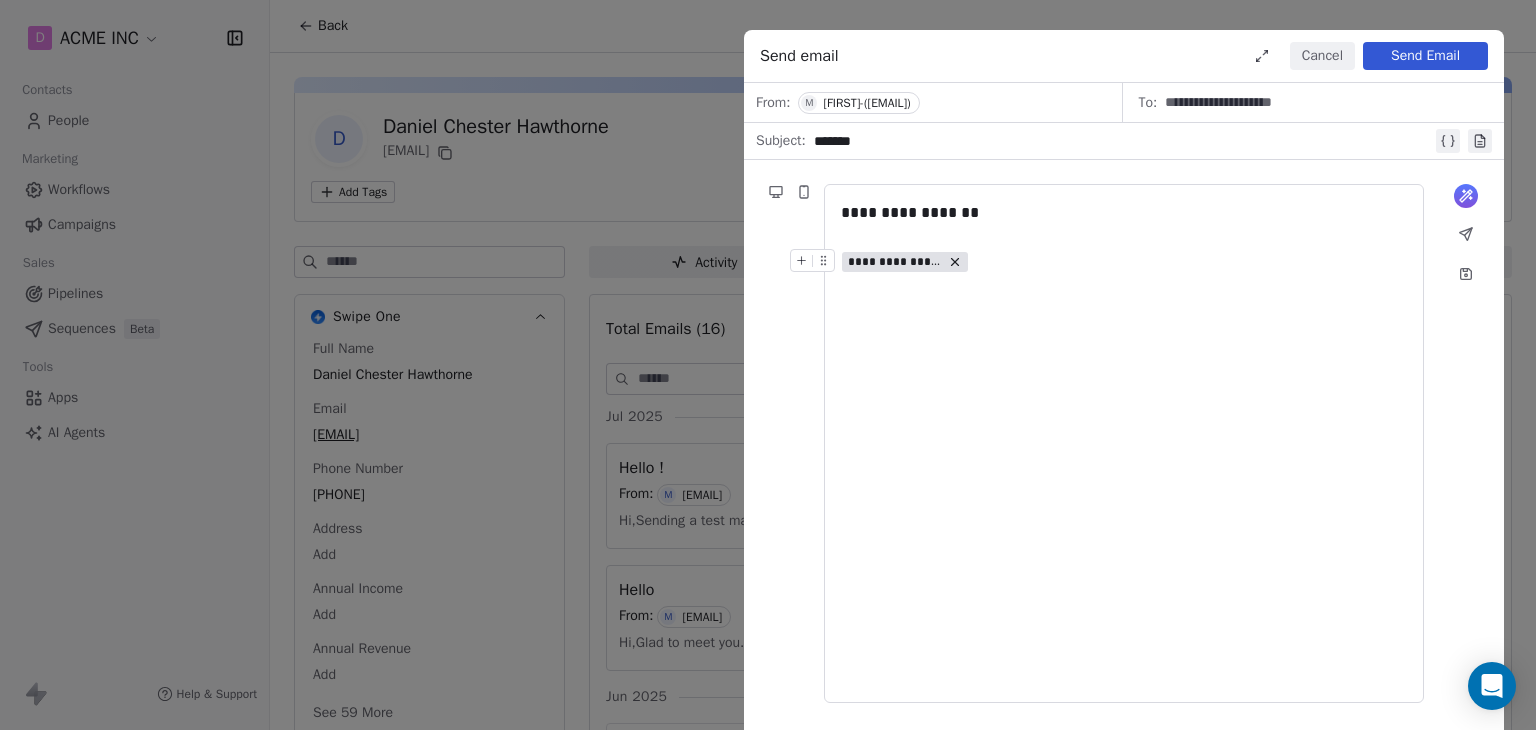 click on "**********" at bounding box center (1124, 443) 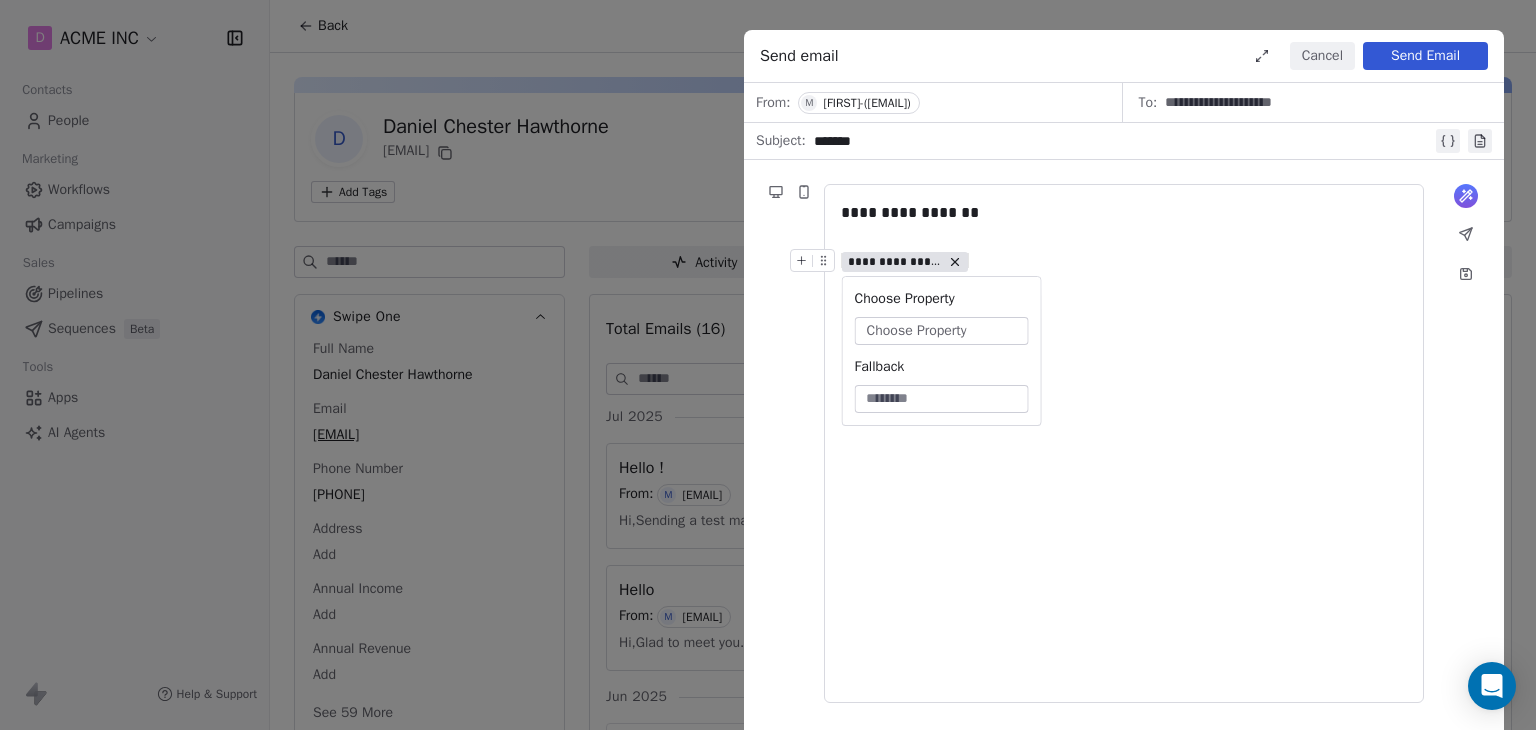 click on "Choose Property" at bounding box center (917, 331) 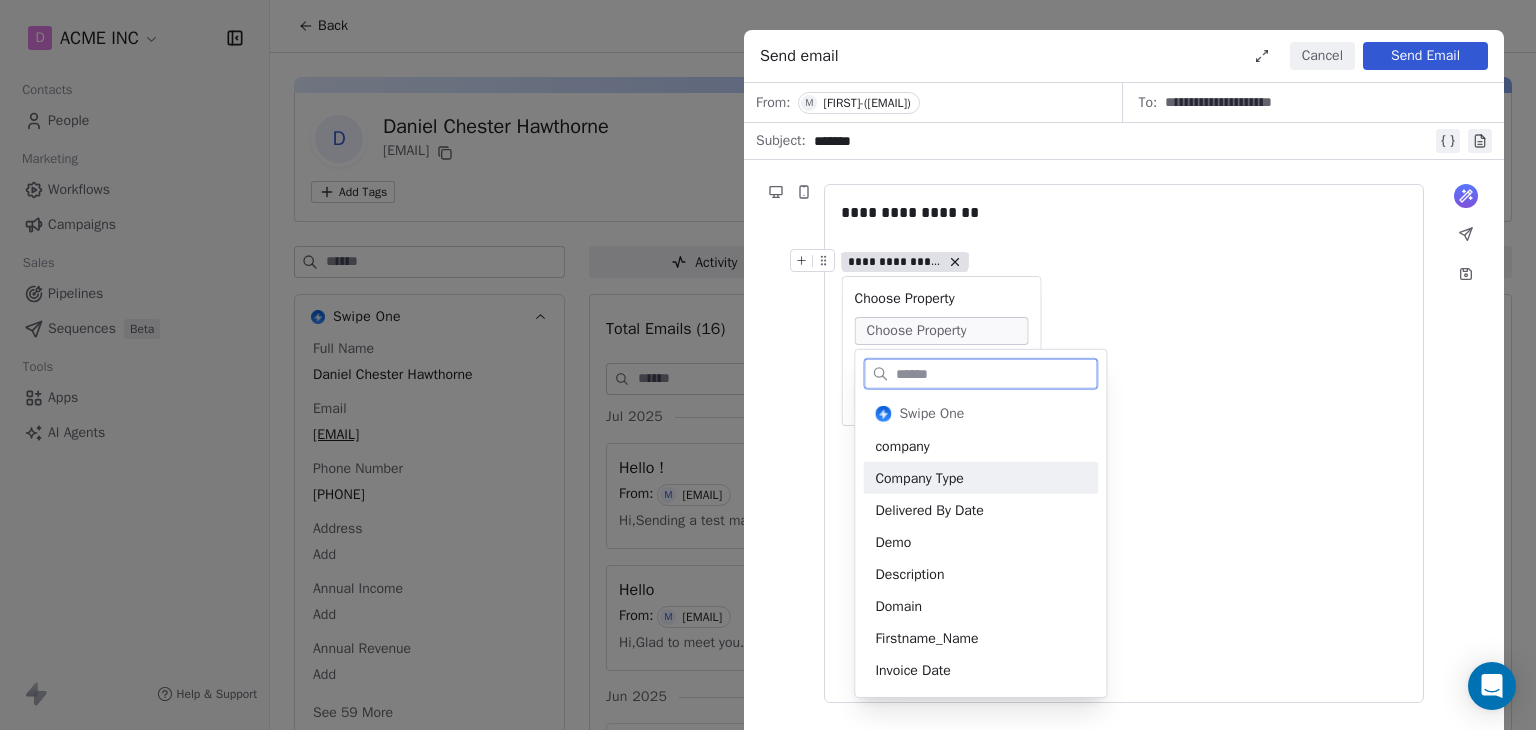 click on "**********" at bounding box center (1124, 443) 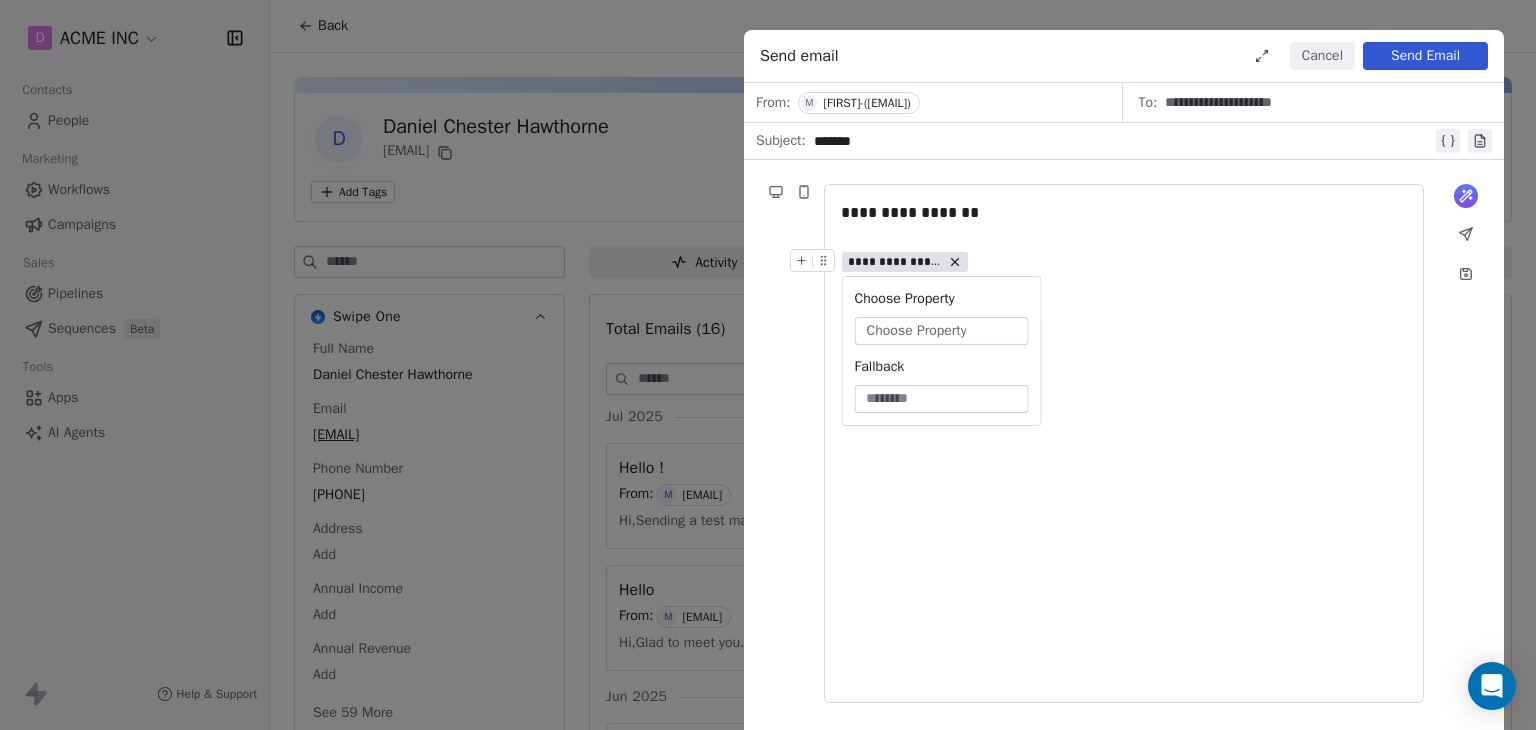 click on "**********" at bounding box center (1124, 443) 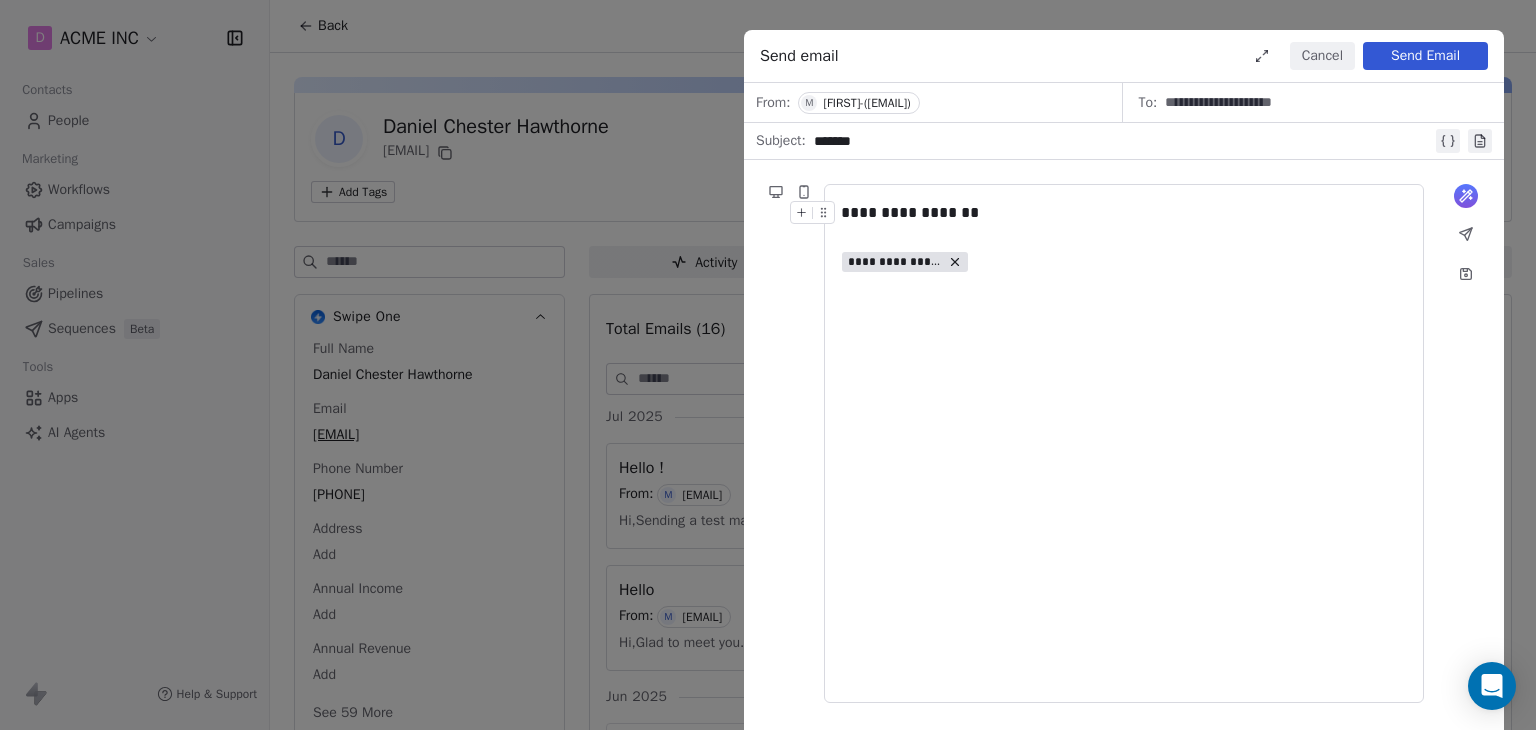 click on "Cancel" at bounding box center [1322, 56] 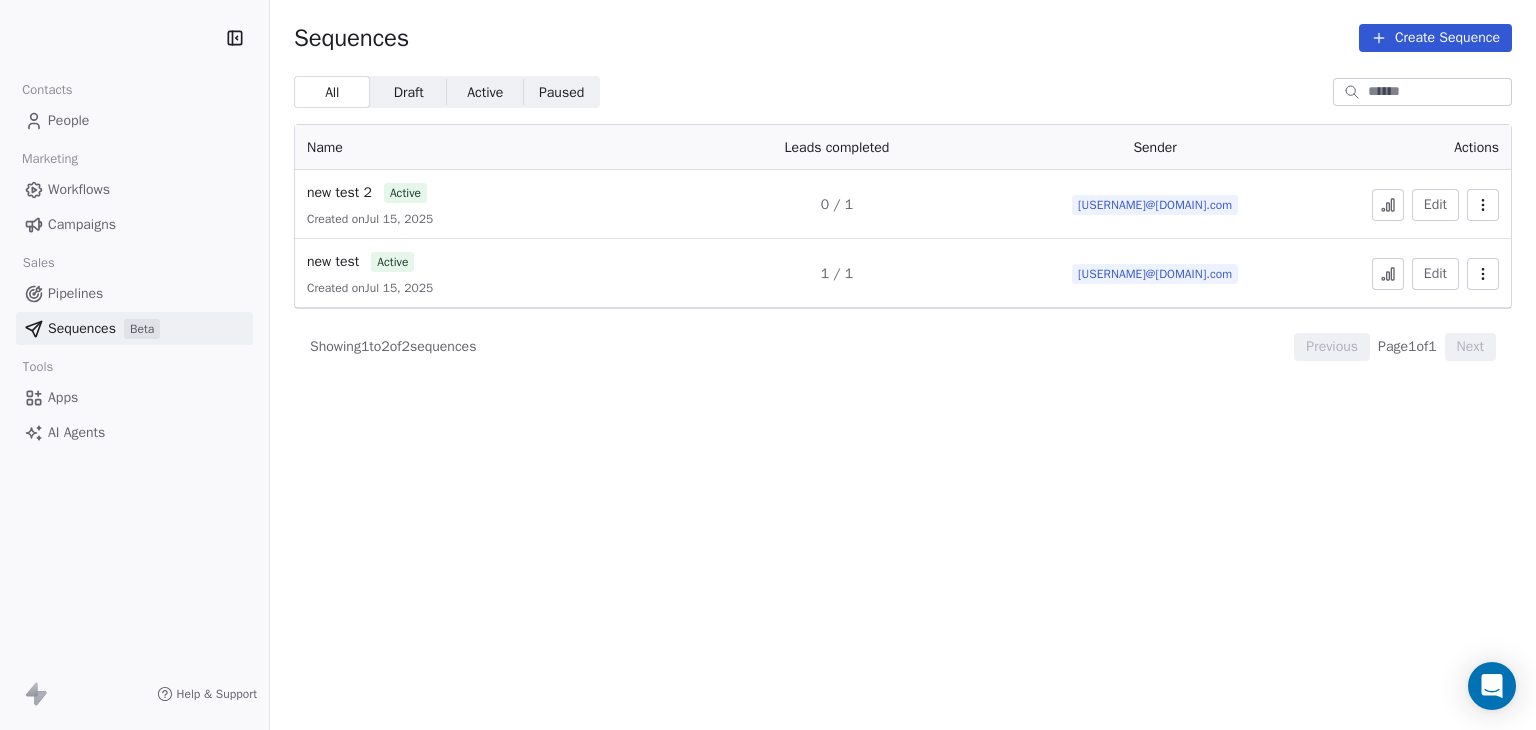 scroll, scrollTop: 0, scrollLeft: 0, axis: both 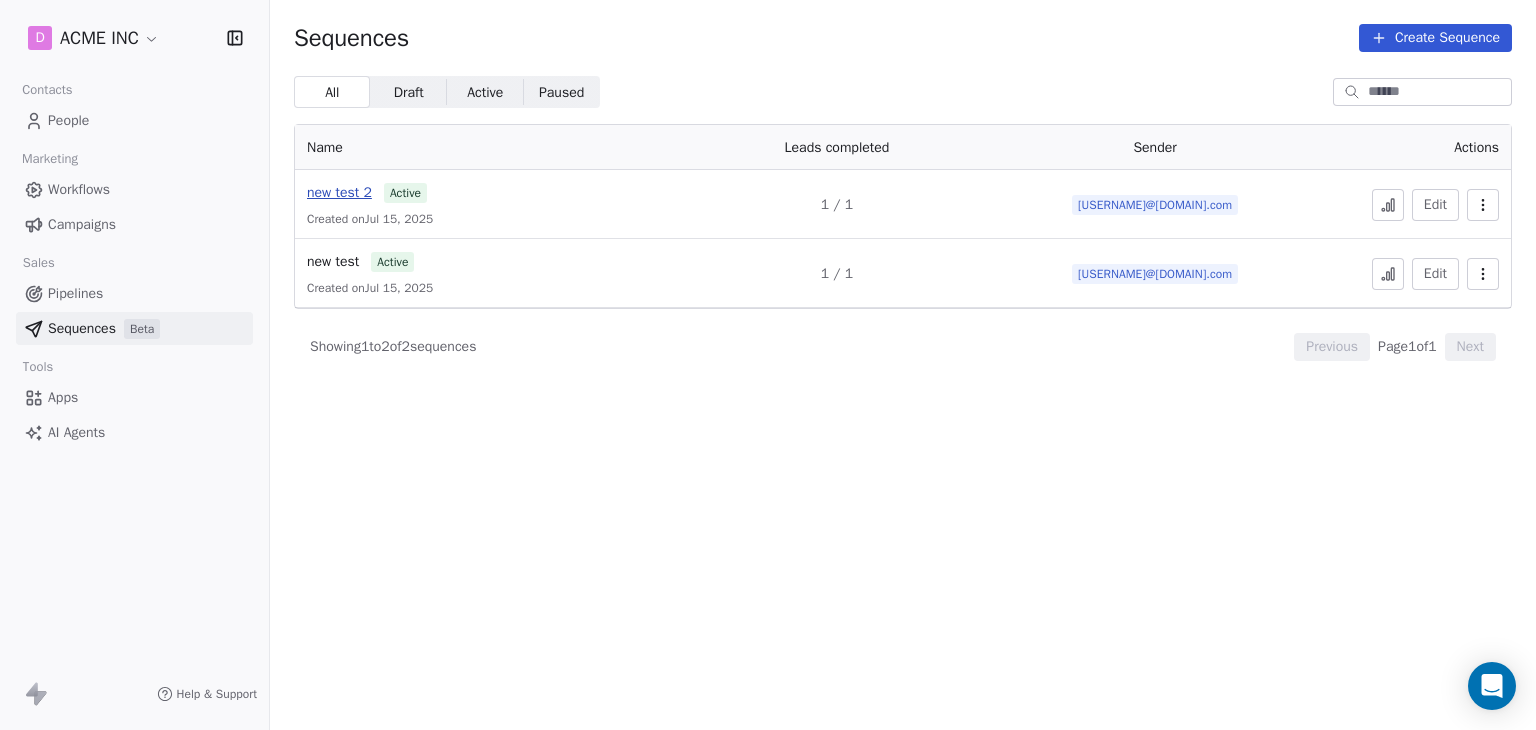 click on "new test 2" at bounding box center [339, 192] 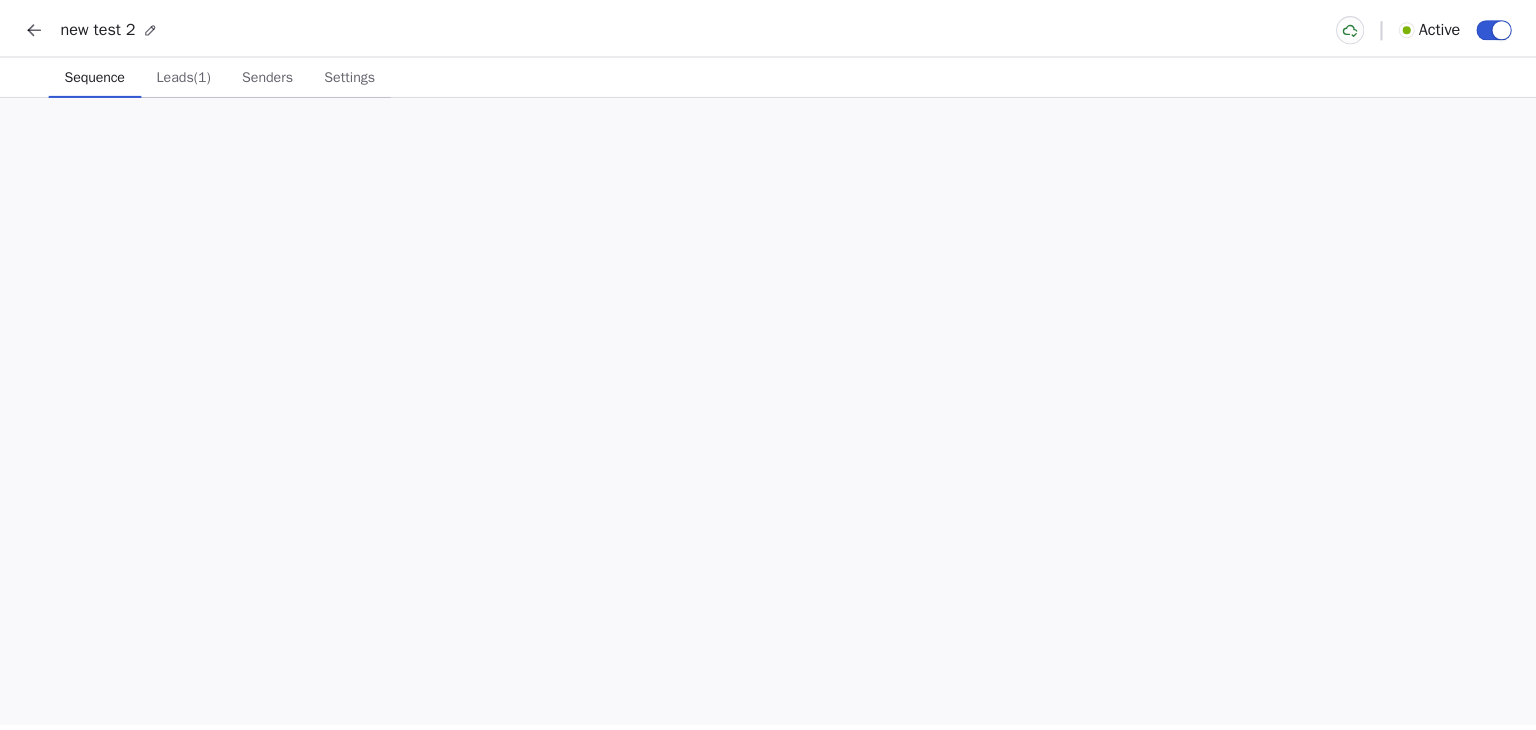 scroll, scrollTop: 0, scrollLeft: 0, axis: both 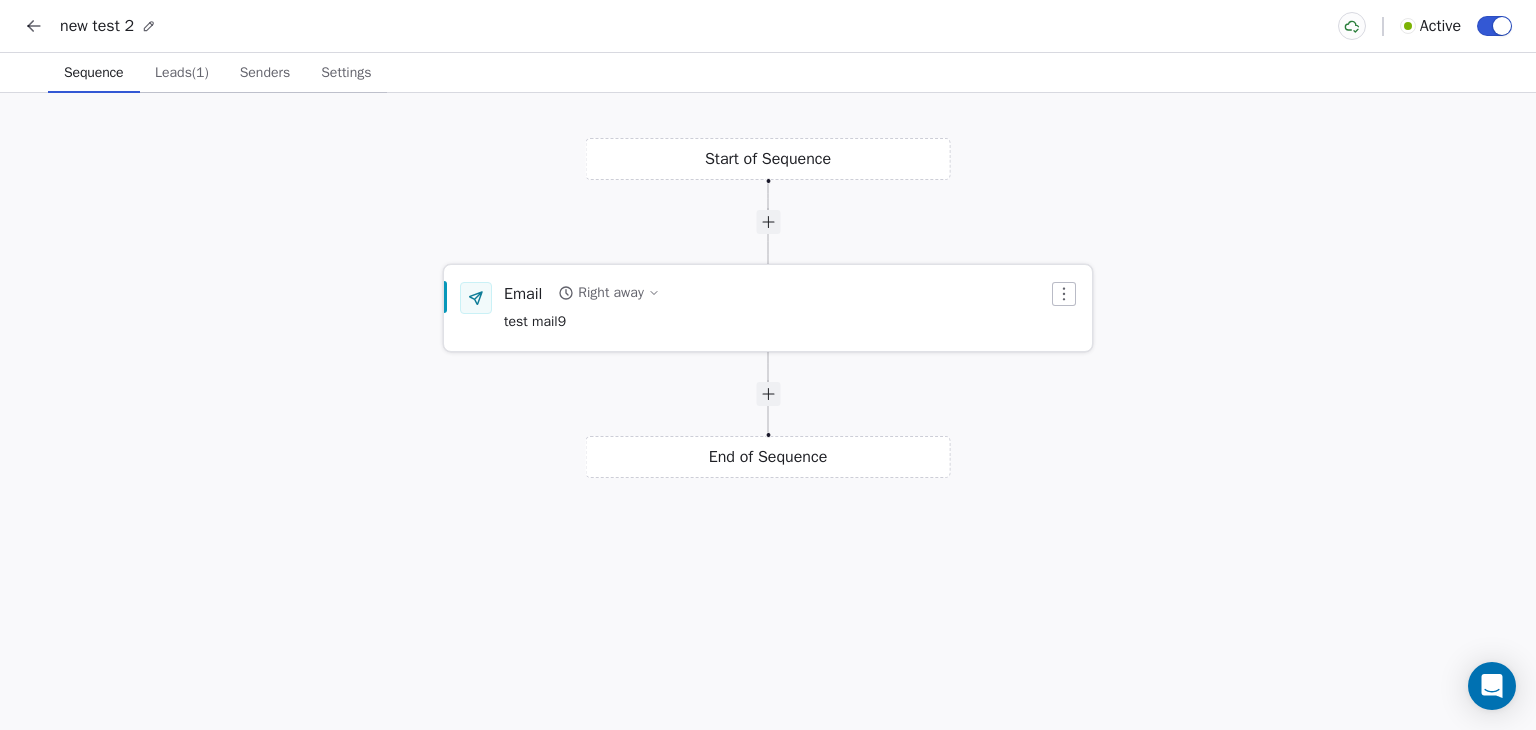 click on "Email Right away test mail9" at bounding box center [776, 308] 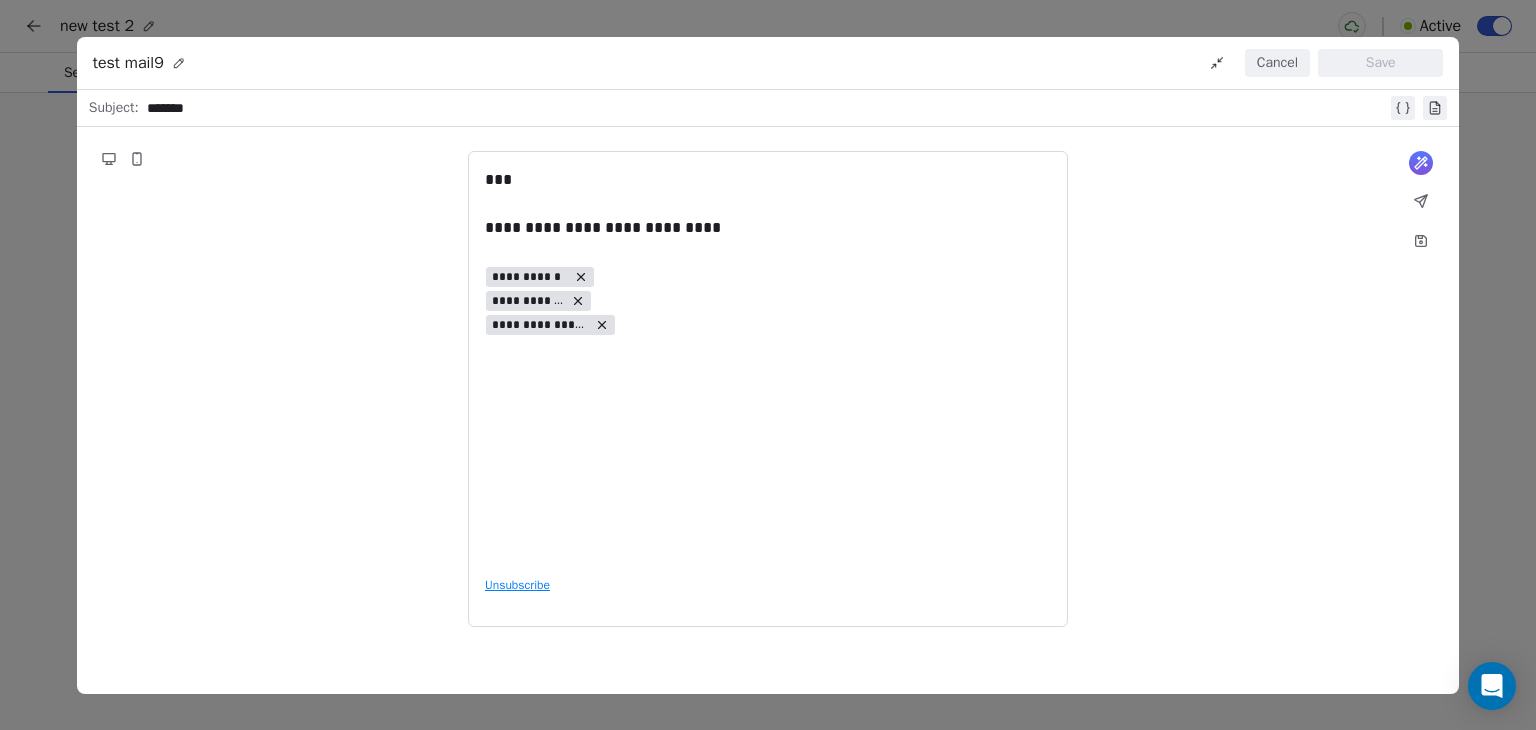 click on "Cancel" at bounding box center (1277, 63) 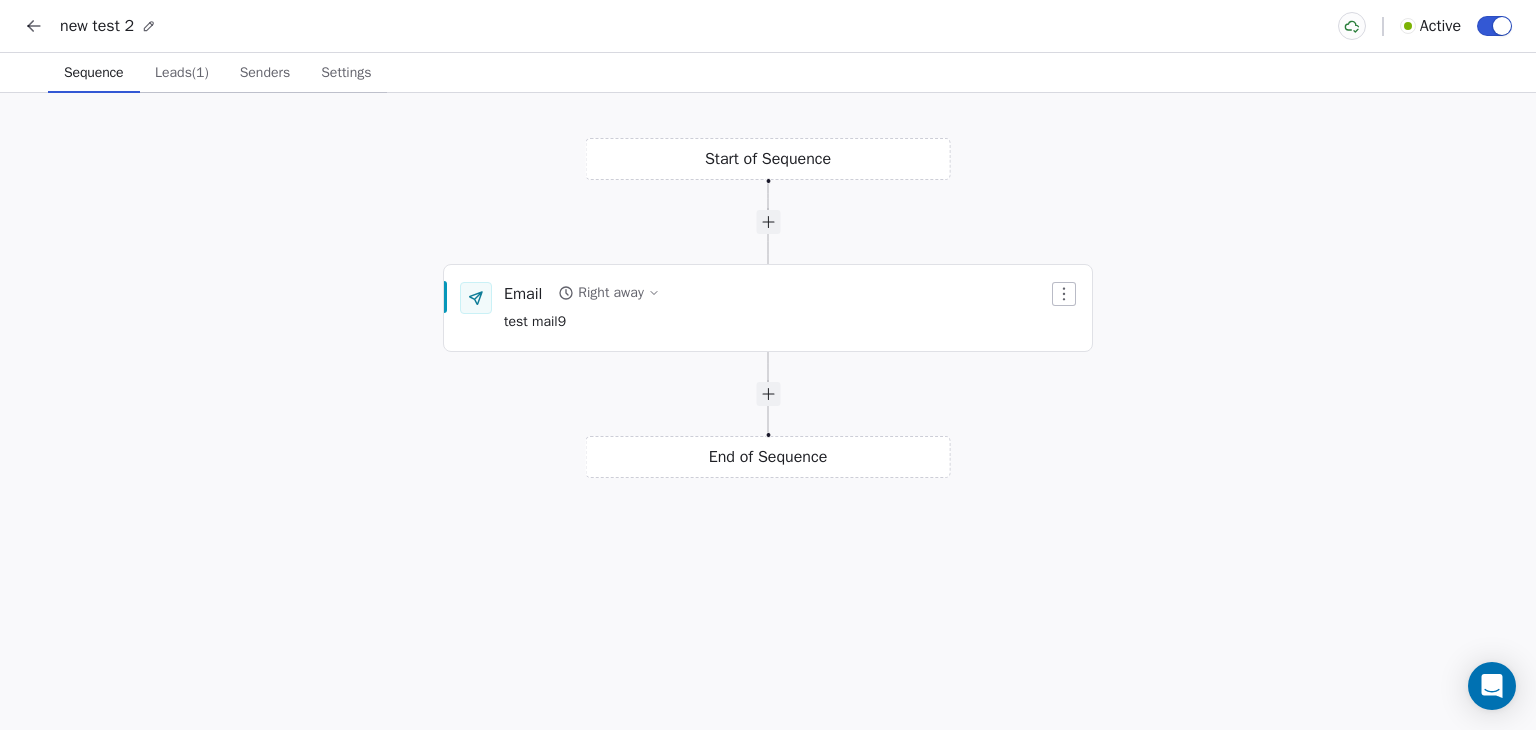 click on "Settings" at bounding box center [346, 73] 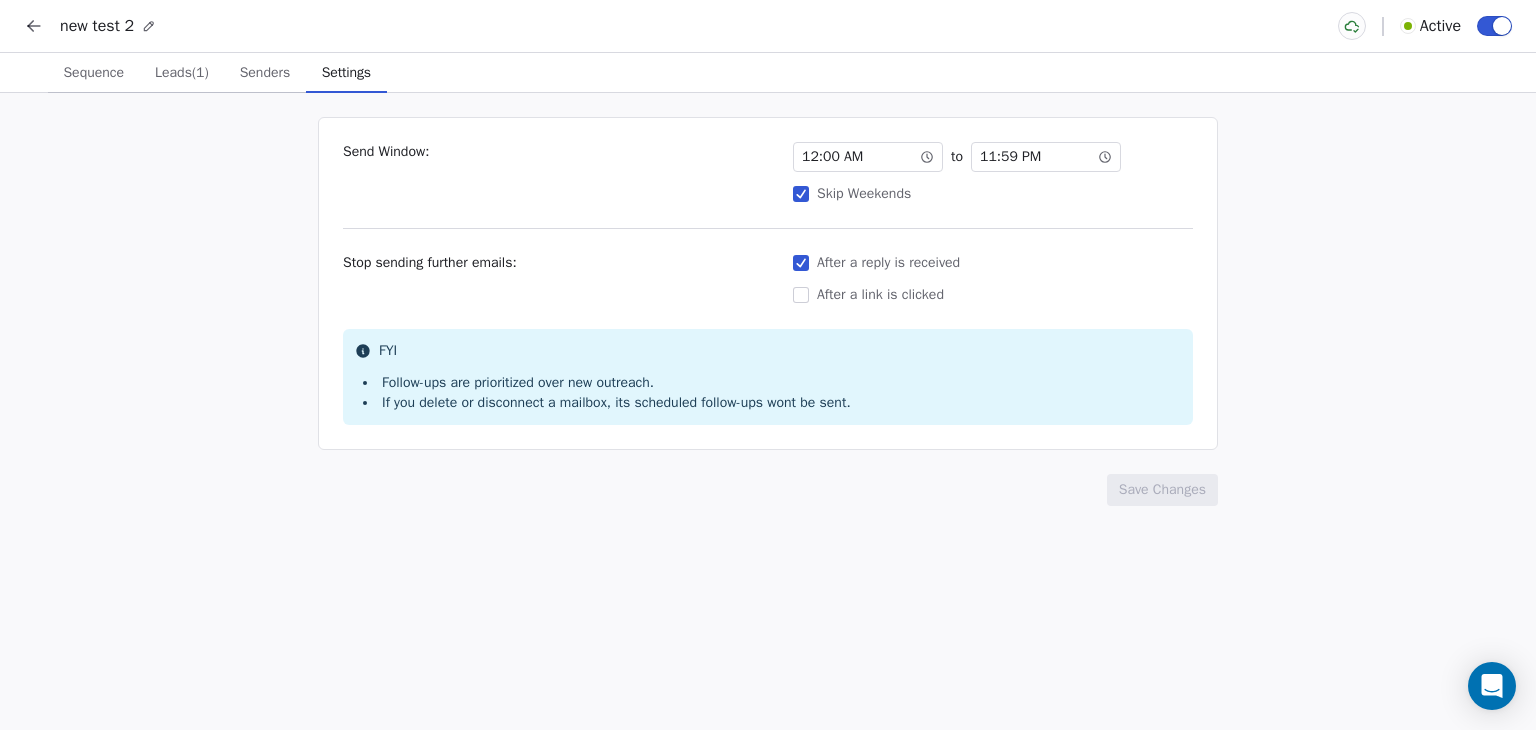 click on "After a link is clicked" at bounding box center [801, 295] 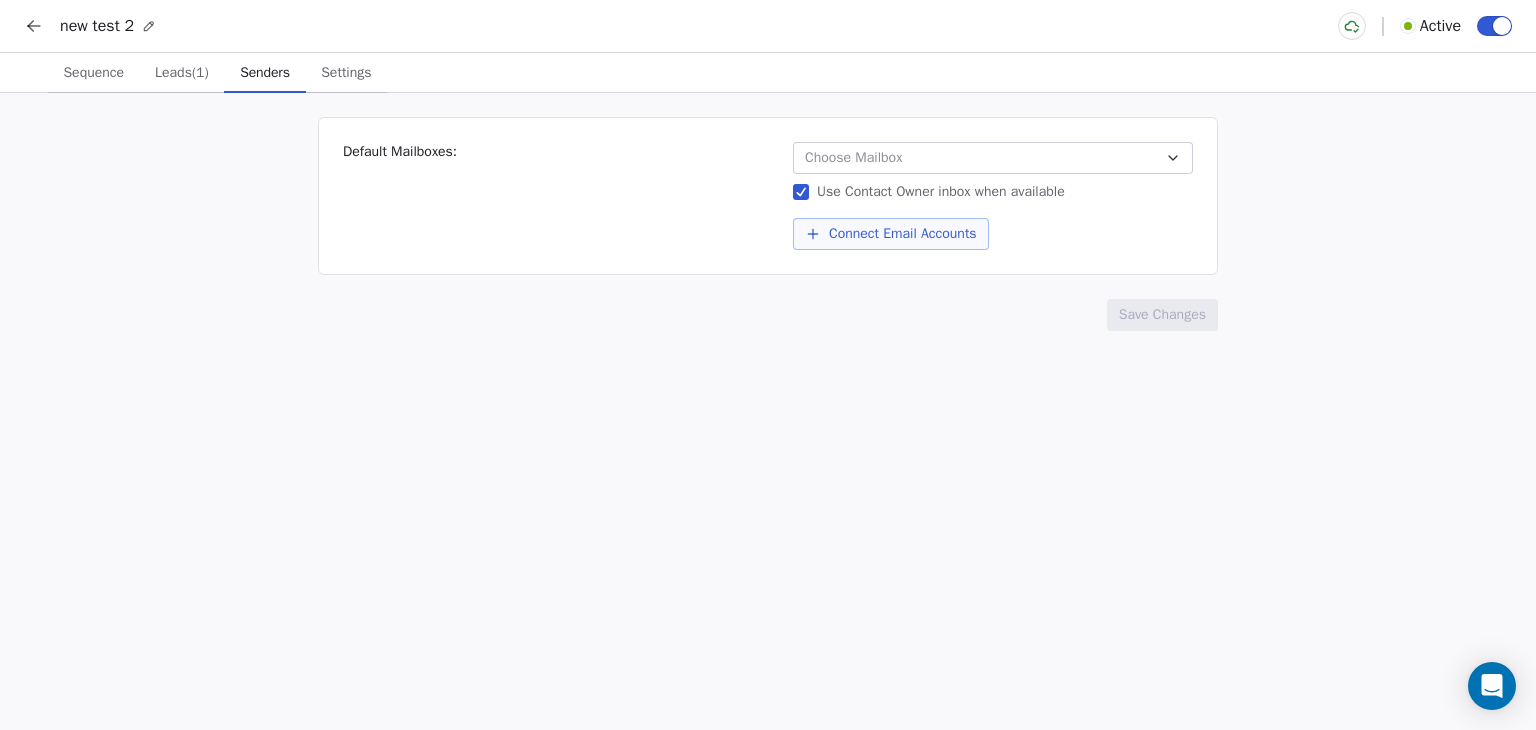 click on "Senders" at bounding box center [265, 73] 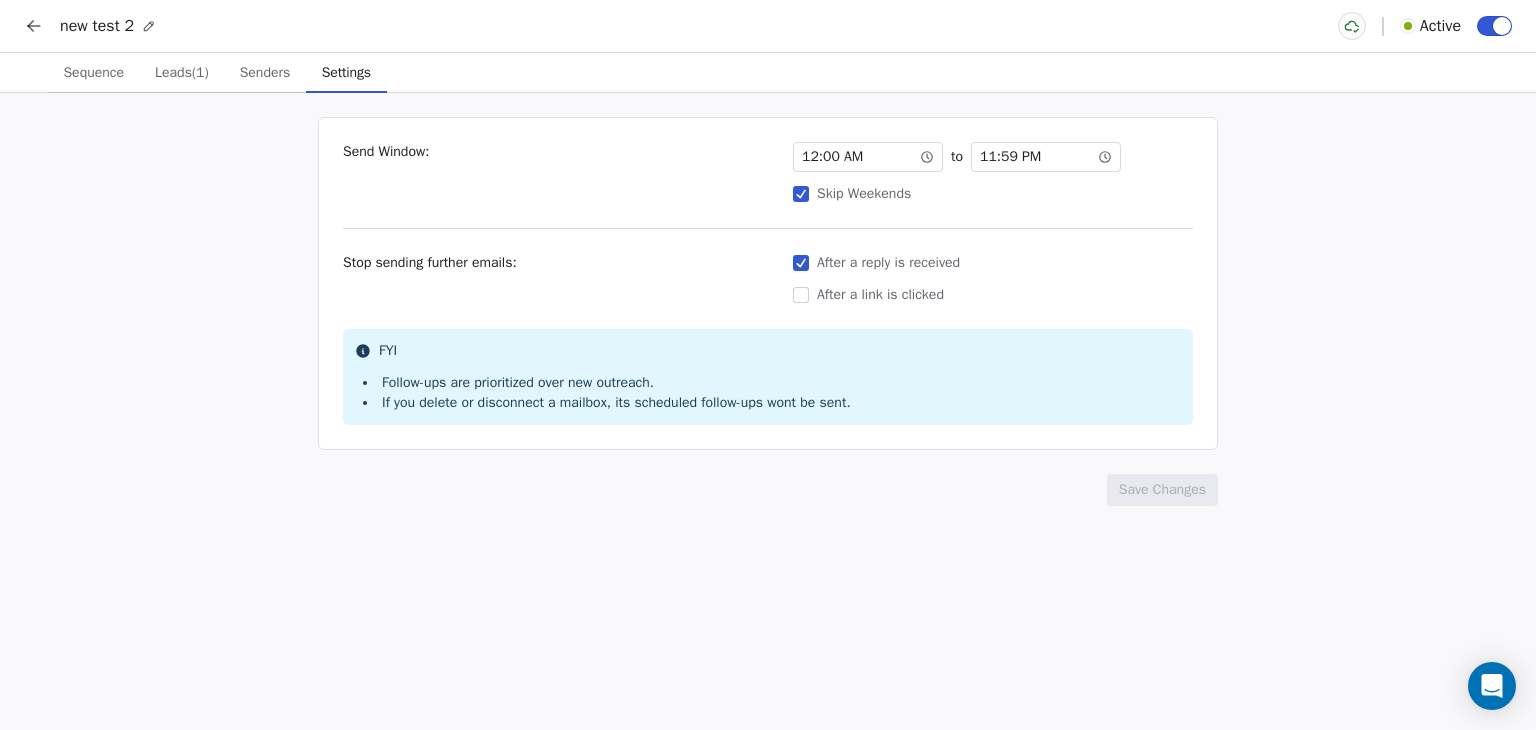 click on "Settings" at bounding box center [346, 73] 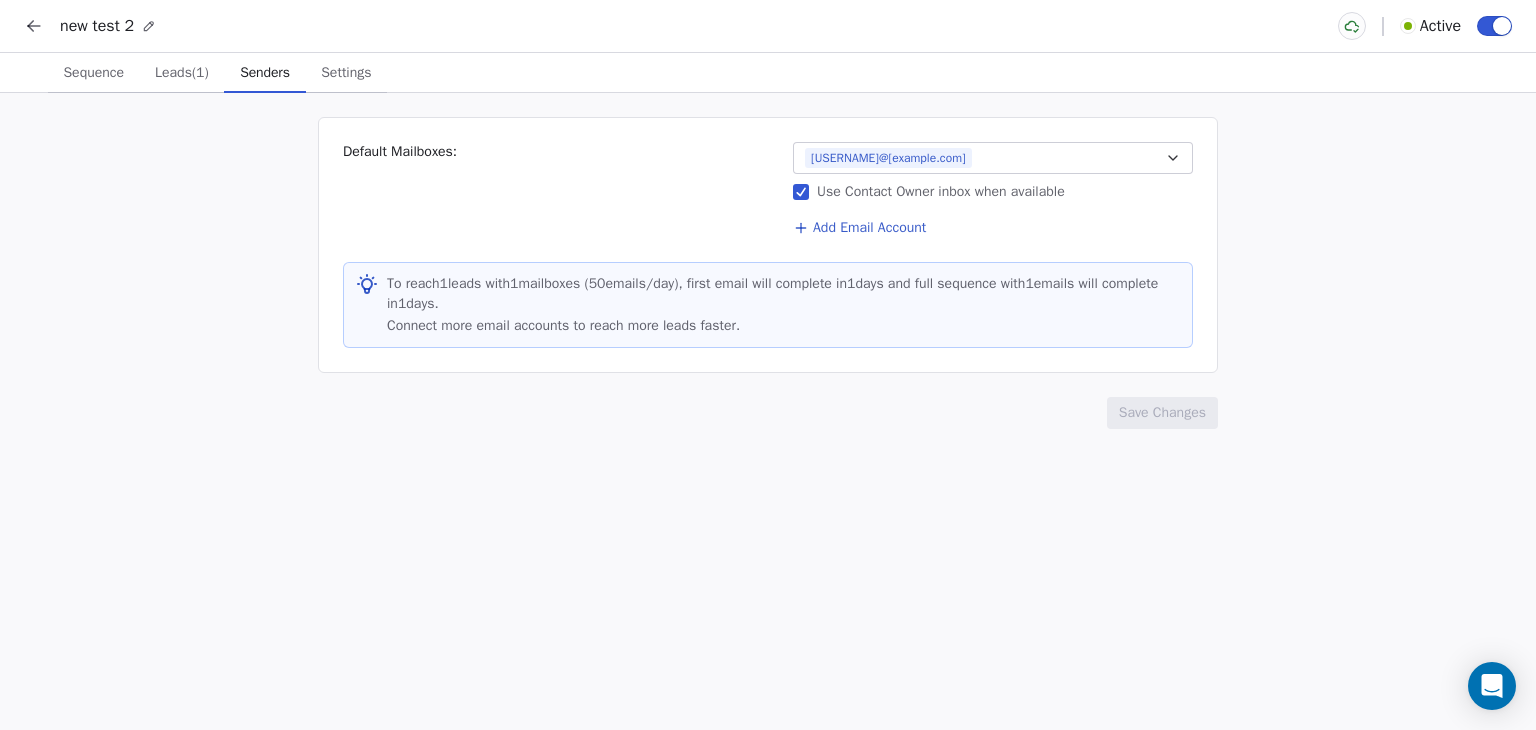 click on "Senders" at bounding box center [265, 73] 